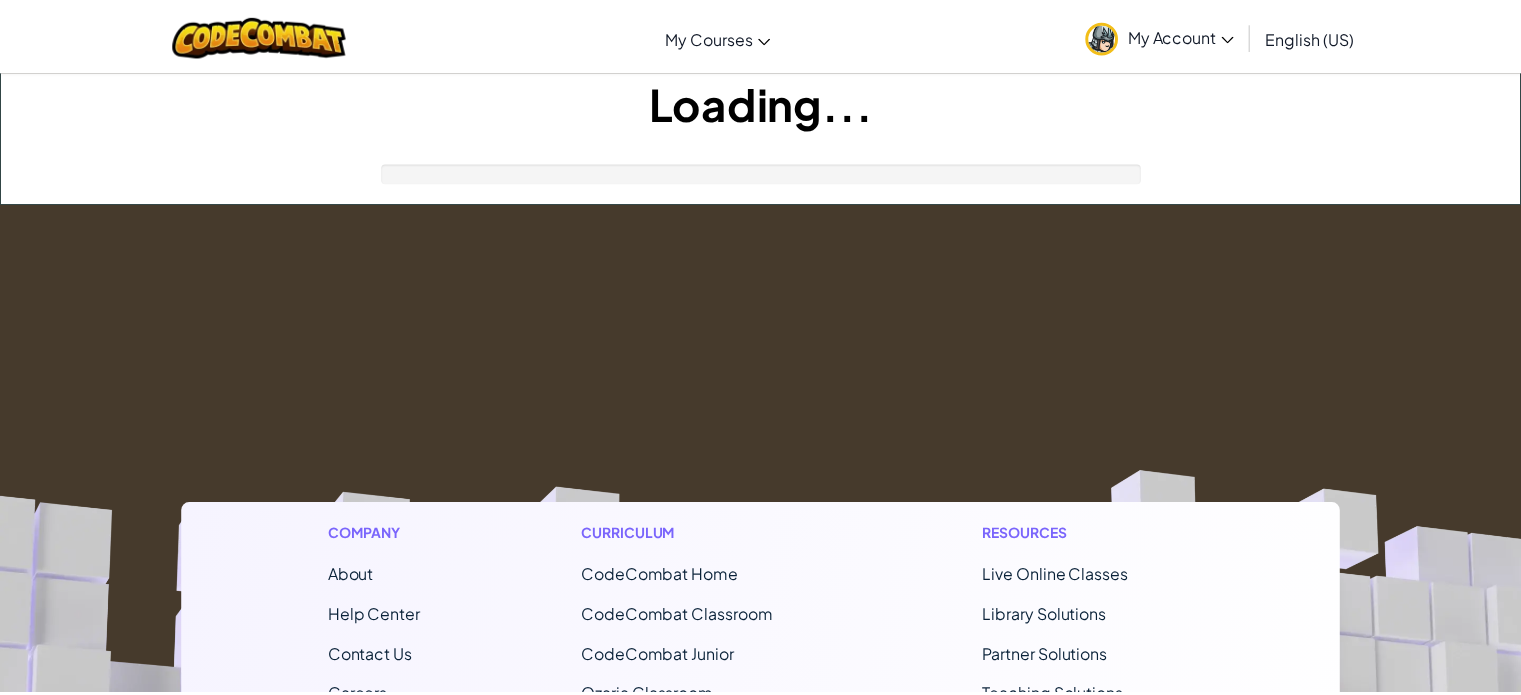 scroll, scrollTop: 0, scrollLeft: 0, axis: both 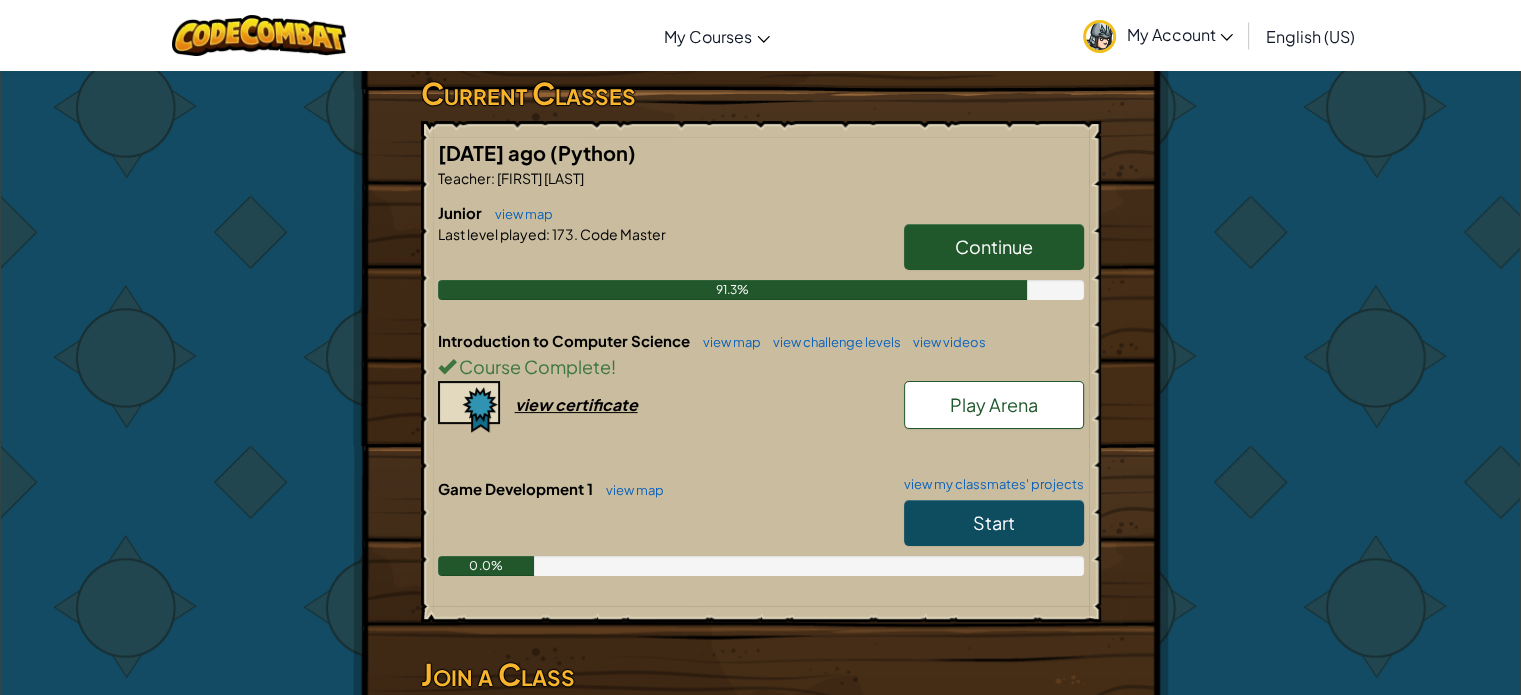 click on "Start" at bounding box center [994, 523] 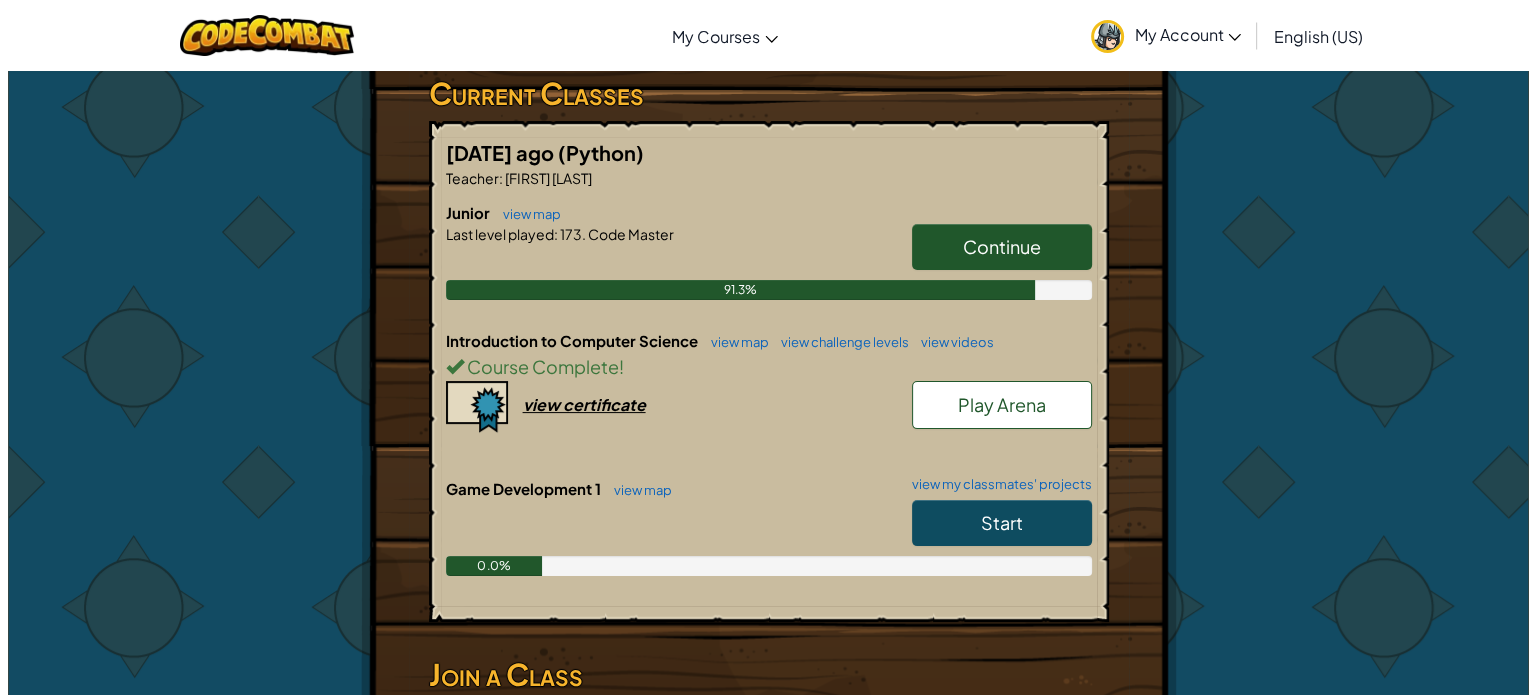 scroll, scrollTop: 0, scrollLeft: 0, axis: both 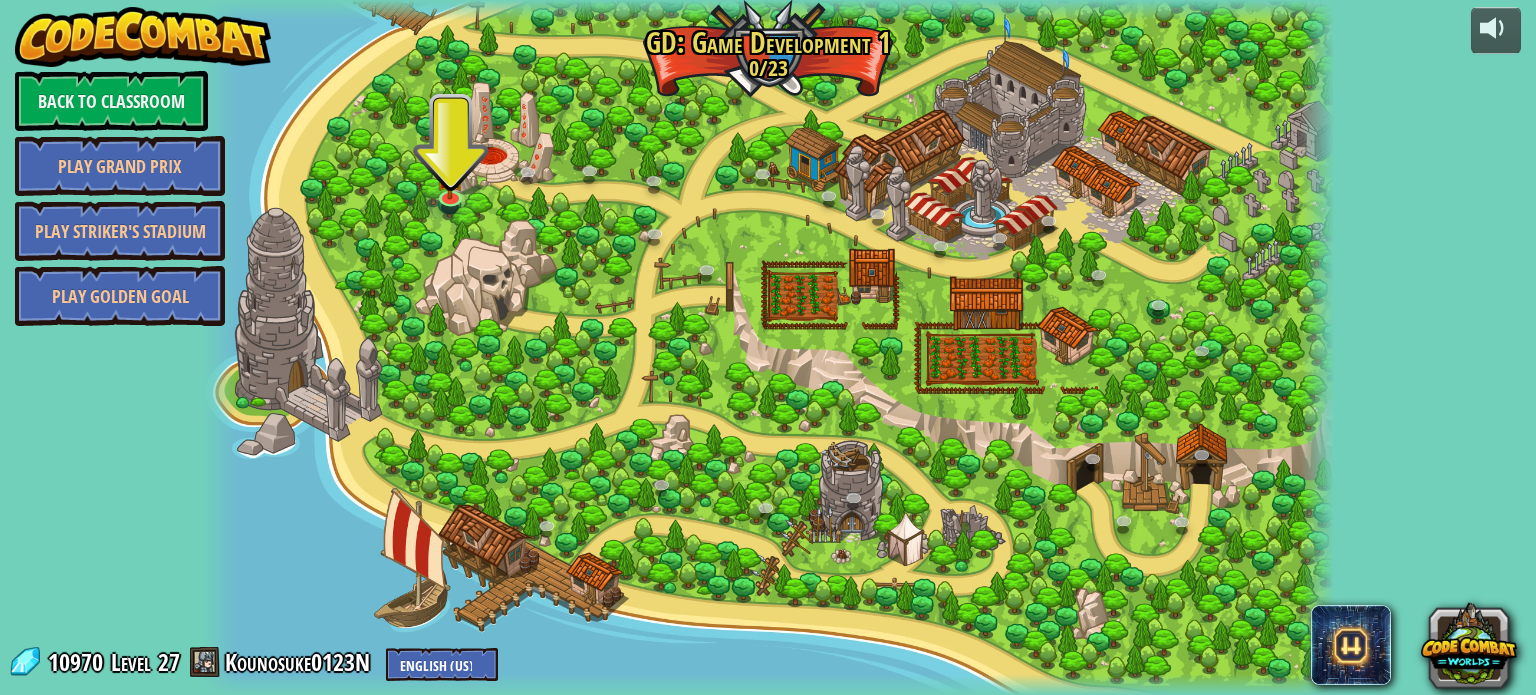 click at bounding box center [767, 347] 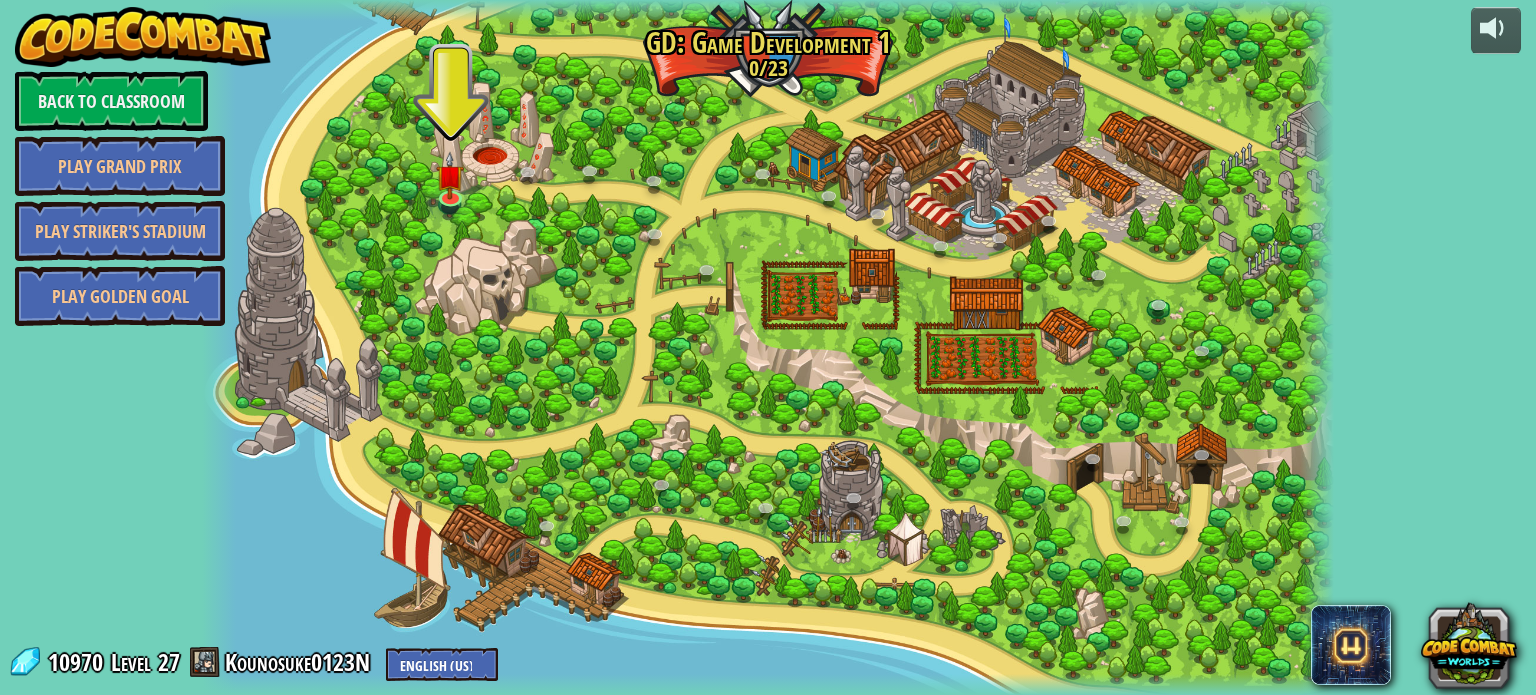 click at bounding box center [767, 347] 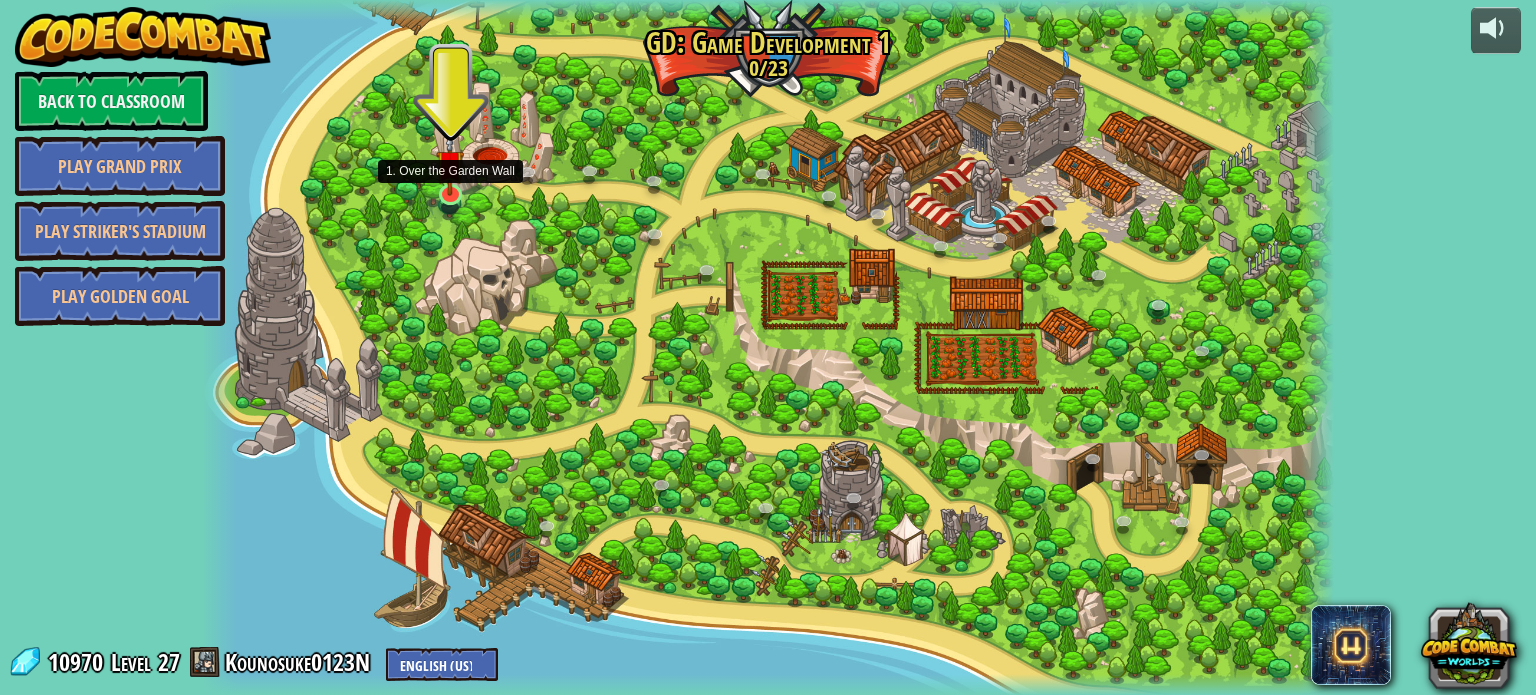 drag, startPoint x: 480, startPoint y: 184, endPoint x: 444, endPoint y: 202, distance: 40.24922 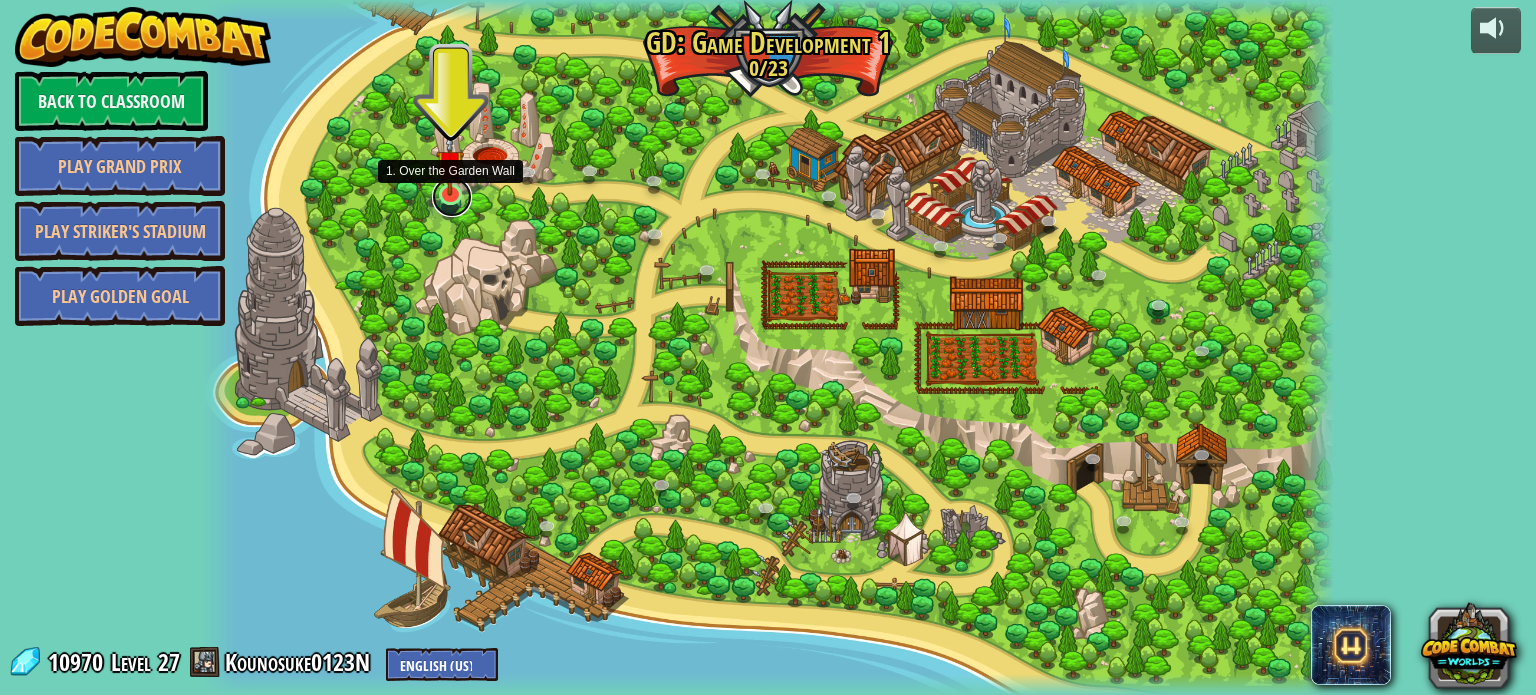 click at bounding box center (452, 197) 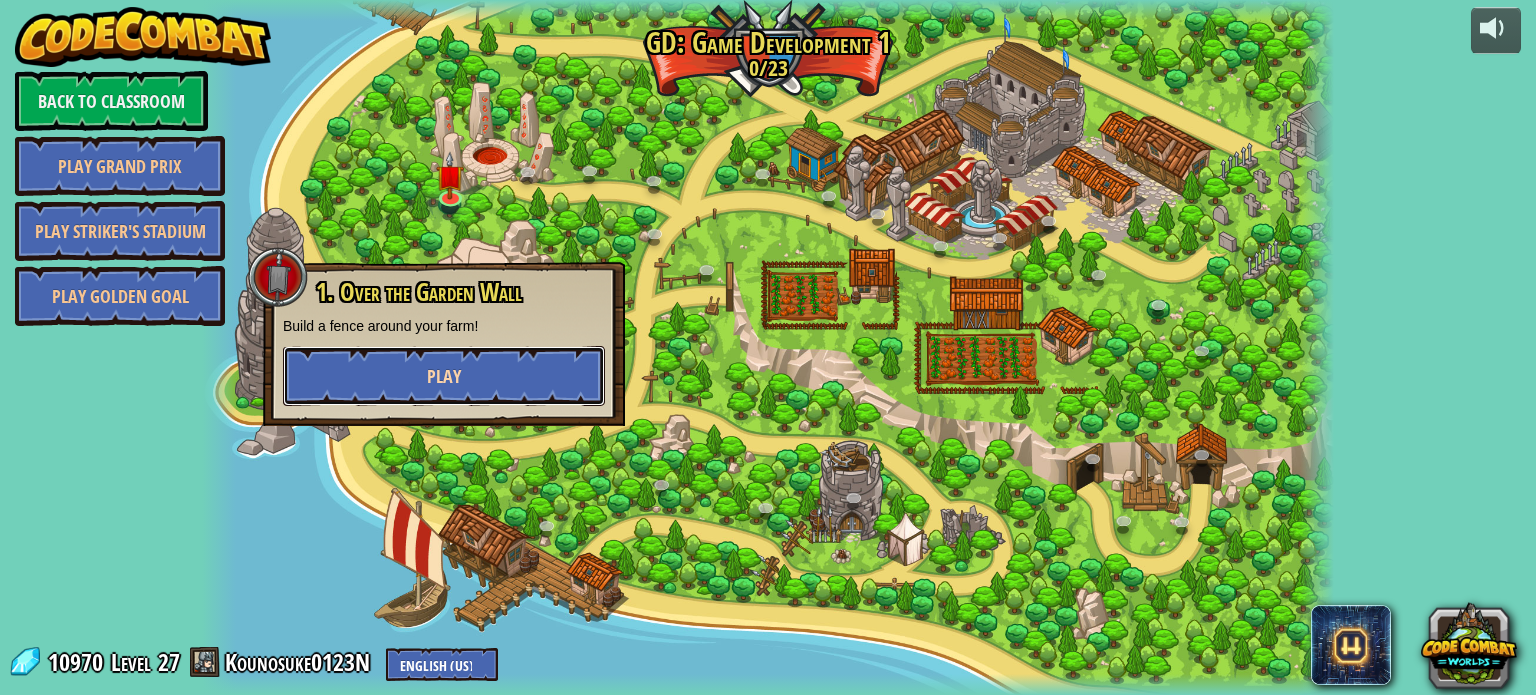 click on "Play" at bounding box center (444, 376) 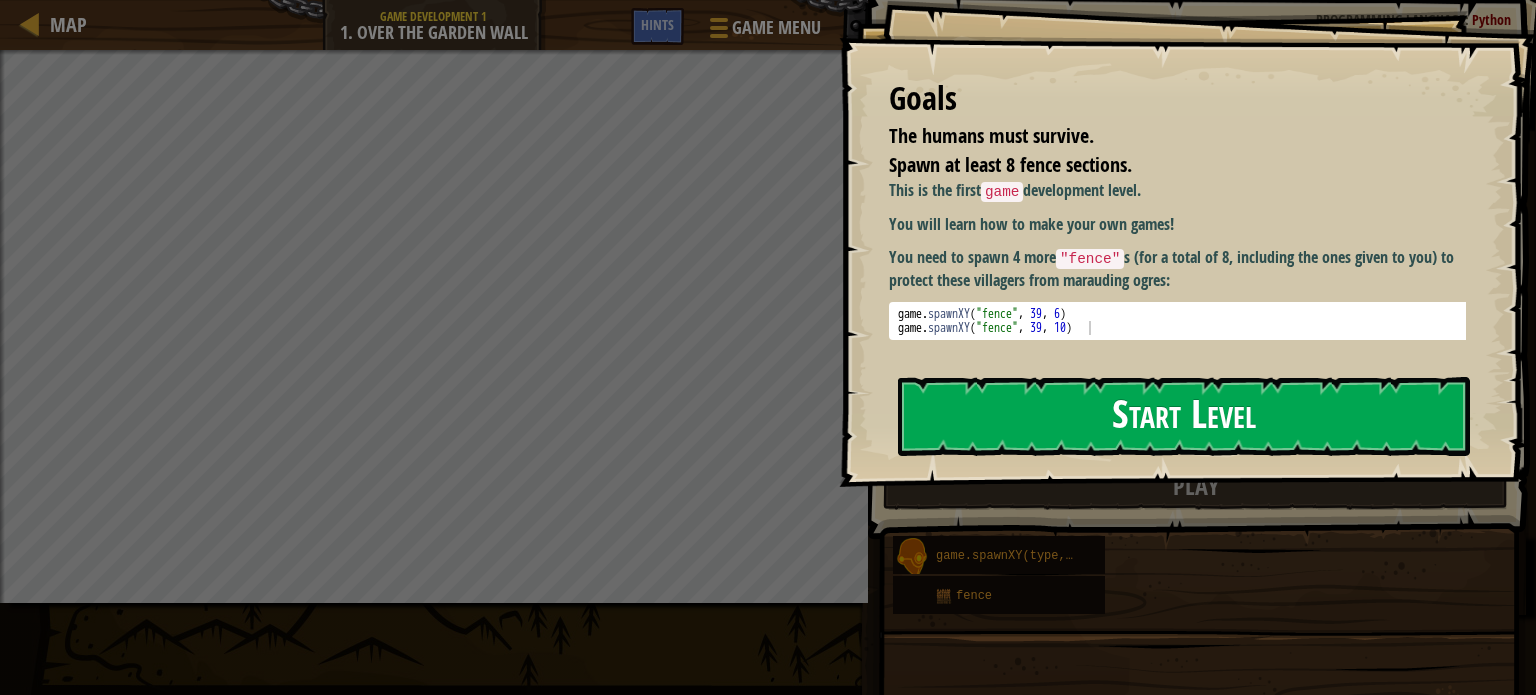 click on "Start Level" at bounding box center [1184, 416] 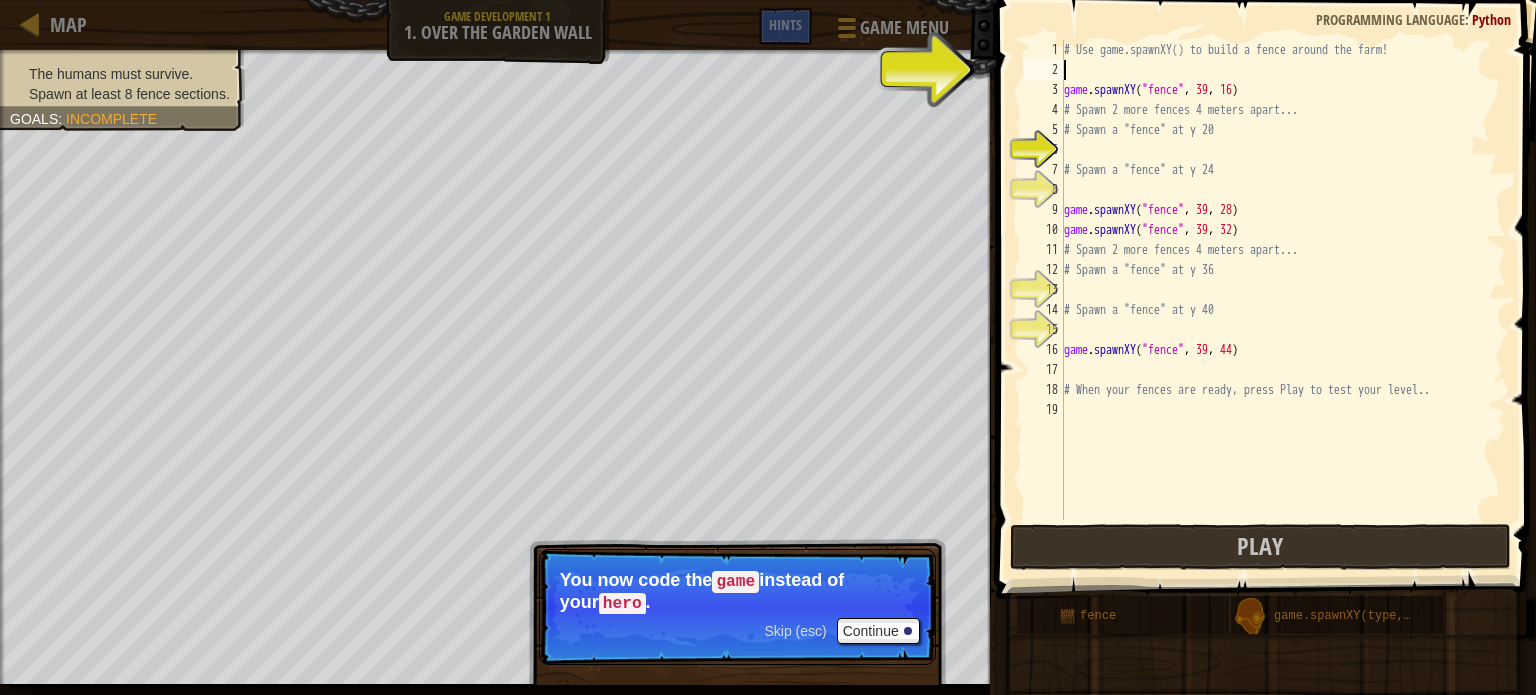 click on "# Use game.spawnXY() to build a fence around the farm! game . spawnXY ( "fence" ,   39 ,   16 ) # Spawn 2 more fences 4 meters apart... # Spawn a "fence" at y 20 # Spawn a "fence" at y 24 game . spawnXY ( "fence" ,   39 ,   28 ) game . spawnXY ( "fence" ,   39 ,   32 ) # Spawn 2 more fences 4 meters apart... # Spawn a "fence" at y 36 # Spawn a "fence" at y 40 game . spawnXY ( "fence" ,   39 ,   44 ) # When your fences are ready, press Play to test your level.." at bounding box center [1283, 300] 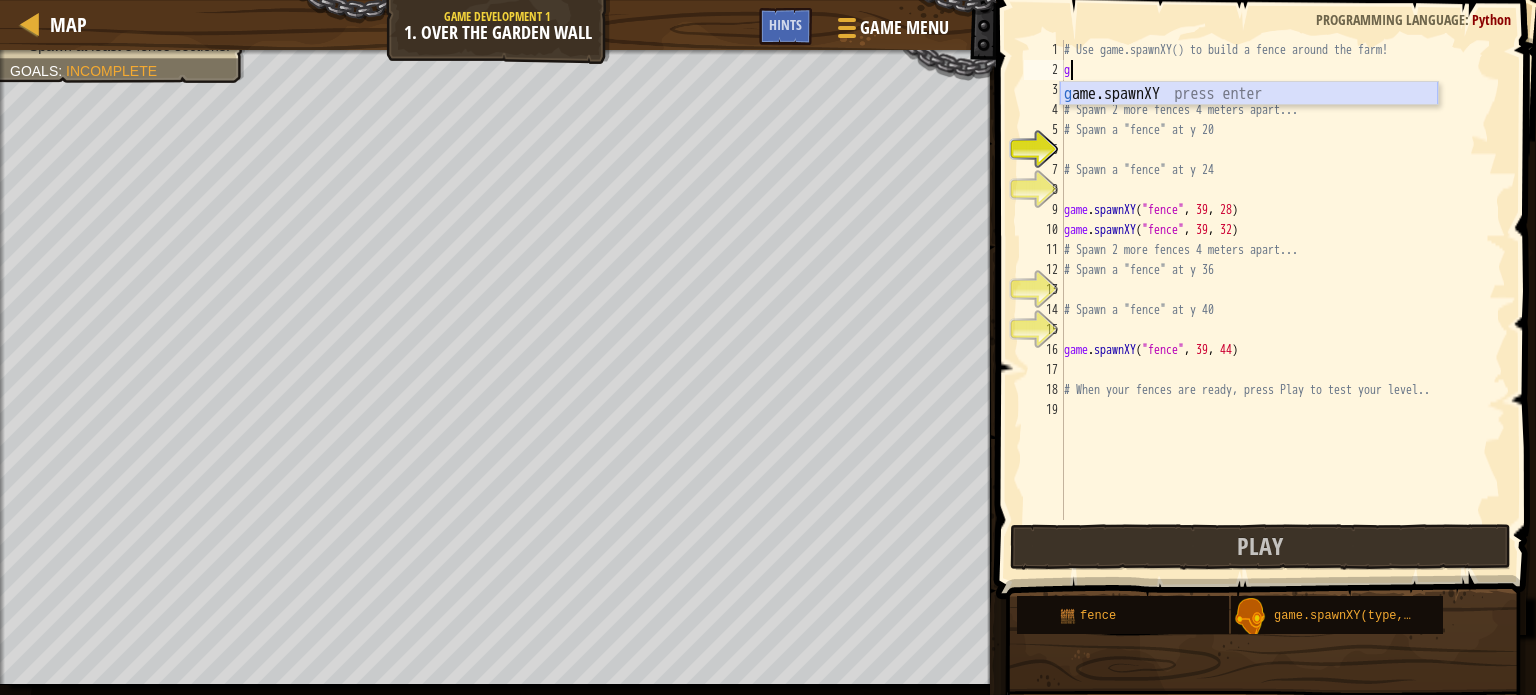 click on "g ame.spawnXY press enter" at bounding box center (1249, 118) 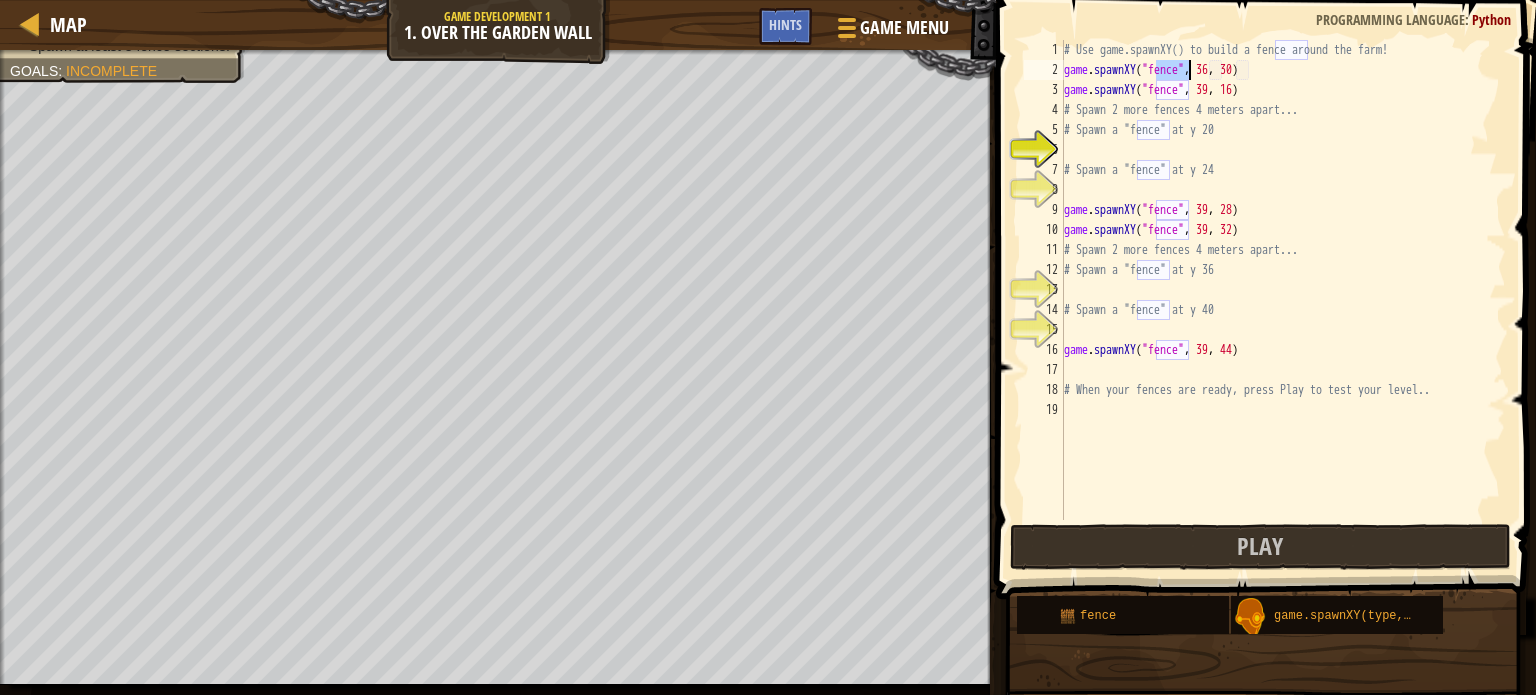 click on "# Use game.spawnXY() to build a fence around the farm! game . spawnXY ( "fence" ,   36 ,   30 ) game . spawnXY ( "fence" ,   39 ,   16 ) # Spawn 2 more fences 4 meters apart... # Spawn a "fence" at y 20 # Spawn a "fence" at y 24 game . spawnXY ( "fence" ,   39 ,   28 ) game . spawnXY ( "fence" ,   39 ,   32 ) # Spawn 2 more fences 4 meters apart... # Spawn a "fence" at y 36 # Spawn a "fence" at y 40 game . spawnXY ( "fence" ,   39 ,   44 ) # When your fences are ready, press Play to test your level.." at bounding box center [1283, 300] 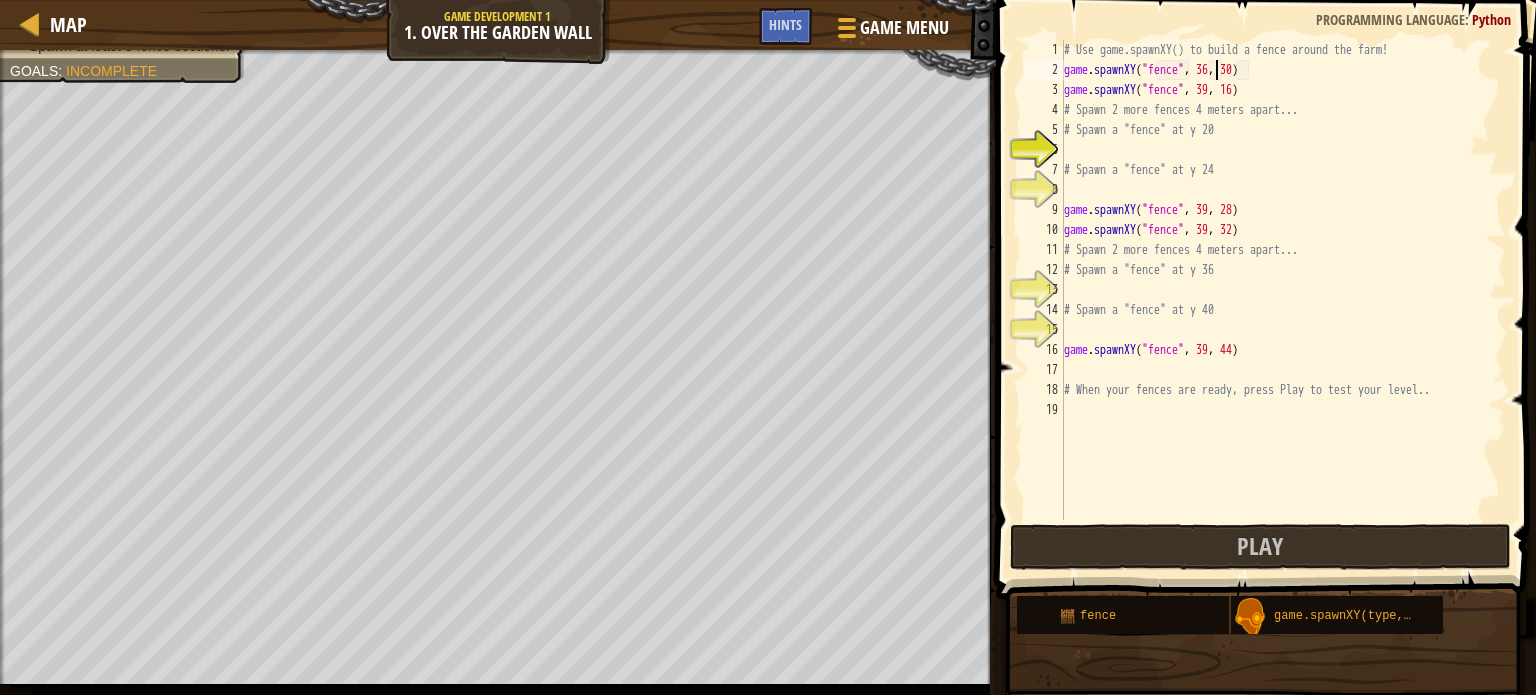 click on "# Use game.spawnXY() to build a fence around the farm! game . spawnXY ( "fence" ,   36 ,   30 ) game . spawnXY ( "fence" ,   39 ,   16 ) # Spawn 2 more fences 4 meters apart... # Spawn a "fence" at y 20 # Spawn a "fence" at y 24 game . spawnXY ( "fence" ,   39 ,   28 ) game . spawnXY ( "fence" ,   39 ,   32 ) # Spawn 2 more fences 4 meters apart... # Spawn a "fence" at y 36 # Spawn a "fence" at y 40 game . spawnXY ( "fence" ,   39 ,   44 ) # When your fences are ready, press Play to test your level.." at bounding box center (1283, 300) 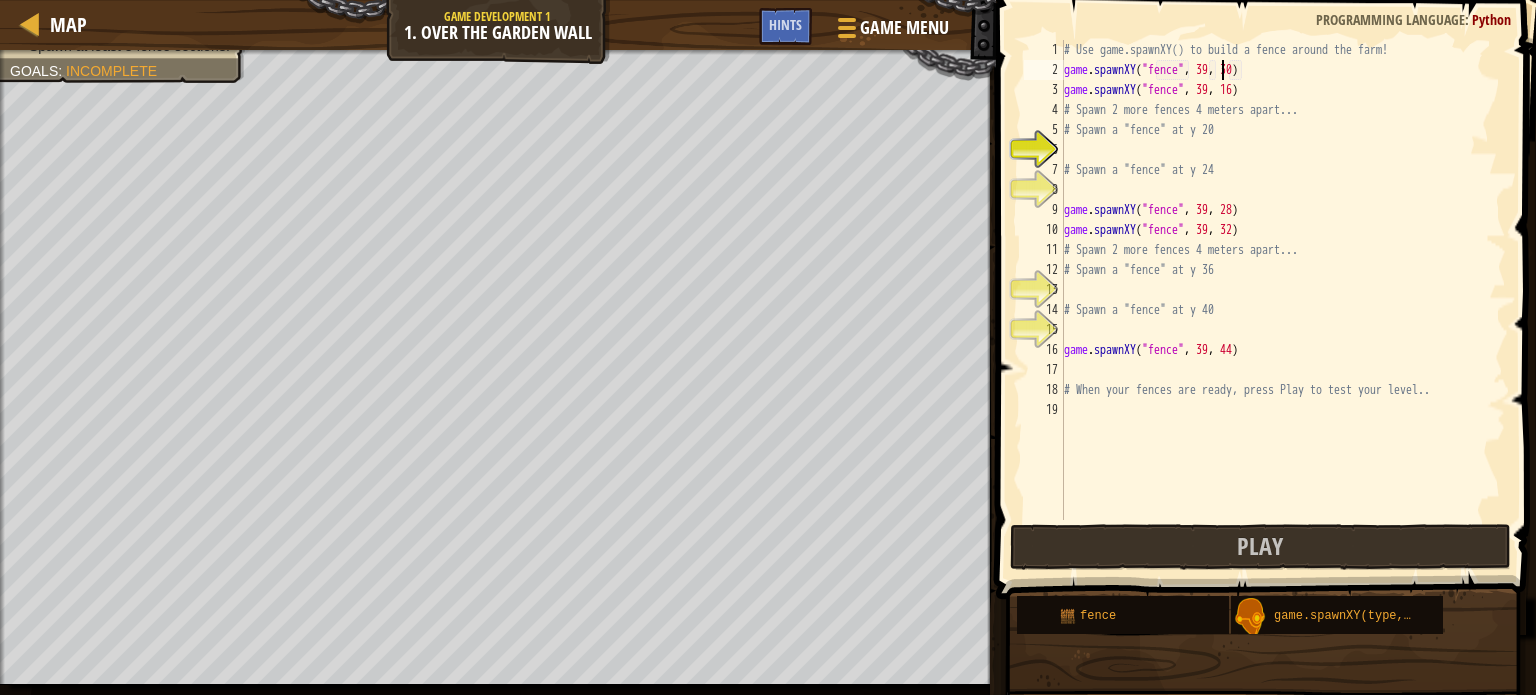 scroll, scrollTop: 9, scrollLeft: 12, axis: both 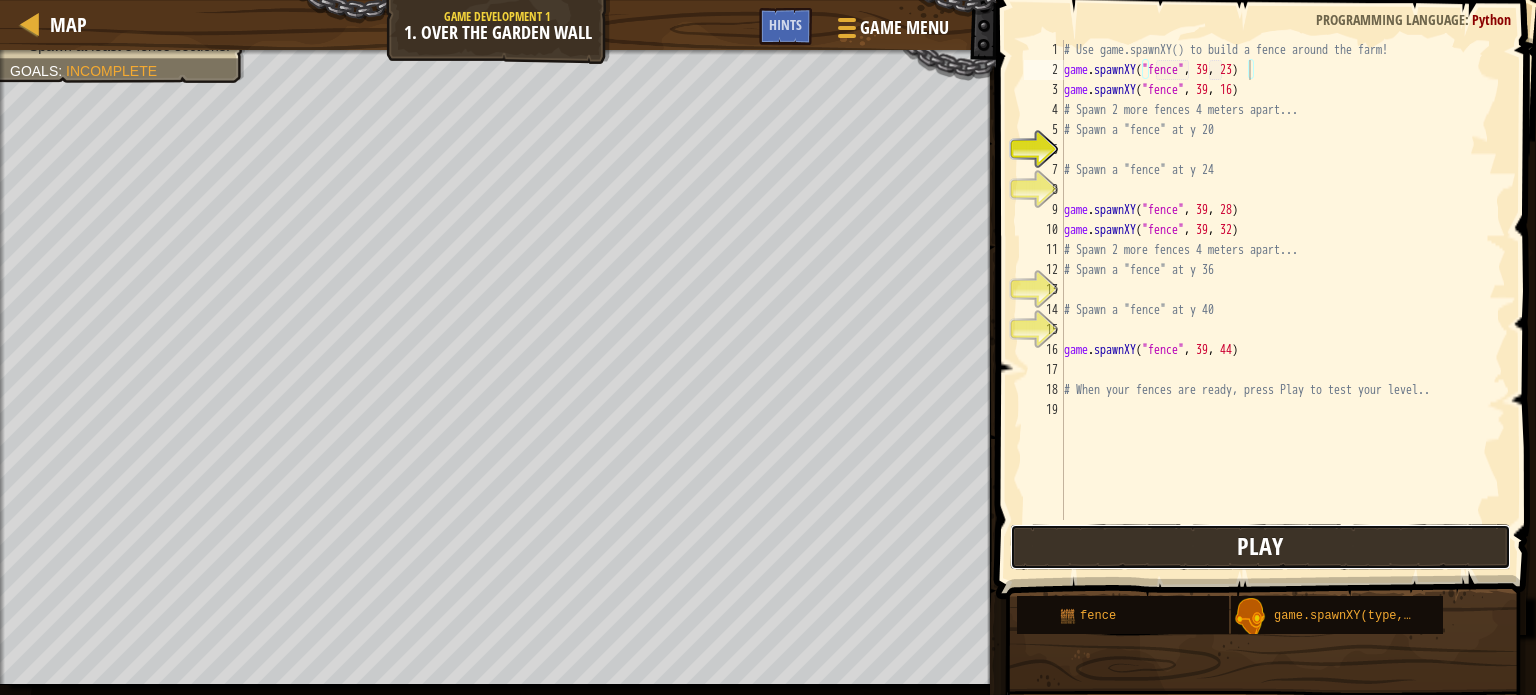 click on "Play" at bounding box center (1260, 547) 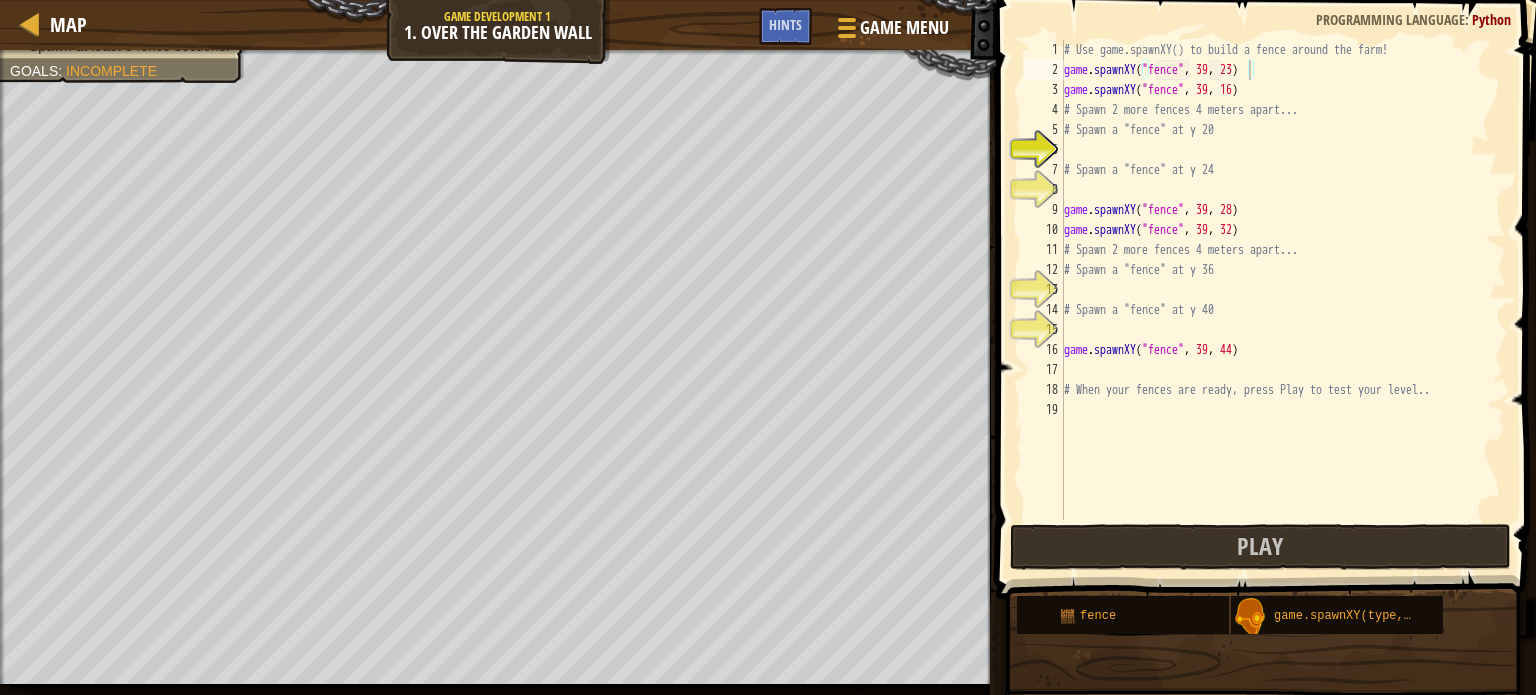 type on "game.spawnXY("fence", 39, 16)" 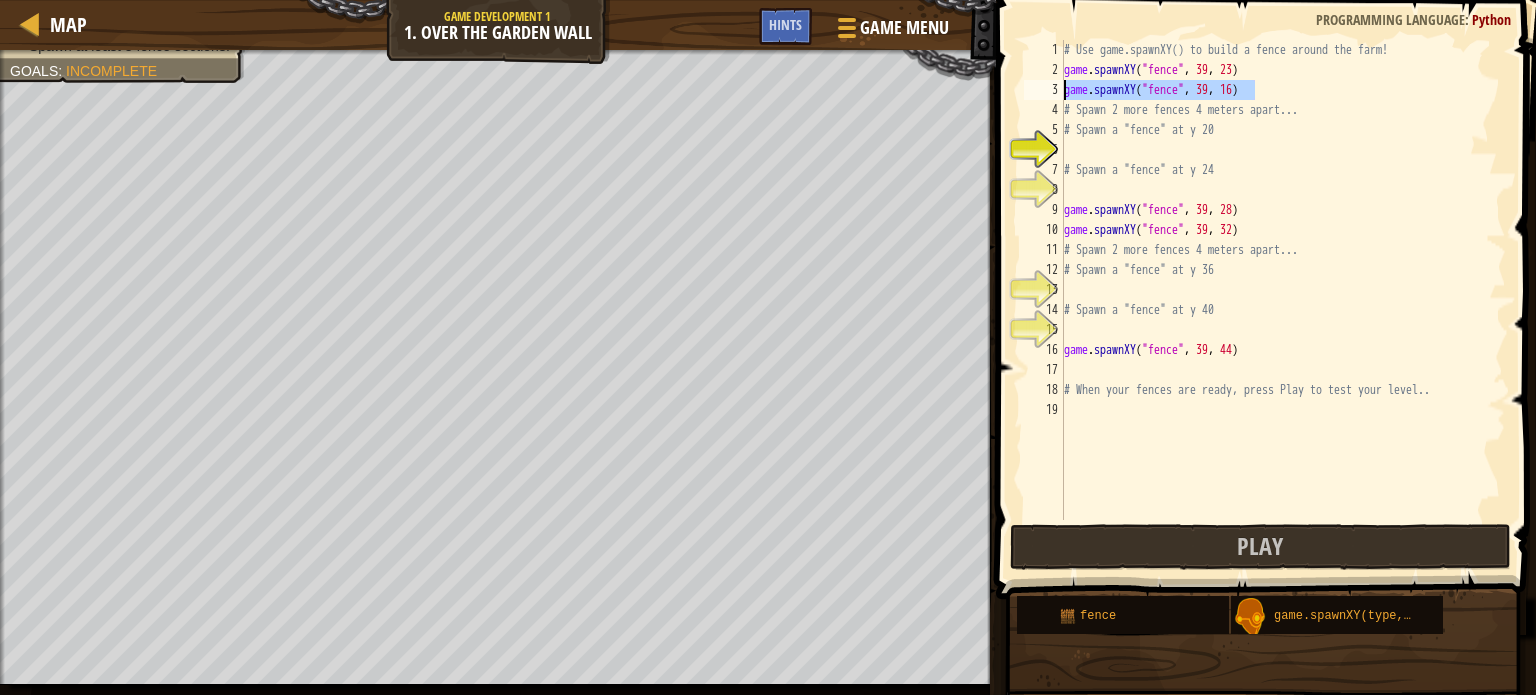 drag, startPoint x: 1263, startPoint y: 92, endPoint x: 1059, endPoint y: 95, distance: 204.02206 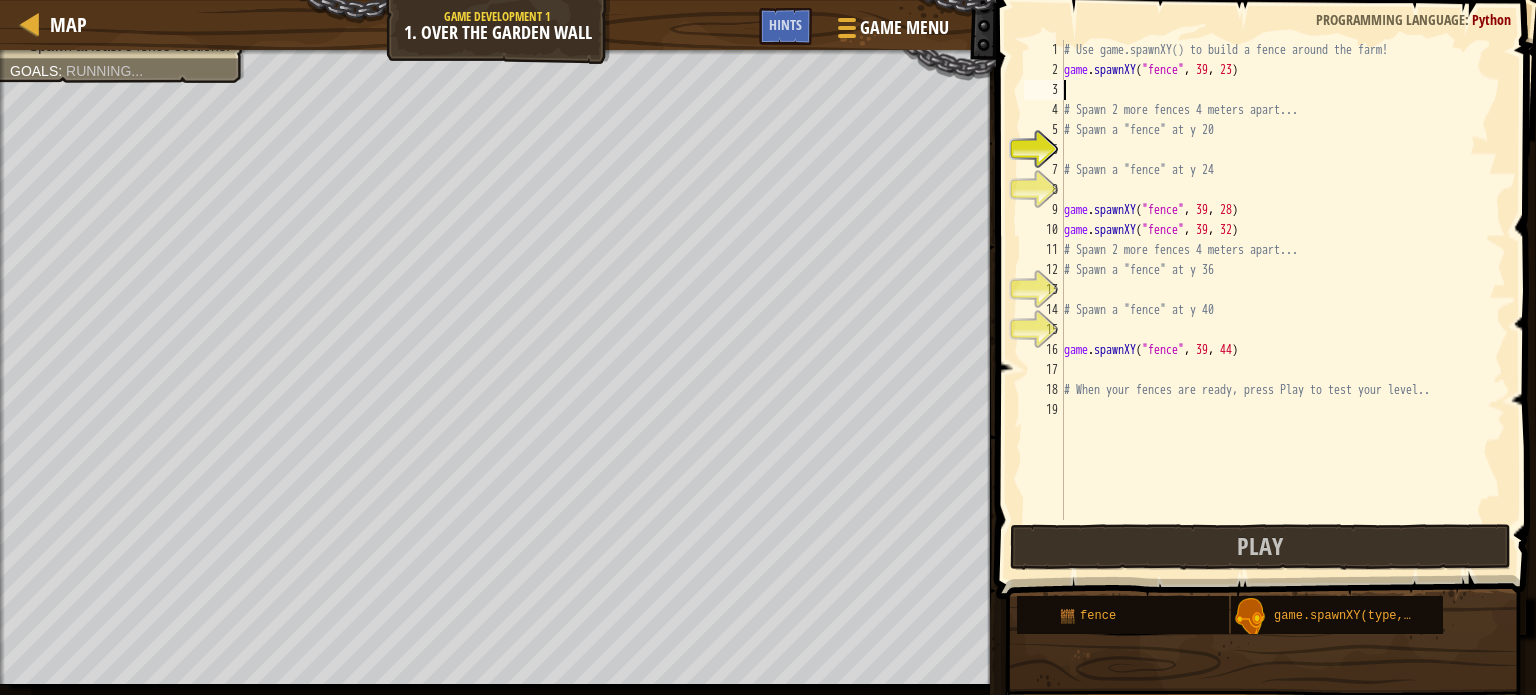 scroll, scrollTop: 9, scrollLeft: 0, axis: vertical 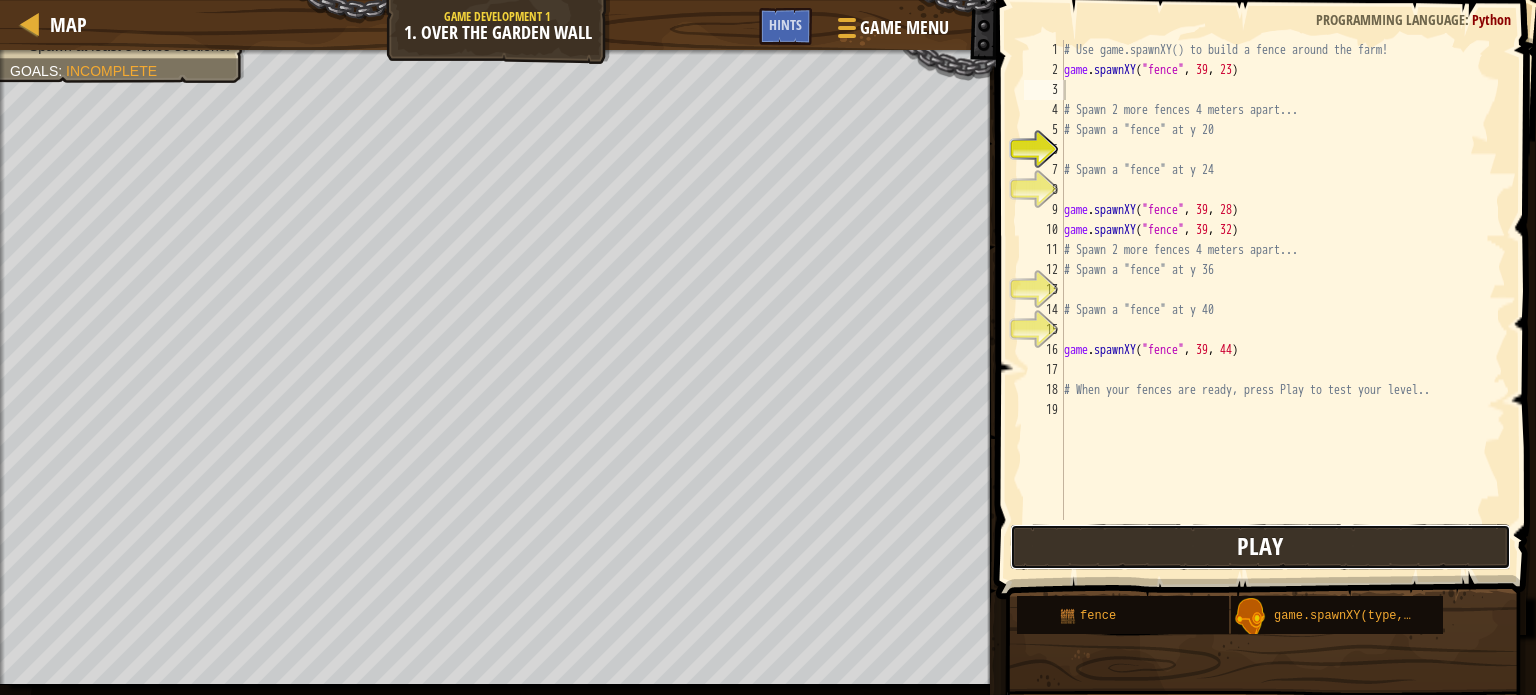click on "Play" at bounding box center (1260, 547) 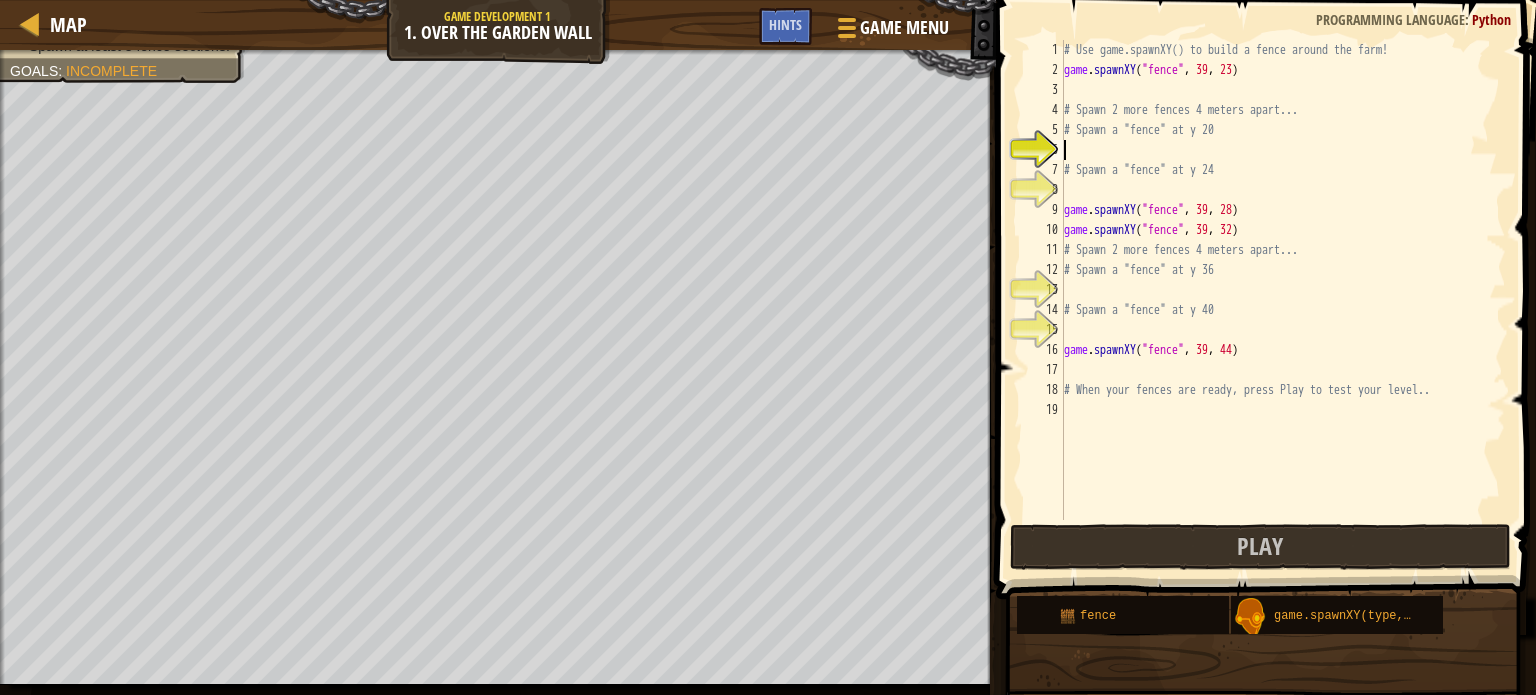click on "# Use game.spawnXY() to build a fence around the farm! game . spawnXY ( "fence" ,   39 ,   23 ) # Spawn 2 more fences 4 meters apart... # Spawn a "fence" at y 20 # Spawn a "fence" at y 24 game . spawnXY ( "fence" ,   39 ,   28 ) game . spawnXY ( "fence" ,   39 ,   32 ) # Spawn 2 more fences 4 meters apart... # Spawn a "fence" at y 36 # Spawn a "fence" at y 40 game . spawnXY ( "fence" ,   39 ,   44 ) # When your fences are ready, press Play to test your level.." at bounding box center (1283, 300) 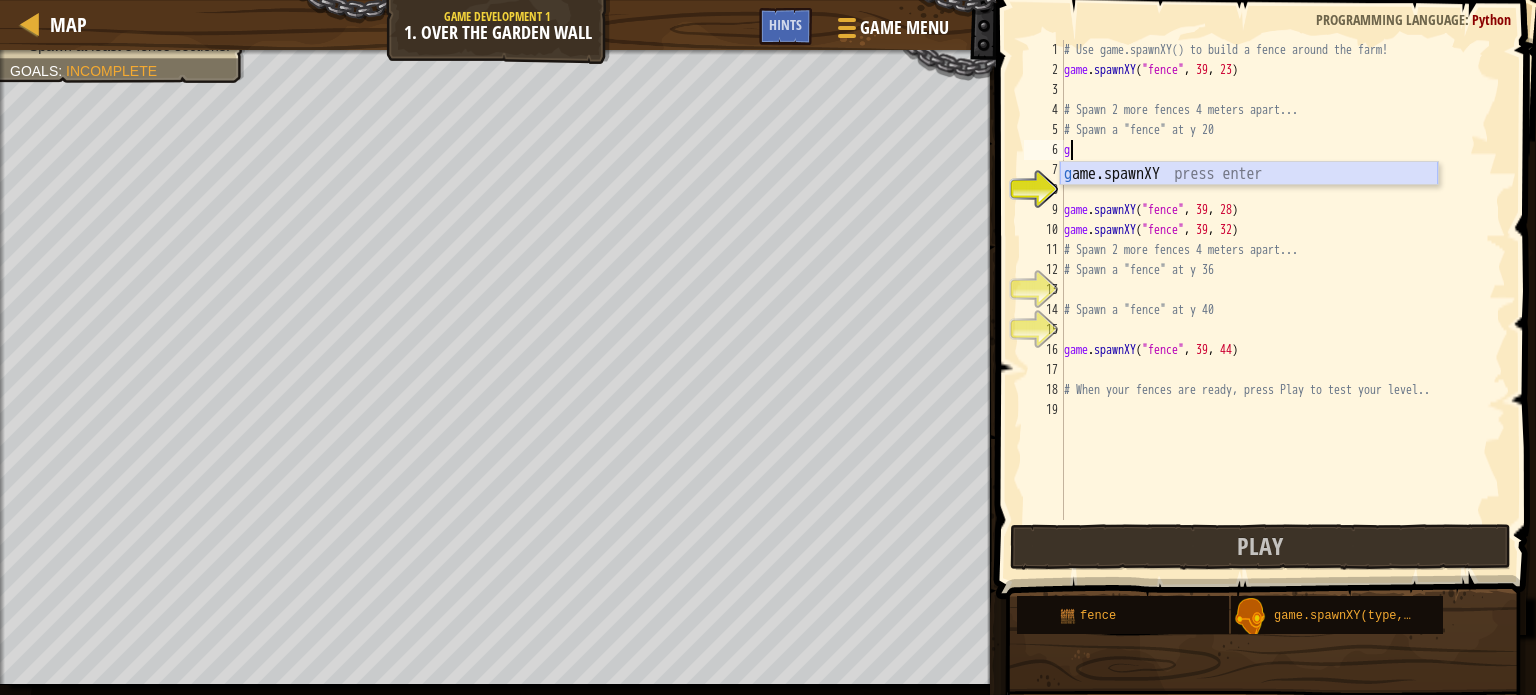 click on "g ame.spawnXY press enter" at bounding box center [1249, 198] 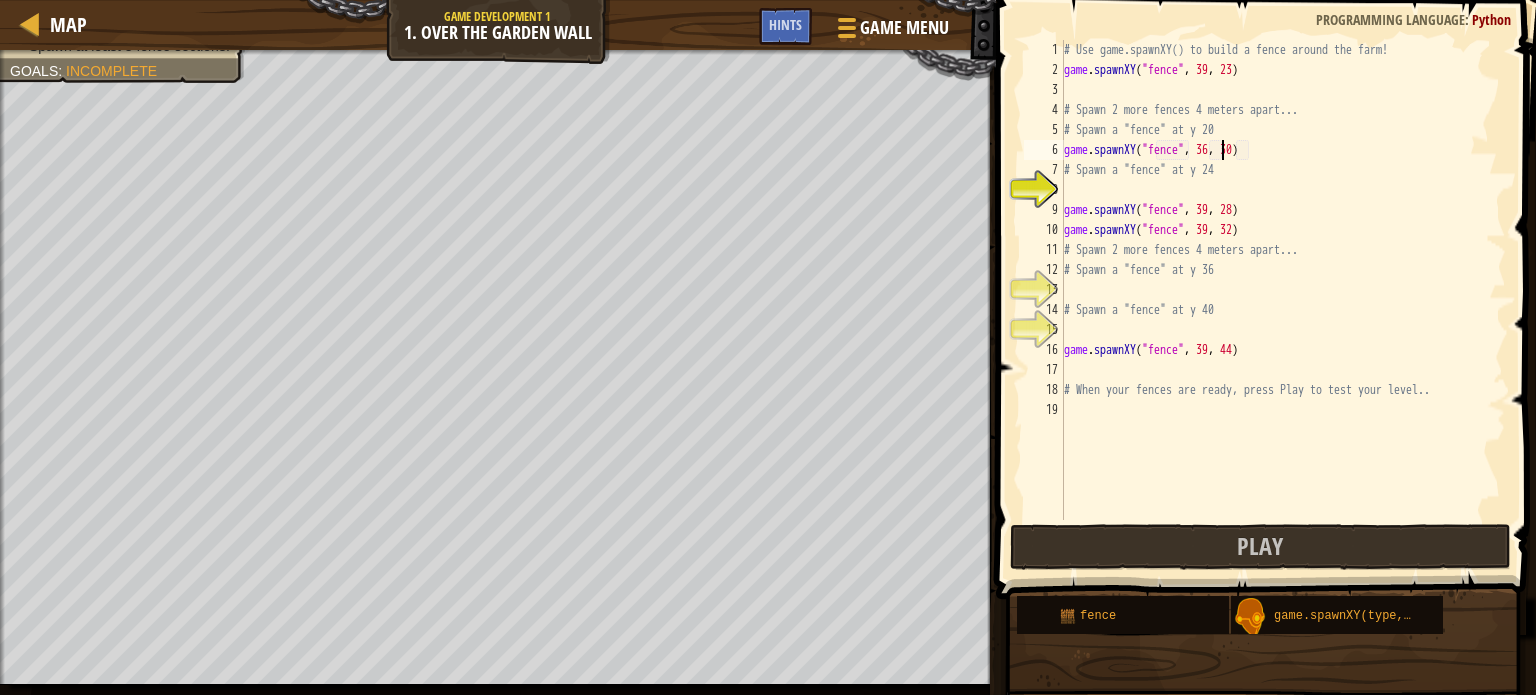 click on "# Use game.spawnXY() to build a fence around the farm! game . spawnXY ( "fence" ,   39 ,   23 ) # Spawn 2 more fences 4 meters apart... # Spawn a "fence" at y 20 game . spawnXY ( "fence" ,   36 ,   30 ) # Spawn a "fence" at y 24 game . spawnXY ( "fence" ,   39 ,   28 ) game . spawnXY ( "fence" ,   39 ,   32 ) # Spawn 2 more fences 4 meters apart... # Spawn a "fence" at y 36 # Spawn a "fence" at y 40 game . spawnXY ( "fence" ,   39 ,   44 ) # When your fences are ready, press Play to test your level.." at bounding box center [1283, 300] 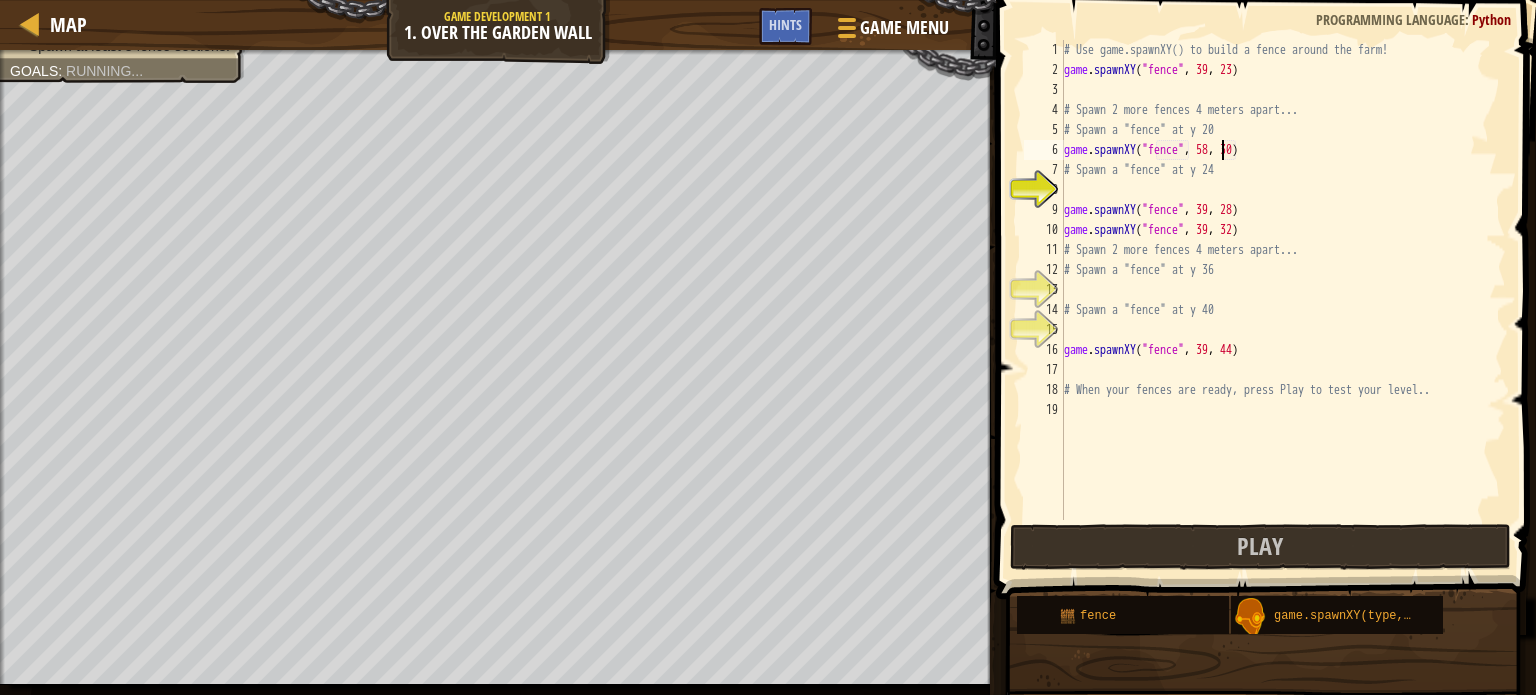 scroll, scrollTop: 9, scrollLeft: 12, axis: both 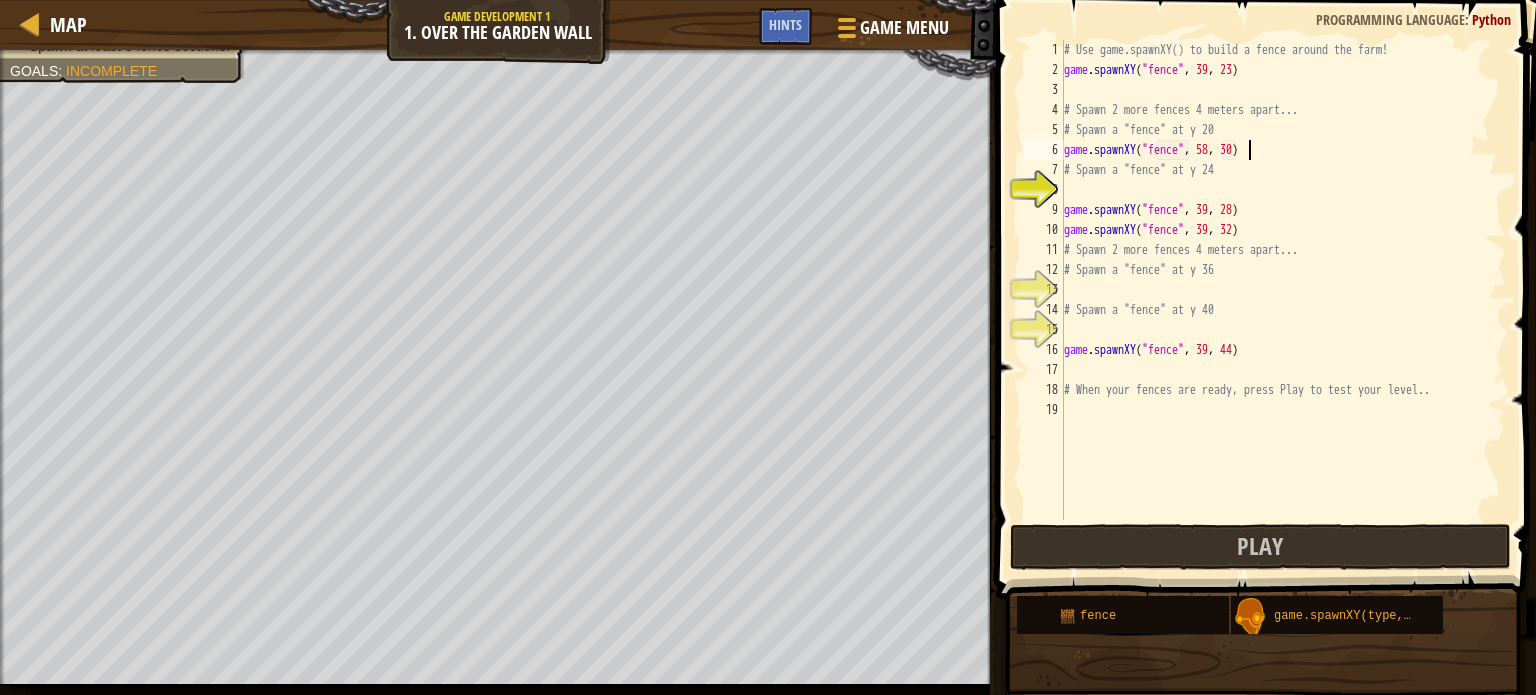 click on "# Use game.spawnXY() to build a fence around the farm! game . spawnXY ( "fence" ,   [NUMBER] ,   [NUMBER] ) # Spawn [NUMBER] more fences [NUMBER] meters apart... # Spawn a "fence" at y [NUMBER] game . spawnXY ( "fence" ,   [NUMBER] ,   [NUMBER] ) # Spawn a "fence" at y [NUMBER] game . spawnXY ( "fence" ,   [NUMBER] ,   [NUMBER] ) game . spawnXY ( "fence" ,   [NUMBER] ,   [NUMBER] ) # Spawn [NUMBER] more fences [NUMBER] meters apart... # Spawn a "fence" at y [NUMBER] # Spawn a "fence" at y [NUMBER] game . spawnXY ( "fence" ,   [NUMBER] ,   [NUMBER] ) # When your fences are ready, press Play to test your level.." at bounding box center [1283, 300] 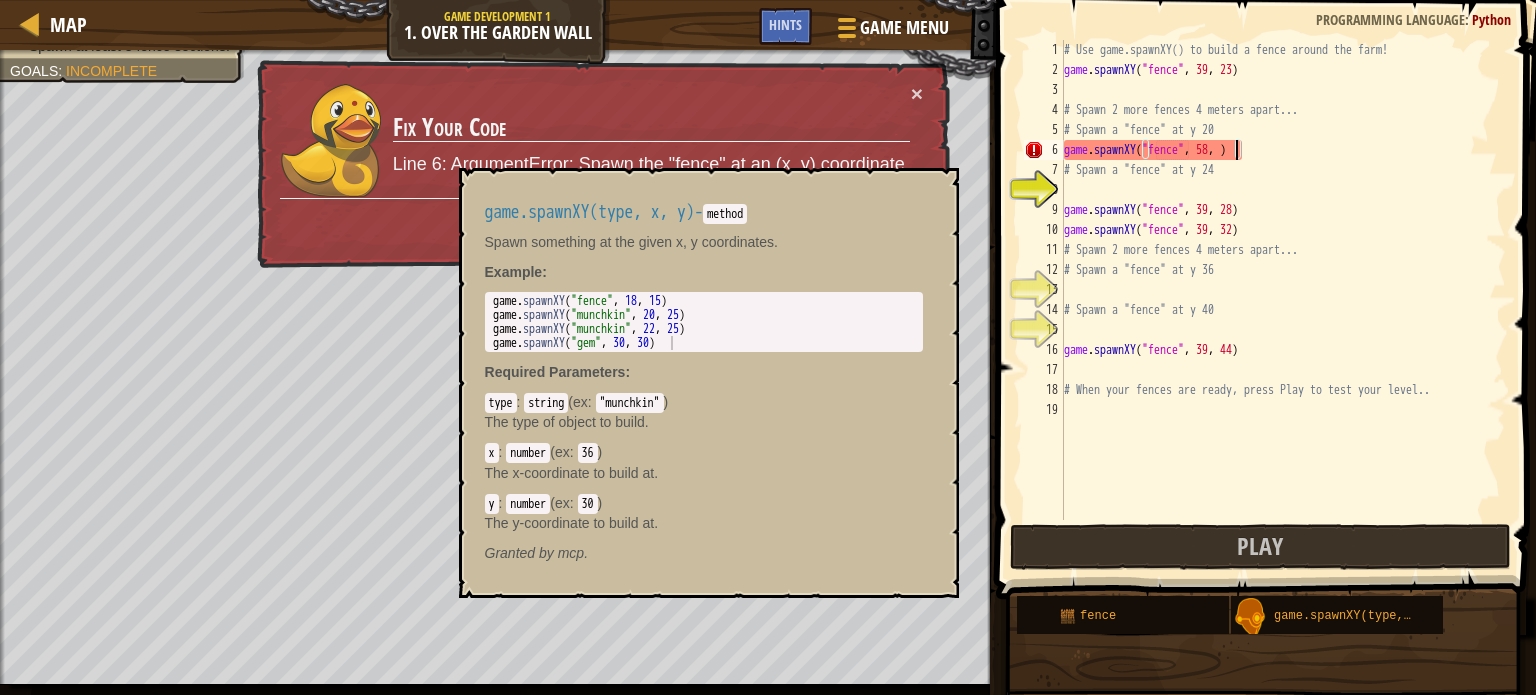 scroll, scrollTop: 9, scrollLeft: 14, axis: both 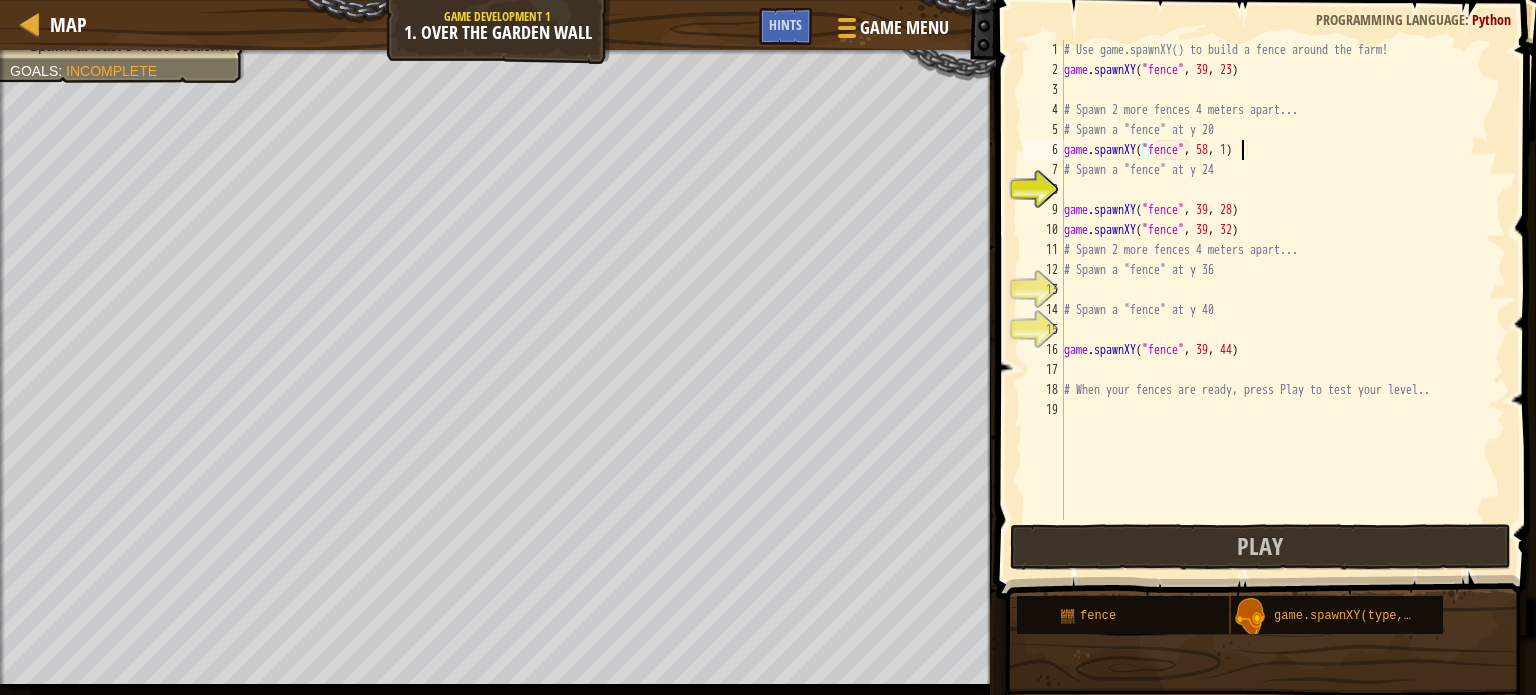 type on "game.spawnXY("fence", 58, 16)" 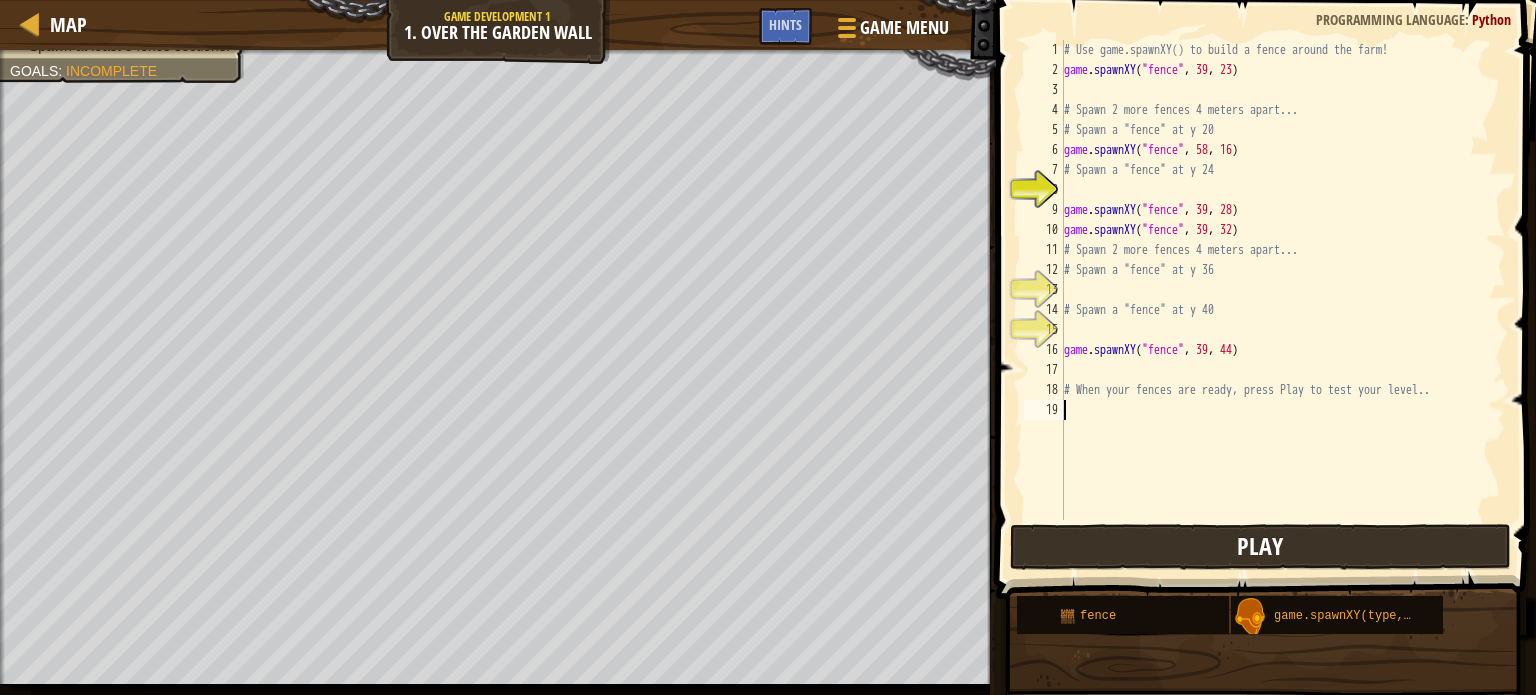 drag, startPoint x: 1437, startPoint y: 513, endPoint x: 1432, endPoint y: 551, distance: 38.327538 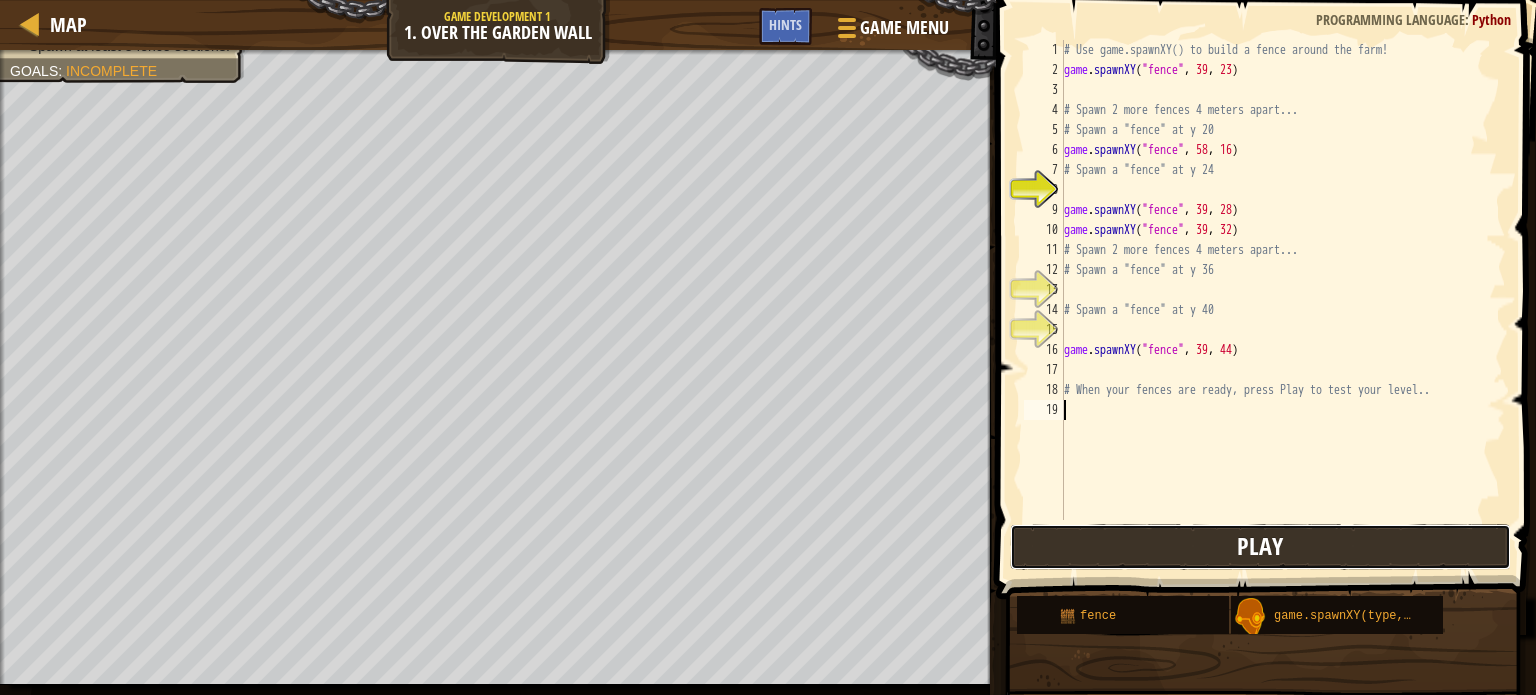 click on "Play" at bounding box center (1260, 547) 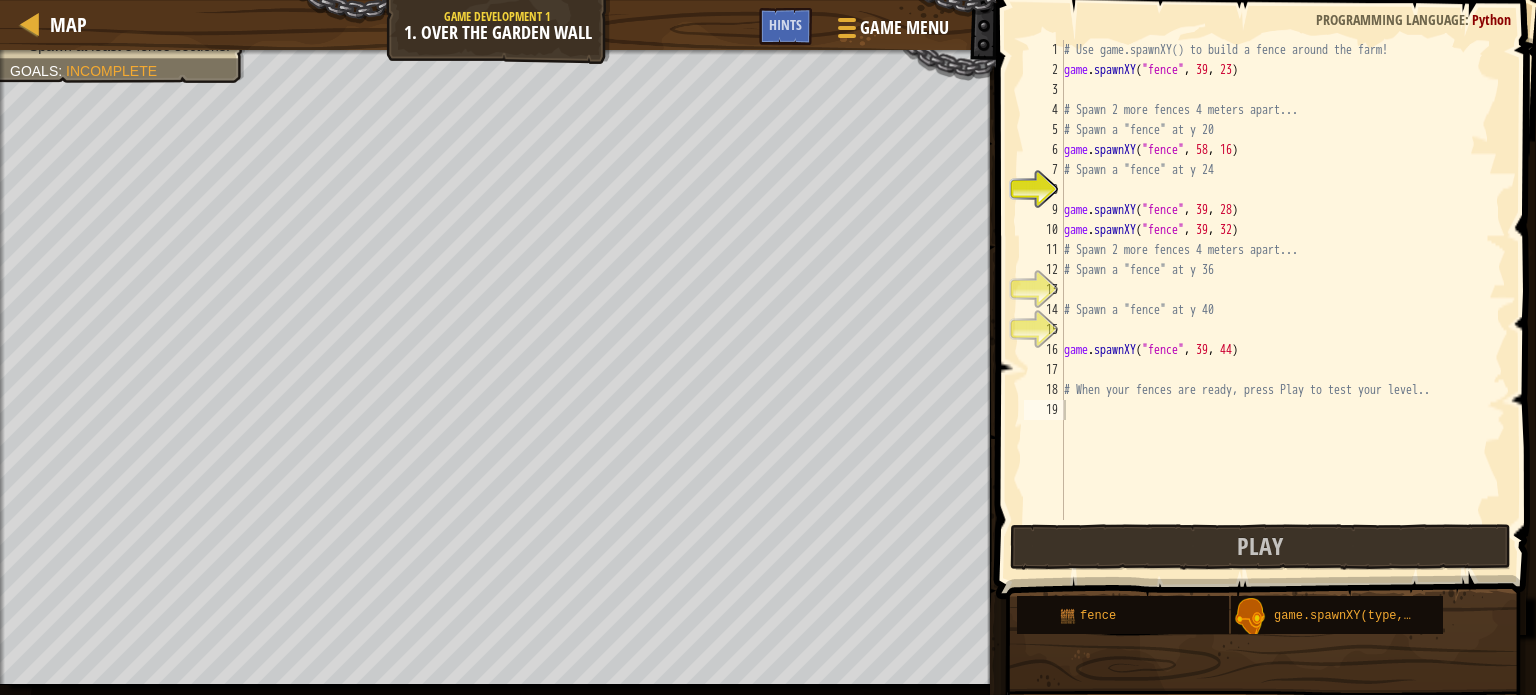 click on "# Use game.spawnXY() to build a fence around the farm! game . spawnXY ( "fence" ,   39 ,   23 ) # Spawn 2 more fences 4 meters apart... # Spawn a "fence" at y 20 game . spawnXY ( "fence" ,   58 ,   16 ) # Spawn a "fence" at y 24 game . spawnXY ( "fence" ,   39 ,   28 ) game . spawnXY ( "fence" ,   39 ,   32 ) # Spawn 2 more fences 4 meters apart... # Spawn a "fence" at y 36 # Spawn a "fence" at y 40 game . spawnXY ( "fence" ,   39 ,   44 ) # When your fences are ready, press Play to test your level.." at bounding box center [1283, 300] 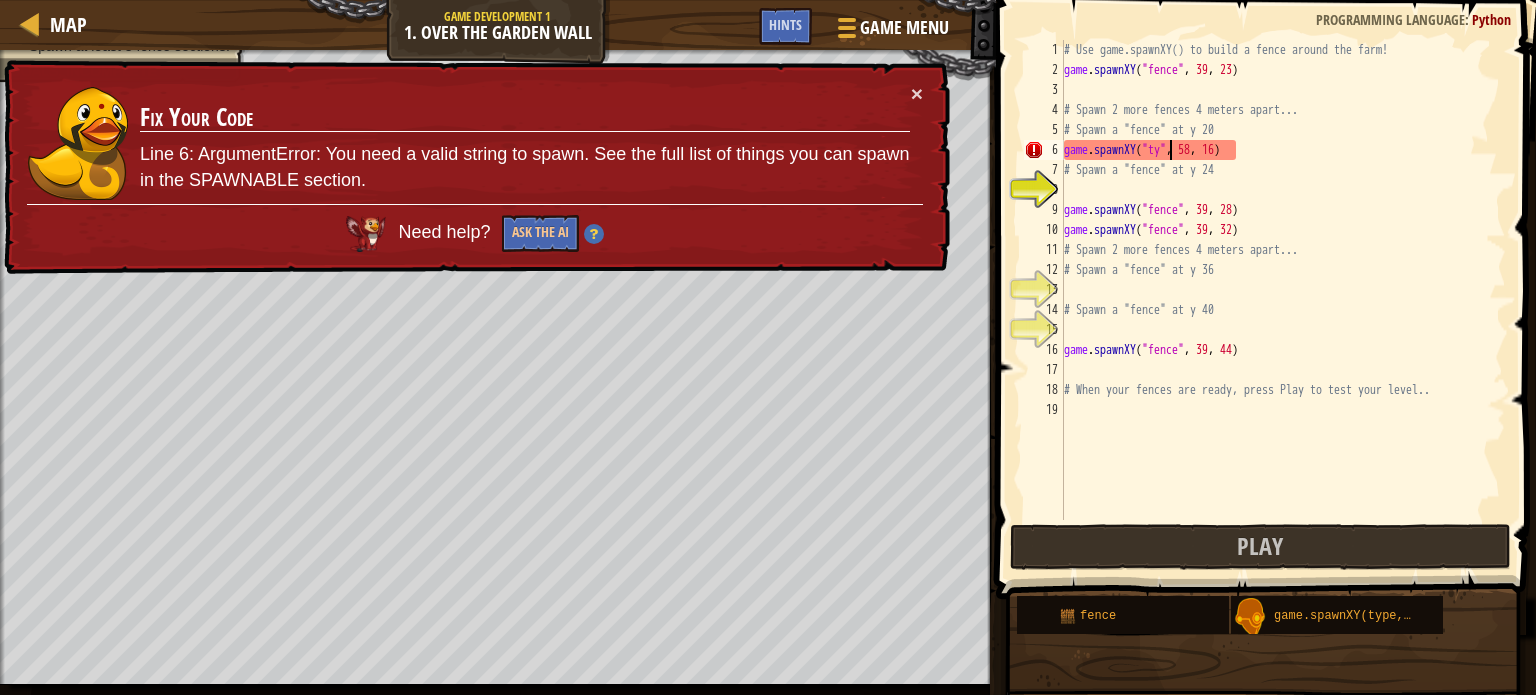 scroll, scrollTop: 9, scrollLeft: 9, axis: both 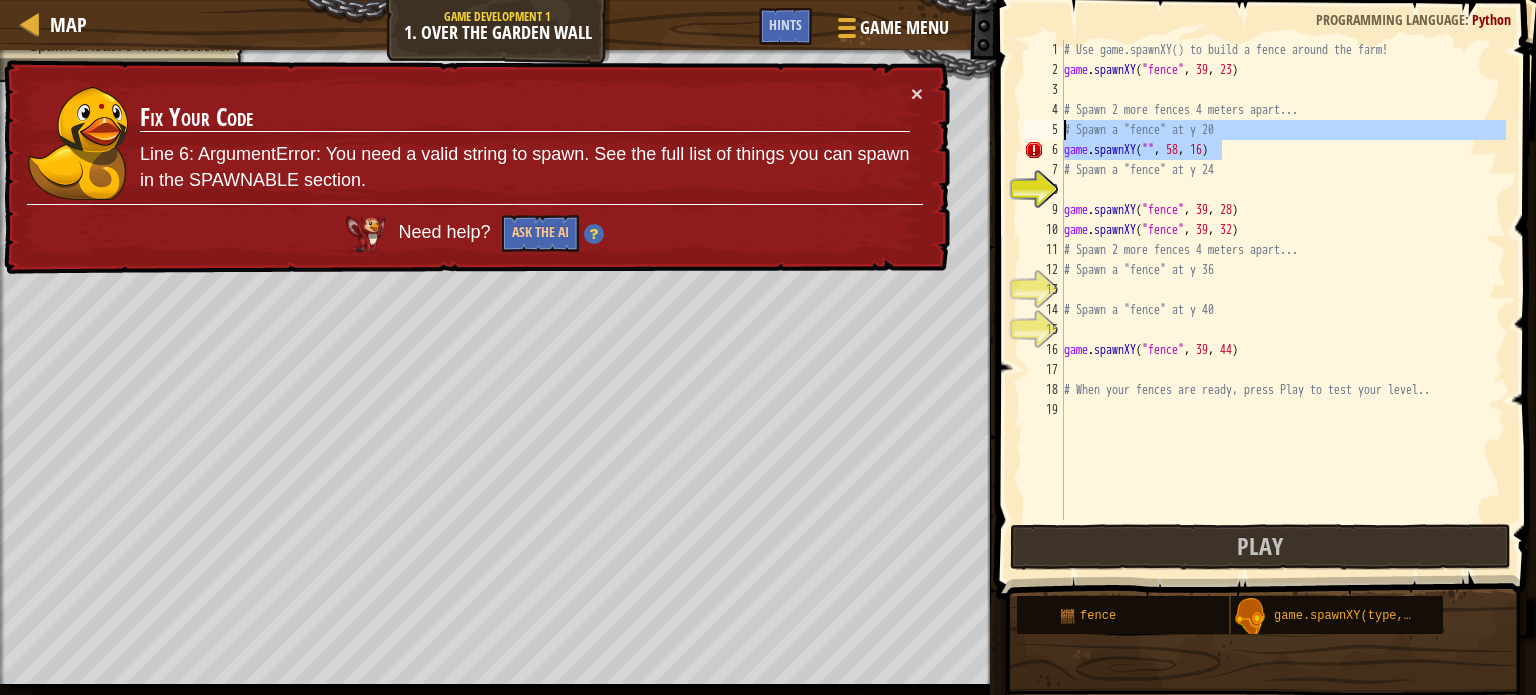 drag, startPoint x: 1222, startPoint y: 152, endPoint x: 1016, endPoint y: 135, distance: 206.70027 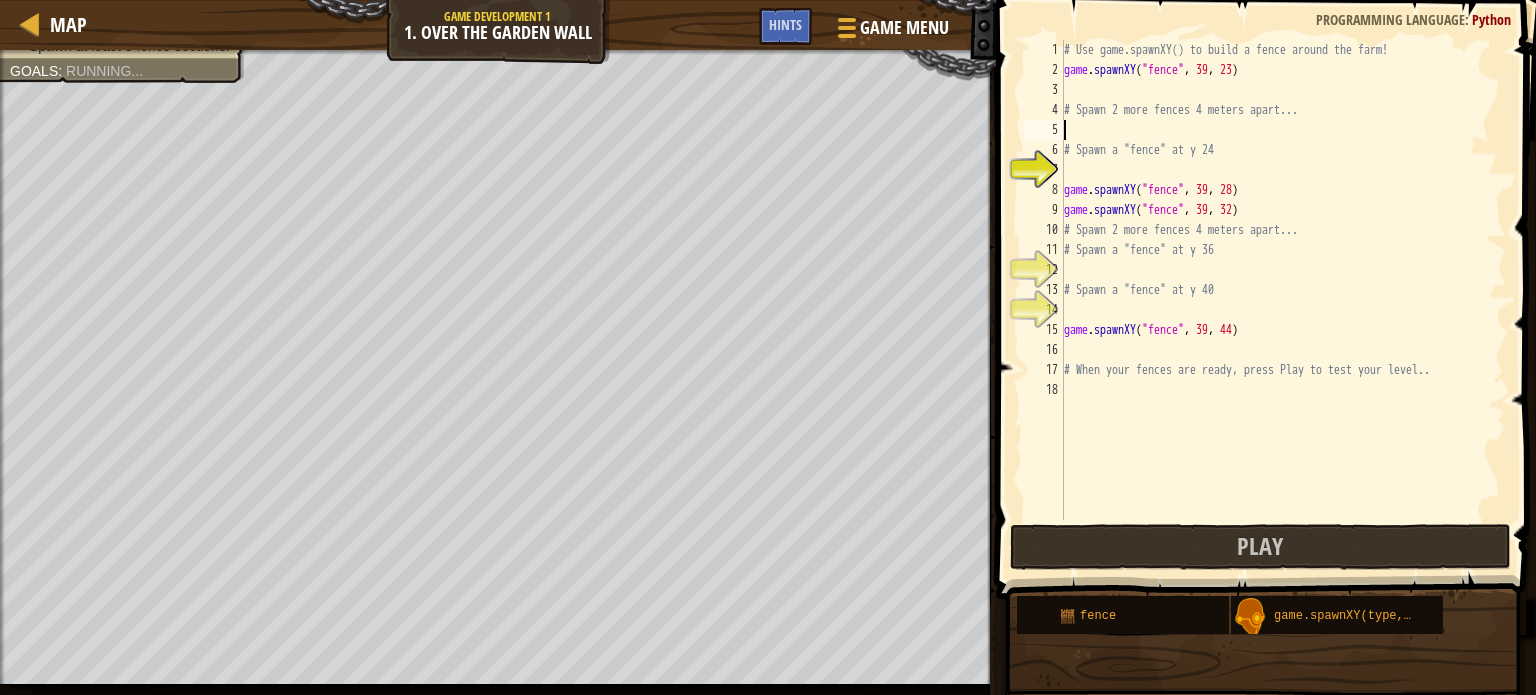 scroll, scrollTop: 9, scrollLeft: 0, axis: vertical 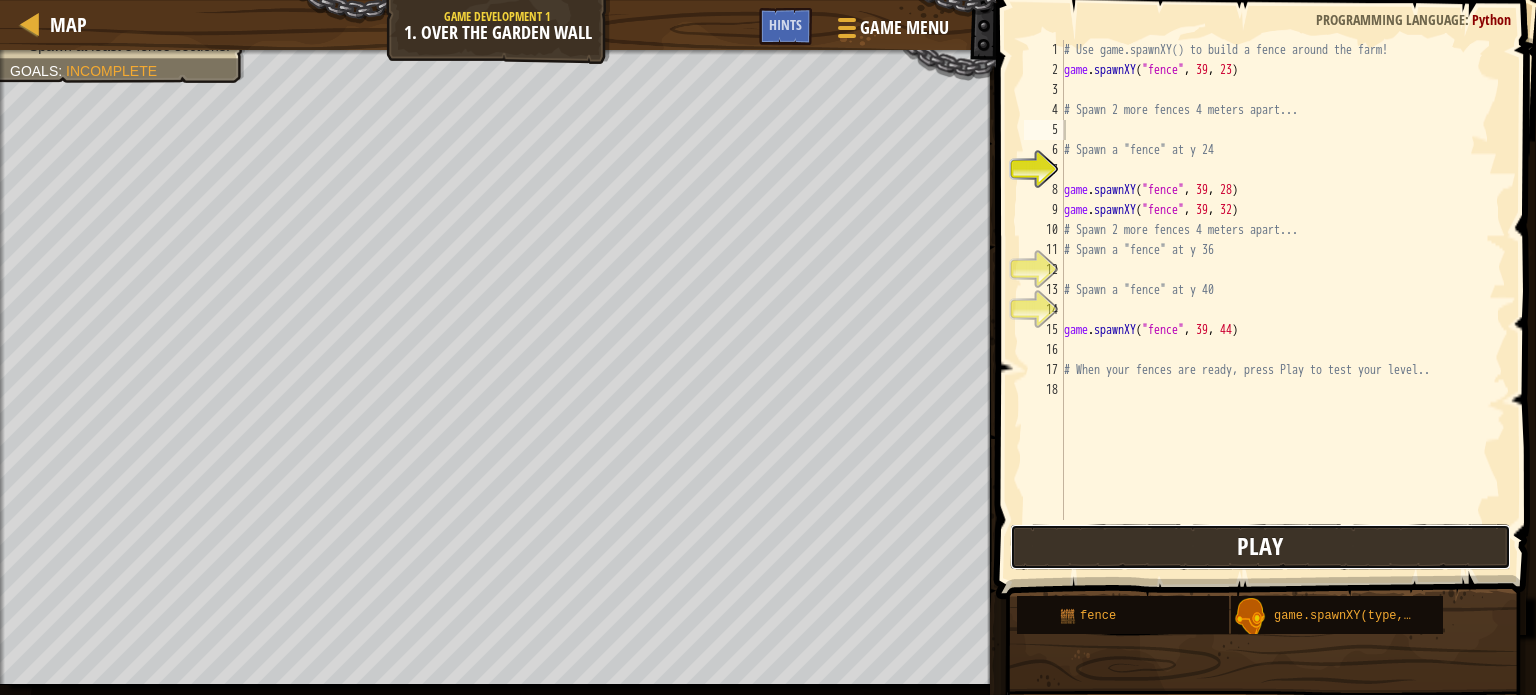 click on "Play" at bounding box center [1260, 547] 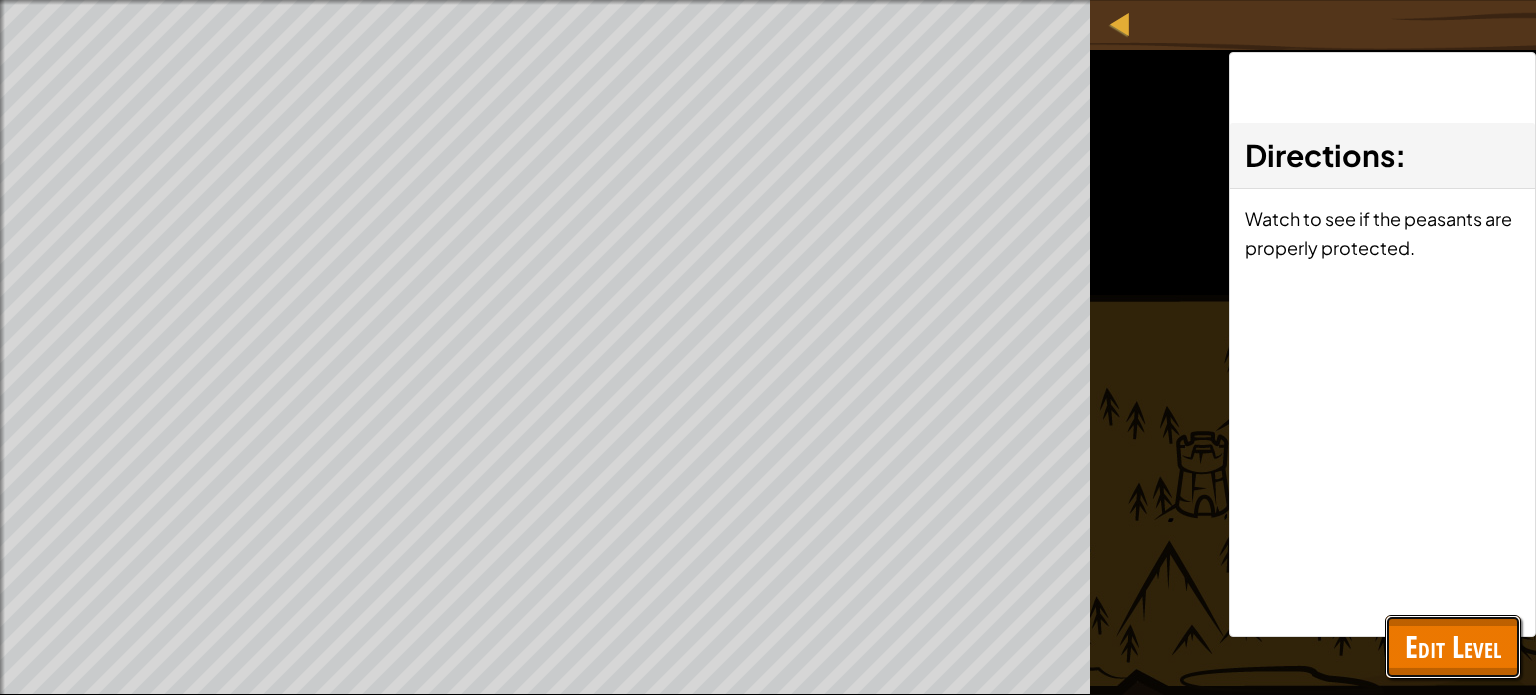 click on "Edit Level" at bounding box center [1453, 646] 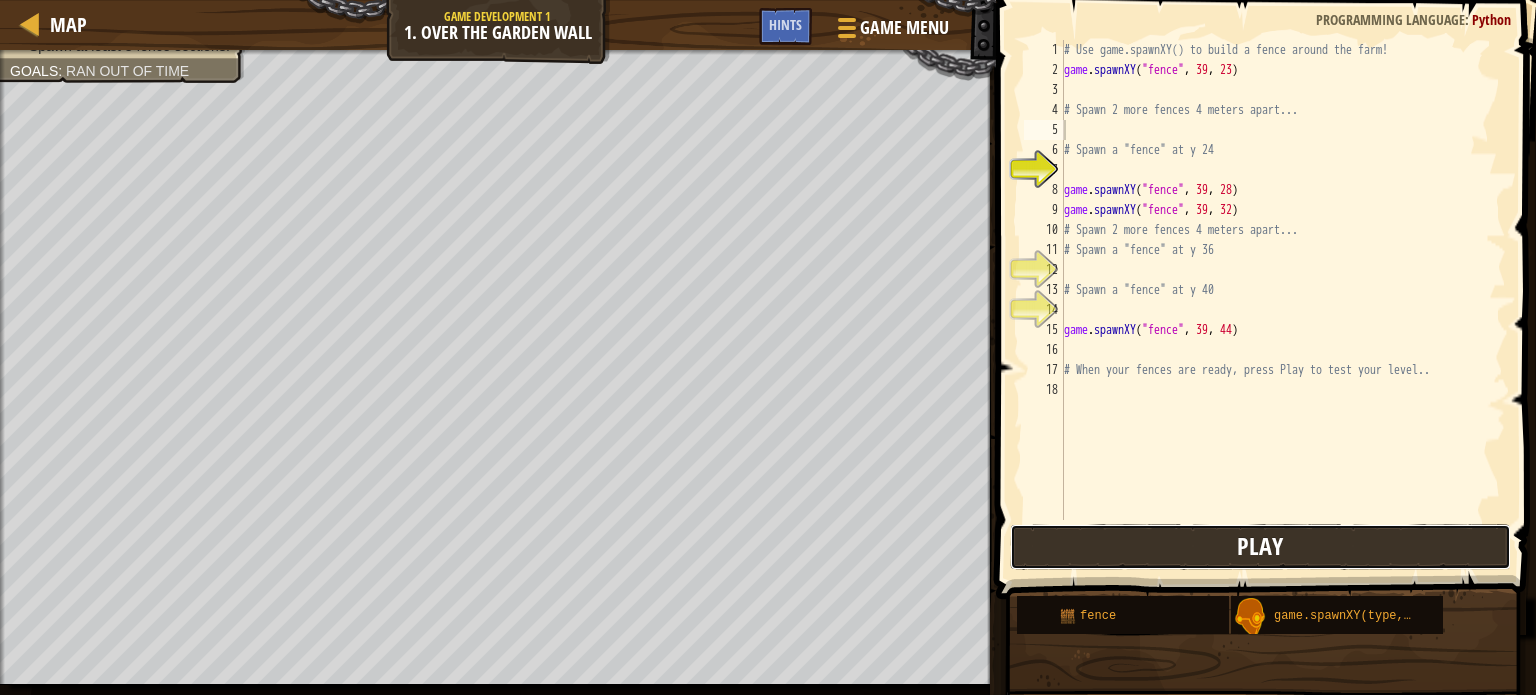 click on "Play" at bounding box center [1260, 547] 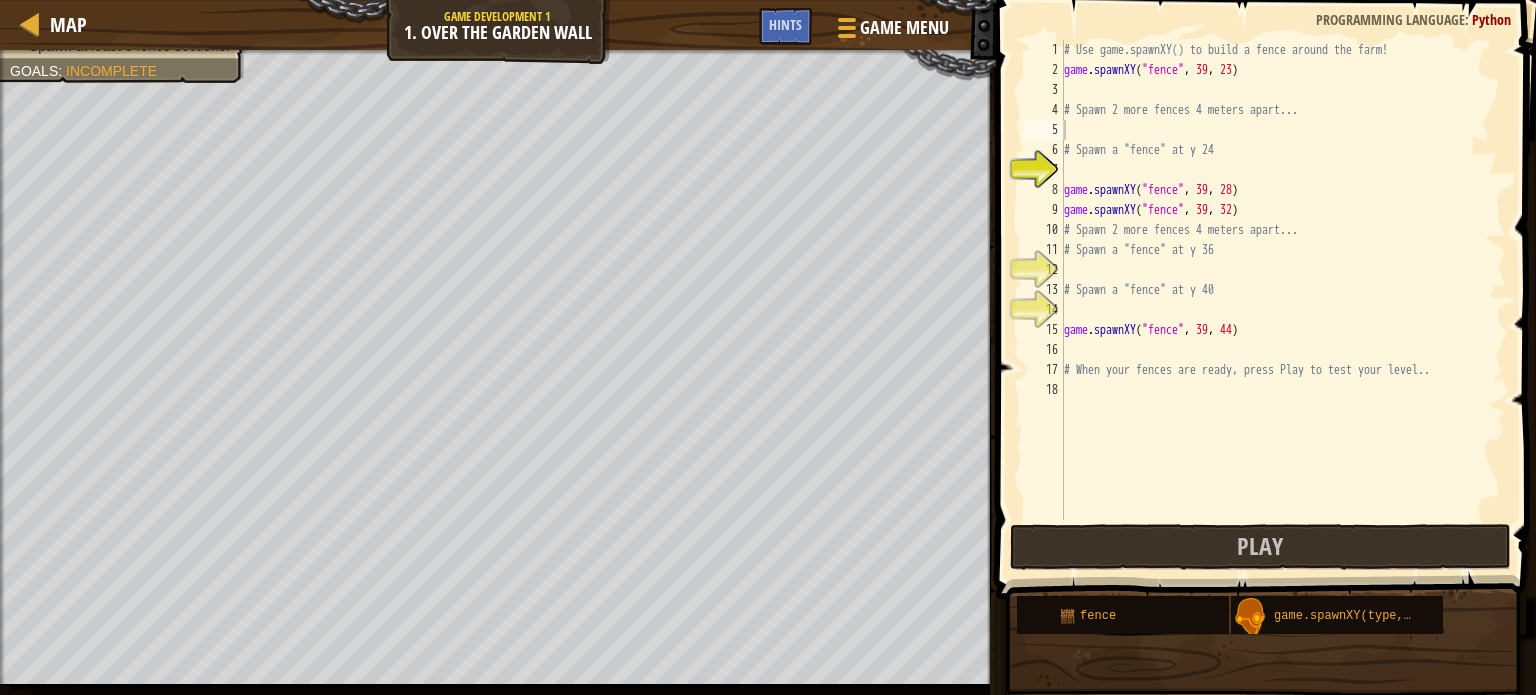 click on "game.spawnXY("fence", 39, 23) game.spawnXY("fence", 39, 28) game.spawnXY("fence", 39, 32) game.spawnXY("fence", 39, 44)" at bounding box center [1283, 300] 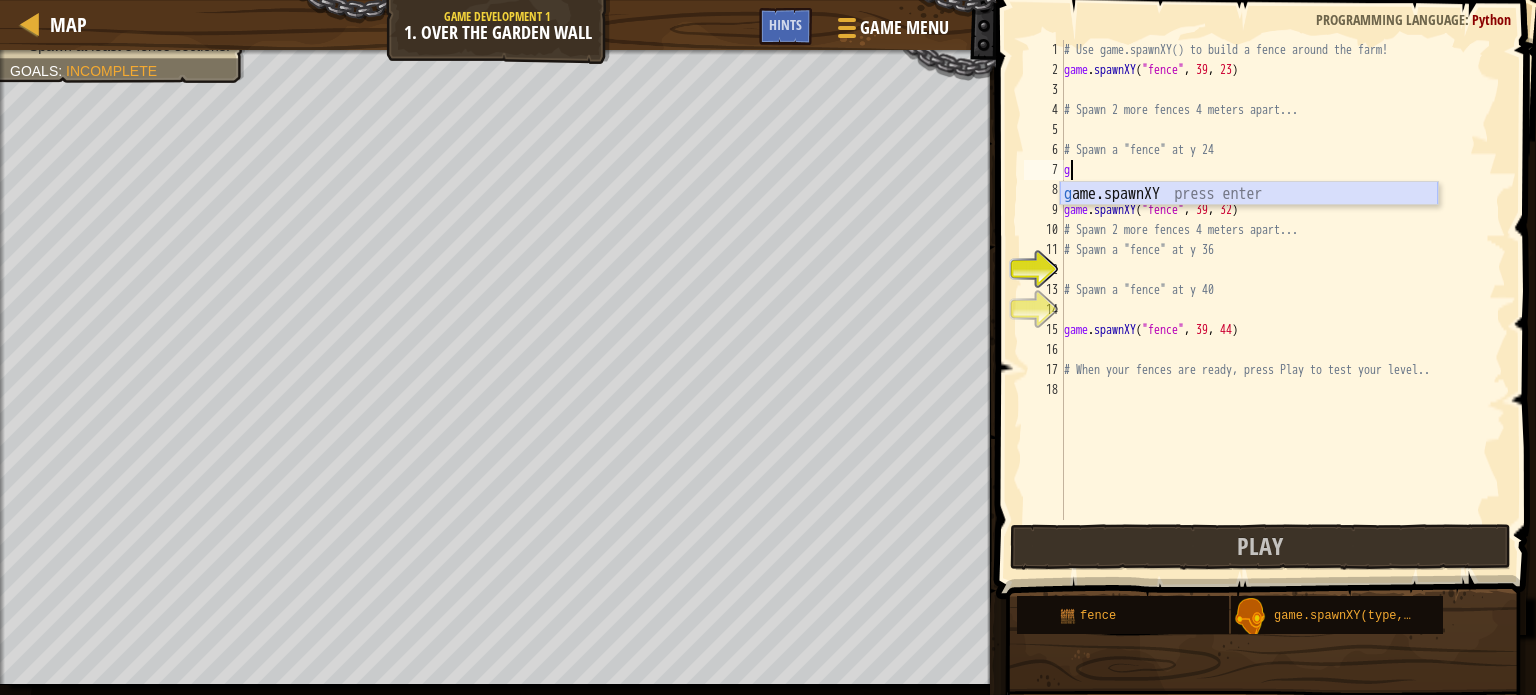 click on "g ame.spawnXY press enter" at bounding box center (1249, 218) 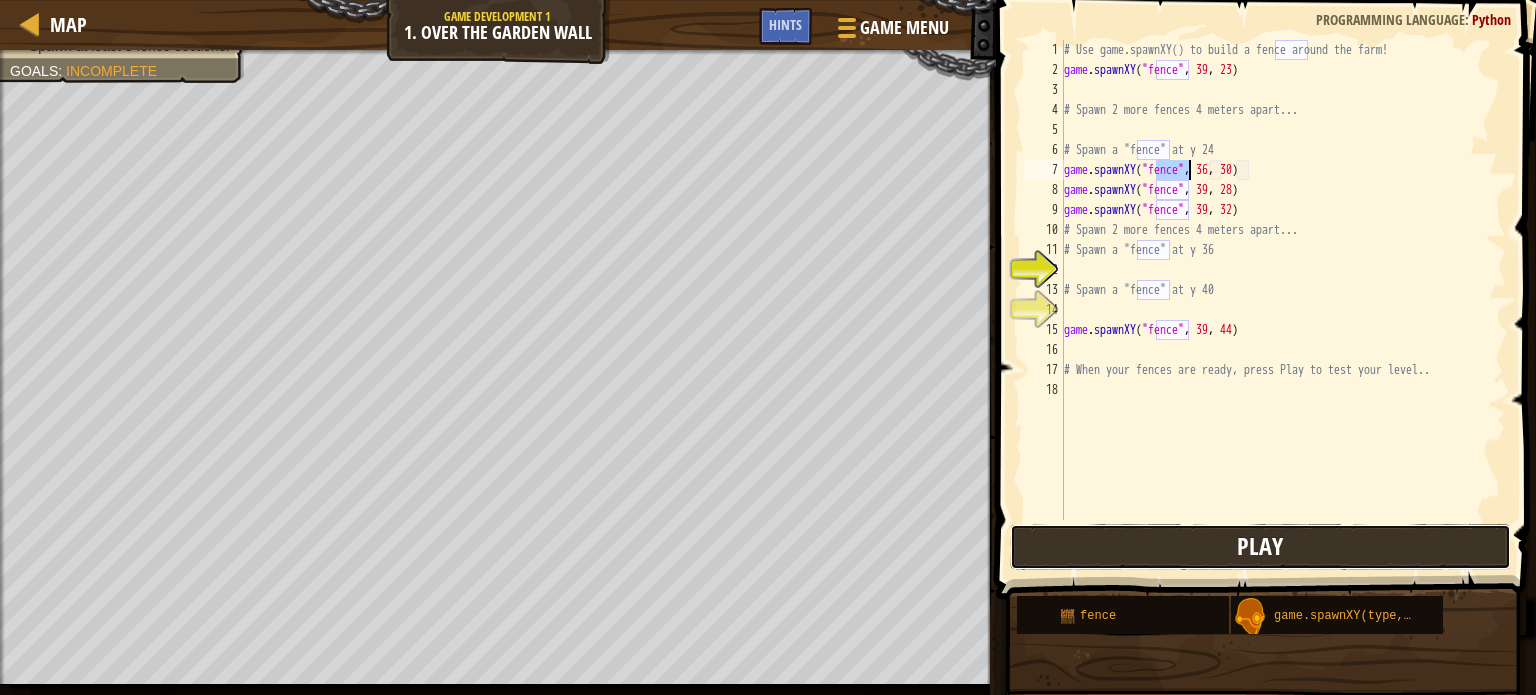 click on "Play" at bounding box center [1260, 547] 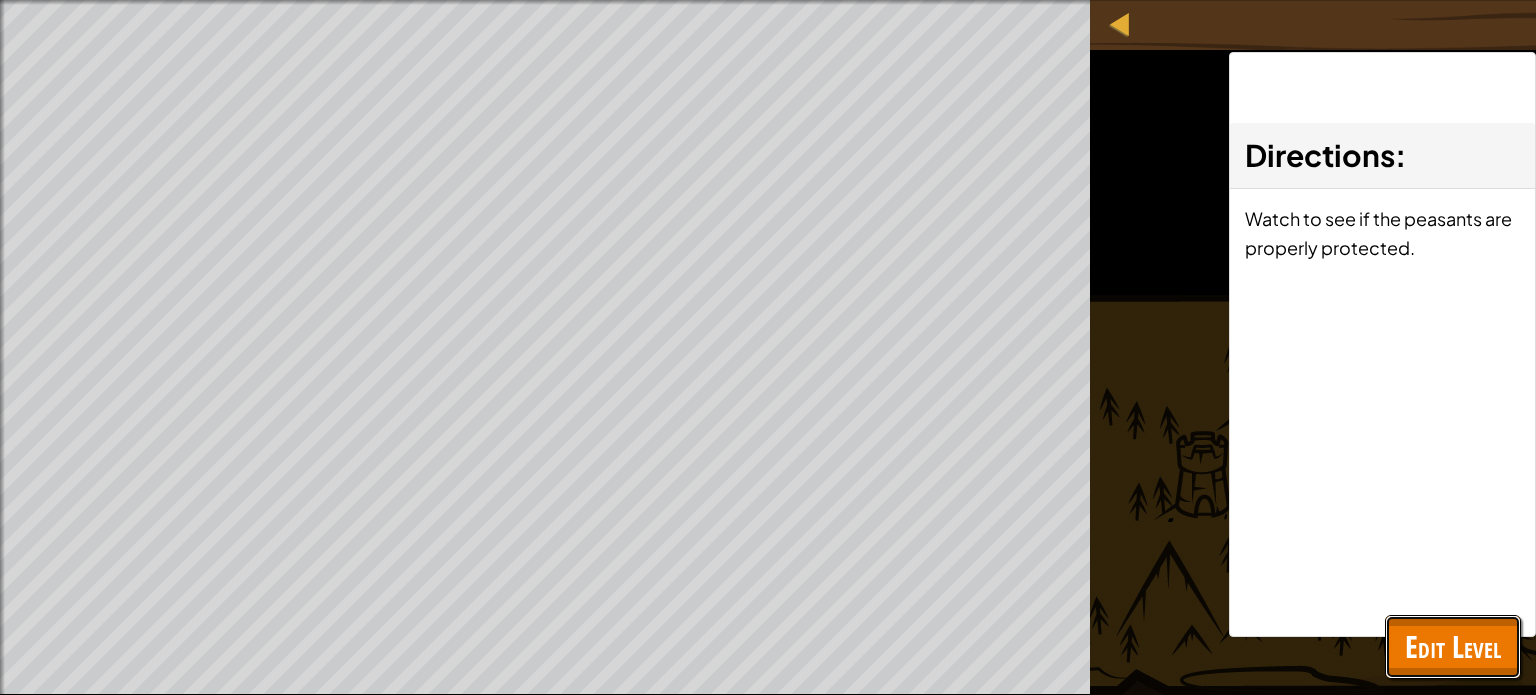 click on "Edit Level" at bounding box center [1453, 647] 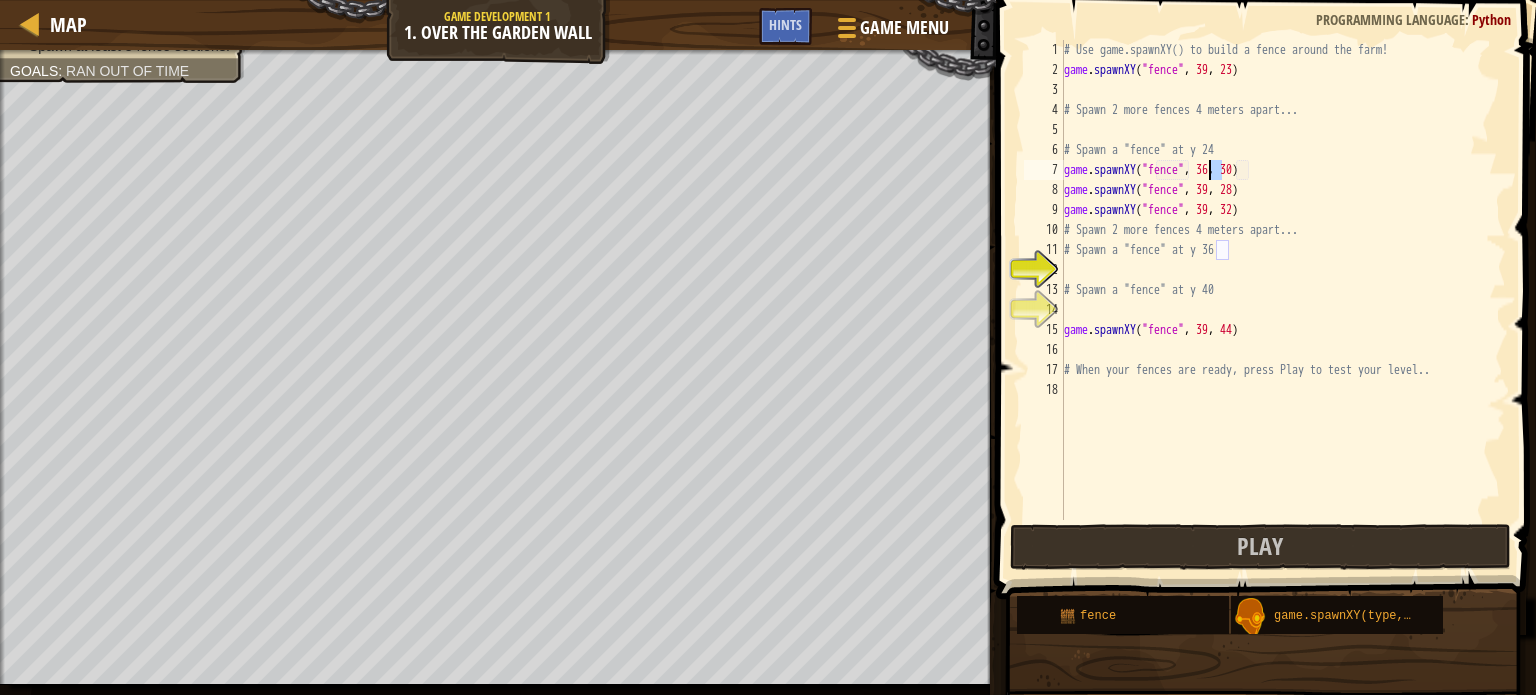 drag, startPoint x: 1225, startPoint y: 171, endPoint x: 1212, endPoint y: 173, distance: 13.152946 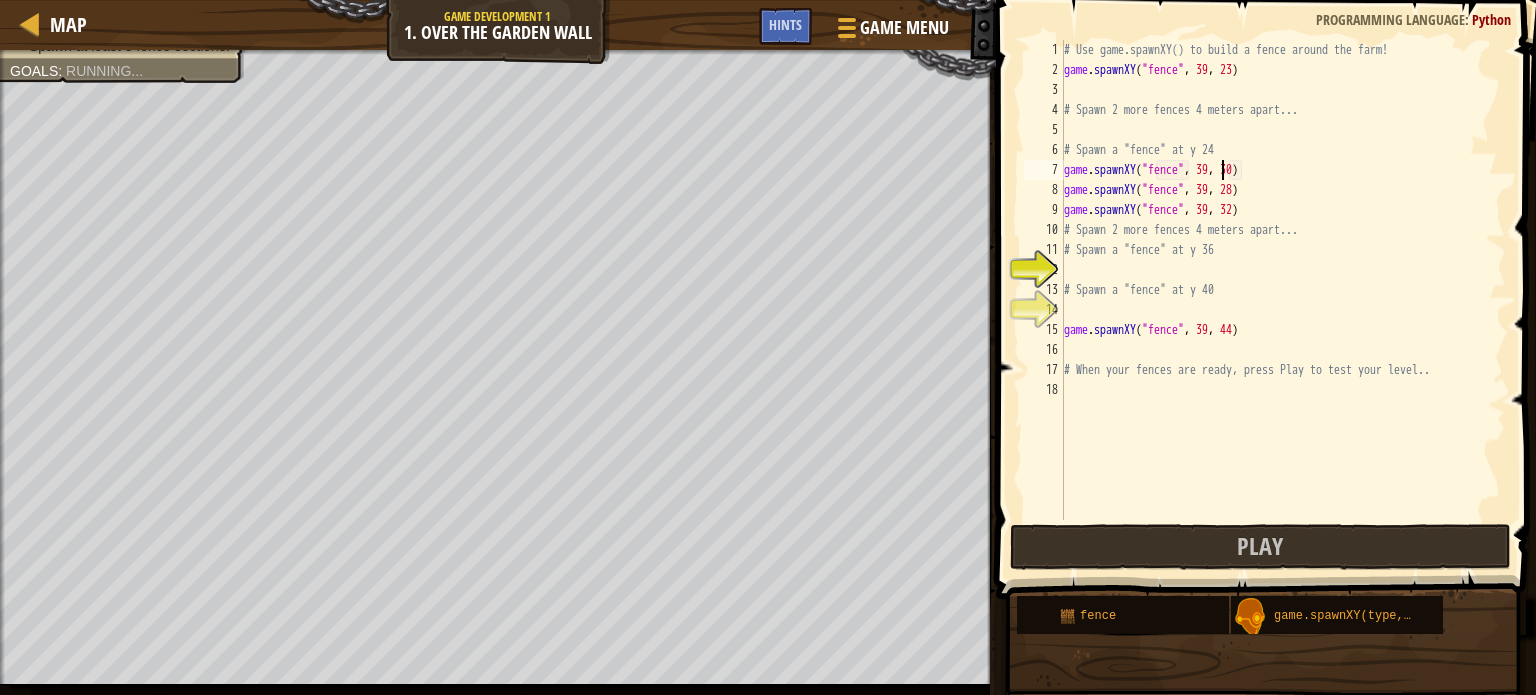 scroll, scrollTop: 9, scrollLeft: 12, axis: both 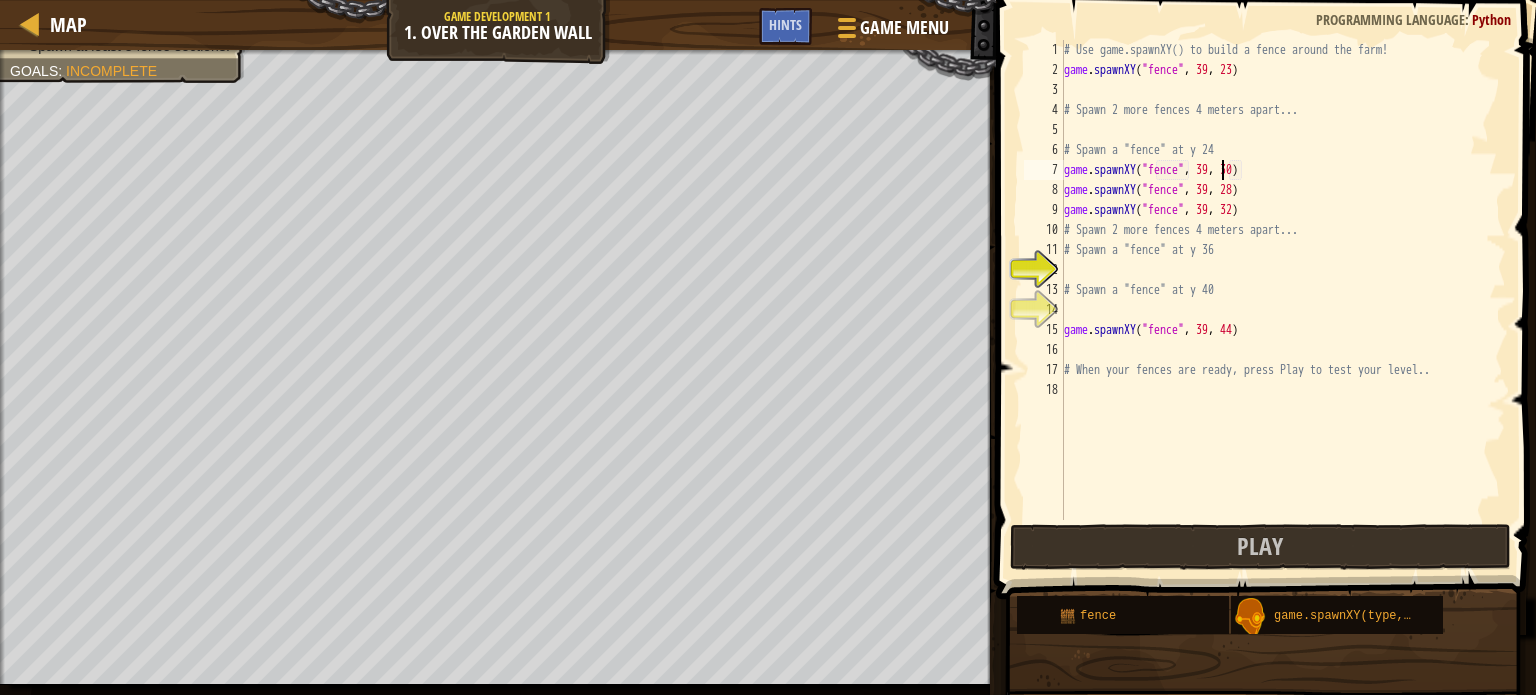 click on "# Use game.spawnXY() to build a fence around the farm! game . spawnXY ( "fence" ,   39 ,   23 ) # Spawn 2 more fences 4 meters apart... # Spawn a "fence" at y 24 game . spawnXY ( "fence" ,   39 ,   30 ) game . spawnXY ( "fence" ,   39 ,   28 ) game . spawnXY ( "fence" ,   39 ,   32 ) # Spawn 2 more fences 4 meters apart... # Spawn a "fence" at y 36 # Spawn a "fence" at y 40 game . spawnXY ( "fence" ,   39 ,   44 ) # When your fences are ready, press Play to test your level.." at bounding box center [1283, 300] 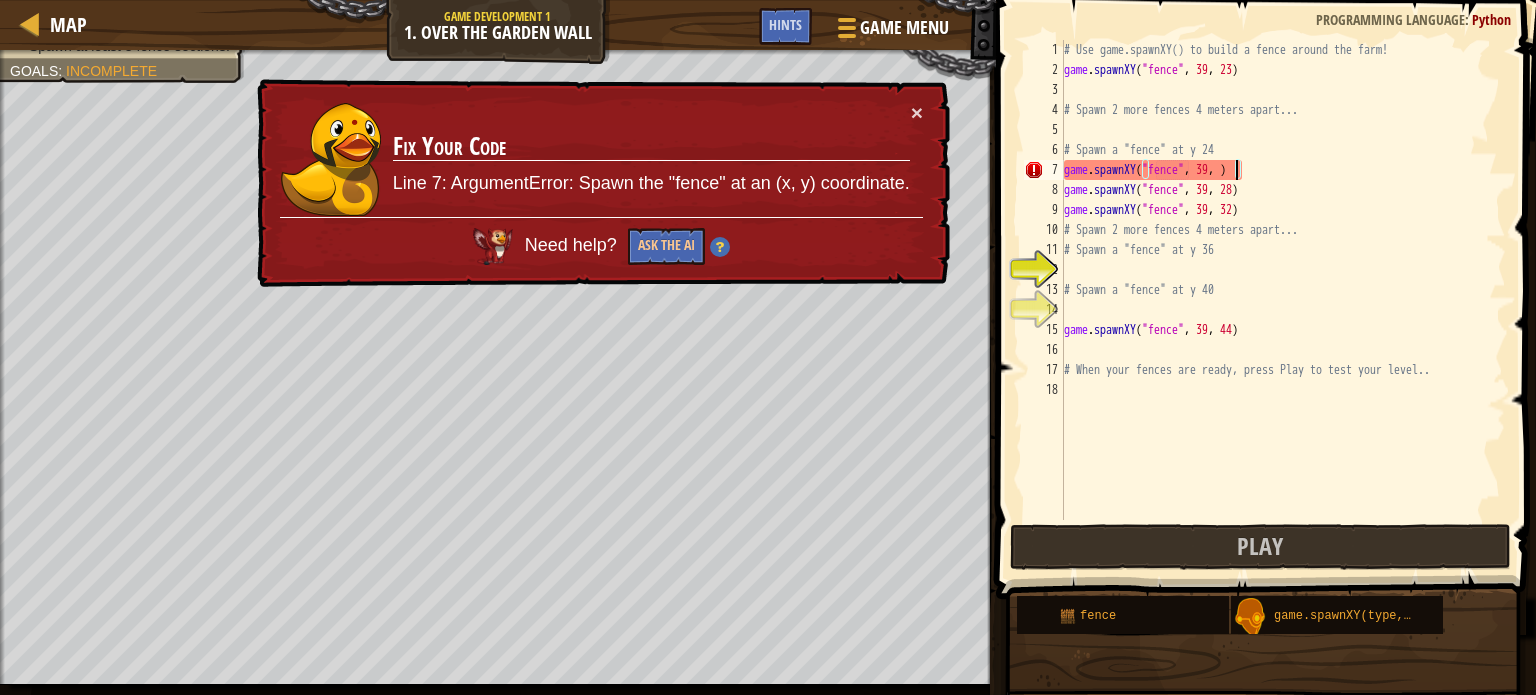 scroll, scrollTop: 9, scrollLeft: 14, axis: both 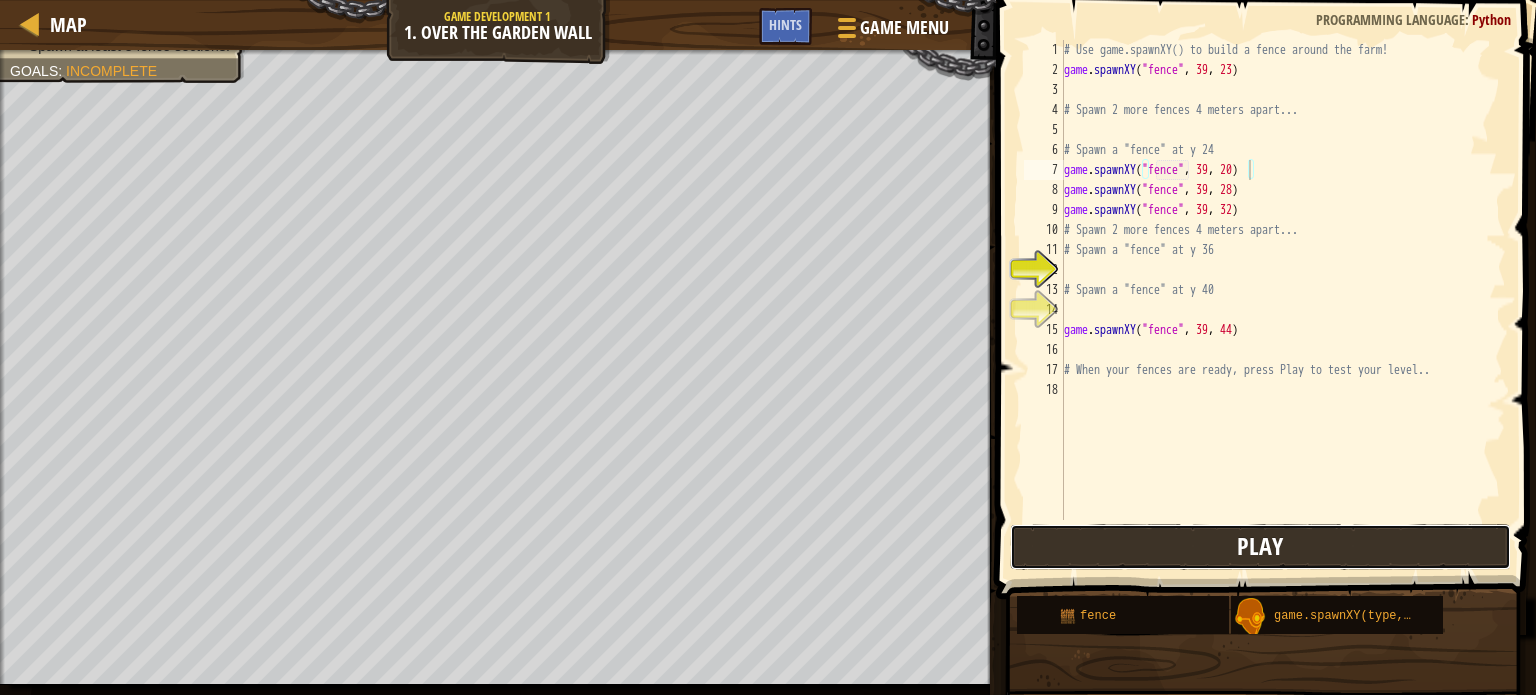 click on "Play" at bounding box center [1260, 547] 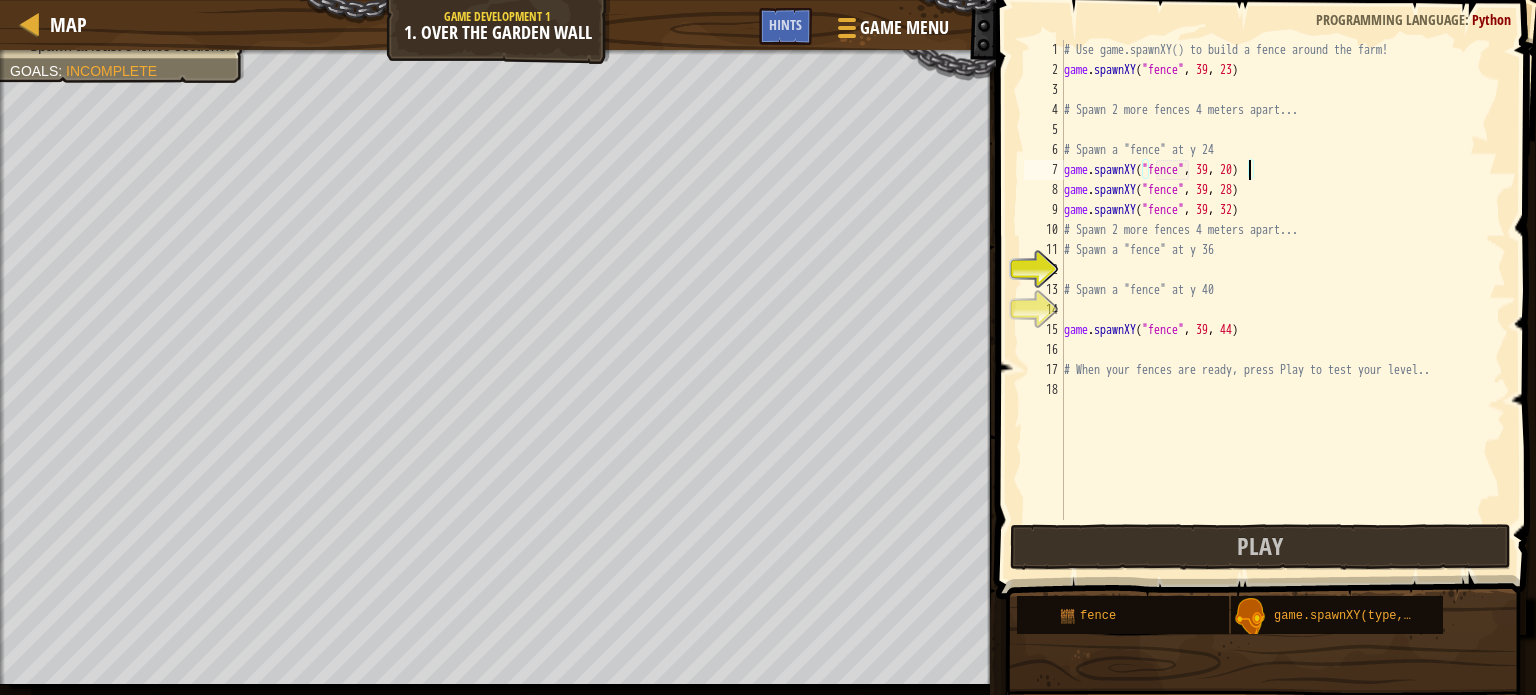 click on "# Use game.spawnXY() to build a fence around the farm! game . spawnXY ( "fence" ,   39 ,   23 ) # Spawn 2 more fences 4 meters apart... # Spawn a "fence" at y 24 game . spawnXY ( "fence" ,   39 ,   20 ) game . spawnXY ( "fence" ,   39 ,   28 ) game . spawnXY ( "fence" ,   39 ,   32 ) # Spawn 2 more fences 4 meters apart... # Spawn a "fence" at y 36 # Spawn a "fence" at y 40 game . spawnXY ( "fence" ,   39 ,   44 ) # When your fences are ready, press Play to test your level.." at bounding box center [1283, 300] 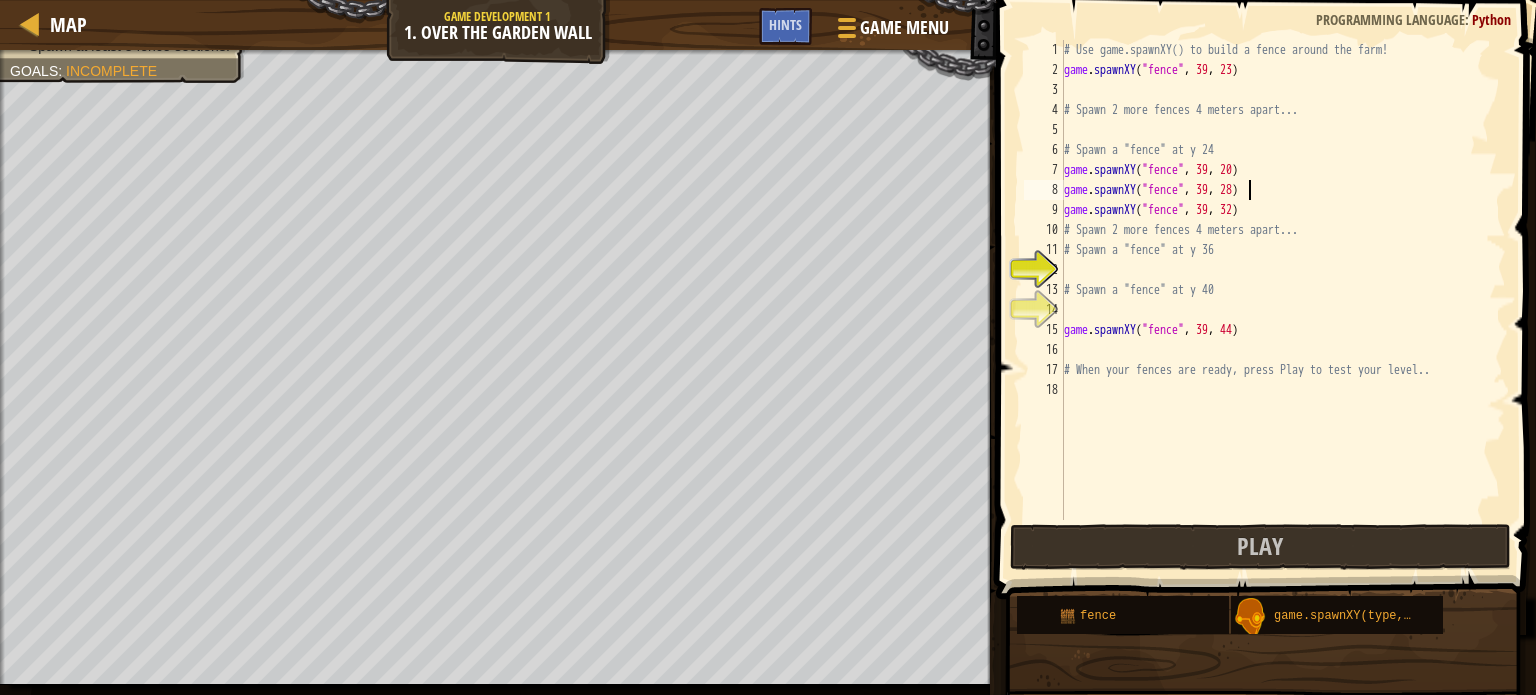 click on "# Use game.spawnXY() to build a fence around the farm! game . spawnXY ( "fence" ,   39 ,   23 ) # Spawn 2 more fences 4 meters apart... # Spawn a "fence" at y 24 game . spawnXY ( "fence" ,   39 ,   20 ) game . spawnXY ( "fence" ,   39 ,   28 ) game . spawnXY ( "fence" ,   39 ,   32 ) # Spawn 2 more fences 4 meters apart... # Spawn a "fence" at y 36 # Spawn a "fence" at y 40 game . spawnXY ( "fence" ,   39 ,   44 ) # When your fences are ready, press Play to test your level.." at bounding box center [1283, 300] 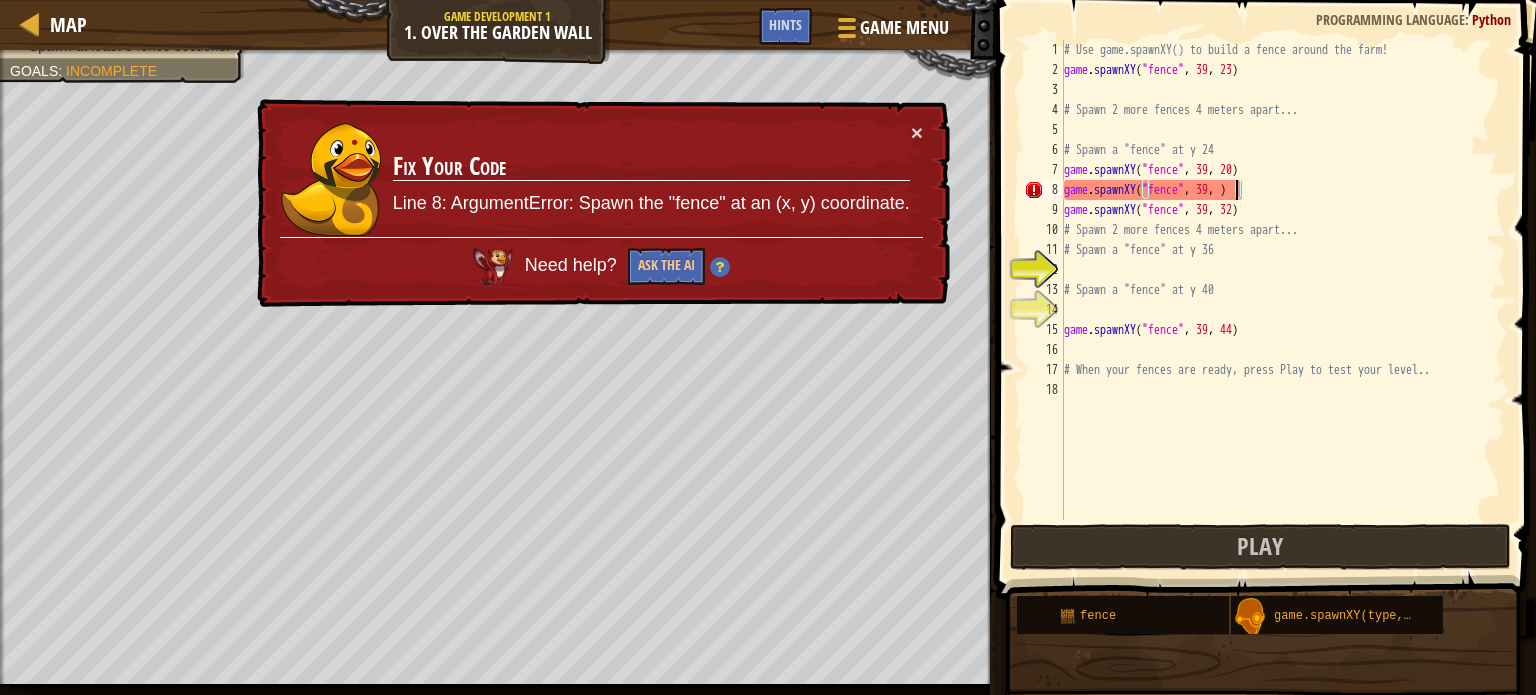 scroll, scrollTop: 9, scrollLeft: 14, axis: both 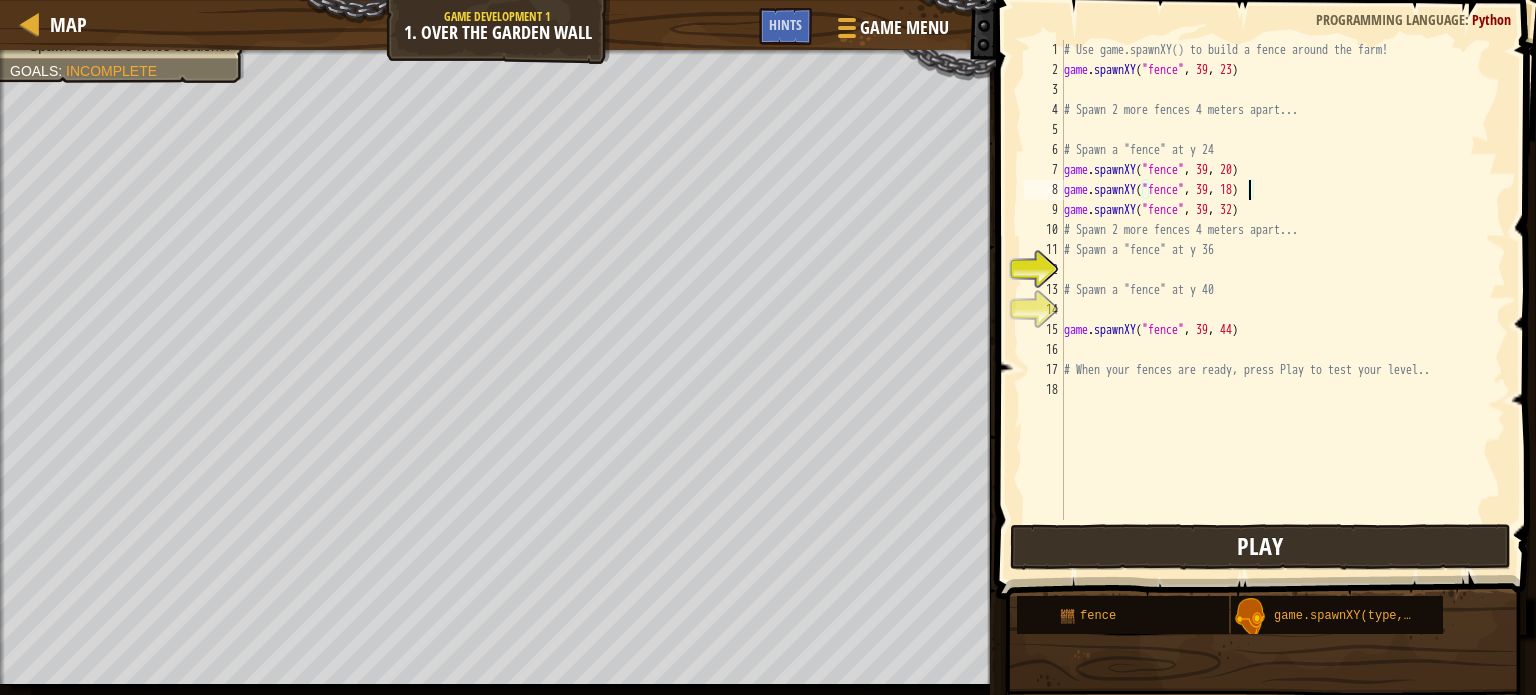 type on "game.spawnXY("fence", 39, 18)" 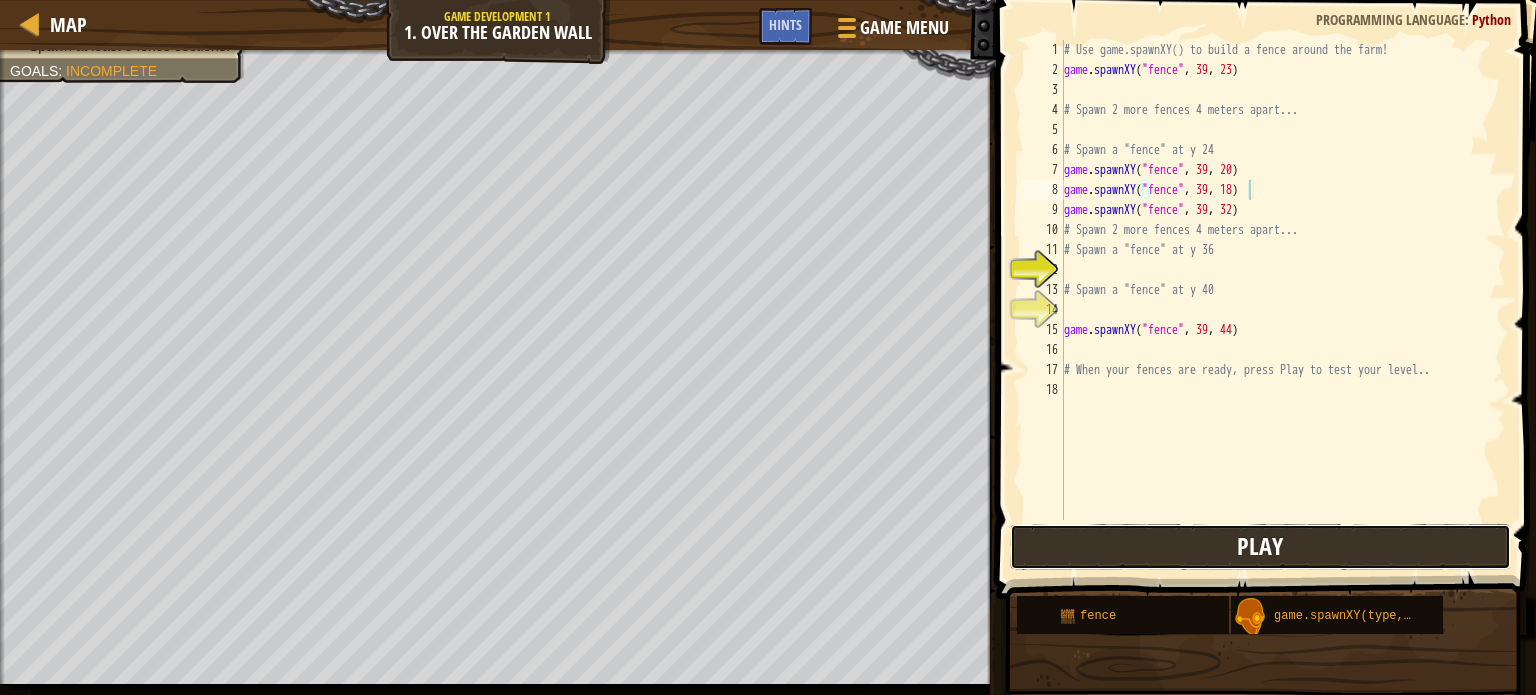 click on "Play" at bounding box center [1260, 547] 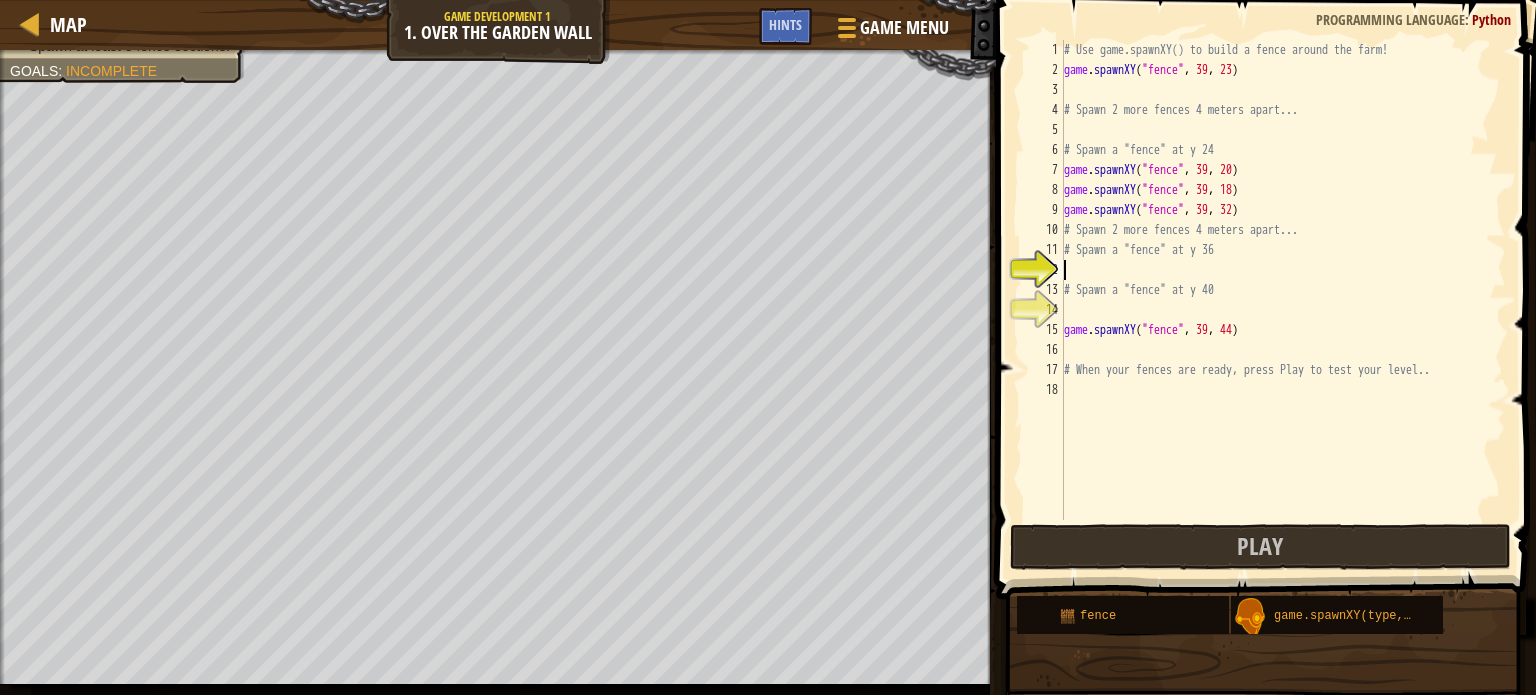click on "# Use game.spawnXY() to build a fence around the farm! game . spawnXY ( "fence" ,   39 ,   23 ) # Spawn 2 more fences 4 meters apart... # Spawn a "fence" at y 24 game . spawnXY ( "fence" ,   39 ,   20 ) game . spawnXY ( "fence" ,   39 ,   18 ) game . spawnXY ( "fence" ,   39 ,   32 ) # Spawn 2 more fences 4 meters apart... # Spawn a "fence" at y 36 # Spawn a "fence" at y 40 game . spawnXY ( "fence" ,   39 ,   44 ) # When your fences are ready, press Play to test your level.." at bounding box center (1283, 300) 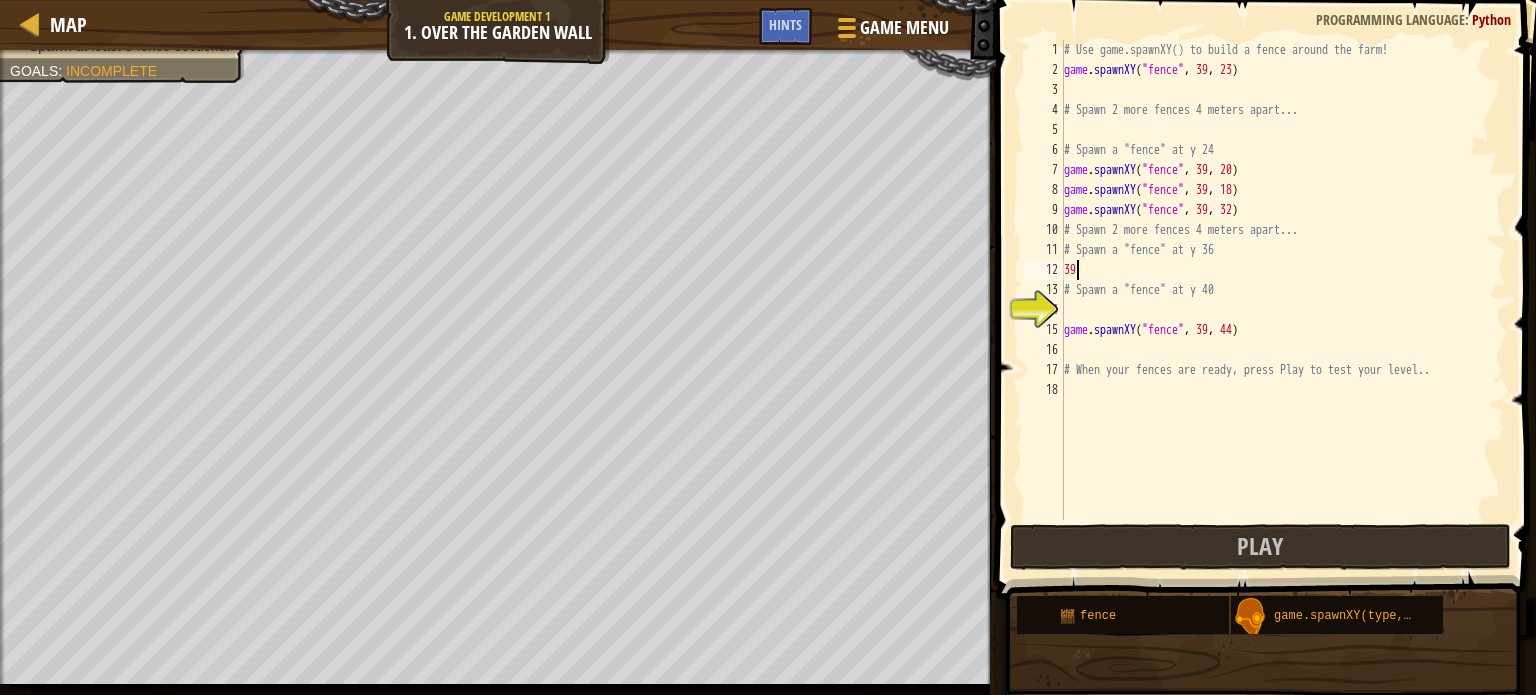 type on "3" 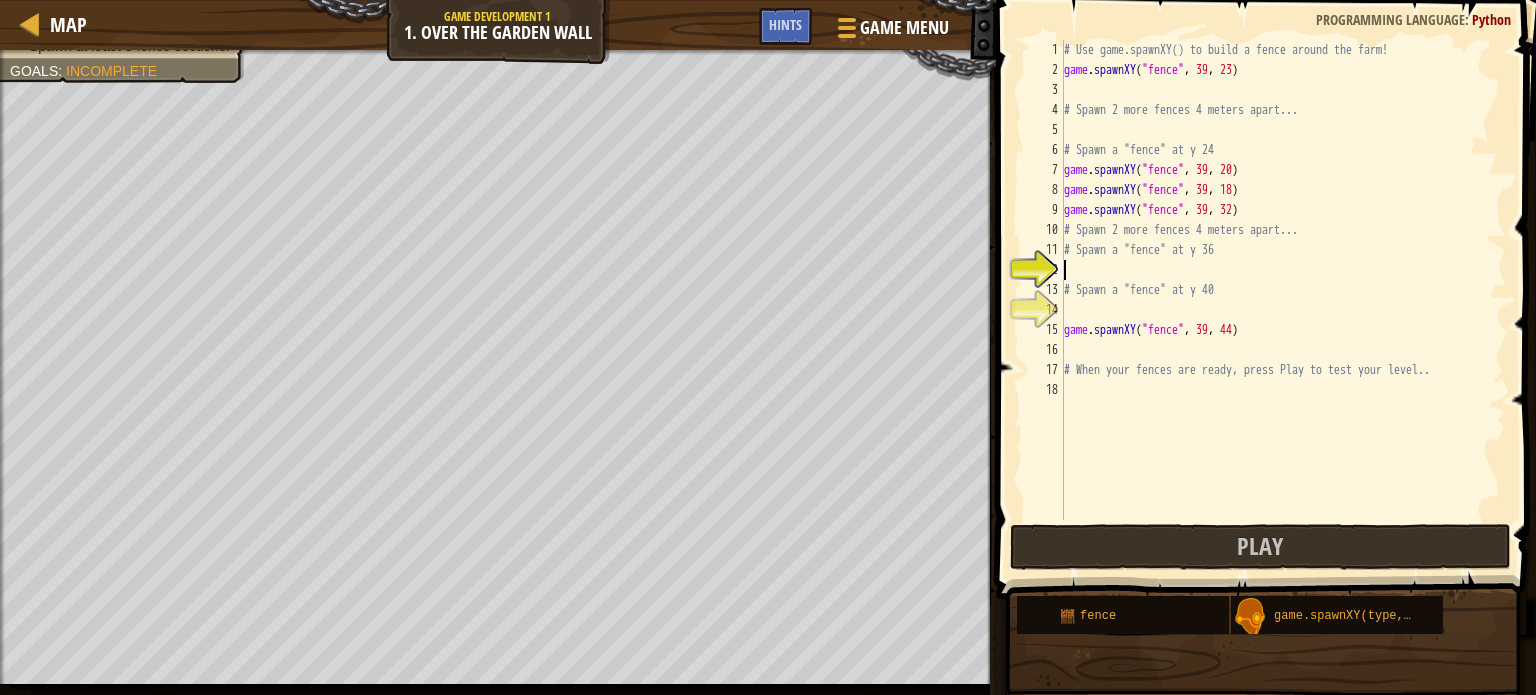 drag, startPoint x: 1253, startPoint y: 203, endPoint x: 1241, endPoint y: 219, distance: 20 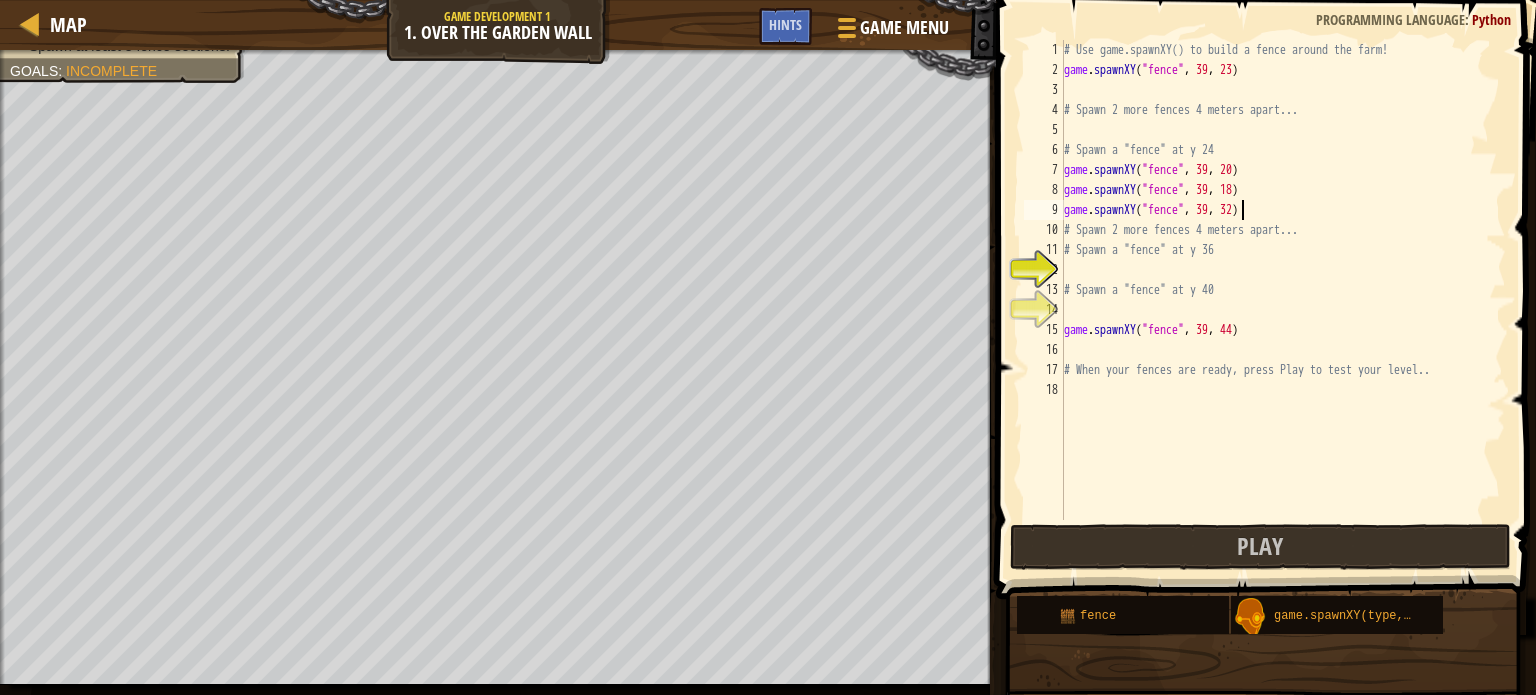 click on "# Use game.spawnXY() to build a fence around the farm! game . spawnXY ( "fence" ,   39 ,   23 ) # Spawn 2 more fences 4 meters apart... # Spawn a "fence" at y 24 game . spawnXY ( "fence" ,   39 ,   20 ) game . spawnXY ( "fence" ,   39 ,   18 ) game . spawnXY ( "fence" ,   39 ,   32 ) # Spawn 2 more fences 4 meters apart... # Spawn a "fence" at y 36 # Spawn a "fence" at y 40 game . spawnXY ( "fence" ,   39 ,   44 ) # When your fences are ready, press Play to test your level.." at bounding box center (1283, 300) 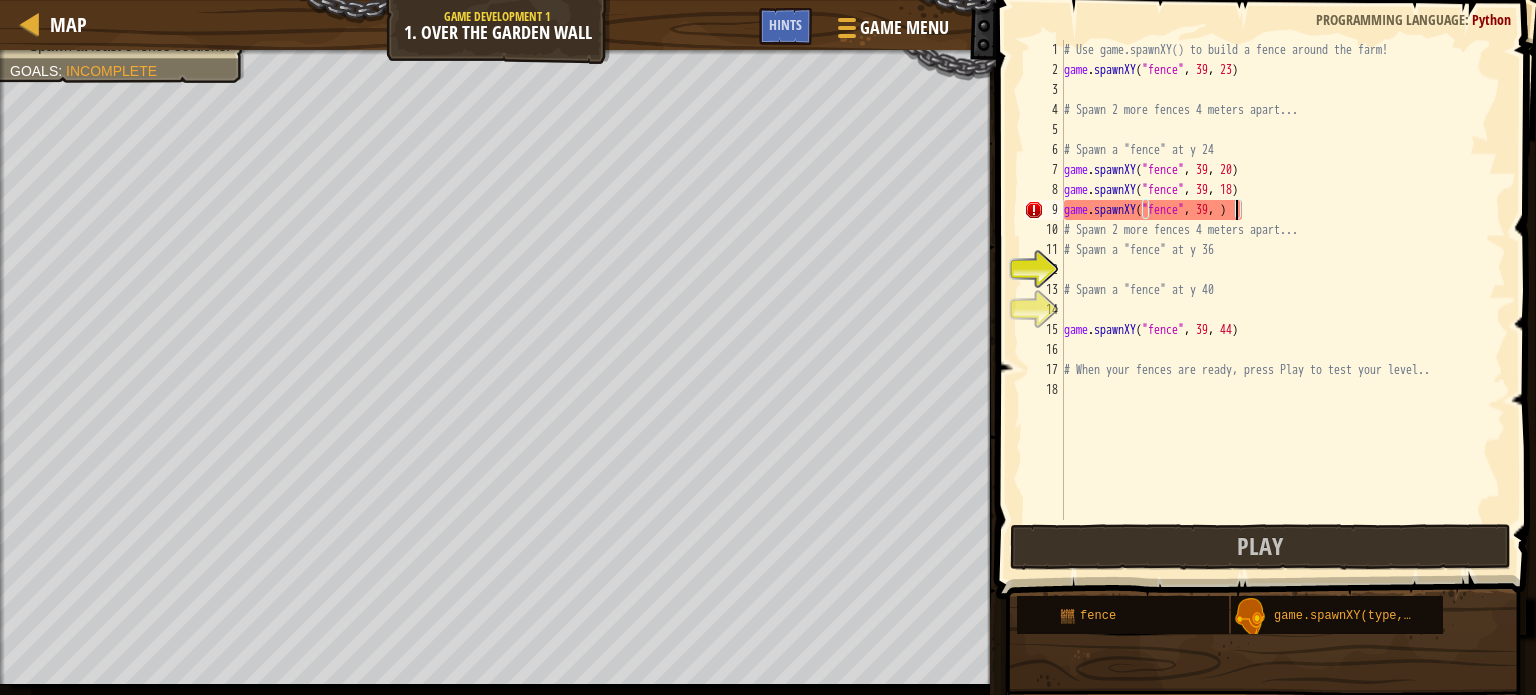 scroll, scrollTop: 9, scrollLeft: 14, axis: both 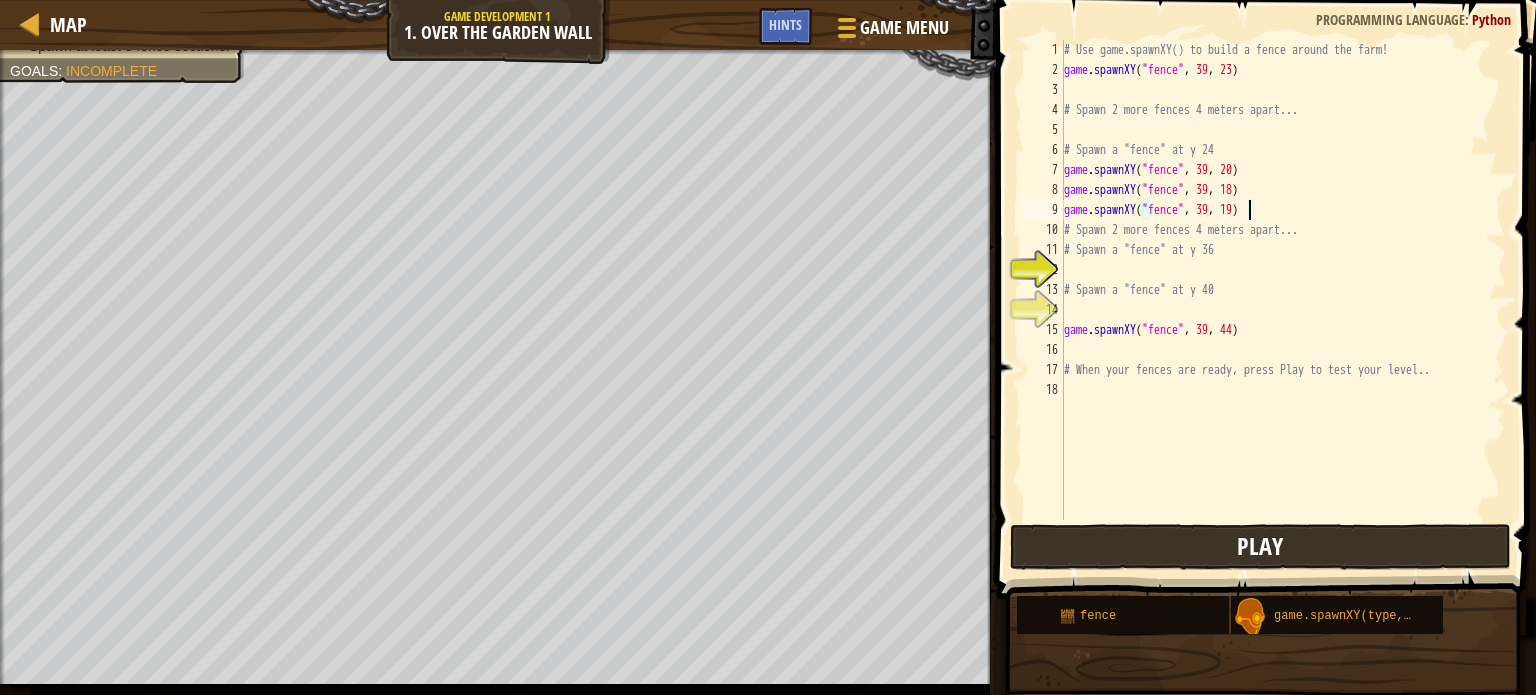 type on "game.spawnXY("fence", 39, 19)" 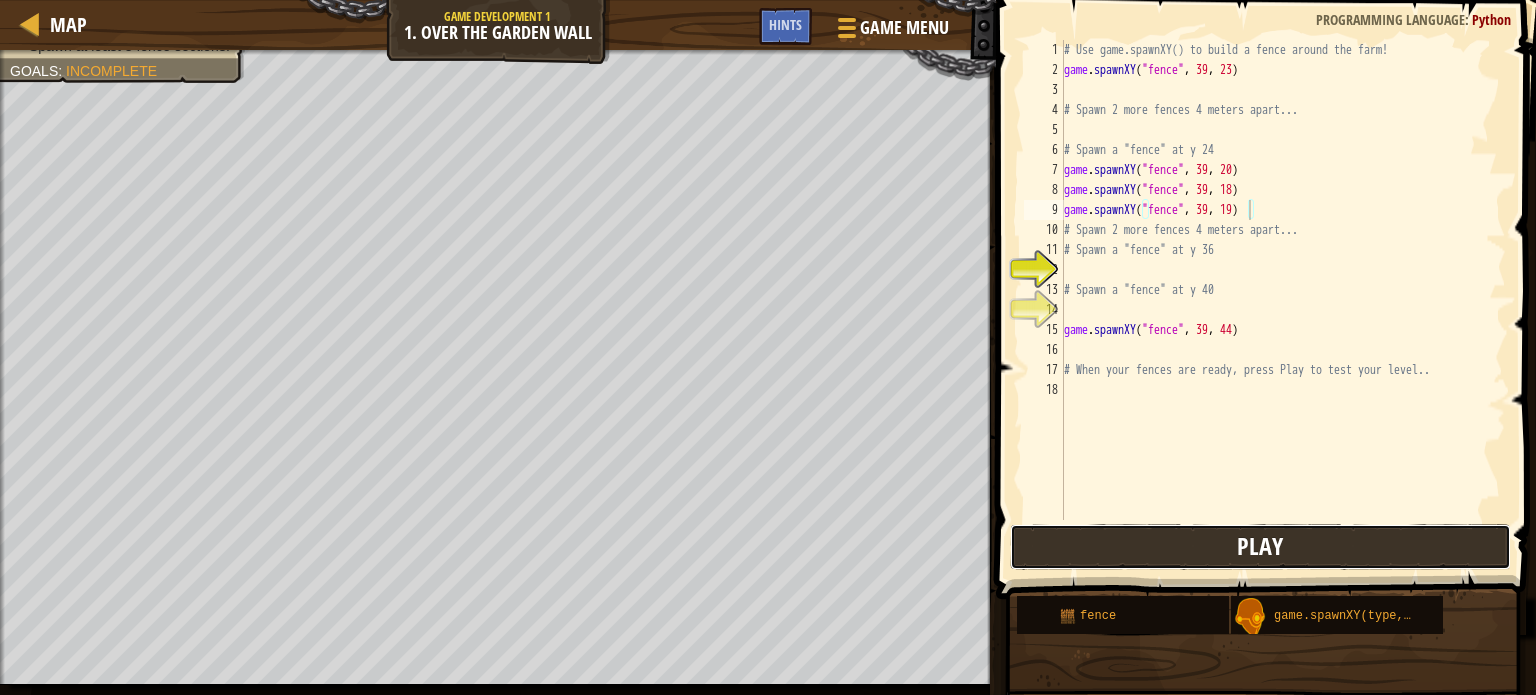 drag, startPoint x: 1244, startPoint y: 548, endPoint x: 1232, endPoint y: 534, distance: 18.439089 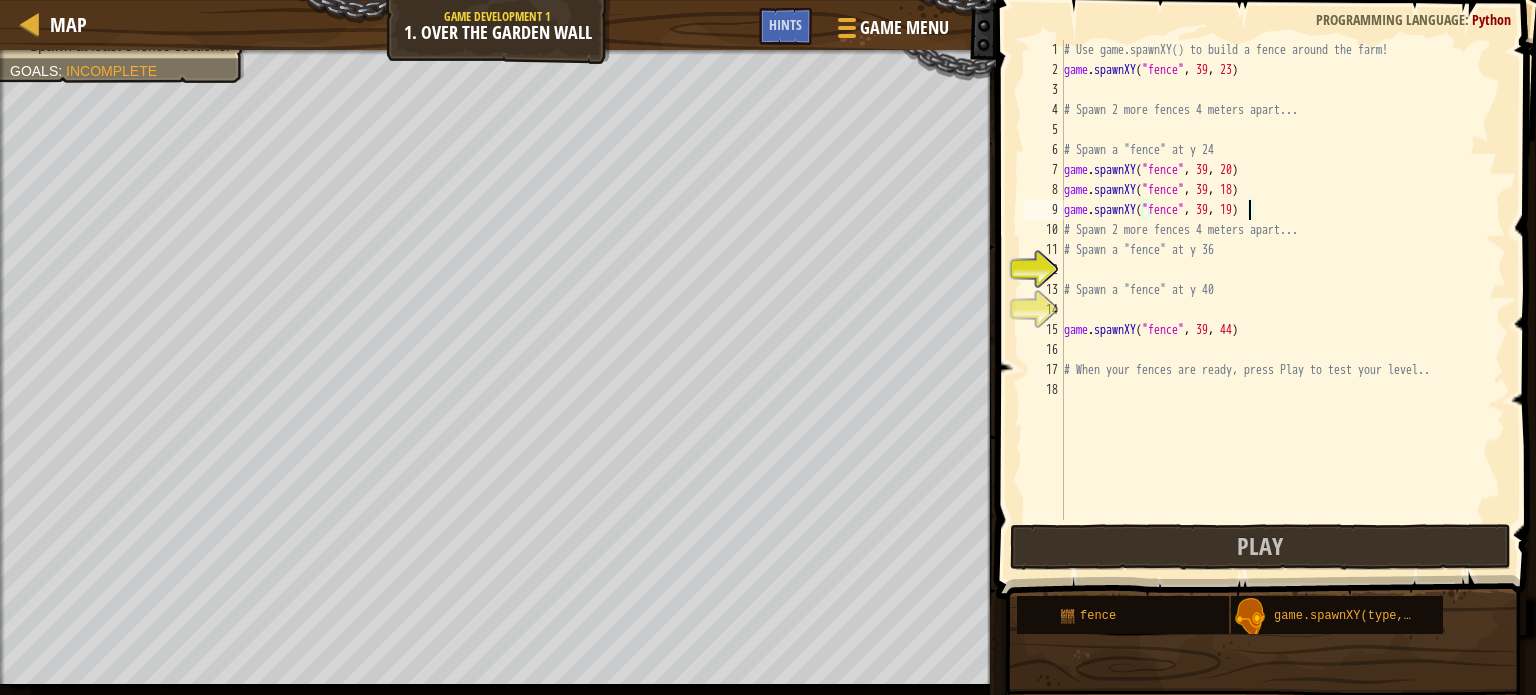 click on "game.spawnXY("fence", 39, 23) game.spawnXY("fence", 39, 20) game.spawnXY("fence", 39, 18) game.spawnXY("fence", 39, 19) game.spawnXY("fence", 39, 44)" at bounding box center (1283, 300) 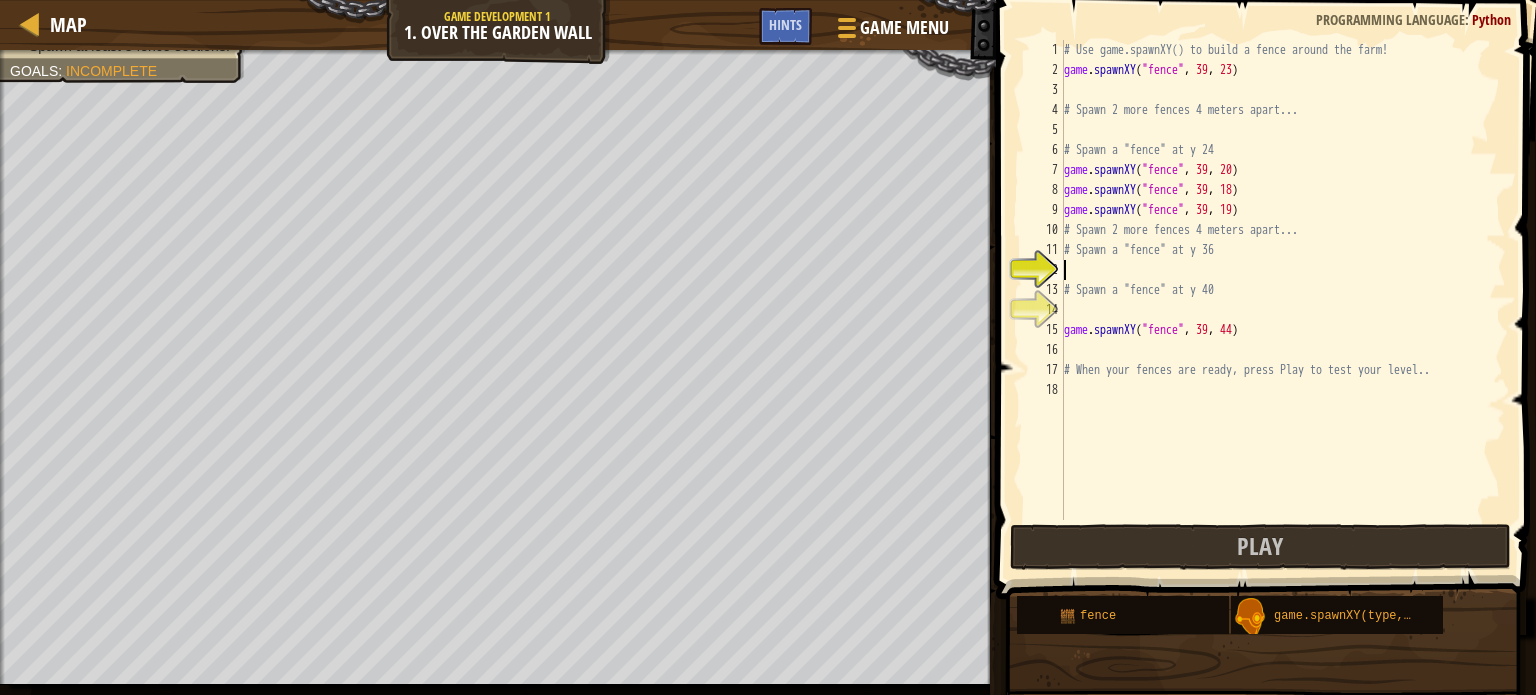 scroll, scrollTop: 9, scrollLeft: 0, axis: vertical 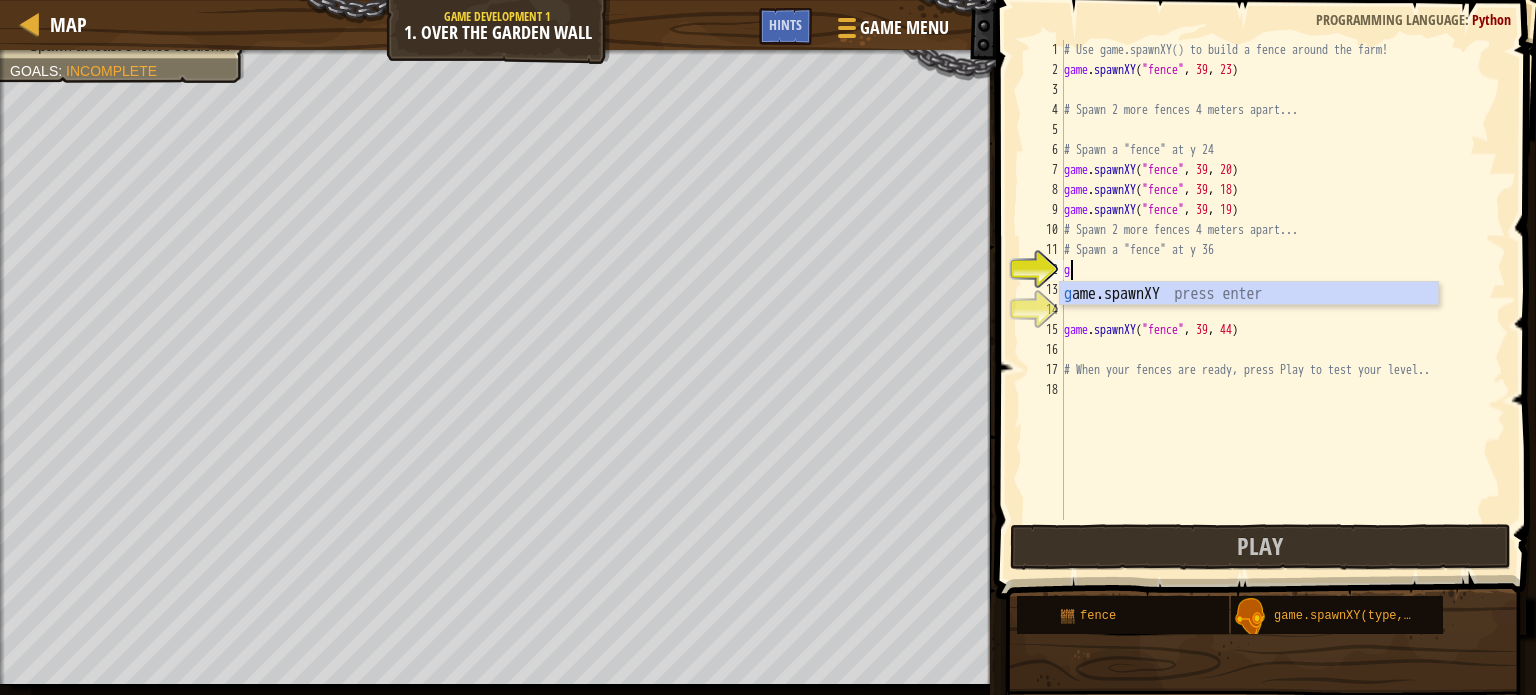 type on "g" 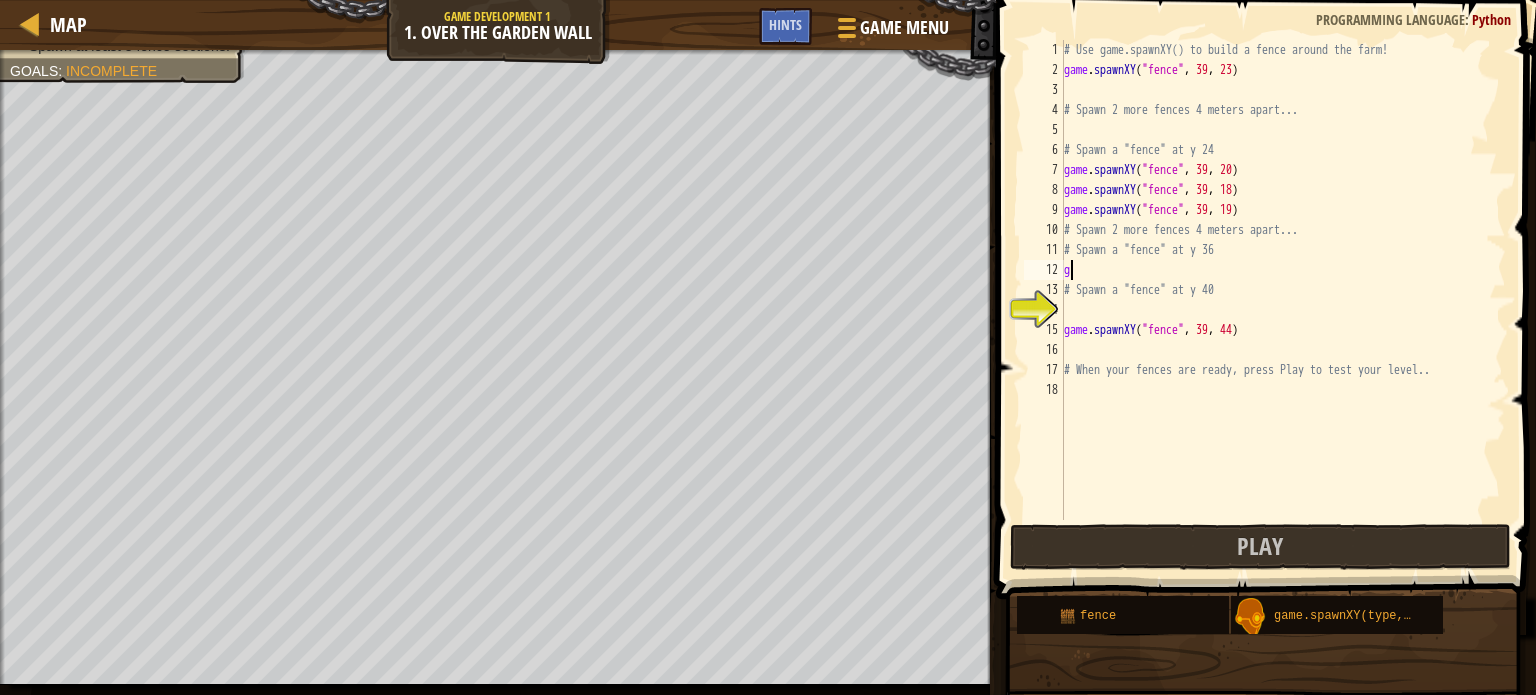 click on "game.spawnXY("fence", 39, 23) # Spawn 2 more fences 4 meters apart... # Spawn a "fence" at y 24 game.spawnXY("fence", 39, 20) game.spawnXY("fence", 39, 18) game.spawnXY("fence", 39, 19) # Spawn 2 more fences 4 meters apart... # Spawn a "fence" at y 36 g # Spawn a "fence" at y 40 game.spawnXY("fence", 39, 44) # When your fences are ready, press Play to test your level.." at bounding box center (1283, 300) 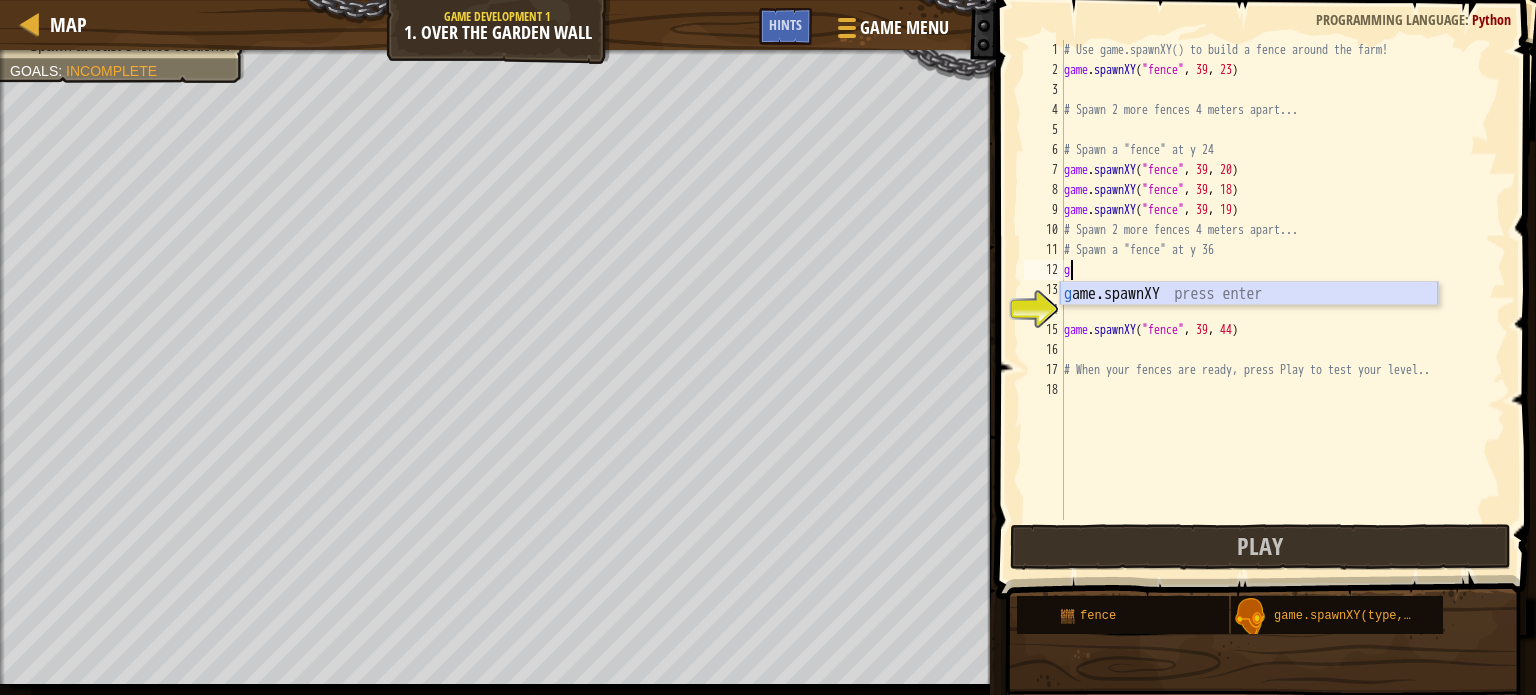 click on "g ame.spawnXY press enter" at bounding box center [1249, 318] 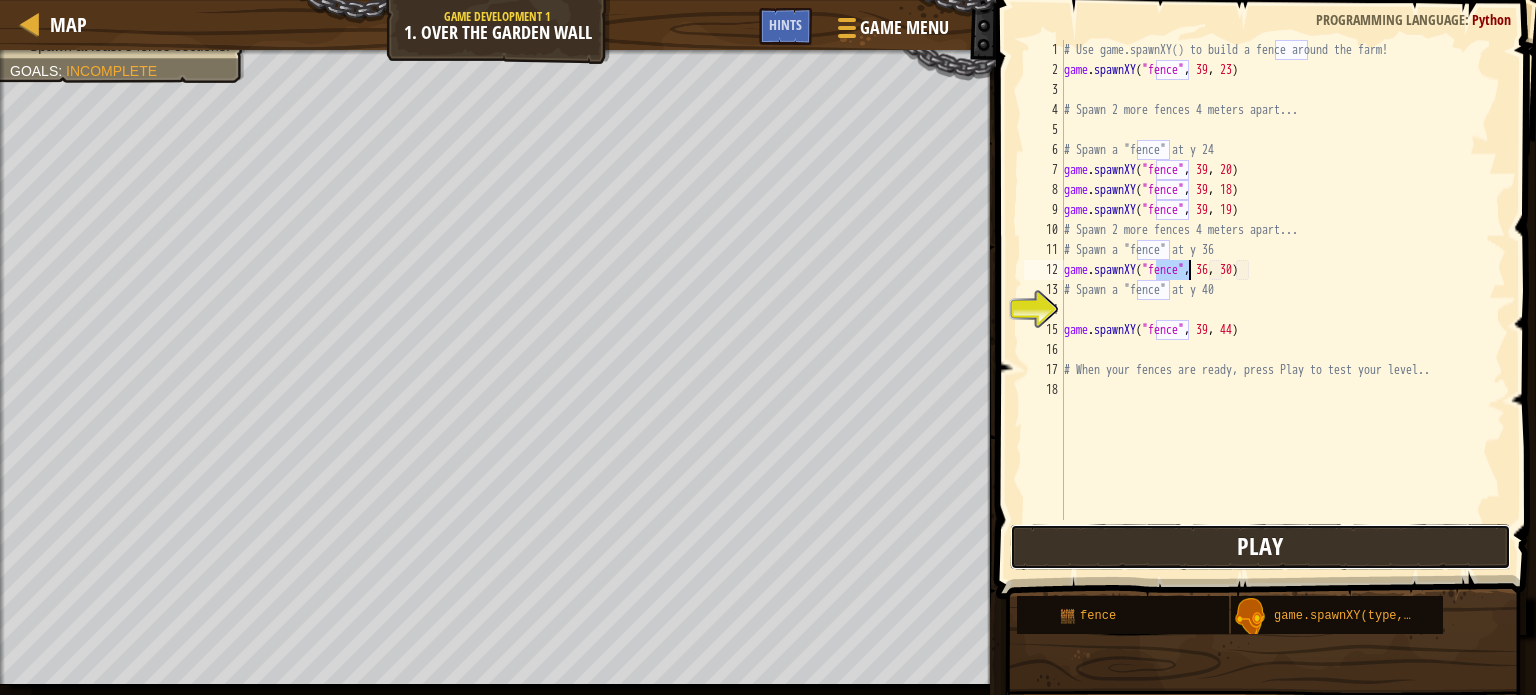 click on "Play" at bounding box center [1260, 546] 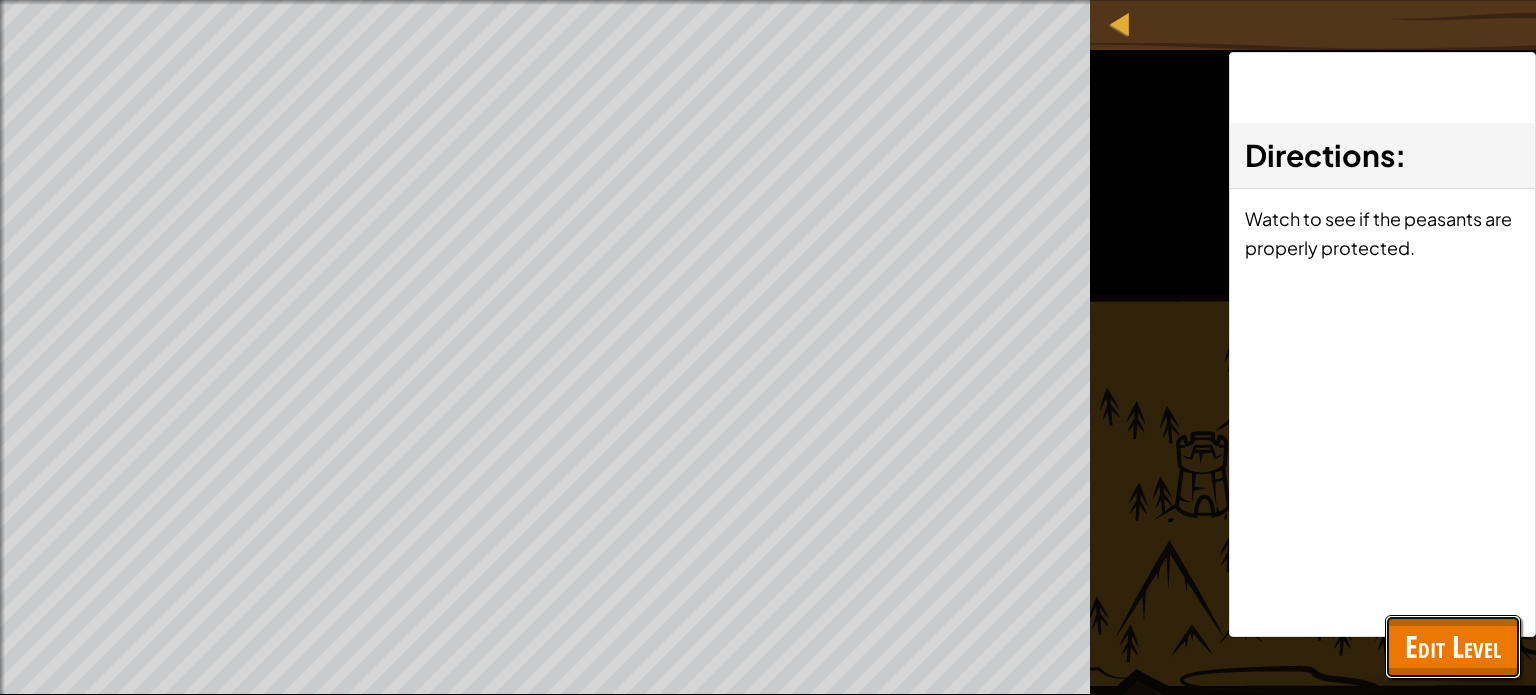 click on "Edit Level" at bounding box center (1453, 646) 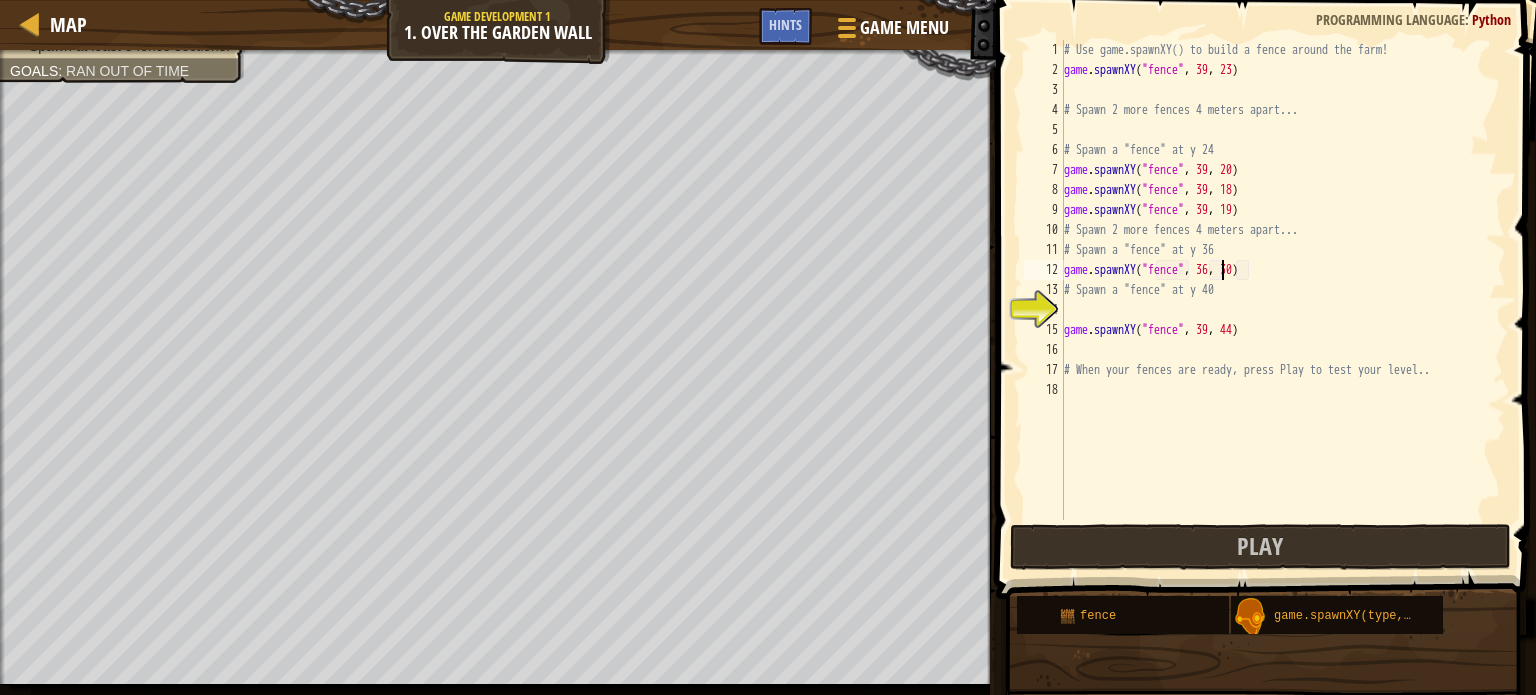drag, startPoint x: 1220, startPoint y: 267, endPoint x: 1230, endPoint y: 284, distance: 19.723083 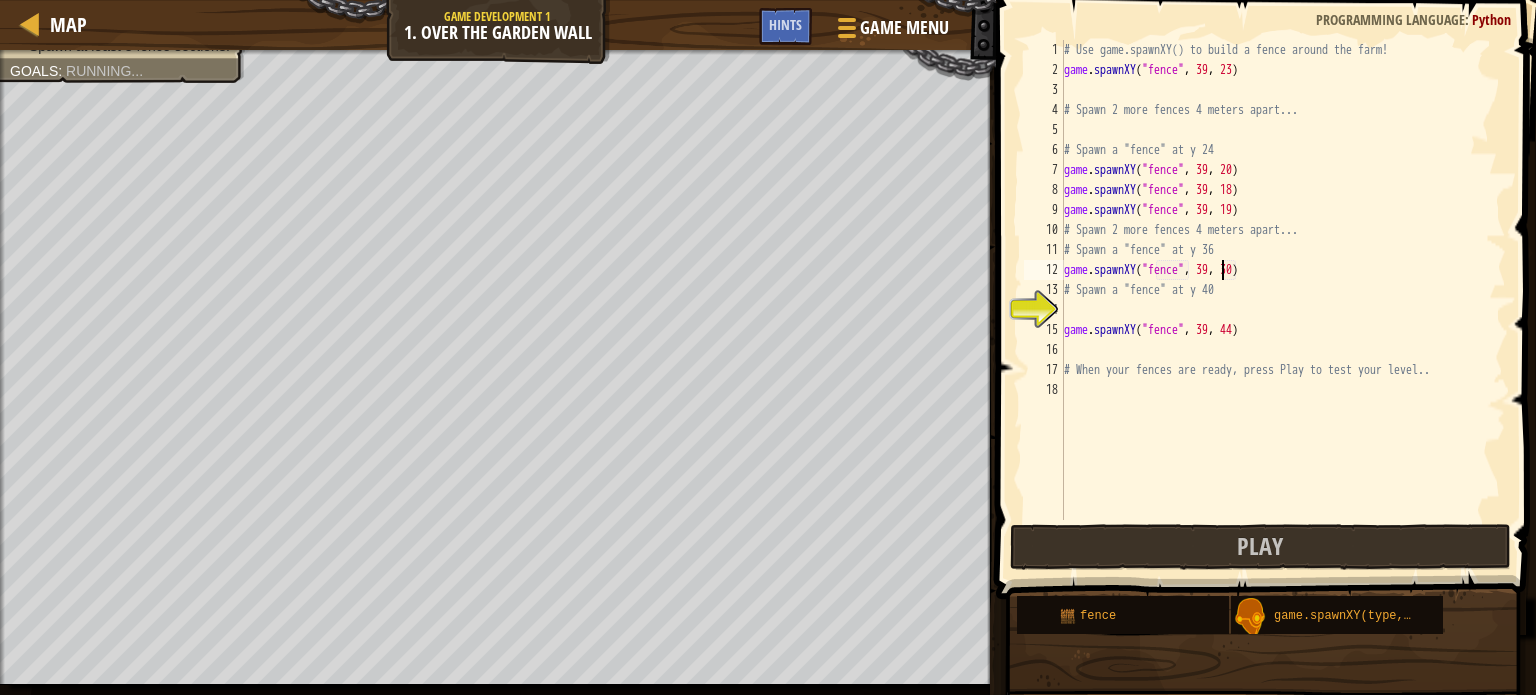 scroll, scrollTop: 9, scrollLeft: 12, axis: both 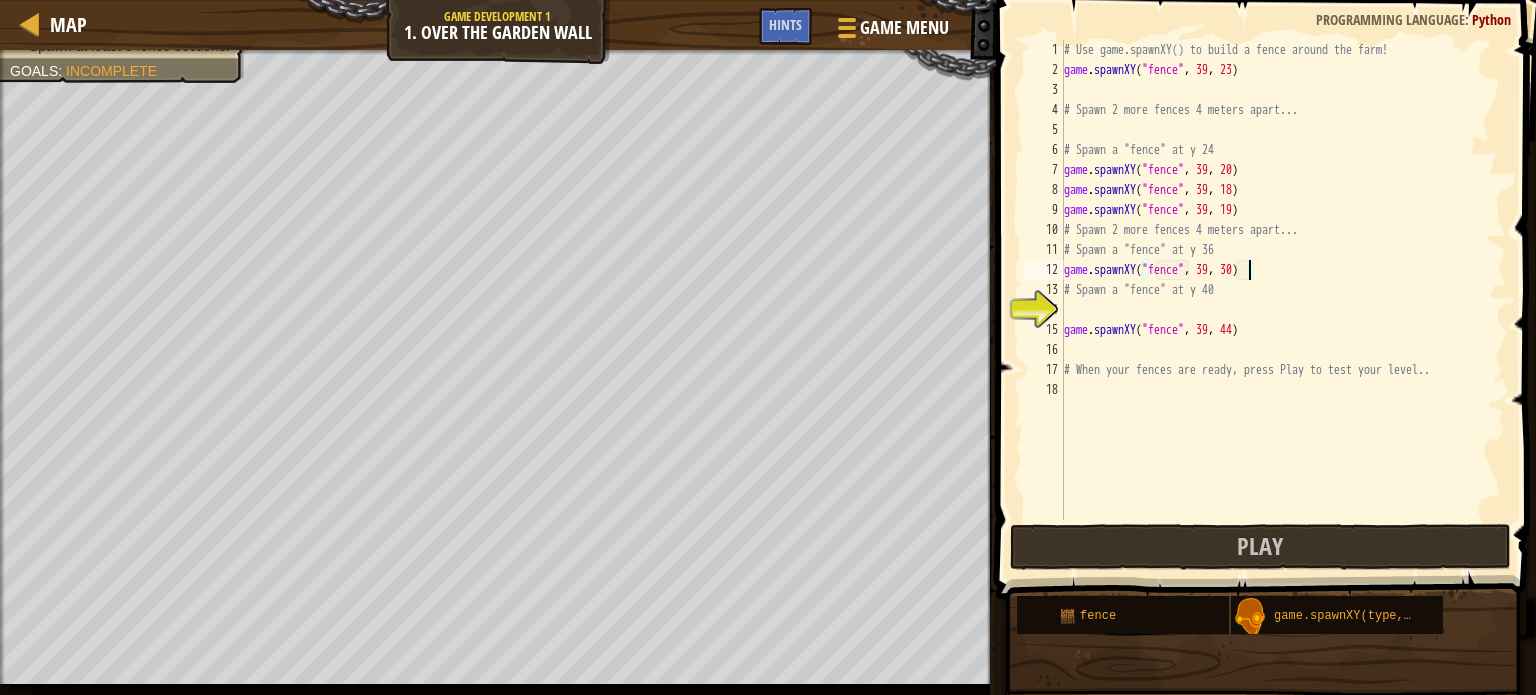 drag, startPoint x: 1250, startPoint y: 266, endPoint x: 1277, endPoint y: 252, distance: 30.413813 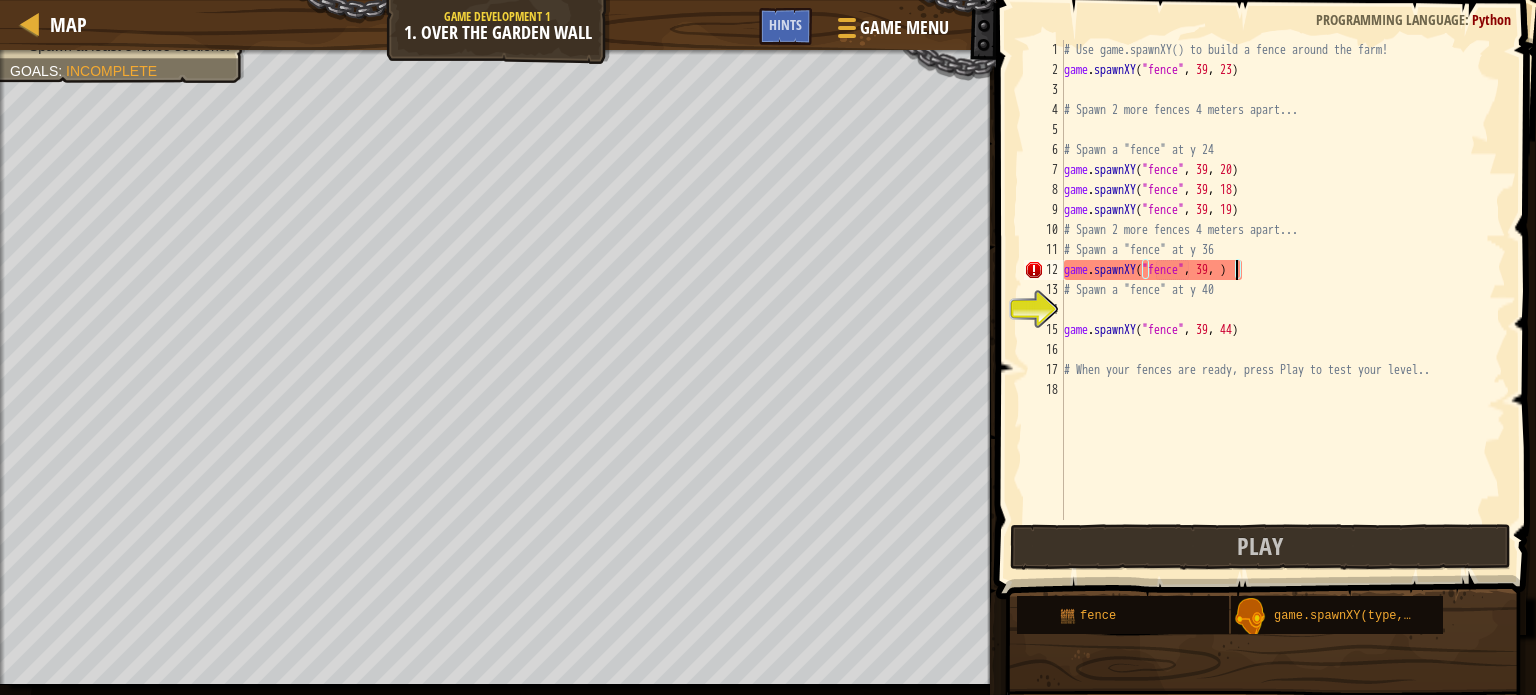 scroll, scrollTop: 9, scrollLeft: 14, axis: both 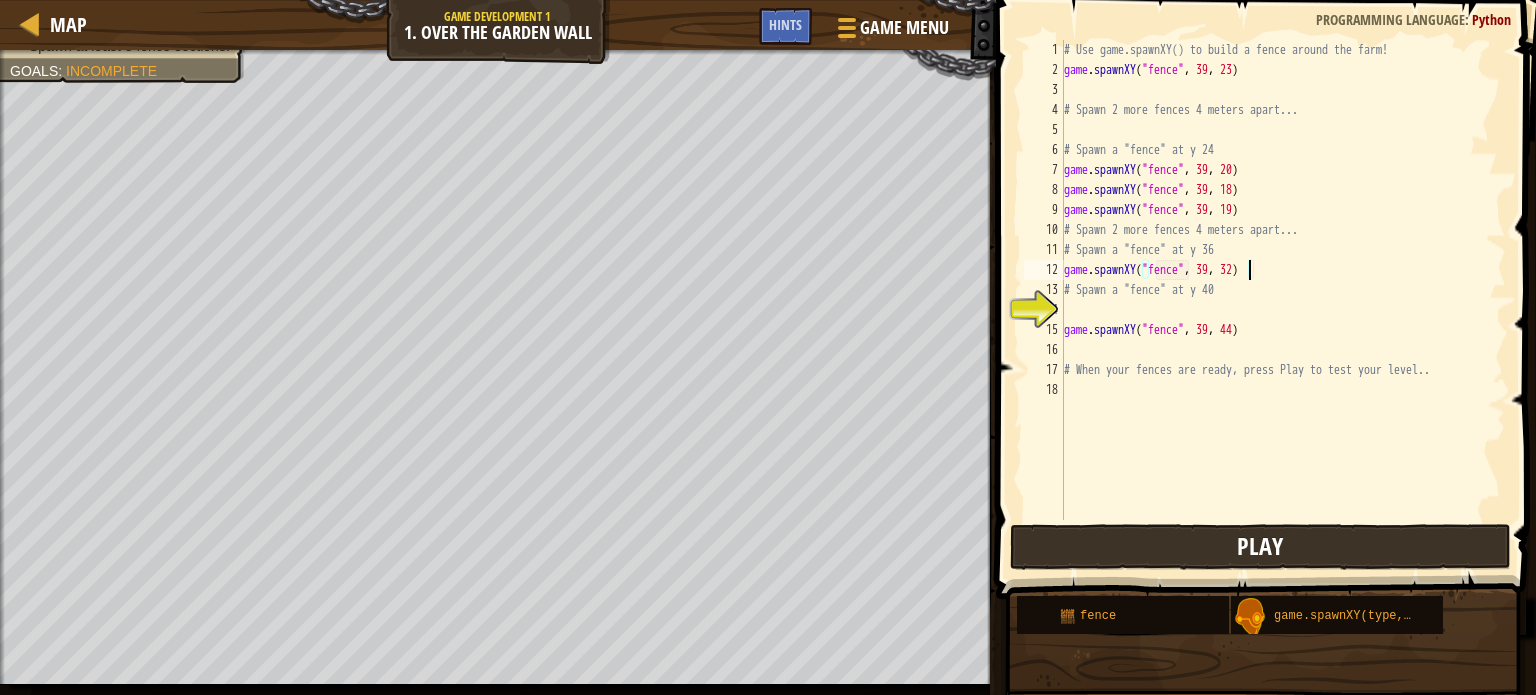 type on "game.spawnXY("fence", 39, 32)" 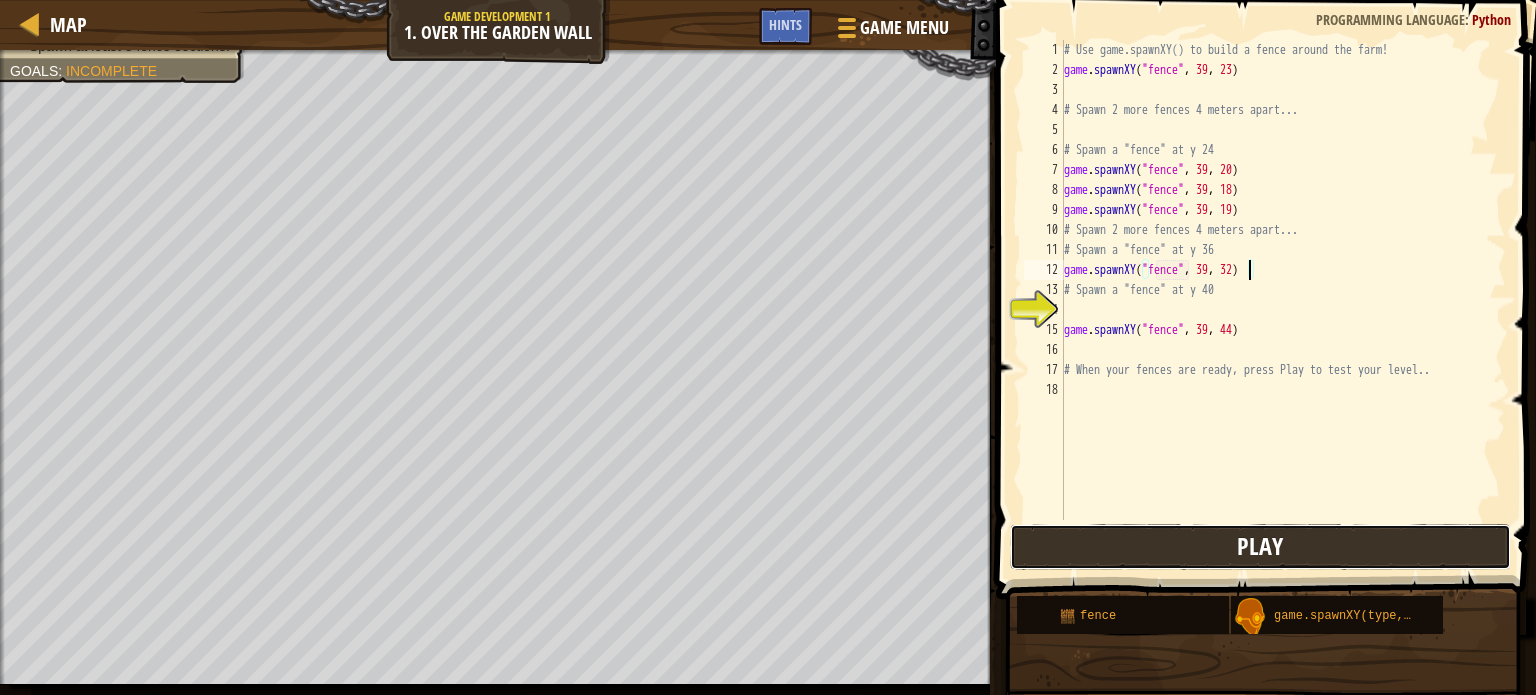 click on "Play" at bounding box center (1260, 547) 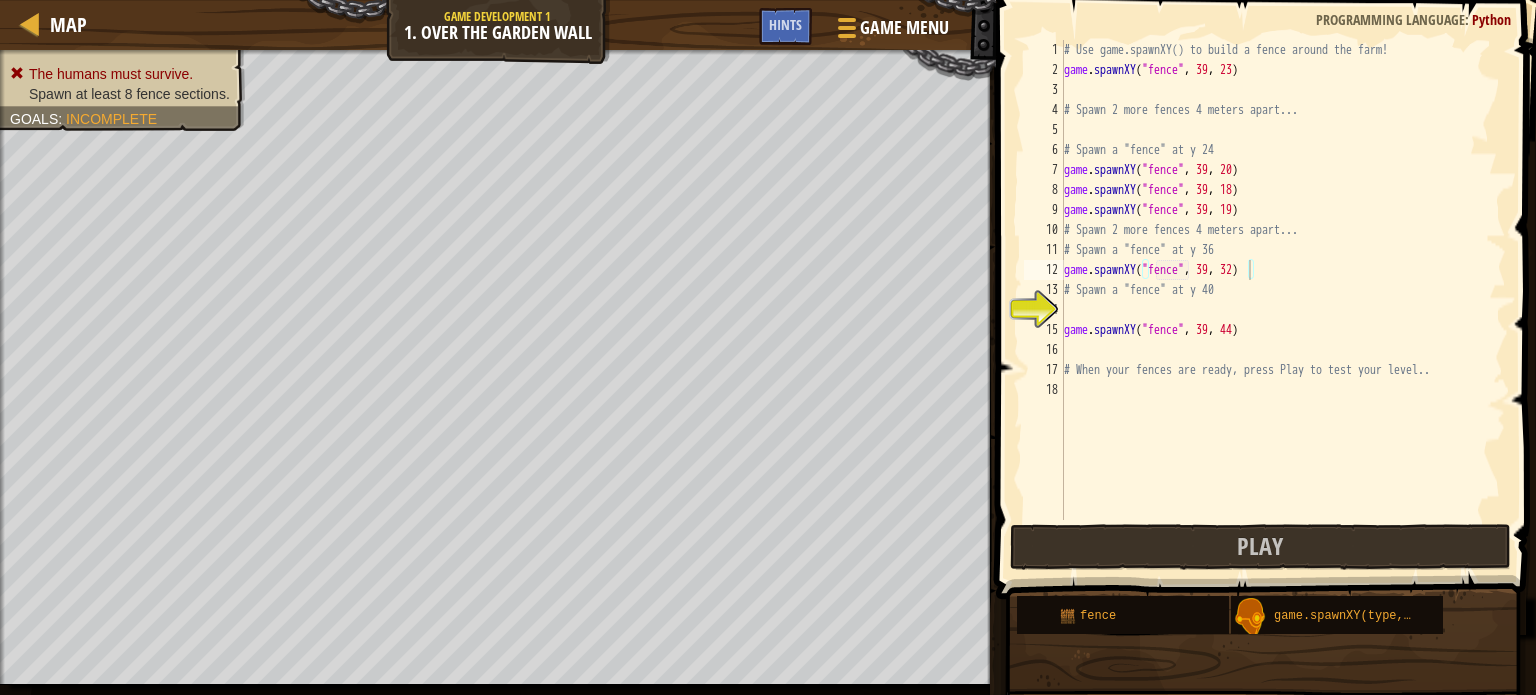 click on "The humans must survive. Spawn at least 8 fence sections." at bounding box center [122, 84] 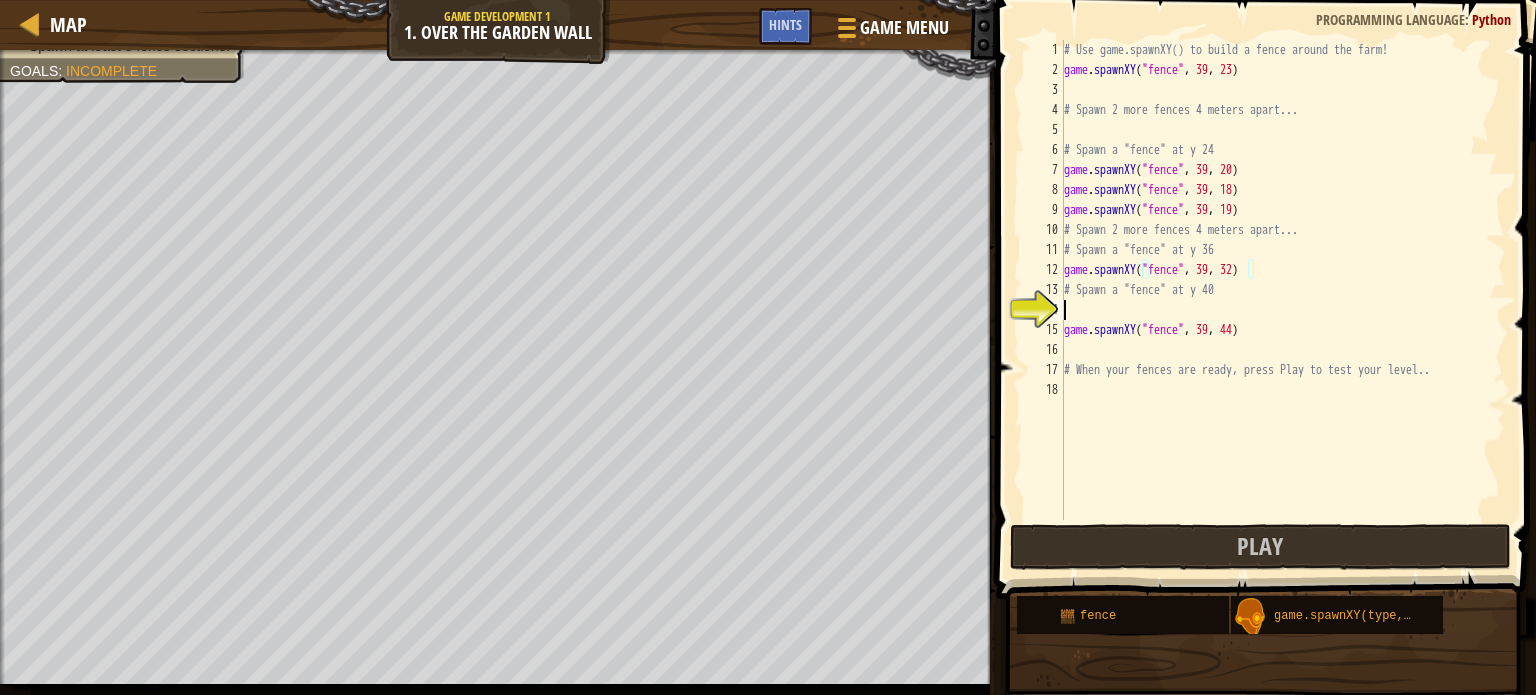 scroll, scrollTop: 9, scrollLeft: 0, axis: vertical 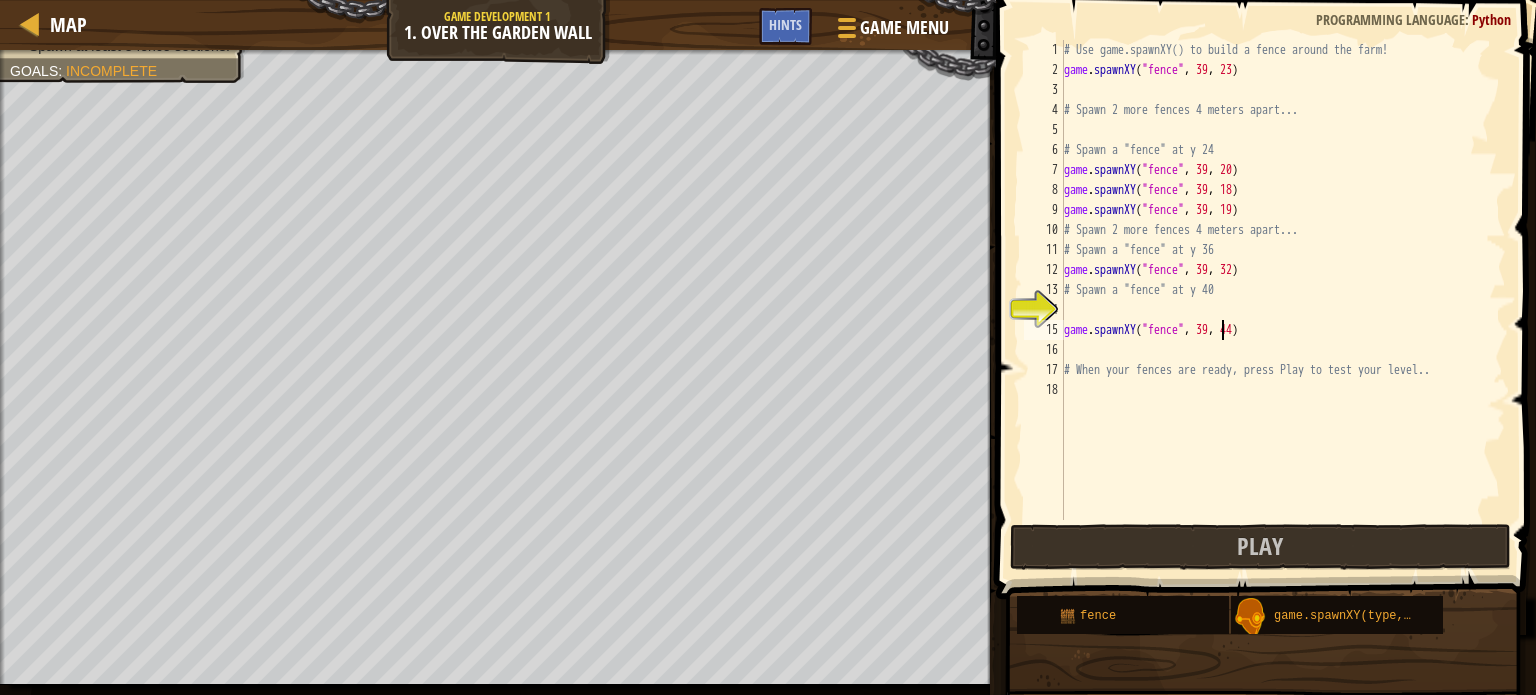 click on "game.spawnXY("fence", 39, 23) # Spawn 2 more fences 4 meters apart... # Spawn a "fence" at y 24 game.spawnXY("fence", 39, 20) game.spawnXY("fence", 39, 18) game.spawnXY("fence", 39, 19) # Spawn 2 more fences 4 meters apart... # Spawn a "fence" at y 36 game.spawnXY("fence", 39, 32) # Spawn a "fence" at y 40 game.spawnXY("fence", 39, 44) # When your fences are ready, press Play to test your level.." at bounding box center [1283, 300] 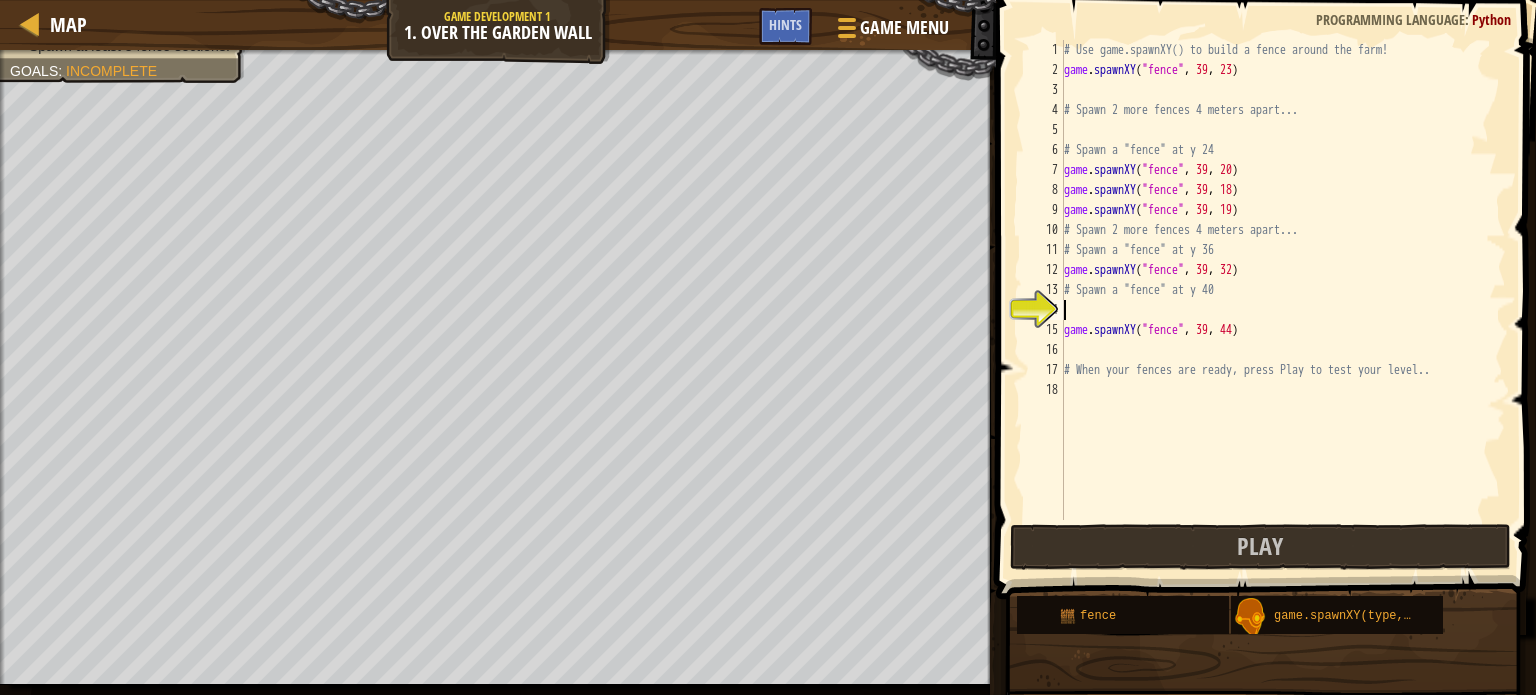 click on "game.spawnXY("fence", 39, 23) # Spawn 2 more fences 4 meters apart... # Spawn a "fence" at y 24 game.spawnXY("fence", 39, 20) game.spawnXY("fence", 39, 18) game.spawnXY("fence", 39, 19) # Spawn 2 more fences 4 meters apart... # Spawn a "fence" at y 36 game.spawnXY("fence", 39, 32) # Spawn a "fence" at y 40 game.spawnXY("fence", 39, 44) # When your fences are ready, press Play to test your level.." at bounding box center [1283, 300] 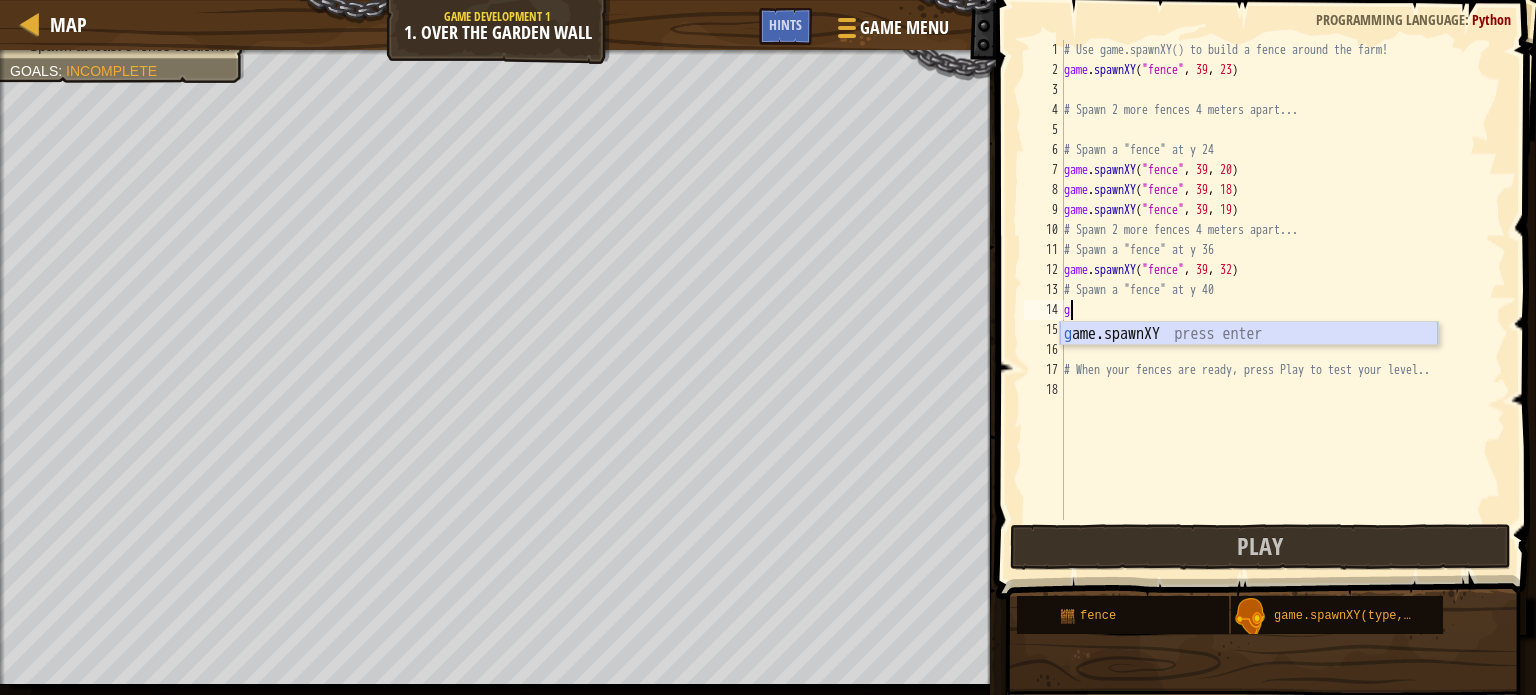click on "g ame.spawnXY press enter" at bounding box center [1249, 358] 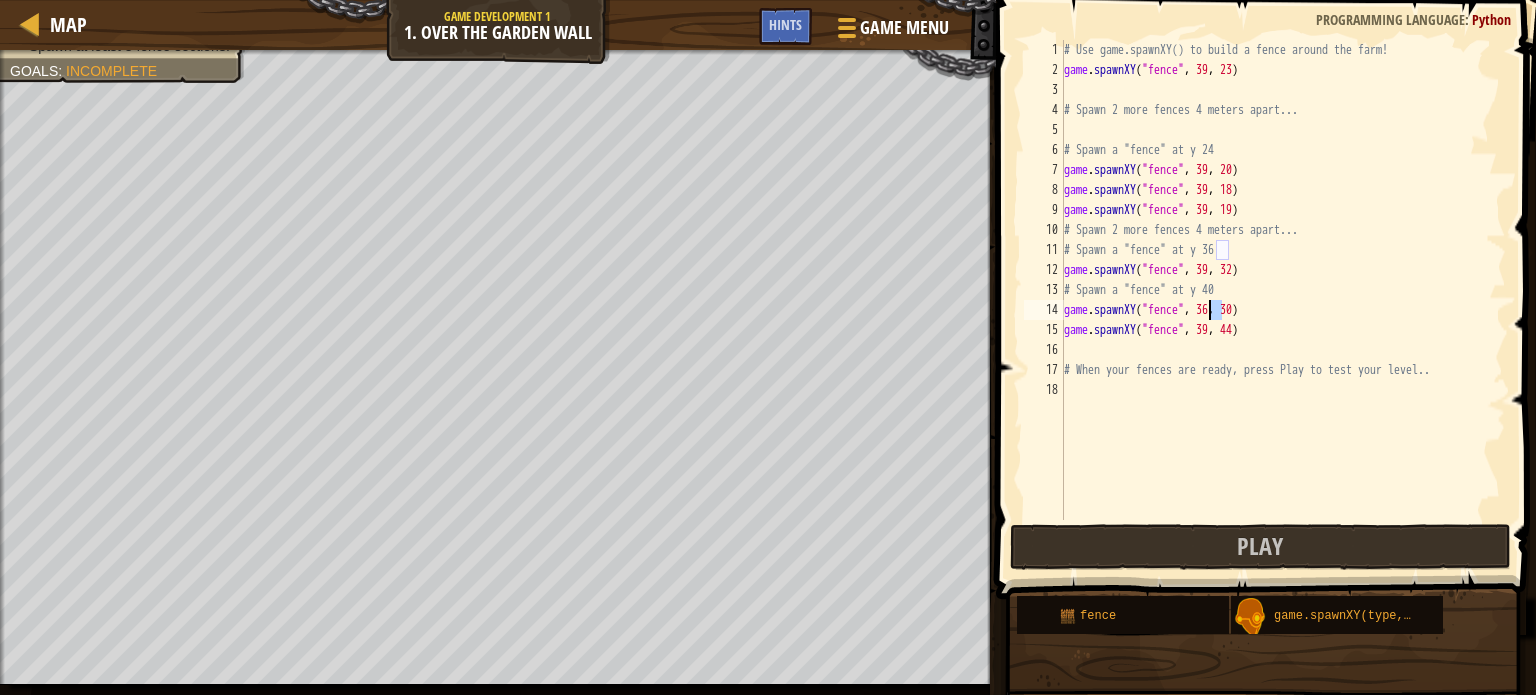 drag, startPoint x: 1219, startPoint y: 311, endPoint x: 1209, endPoint y: 320, distance: 13.453624 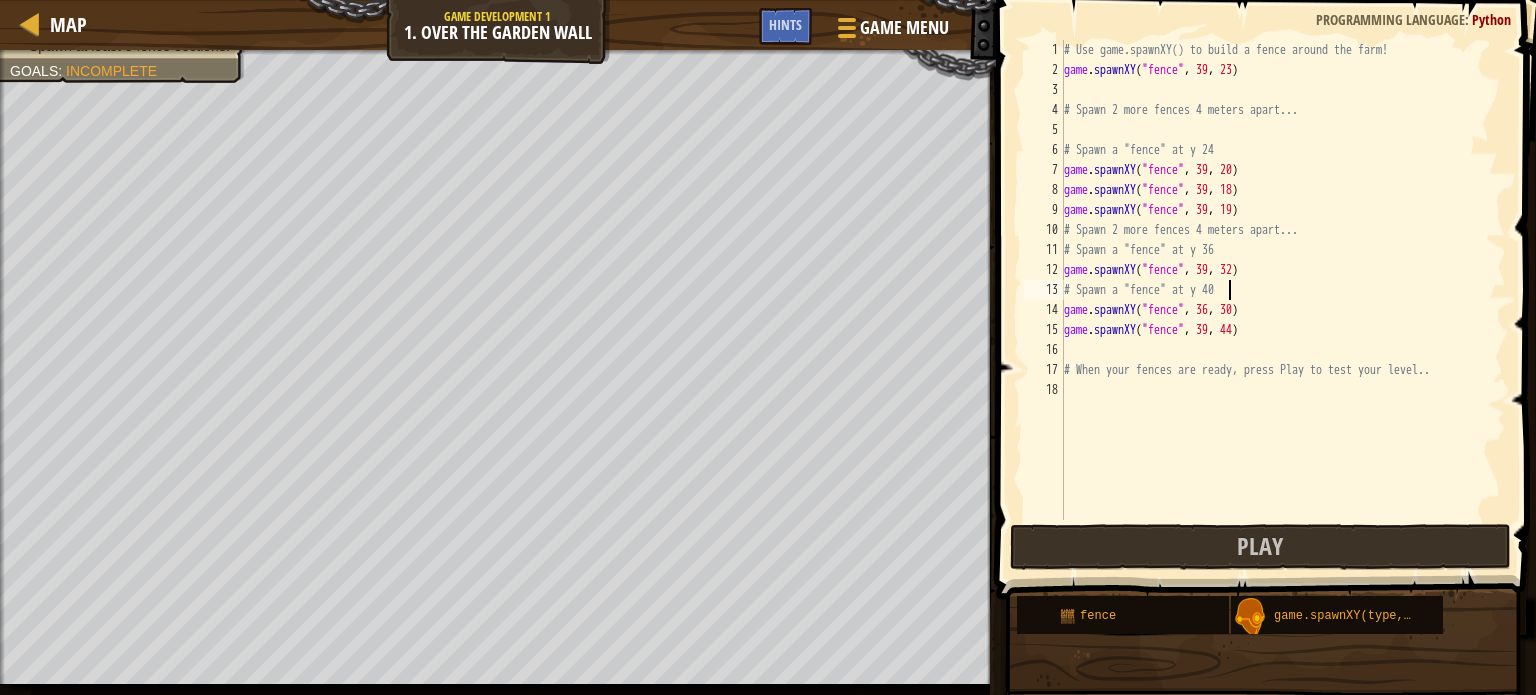 click on "# Use game.spawnXY() to build a fence around the farm! game . spawnXY ( "fence" ,   [NUMBER] ,   [NUMBER] ) game . spawnXY ( "fence" ,   [NUMBER] ,   [NUMBER] ) # Spawn [NUMBER] more fences [NUMBER] meters apart... # Spawn a "fence" at y [NUMBER] game . spawnXY ( "fence" ,   [NUMBER] ,   [NUMBER] ) game . spawnXY ( "fence" ,   [NUMBER] ,   [NUMBER] ) game . spawnXY ( "fence" ,   [NUMBER] ,   [NUMBER] ) # Spawn [NUMBER] more fences [NUMBER] meters apart... # Spawn a "fence" at y [NUMBER] game . spawnXY ( "fence" ,   [NUMBER] ,   [NUMBER] ) game . spawnXY ( "fence" ,   [NUMBER] ,   [NUMBER] ) # When your fences are ready, press Play to test your level.." at bounding box center [1283, 300] 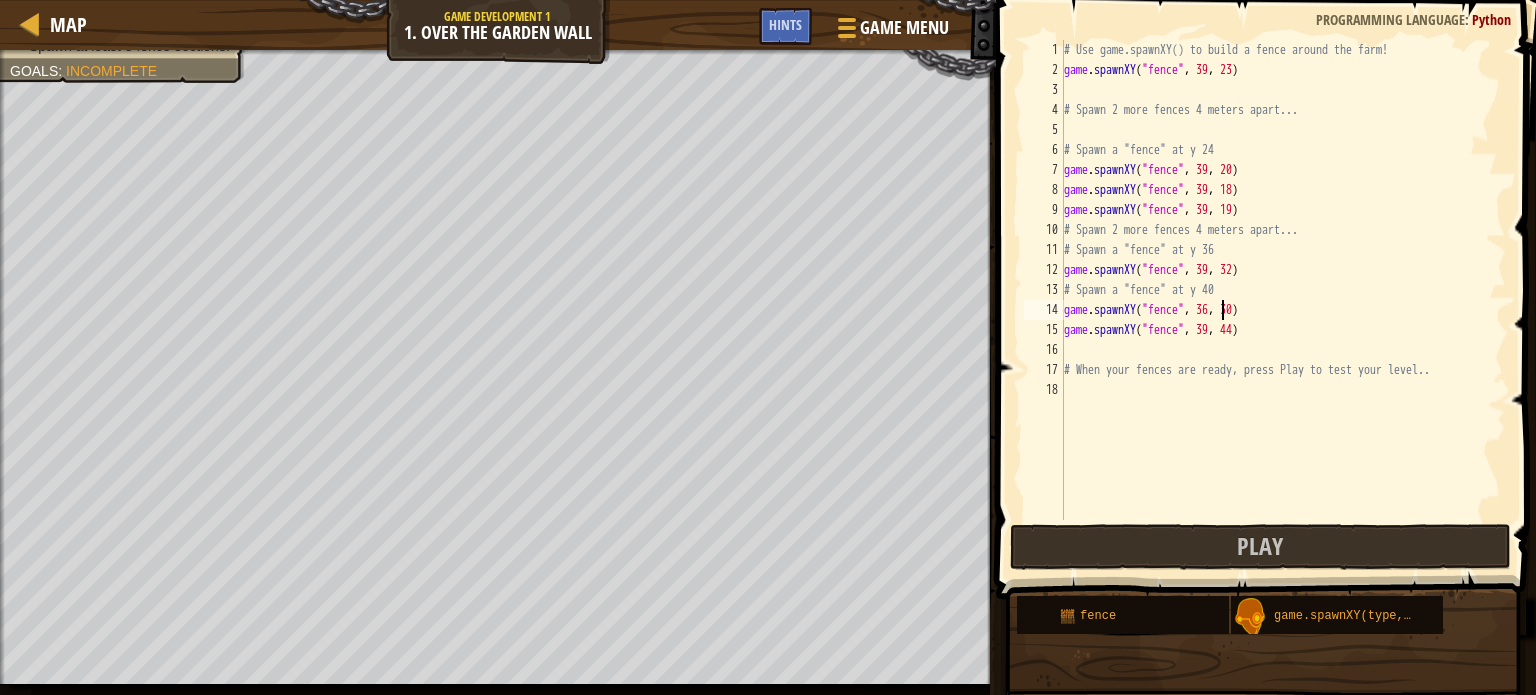 click on "# Use game.spawnXY() to build a fence around the farm! game . spawnXY ( "fence" ,   [NUMBER] ,   [NUMBER] ) game . spawnXY ( "fence" ,   [NUMBER] ,   [NUMBER] ) # Spawn [NUMBER] more fences [NUMBER] meters apart... # Spawn a "fence" at y [NUMBER] game . spawnXY ( "fence" ,   [NUMBER] ,   [NUMBER] ) game . spawnXY ( "fence" ,   [NUMBER] ,   [NUMBER] ) game . spawnXY ( "fence" ,   [NUMBER] ,   [NUMBER] ) # Spawn [NUMBER] more fences [NUMBER] meters apart... # Spawn a "fence" at y [NUMBER] game . spawnXY ( "fence" ,   [NUMBER] ,   [NUMBER] ) game . spawnXY ( "fence" ,   [NUMBER] ,   [NUMBER] ) # When your fences are ready, press Play to test your level.." at bounding box center (1283, 300) 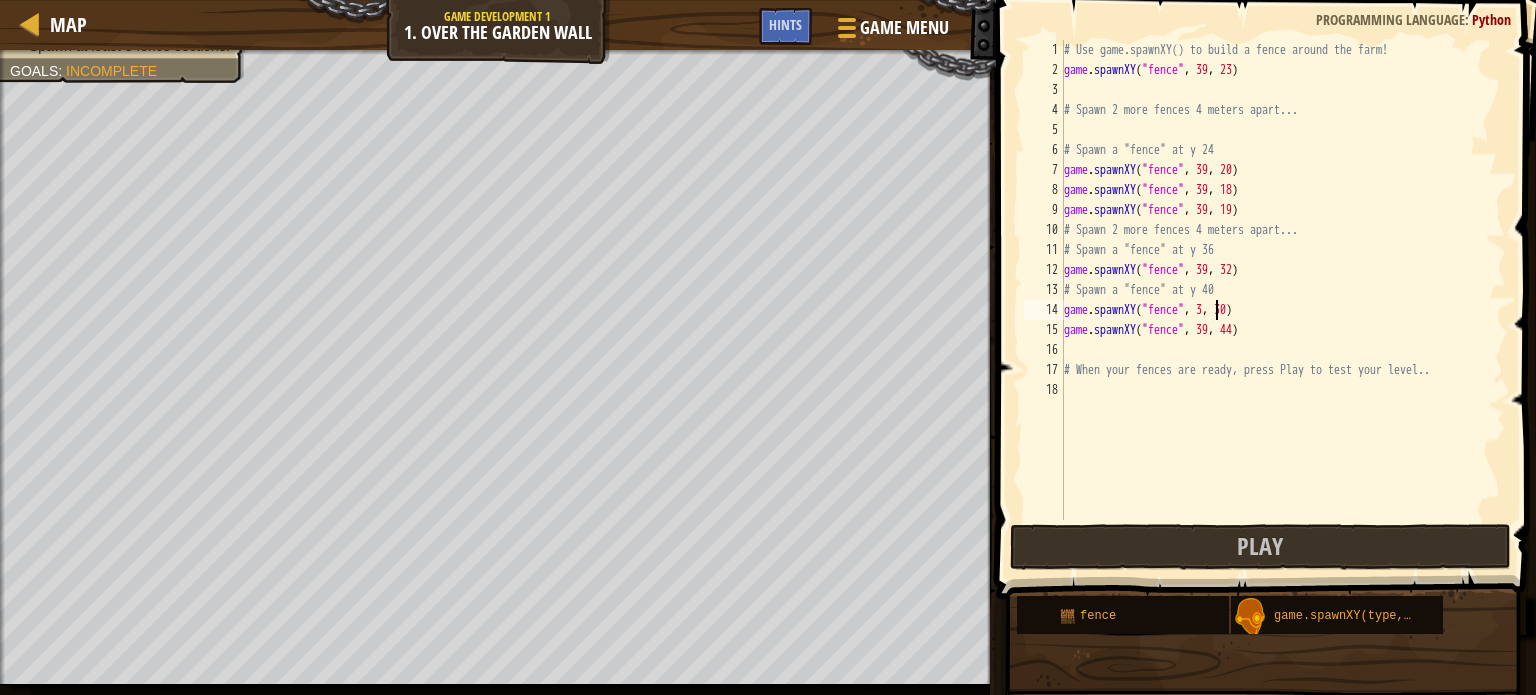 scroll, scrollTop: 9, scrollLeft: 12, axis: both 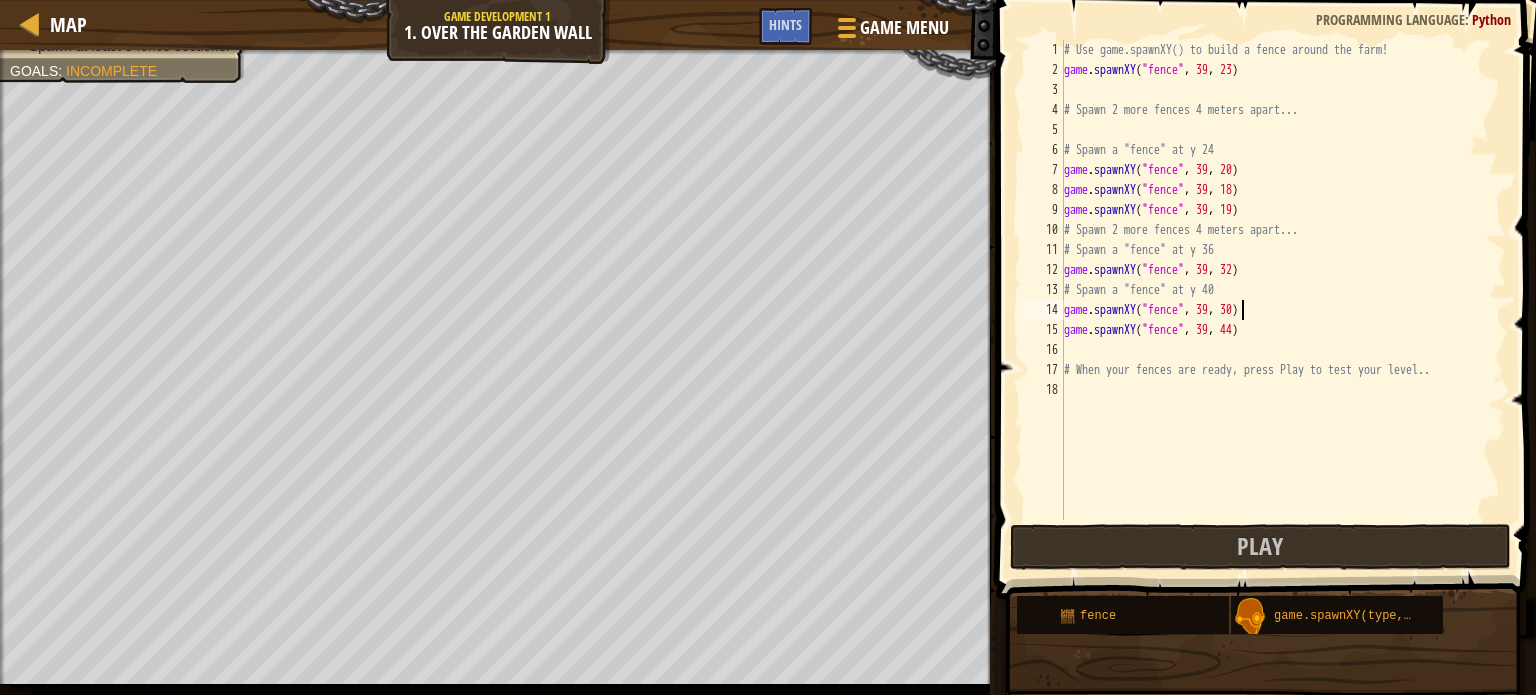 click on "game.spawnXY("fence", 39, 23) # Spawn 2 more fences 4 meters apart... # Spawn a "fence" at y 24 game.spawnXY("fence", 39, 20) game.spawnXY("fence", 39, 18) game.spawnXY("fence", 39, 19) # Spawn 2 more fences 4 meters apart... # Spawn a "fence" at y 36 game.spawnXY("fence", 39, 32) # Spawn a "fence" at y 40 game.spawnXY("fence", 39, 30) game.spawnXY("fence", 39, 44) # When your fences are ready, press Play to test your level.." at bounding box center (1283, 300) 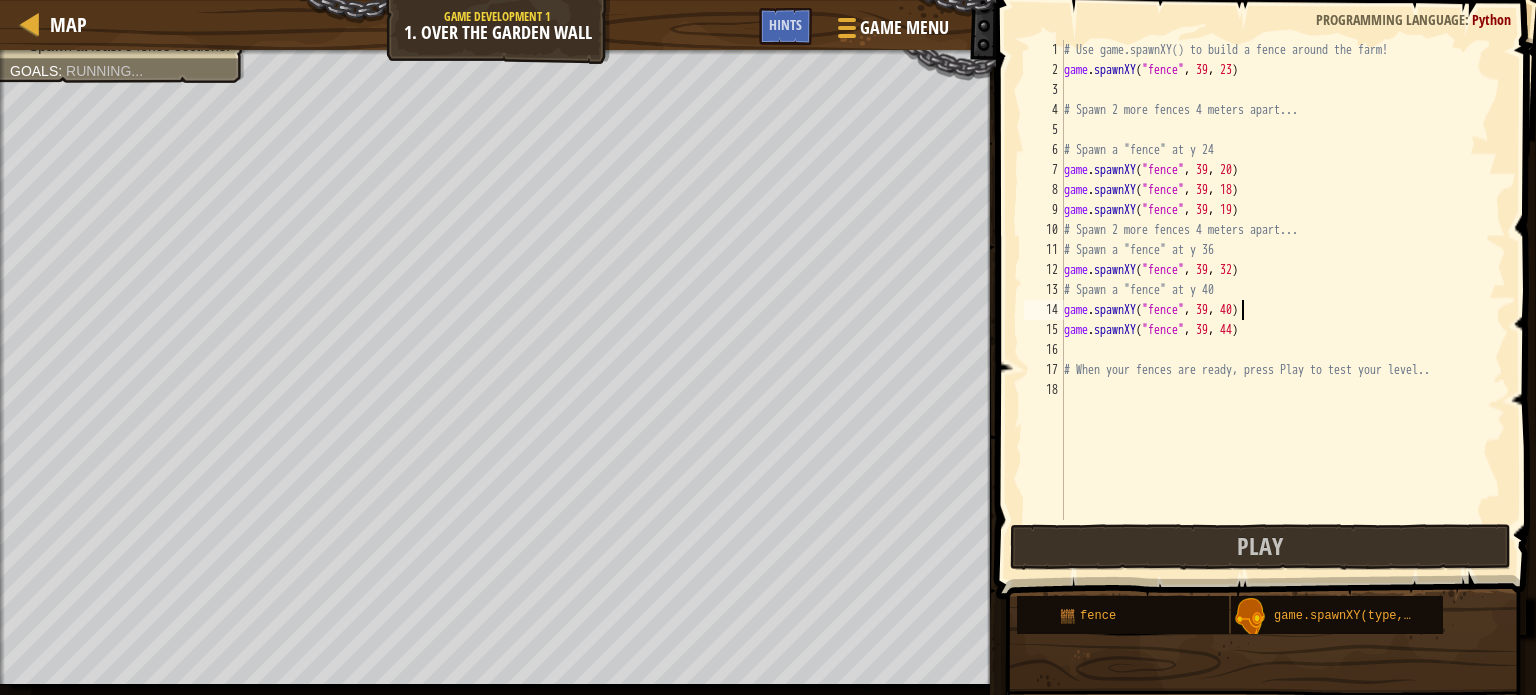 scroll, scrollTop: 9, scrollLeft: 14, axis: both 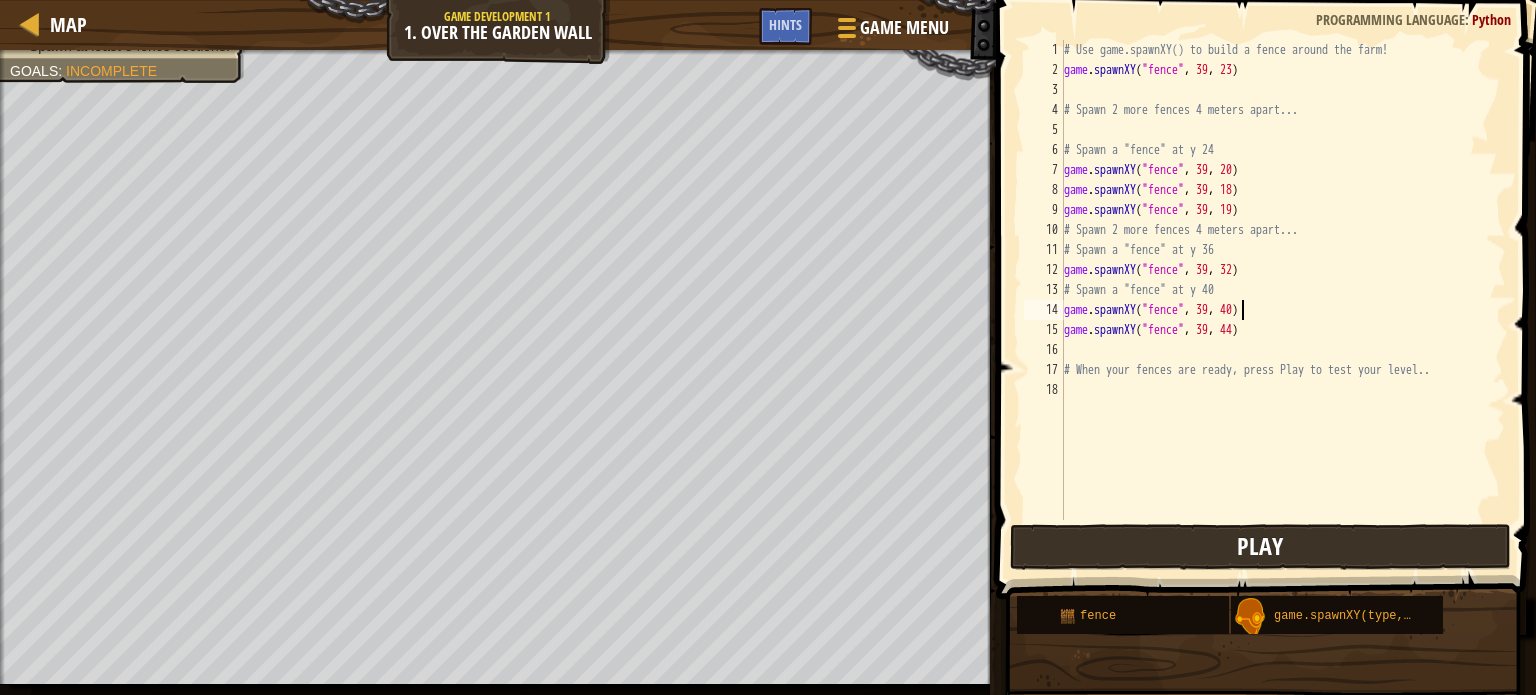 type on "game.spawnXY("fence", 39, 40)" 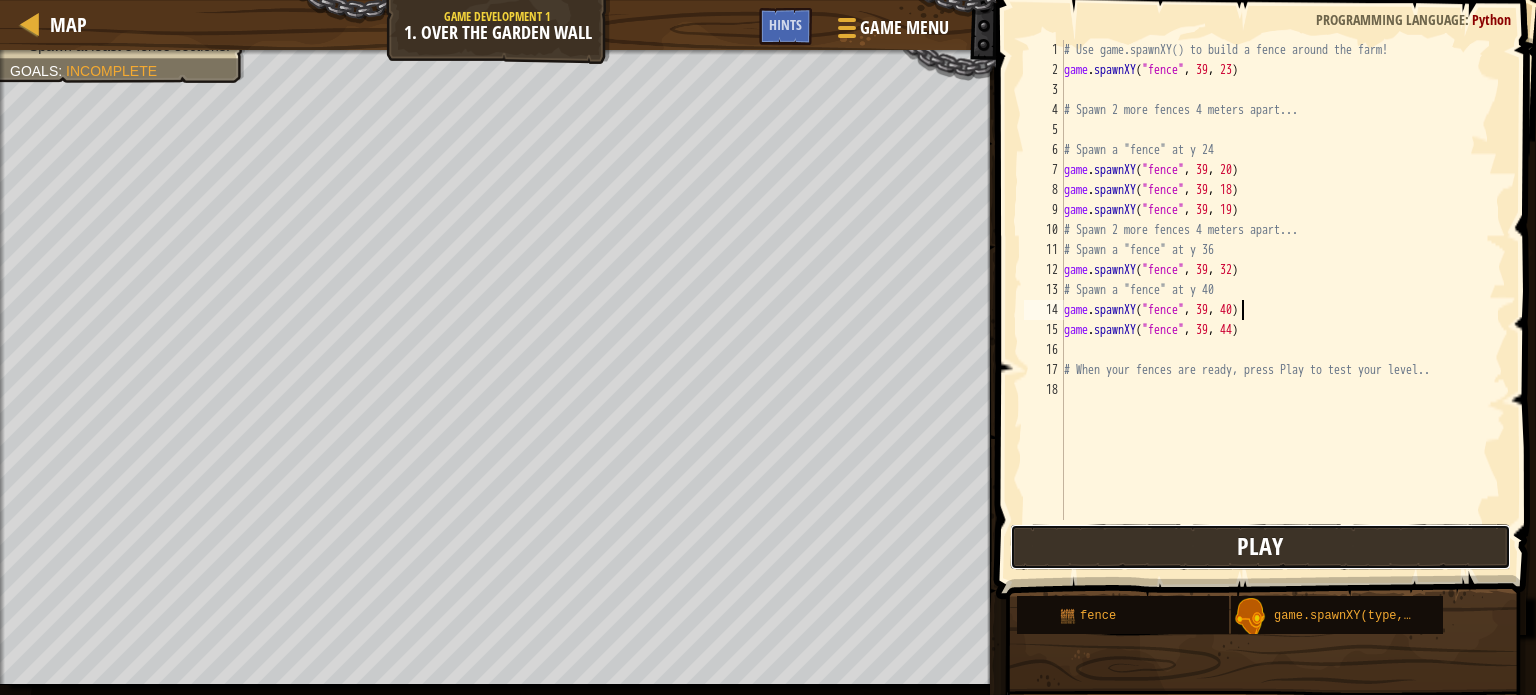 click on "Play" at bounding box center (1260, 547) 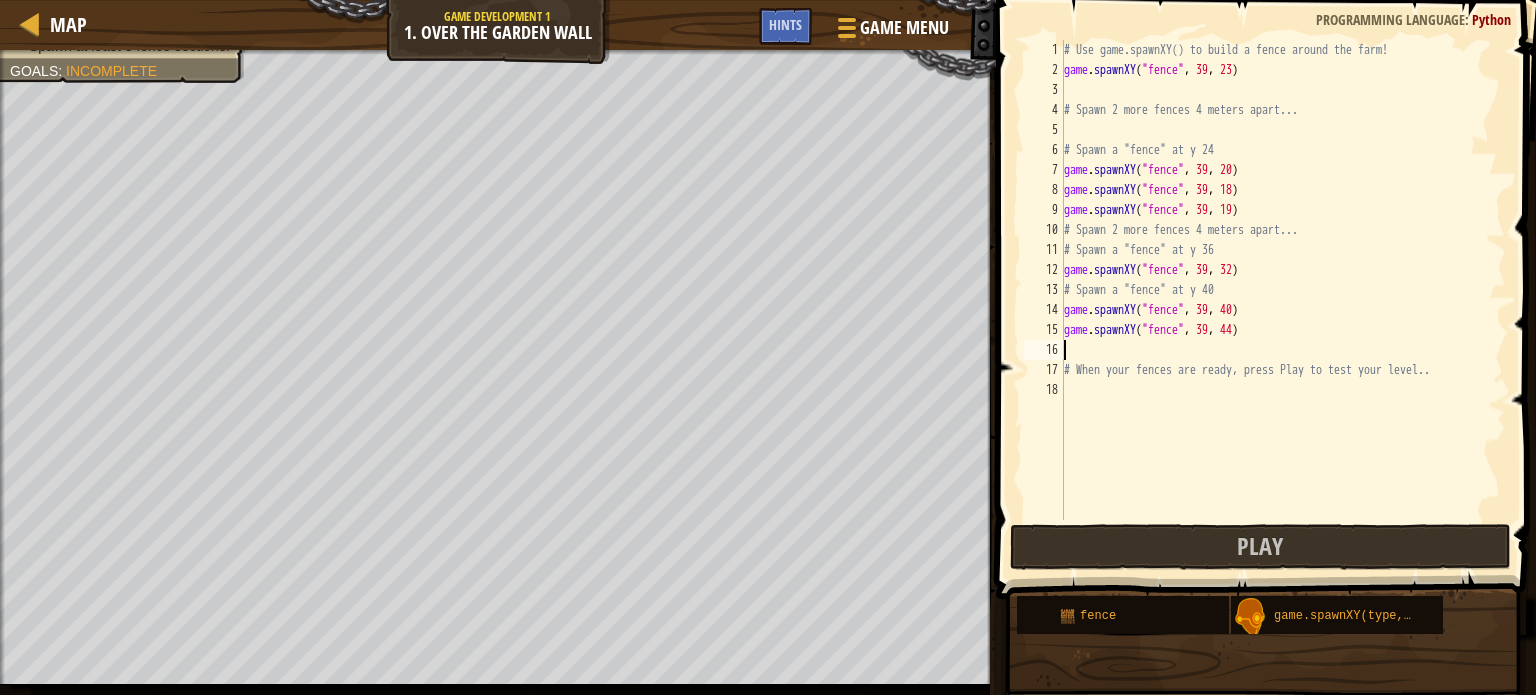 click on "game.spawnXY("fence", 39, 23) # Spawn 2 more fences 4 meters apart... # Spawn a "fence" at y 24 game.spawnXY("fence", 39, 20) game.spawnXY("fence", 39, 18) game.spawnXY("fence", 39, 19) # Spawn 2 more fences 4 meters apart... # Spawn a "fence" at y 36 game.spawnXY("fence", 39, 32) # Spawn a "fence" at y 40 game.spawnXY("fence", 39, 40) game.spawnXY("fence", 39, 44) # When your fences are ready, press Play to test your level.." at bounding box center (1283, 300) 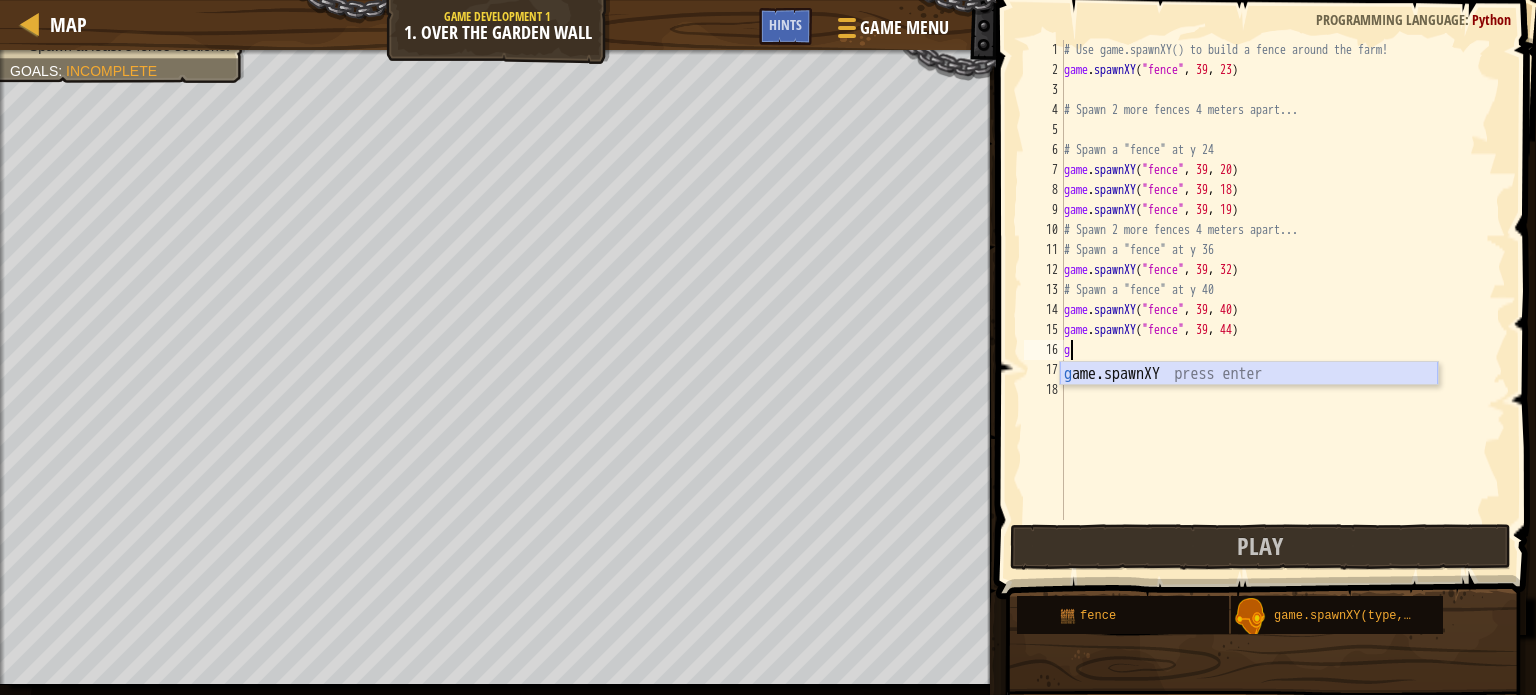click on "g ame.spawnXY press enter" at bounding box center (1249, 398) 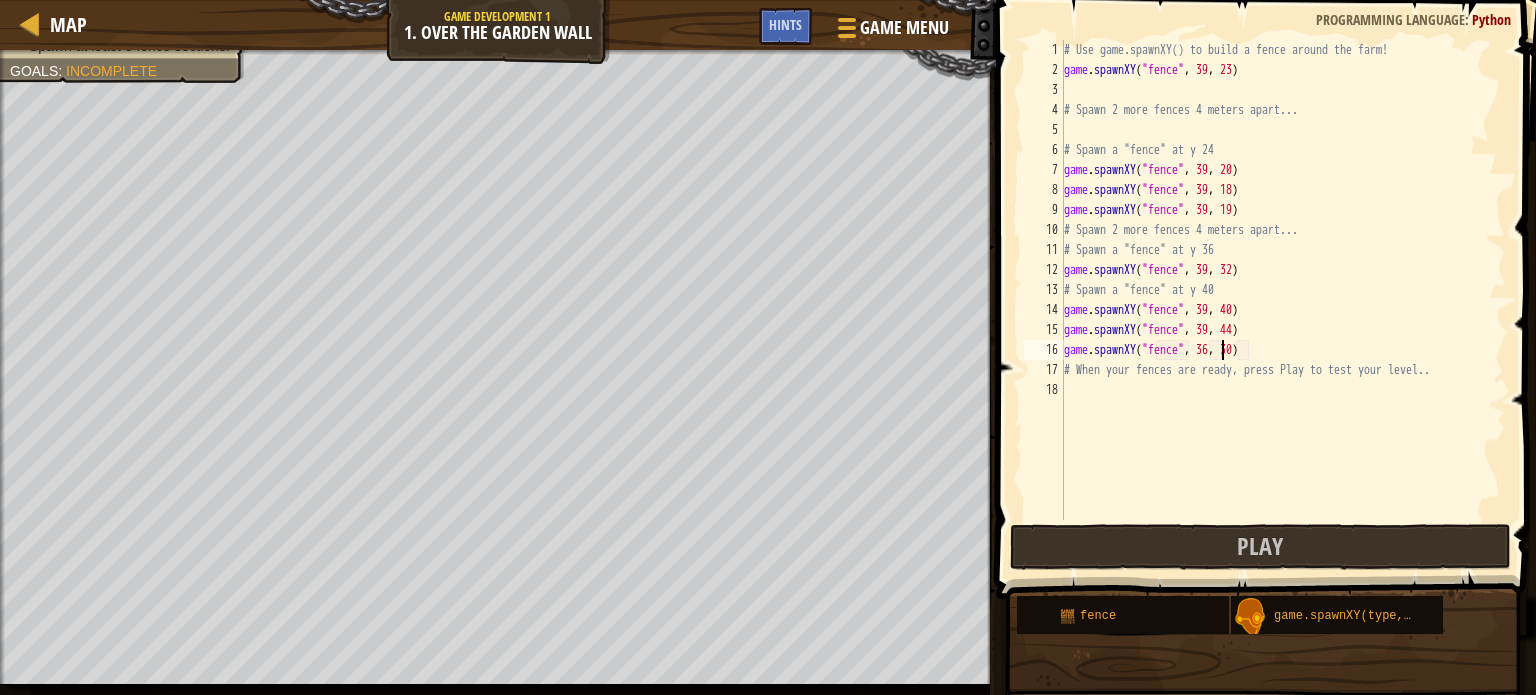 click on "# Use game.spawnXY() to build a fence around the farm! game . spawnXY ( "fence" ,   [NUMBER] ,   [NUMBER] ) # Spawn [NUMBER] more fences [NUMBER] meters apart... # Spawn a "fence" at y [NUMBER] game . spawnXY ( "fence" ,   [NUMBER] ,   [NUMBER] ) game . spawnXY ( "fence" ,   [NUMBER] ,   [NUMBER] ) game . spawnXY ( "fence" ,   [NUMBER] ,   [NUMBER] ) # Spawn [NUMBER] more fences [NUMBER] meters apart... # Spawn a "fence" at y [NUMBER] # Spawn a "fence" at y [NUMBER] game . spawnXY ( "fence" ,   [NUMBER] ,   [NUMBER] ) game . spawnXY ( "fence" ,   [NUMBER] ,   [NUMBER] ) # When your fences are ready, press Play to test your level.." at bounding box center (1283, 300) 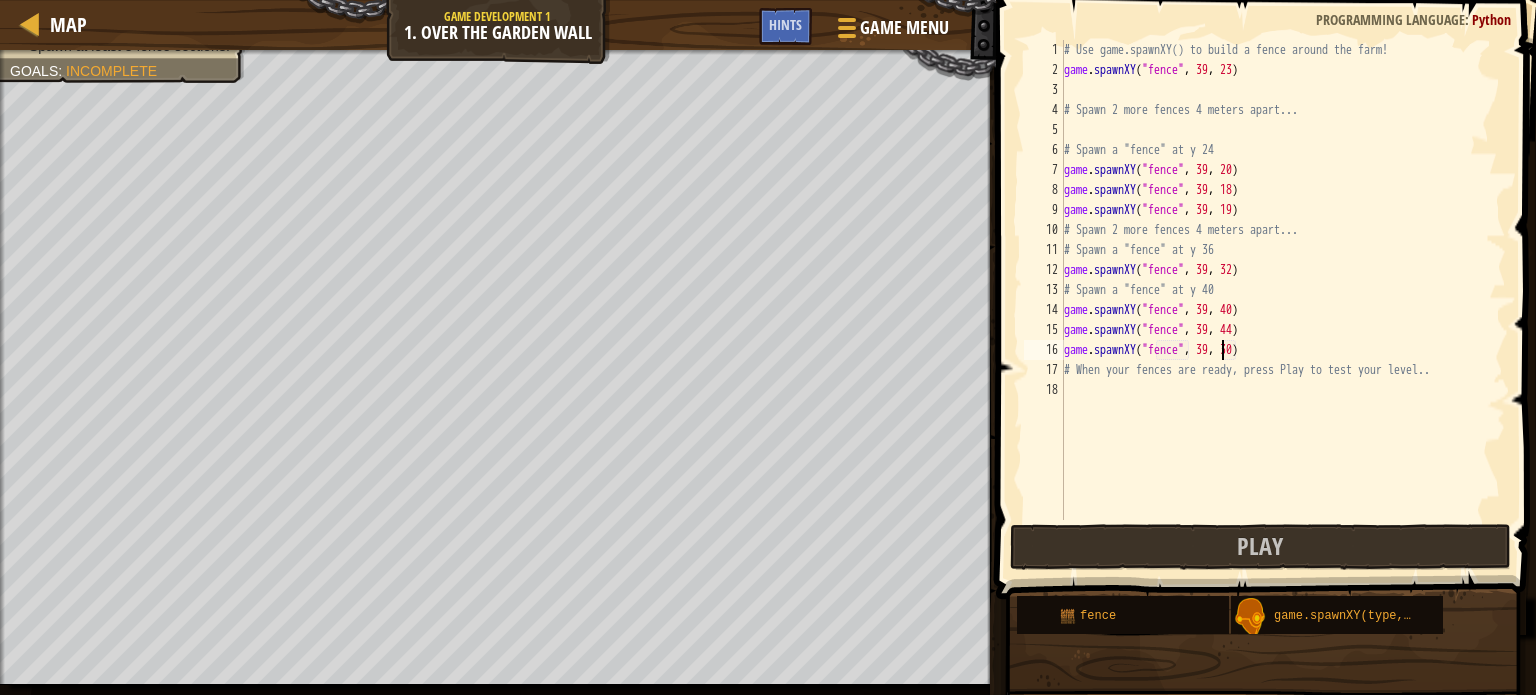 scroll, scrollTop: 9, scrollLeft: 12, axis: both 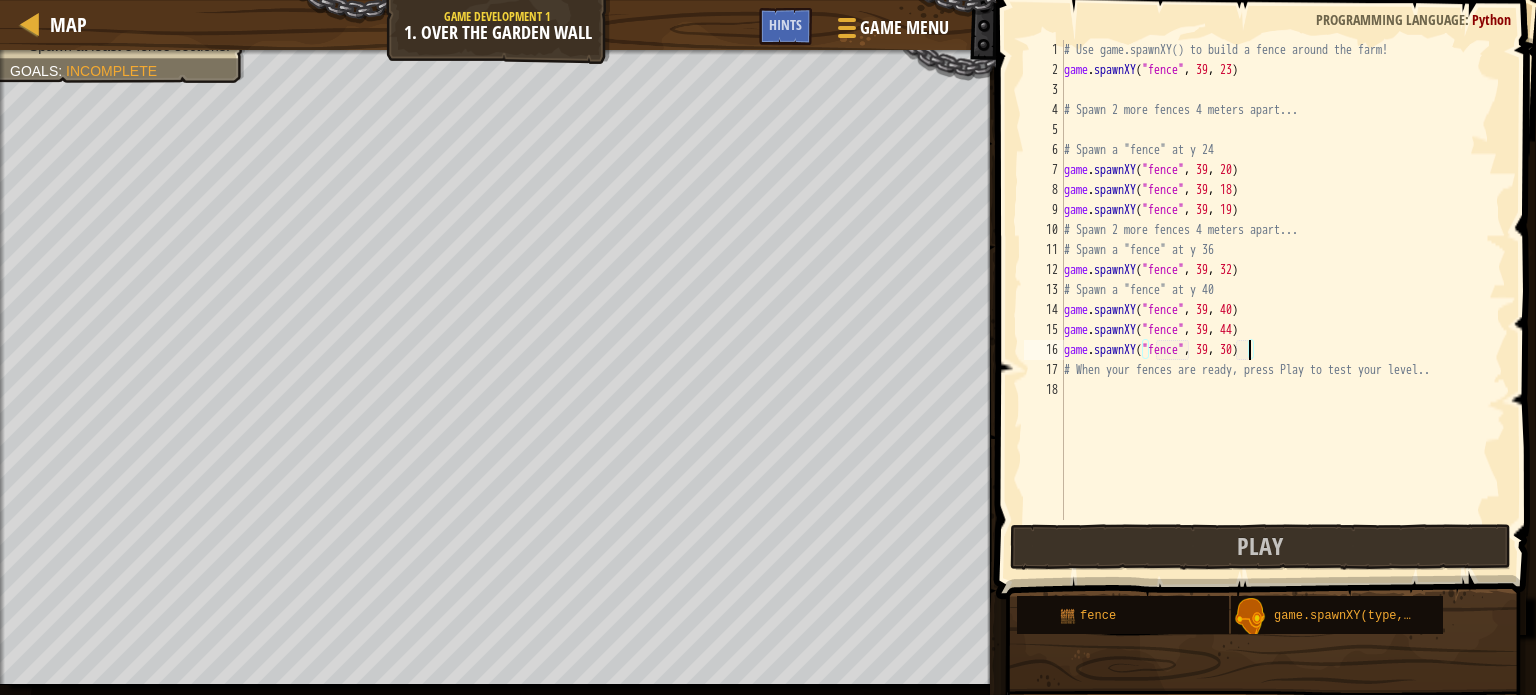 click on "game.spawnXY("fence", 39, 23) # Spawn 2 more fences 4 meters apart... # Spawn a "fence" at y 24 game.spawnXY("fence", 39, 20) game.spawnXY("fence", 39, 18) game.spawnXY("fence", 39, 19) # Spawn 2 more fences 4 meters apart... # Spawn a "fence" at y 36 game.spawnXY("fence", 39, 32) # Spawn a "fence" at y 40 game.spawnXY("fence", 39, 40) game.spawnXY("fence", 39, 44) game.spawnXY("fence", 39, 30) # When your fences are ready, press Play to test your level.." at bounding box center (1283, 300) 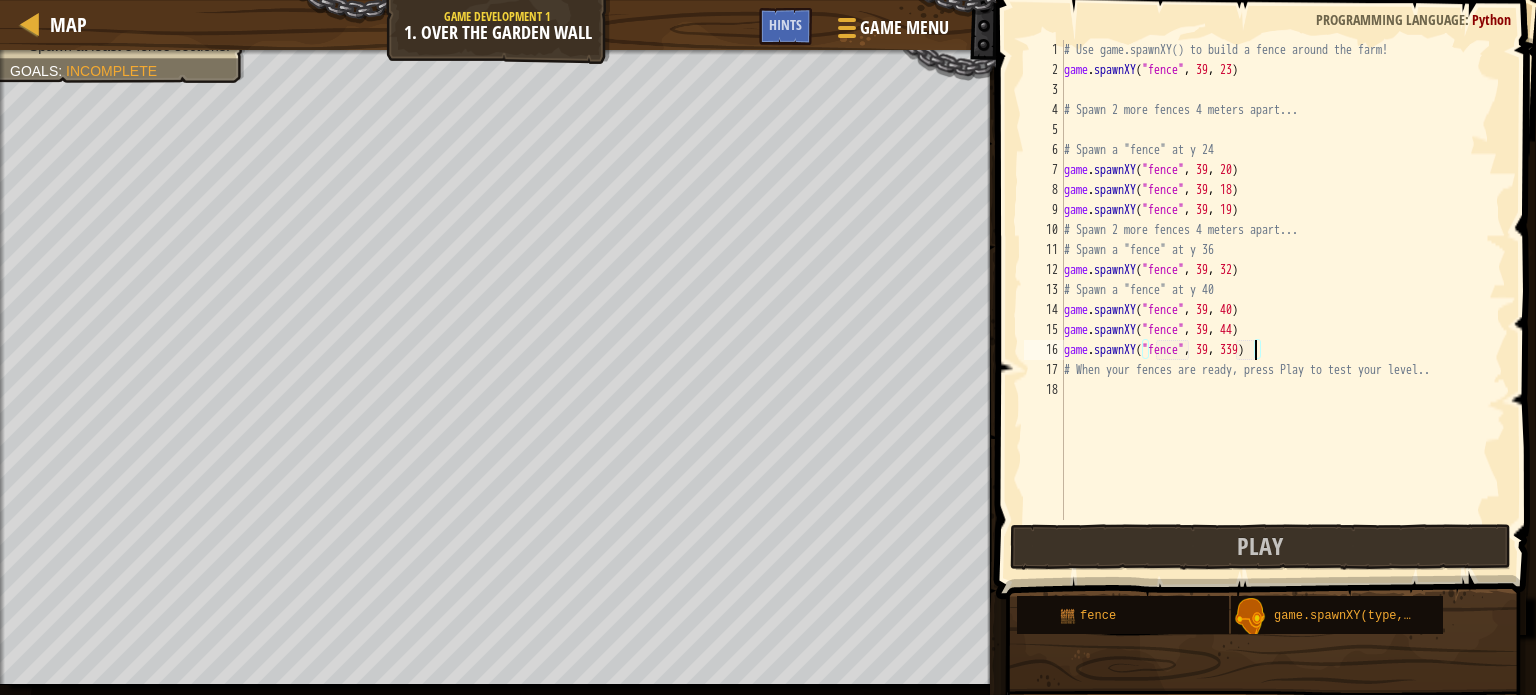 scroll, scrollTop: 9, scrollLeft: 14, axis: both 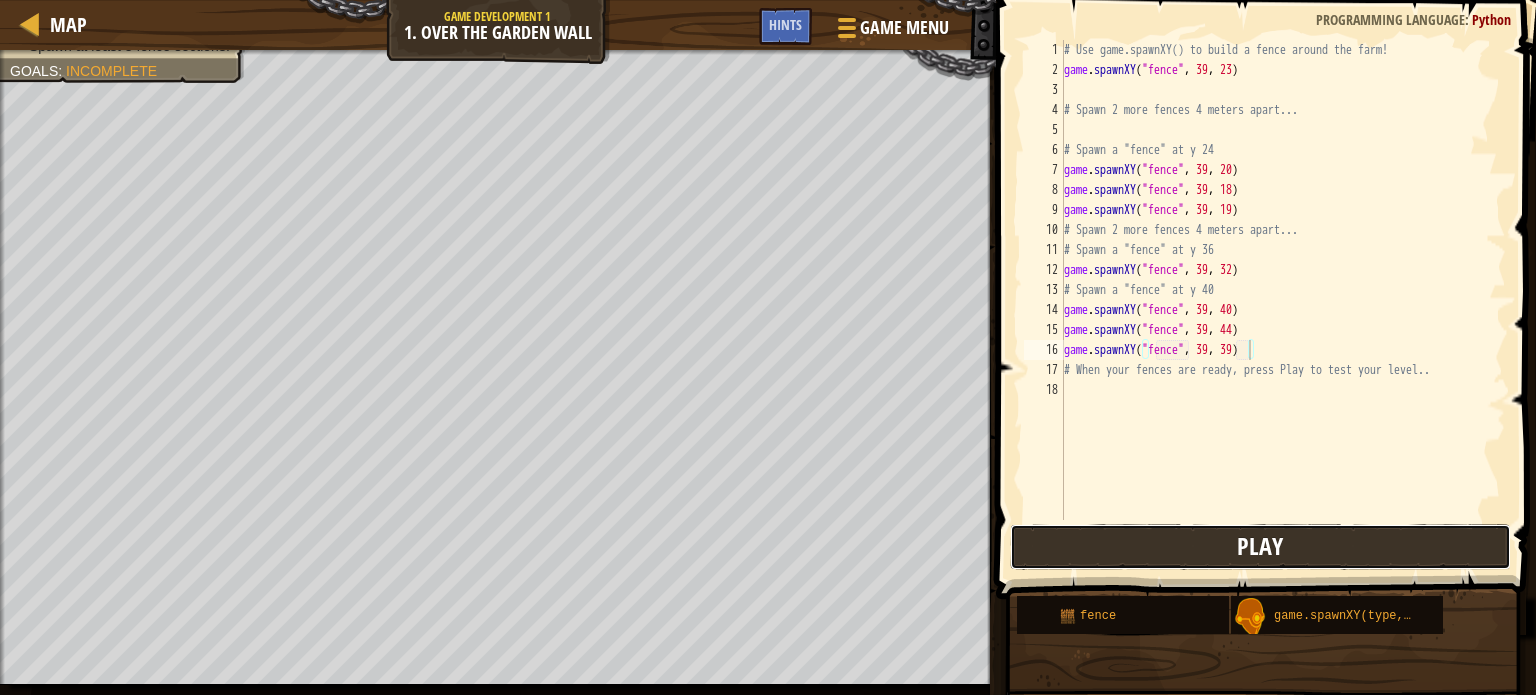 click on "Play" at bounding box center (1260, 547) 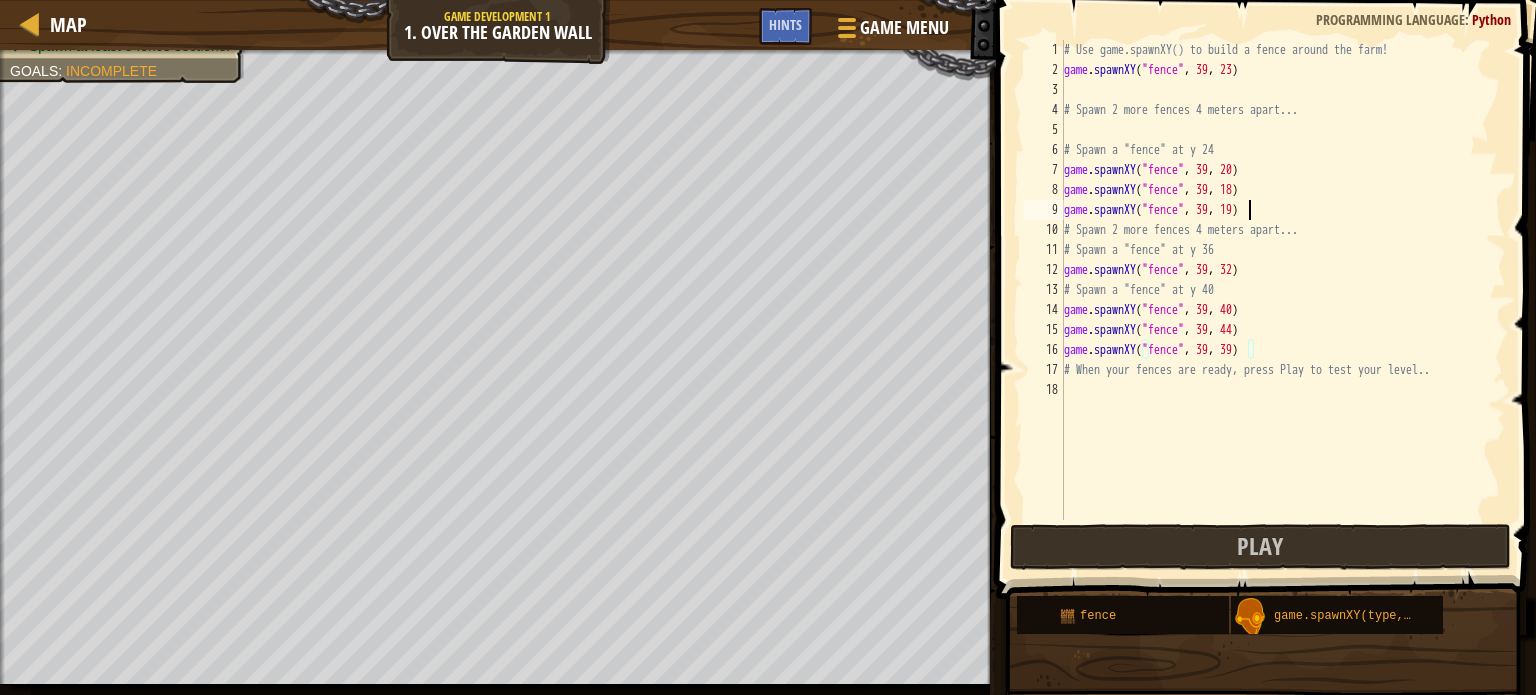 click on "game.spawnXY("fence", 39, 23) game.spawnXY("fence", 39, 20) game.spawnXY("fence", 39, 18) game.spawnXY("fence", 39, 19) game.spawnXY("fence", 39, 32) game.spawnXY("fence", 39, 40) game.spawnXY("fence", 39, 44) game.spawnXY("fence", 39, 39)" at bounding box center (1283, 300) 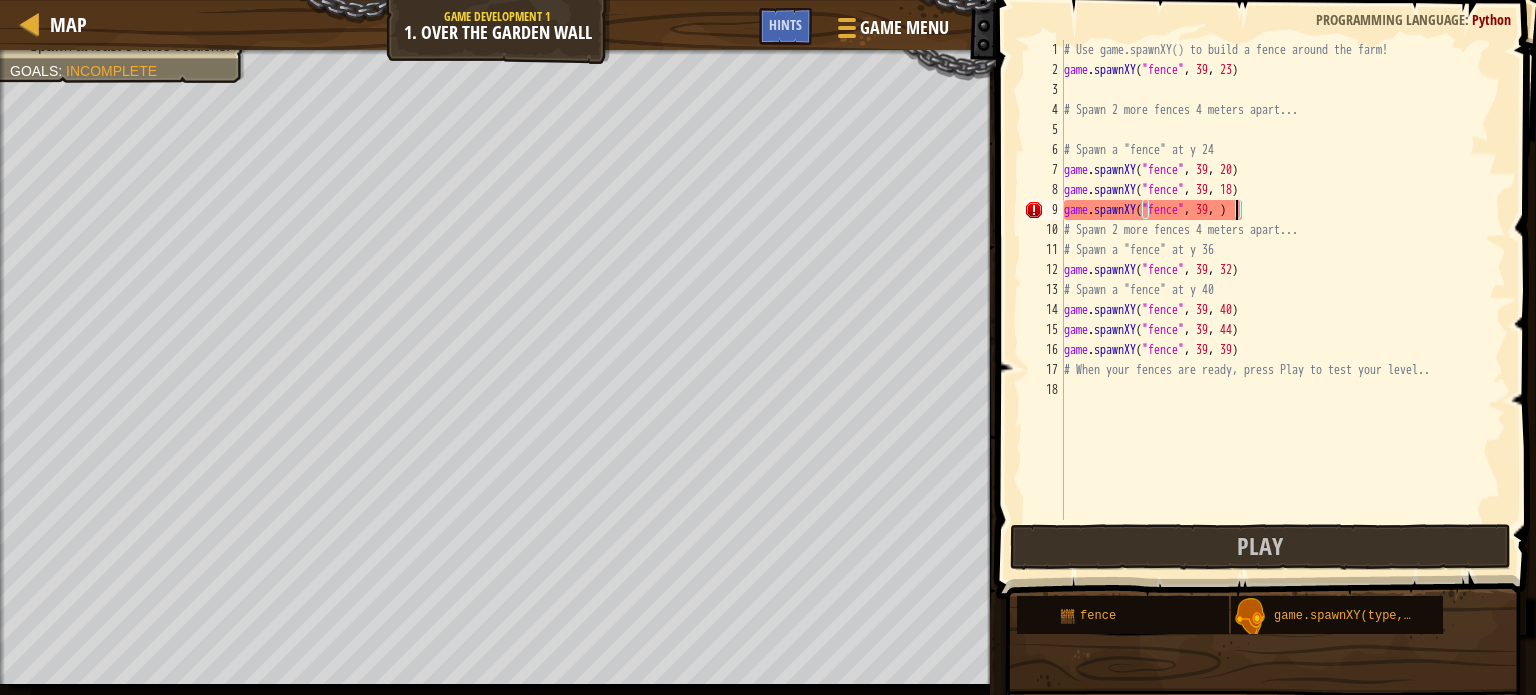 scroll, scrollTop: 9, scrollLeft: 14, axis: both 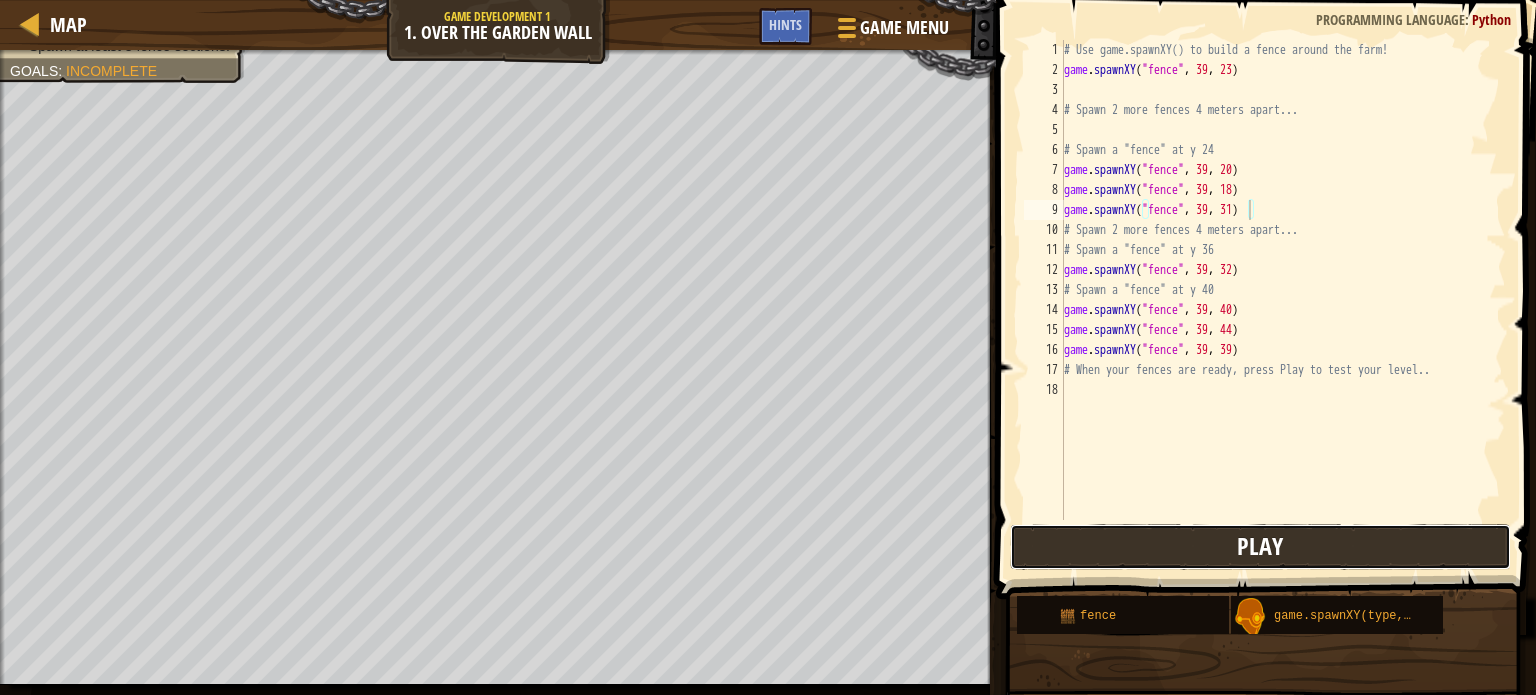 click on "Play" at bounding box center (1260, 547) 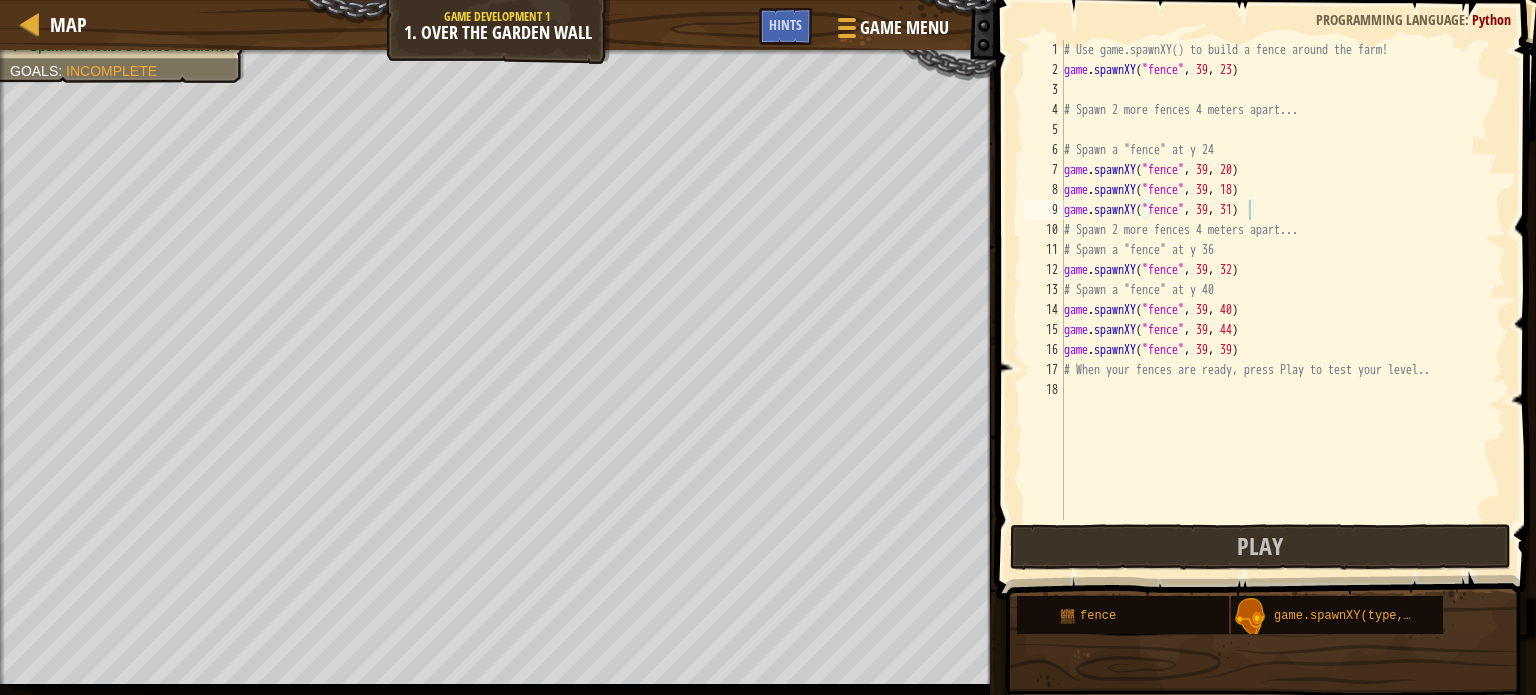 type on "game.spawnXY("fence", 39, 23)" 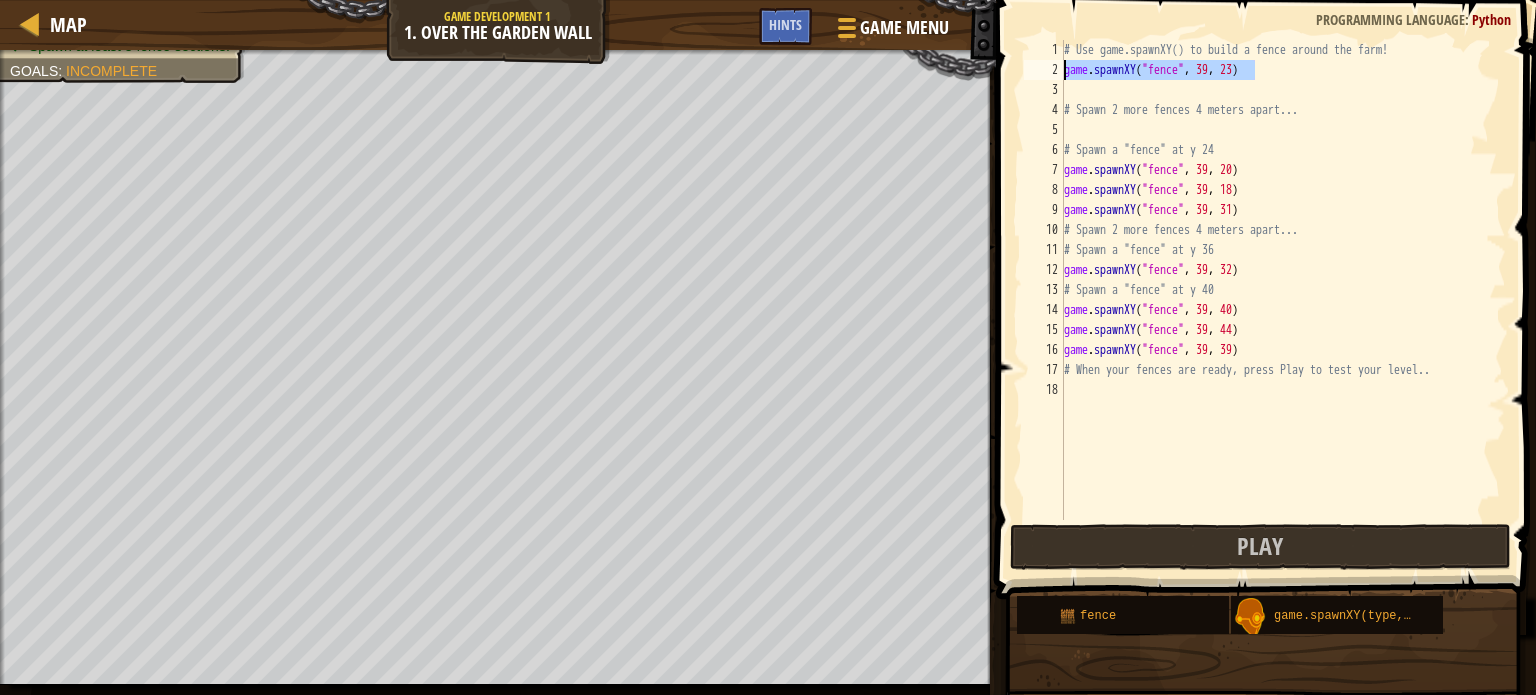 drag, startPoint x: 1260, startPoint y: 71, endPoint x: 1058, endPoint y: 73, distance: 202.0099 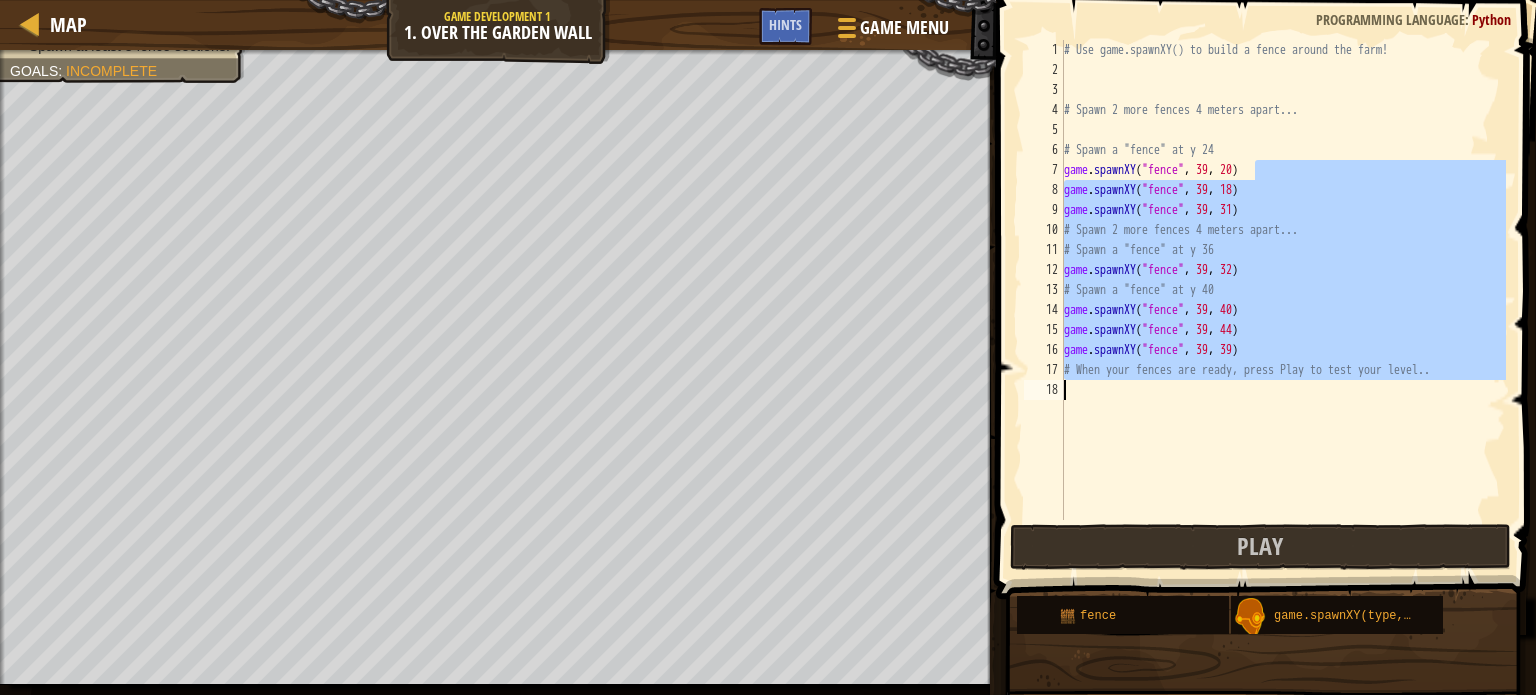 drag, startPoint x: 1282, startPoint y: 171, endPoint x: 1068, endPoint y: 457, distance: 357.20023 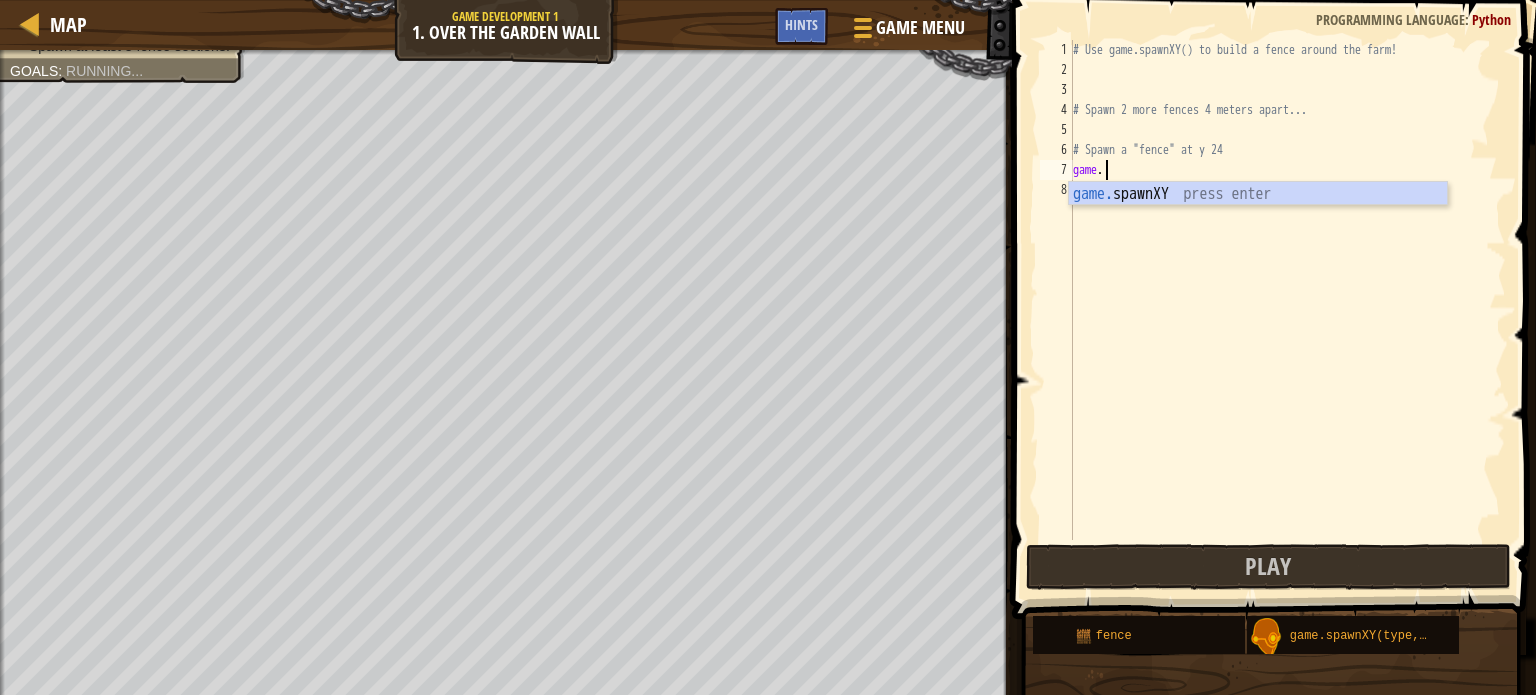 type on "g" 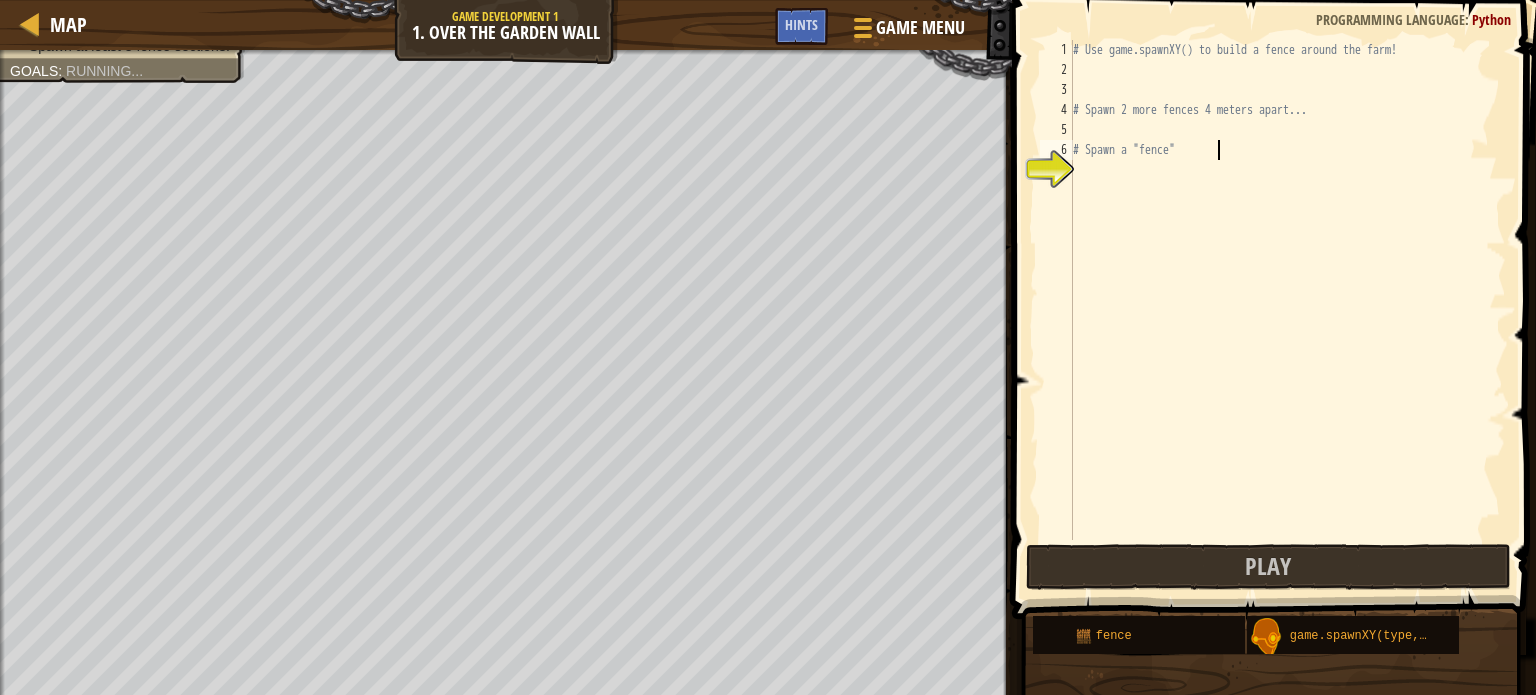 type on "# Spawn a "fence" 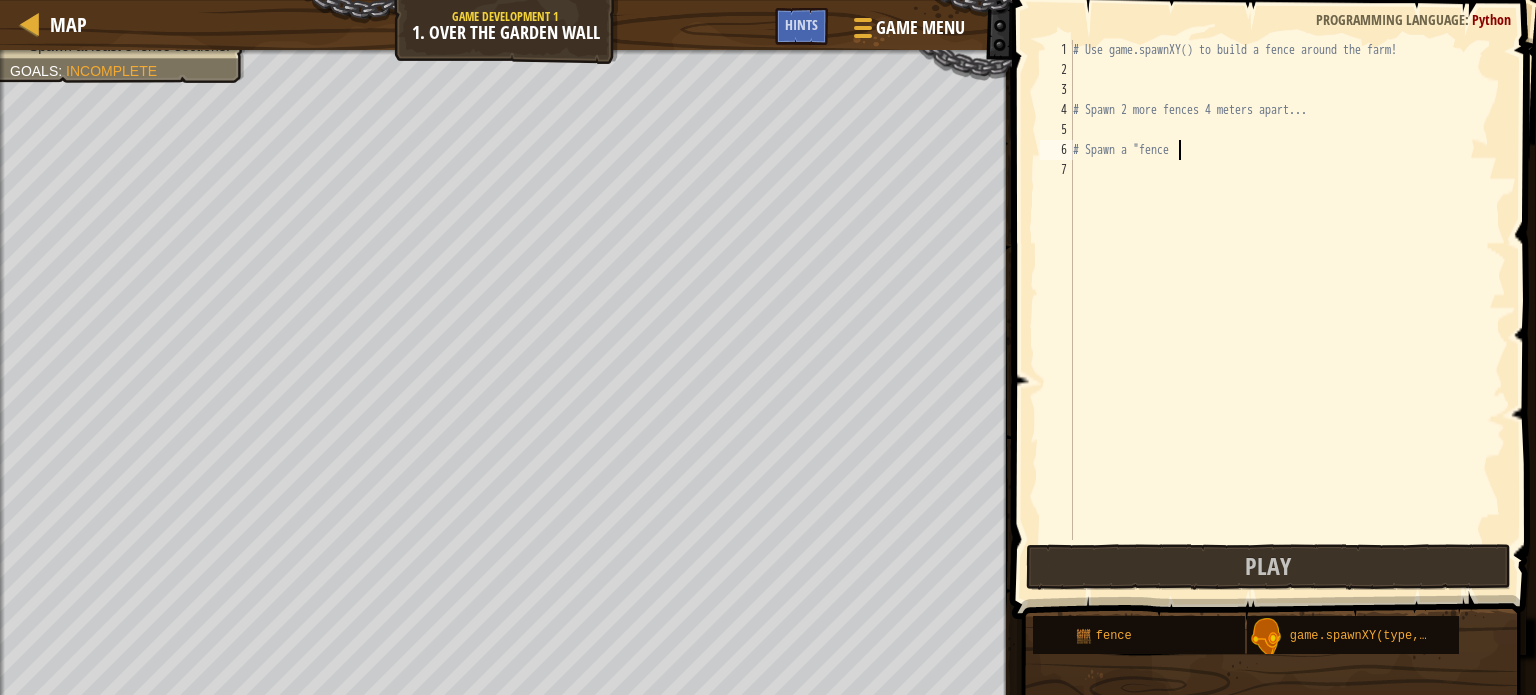 click on "# Use game.spawnXY() to build a fence around the farm! # Spawn 2 more fences 4 meters apart... # Spawn a "fence" at bounding box center (1287, 310) 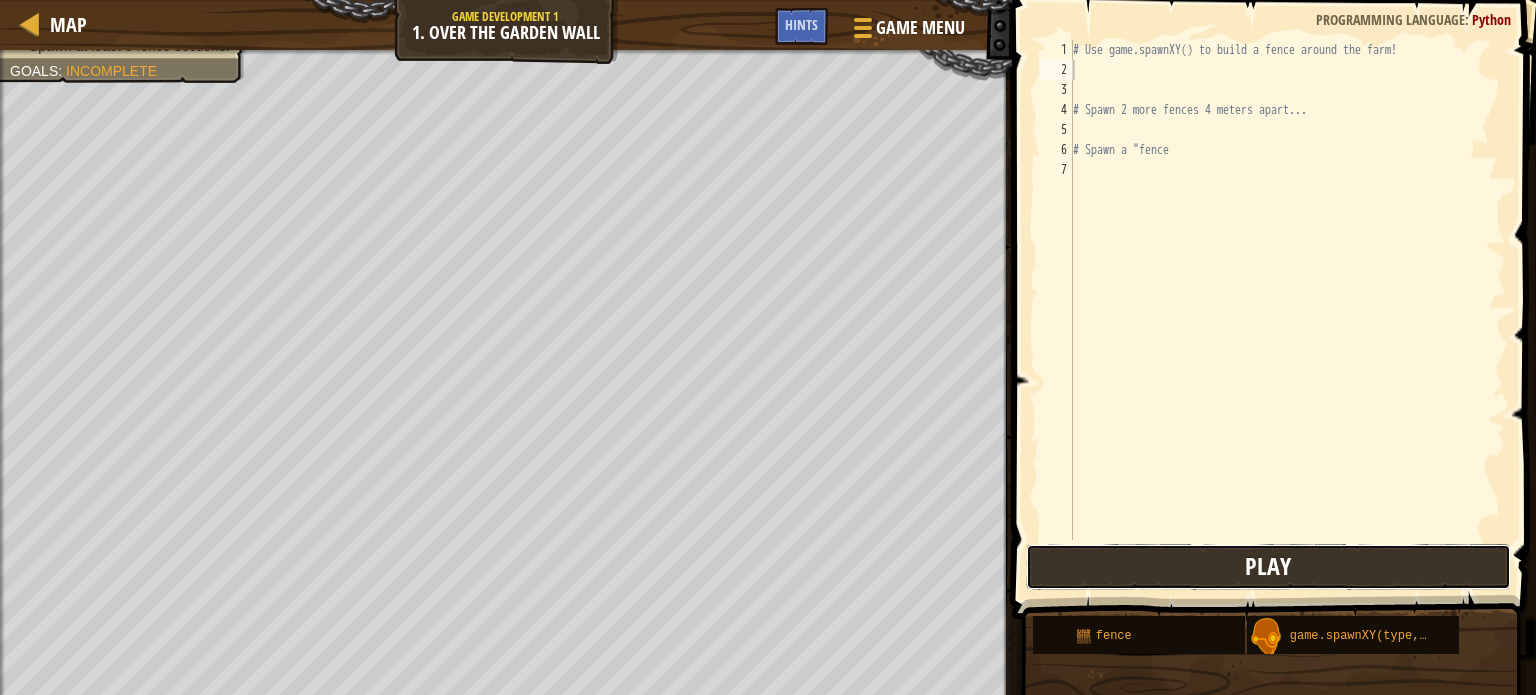 click on "Play" at bounding box center [1268, 567] 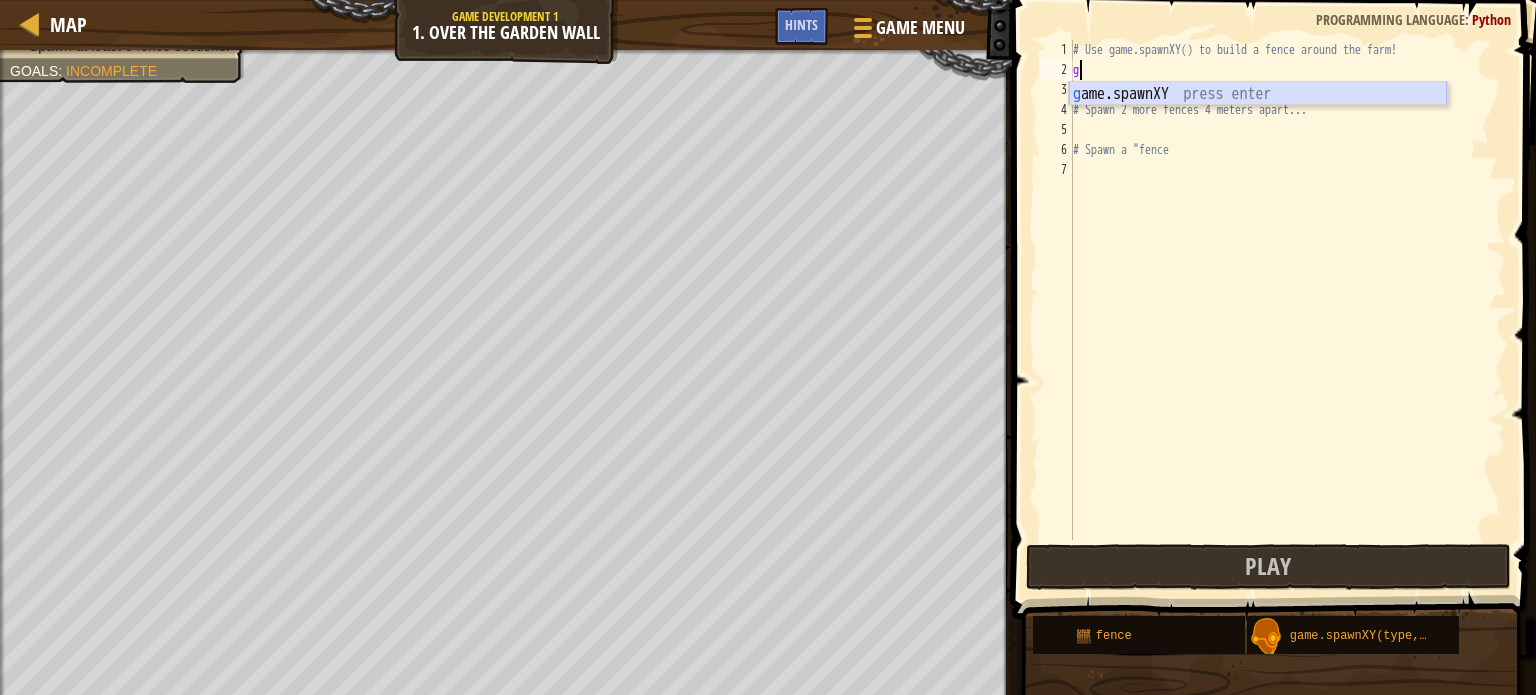 click on "g ame.spawnXY press enter" at bounding box center [1258, 118] 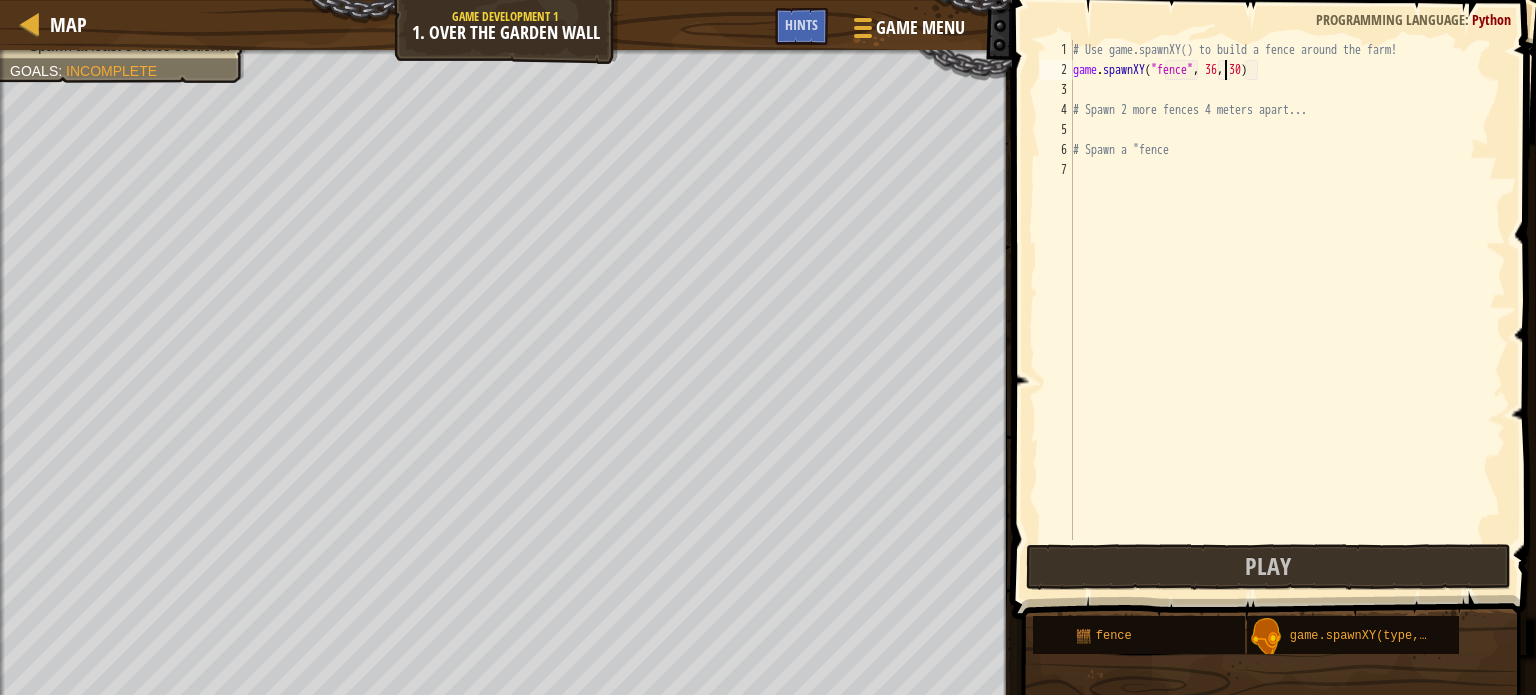 click on "# Use game.spawnXY() to build a fence around the farm! game . spawnXY ( "fence" ,   36 ,   30 ) # Spawn 2 more fences 4 meters apart... # Spawn a "fence" at bounding box center [1287, 310] 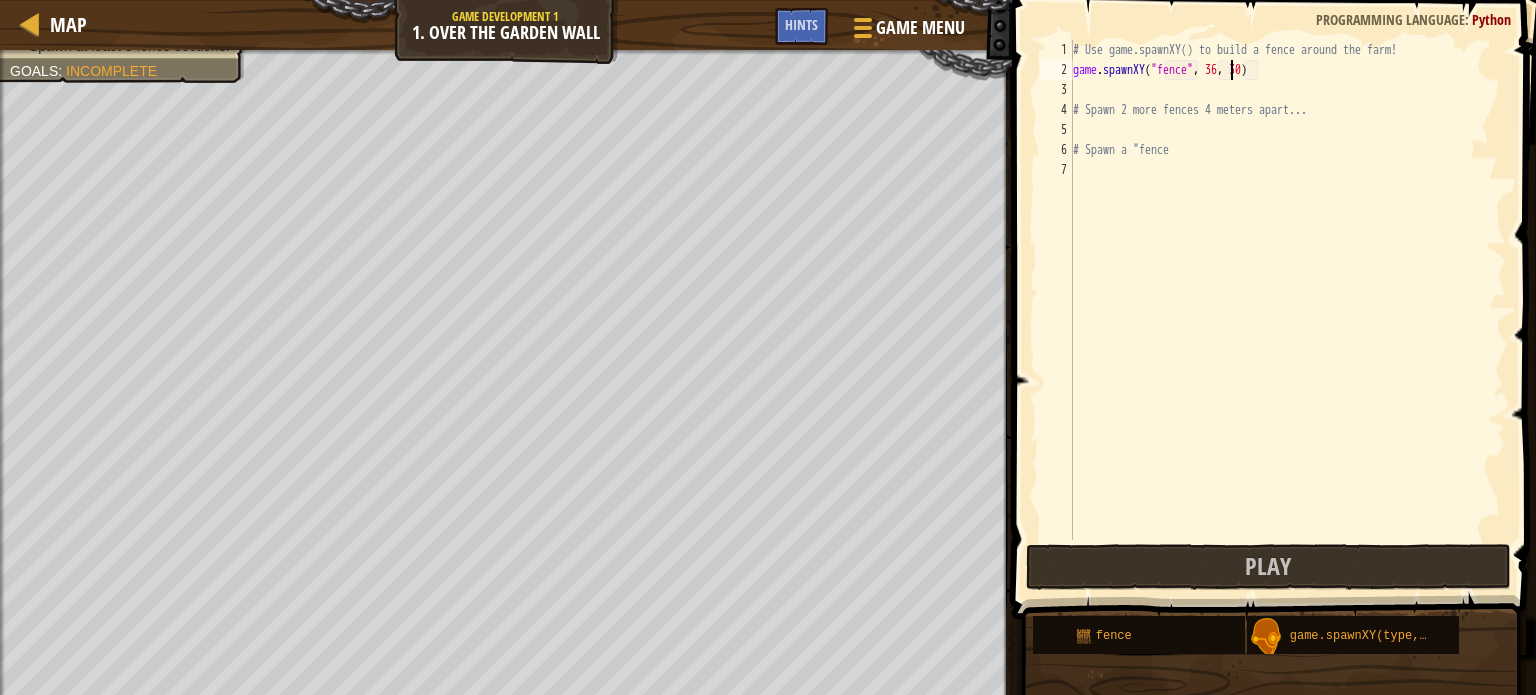 click on "# Use game.spawnXY() to build a fence around the farm! game . spawnXY ( "fence" ,   36 ,   30 ) # Spawn 2 more fences 4 meters apart... # Spawn a "fence" at bounding box center (1287, 310) 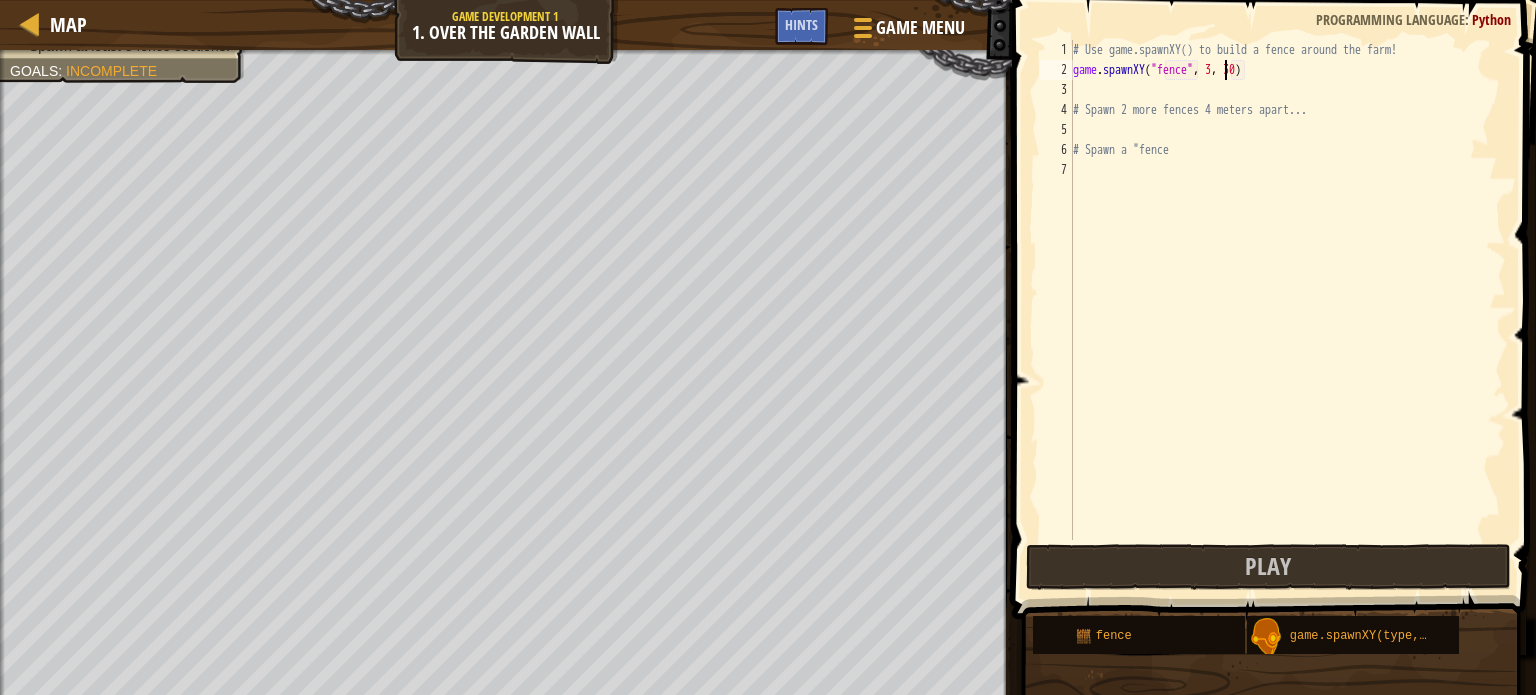 scroll, scrollTop: 9, scrollLeft: 13, axis: both 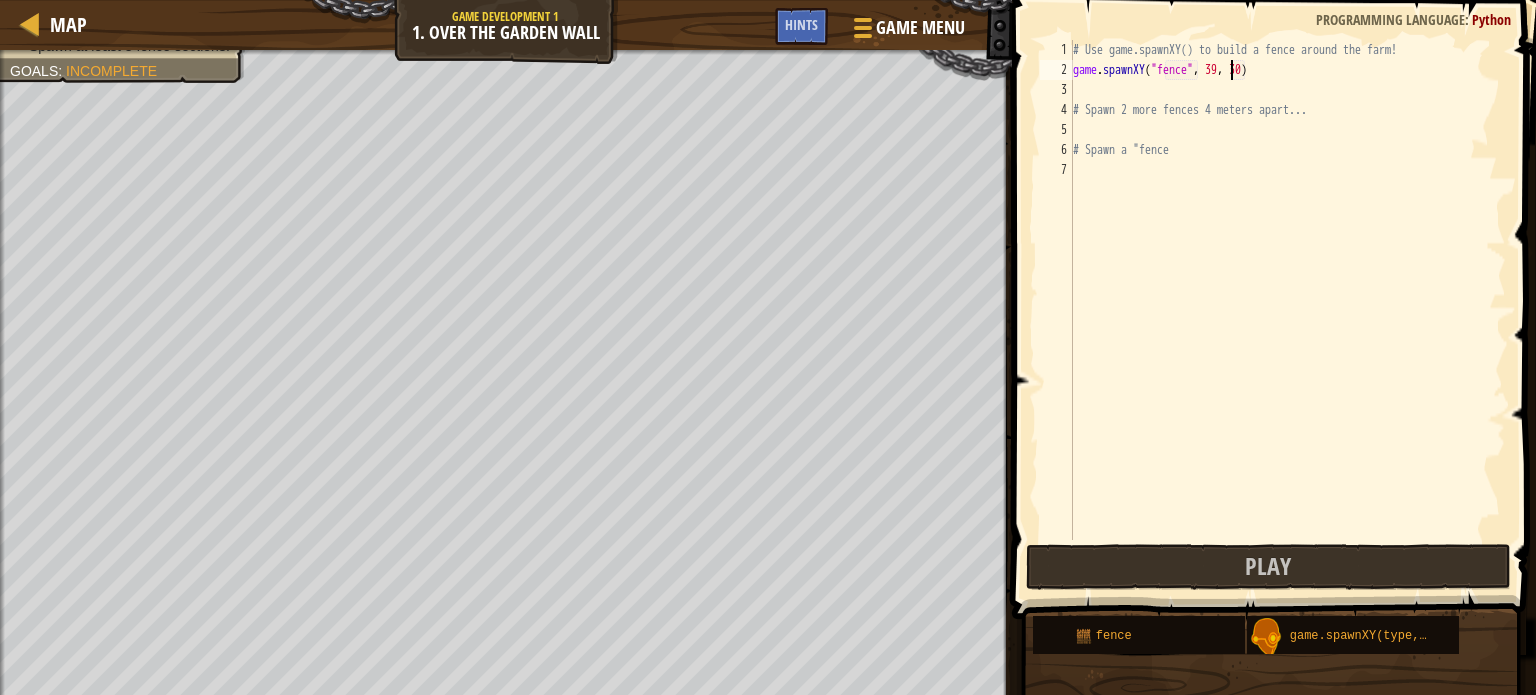 click on "# Use game.spawnXY() to build a fence around the farm! game . spawnXY ( "fence" ,   39 ,   30 ) # Spawn 2 more fences 4 meters apart... # Spawn a "fence" at bounding box center (1287, 310) 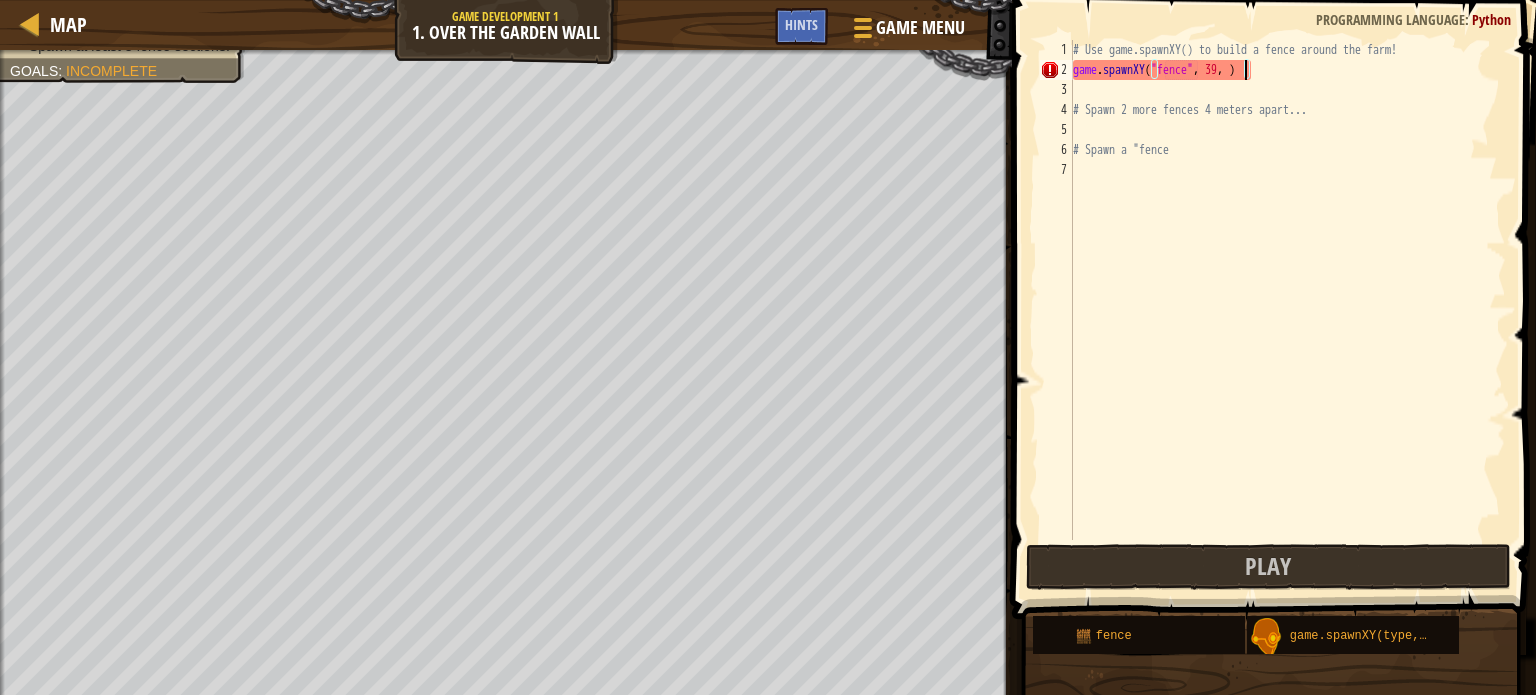 scroll, scrollTop: 9, scrollLeft: 14, axis: both 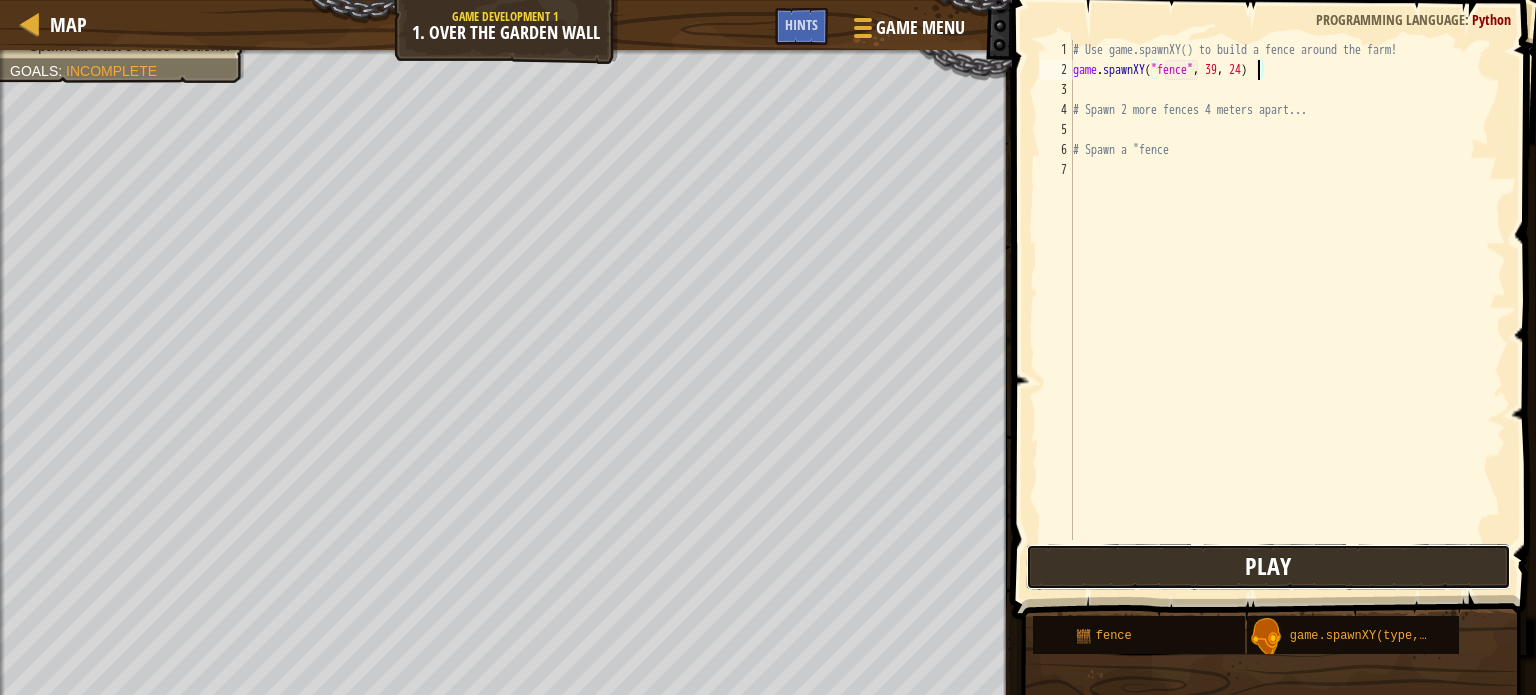 click on "Play" at bounding box center (1268, 567) 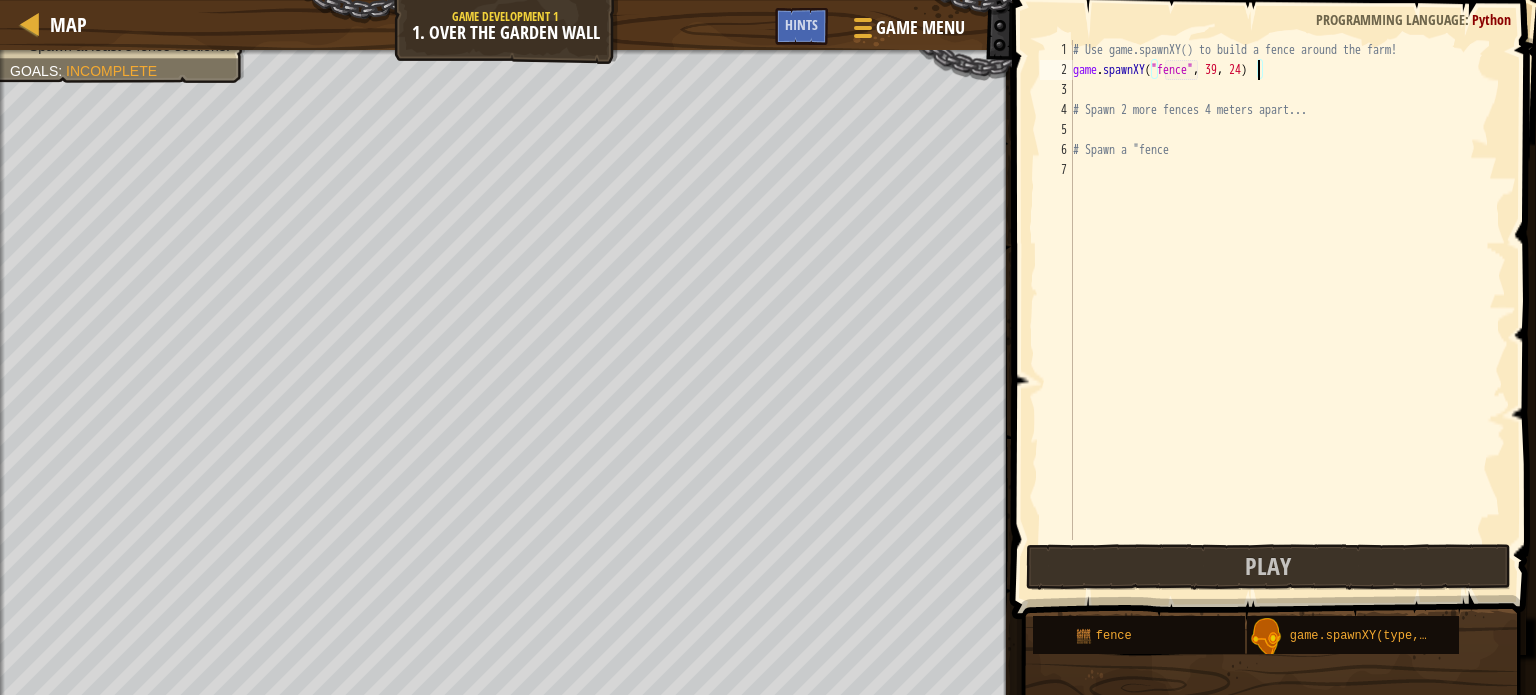 click on "# Use game.spawnXY() to build a fence around the farm! game . spawnXY ( "fence" ,   39 ,   24 ) # Spawn 2 more fences 4 meters apart... # Spawn a "fence" at bounding box center [1287, 310] 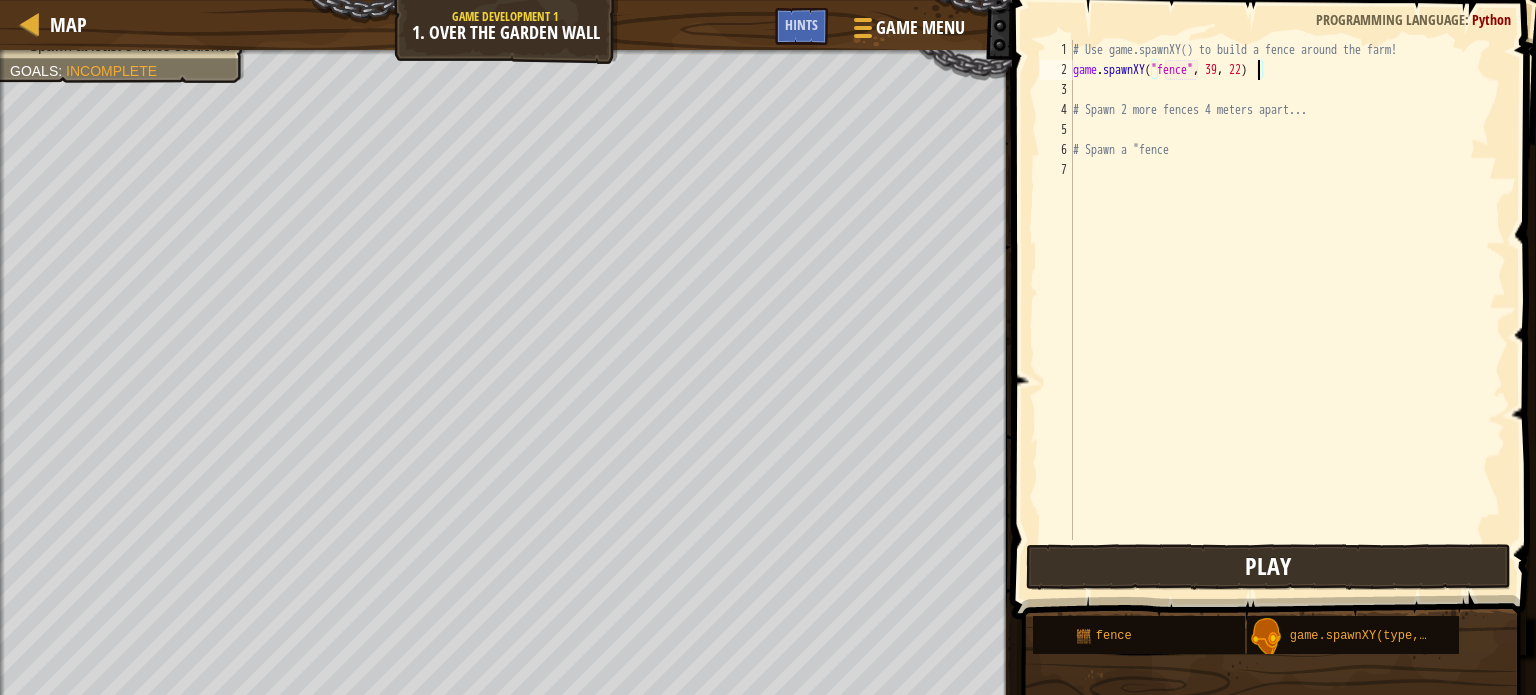 type on "game.spawnXY("fence", 39, 22)" 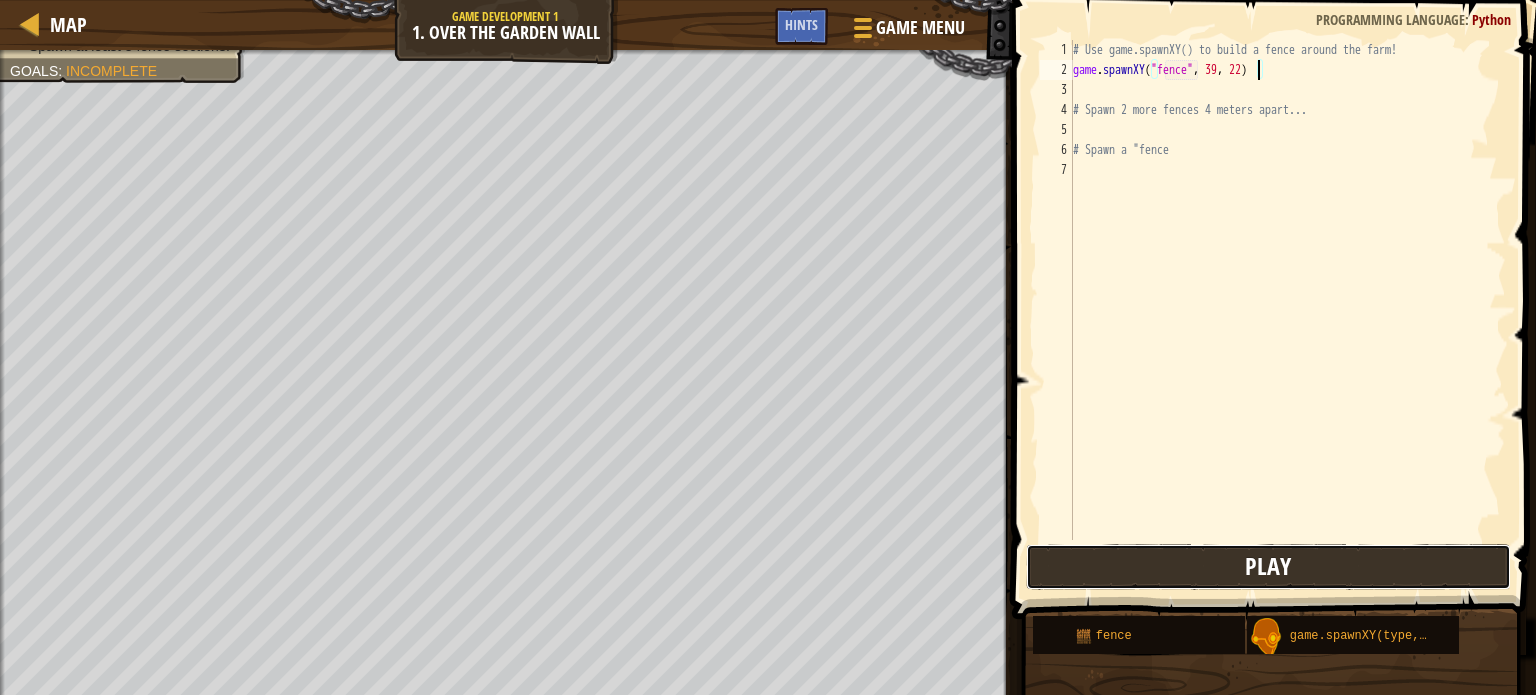 click on "Play" at bounding box center [1268, 566] 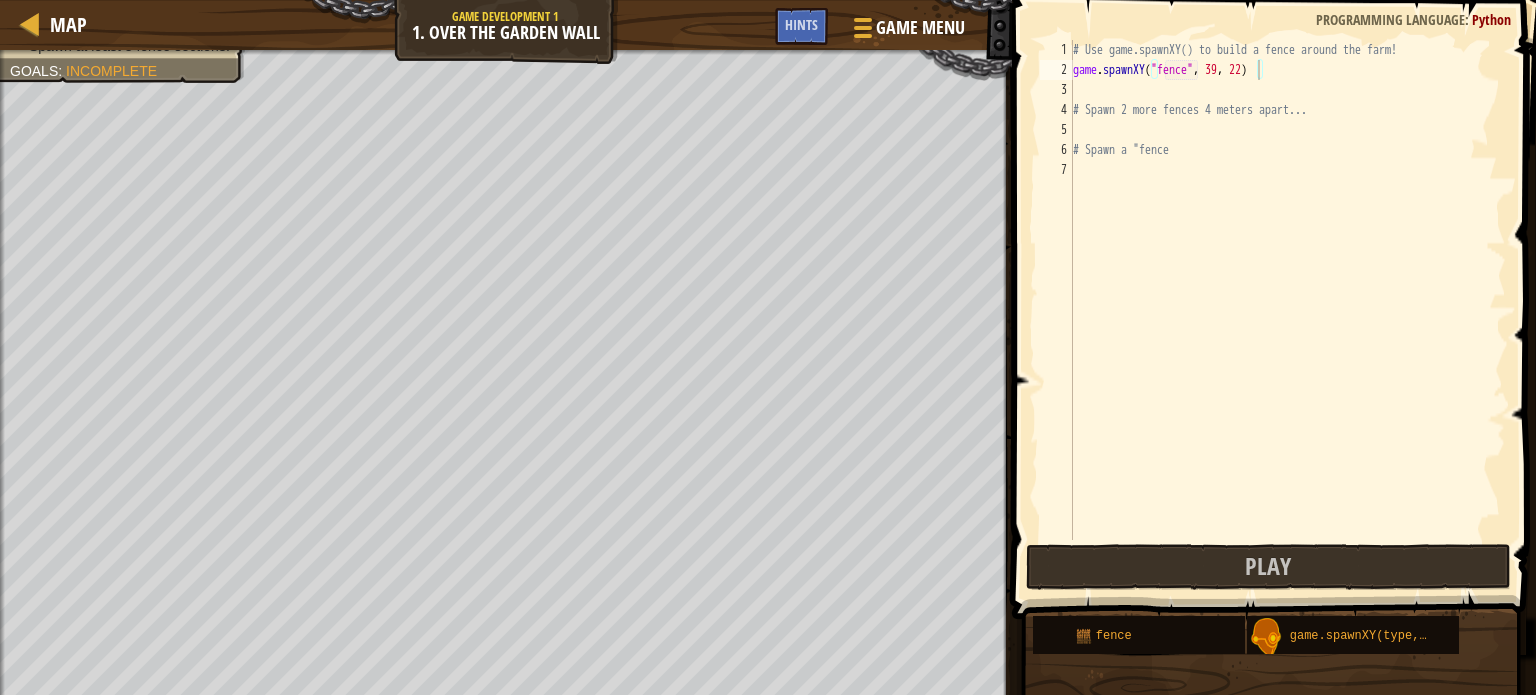 scroll, scrollTop: 9, scrollLeft: 0, axis: vertical 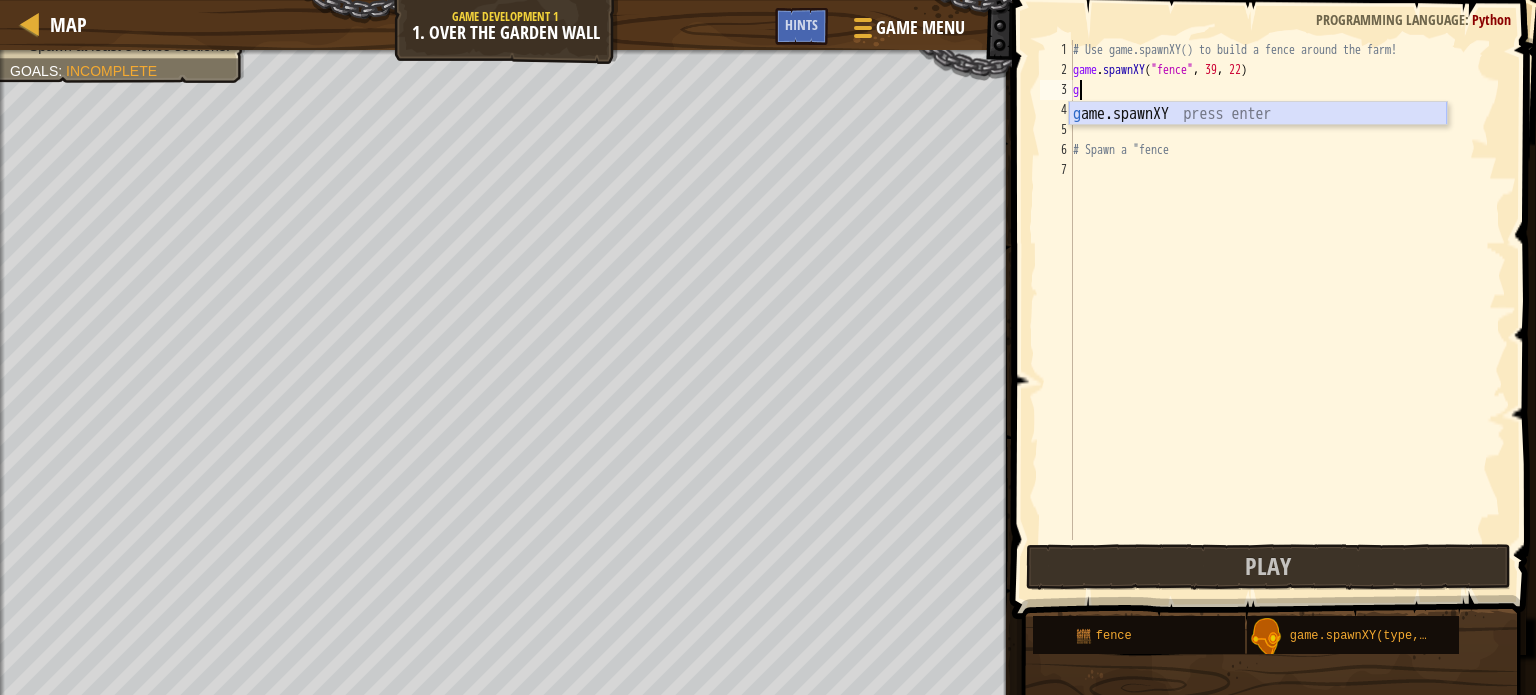 click on "g ame.spawnXY press enter" at bounding box center [1258, 138] 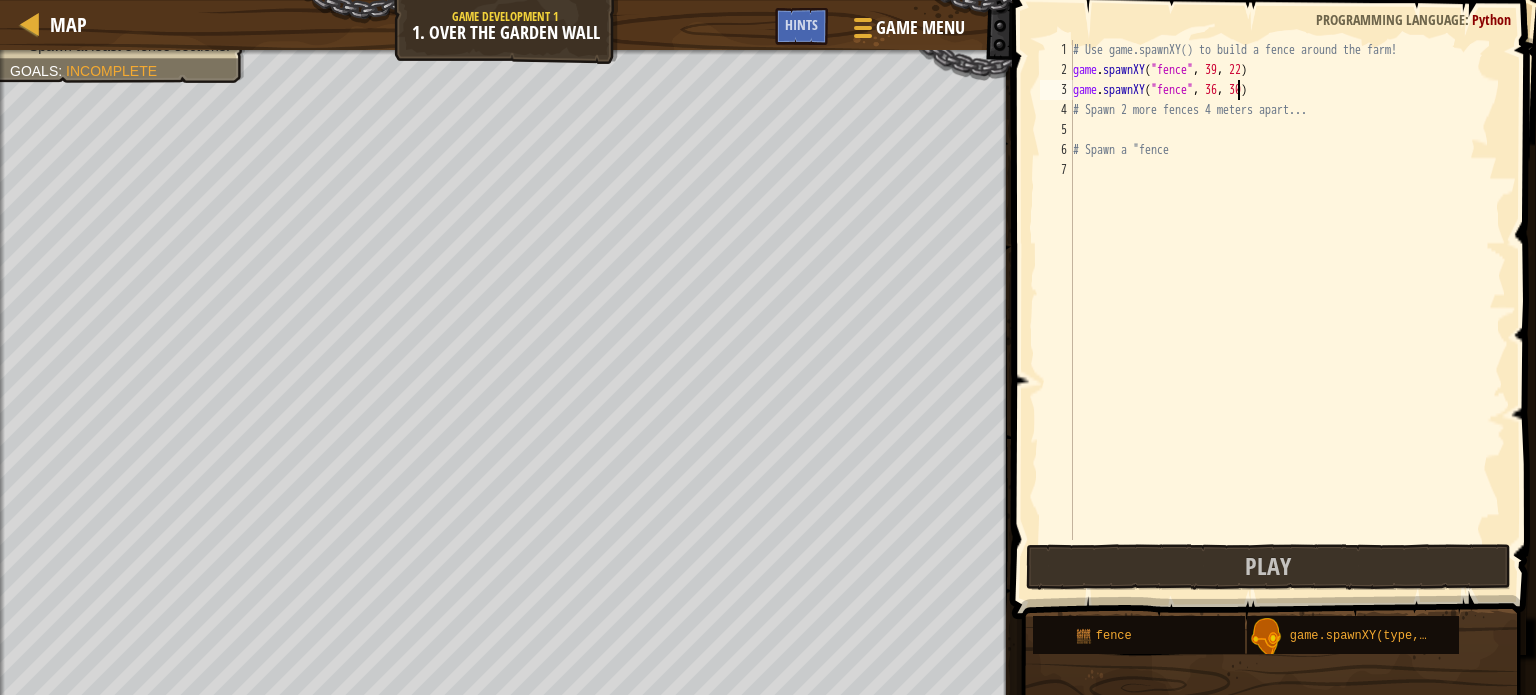 click on "# Use game.spawnXY() to build a fence around the farm! game . spawnXY ( "fence" ,   [NUMBER] ,   [NUMBER] ) game . spawnXY ( "fence" ,   [NUMBER] ,   [NUMBER] ) # Spawn [NUMBER] more fences [NUMBER] meters apart... # Spawn a "fence" at bounding box center (1287, 310) 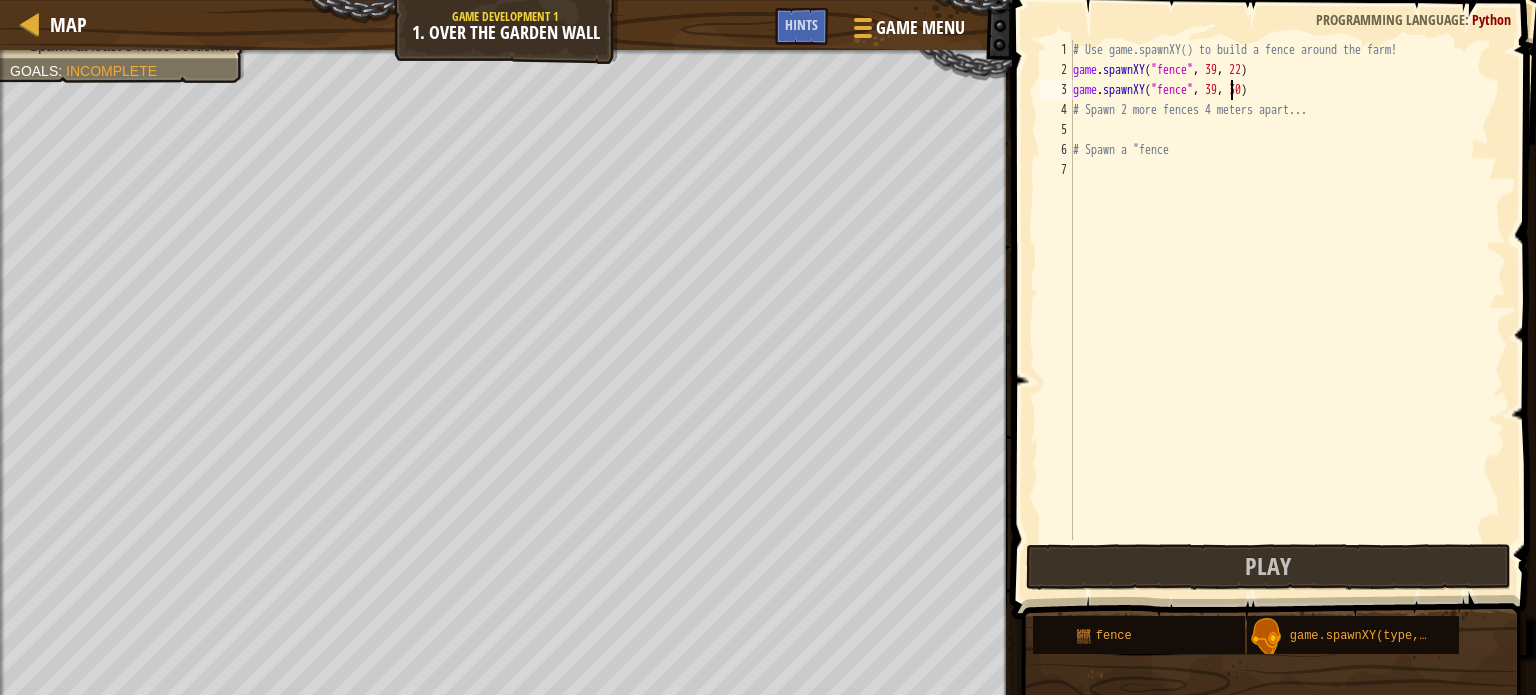 scroll, scrollTop: 9, scrollLeft: 13, axis: both 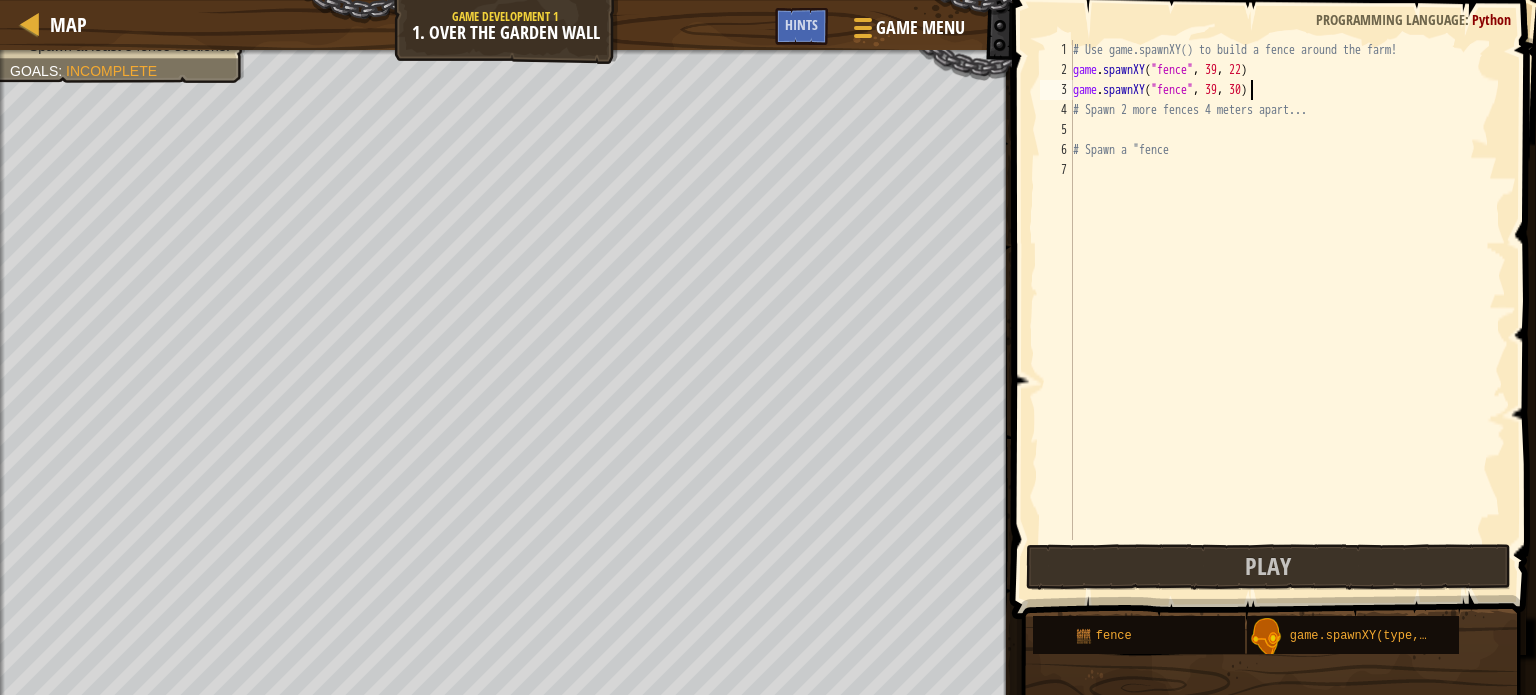 click on "# Use game.spawnXY() to build a fence around the farm! game . spawnXY ( "fence" ,   39 ,   22 ) game . spawnXY ( "fence" ,   39 ,   30 ) # Spawn 2 more fences 4 meters apart... # Spawn a "fence" at bounding box center (1287, 310) 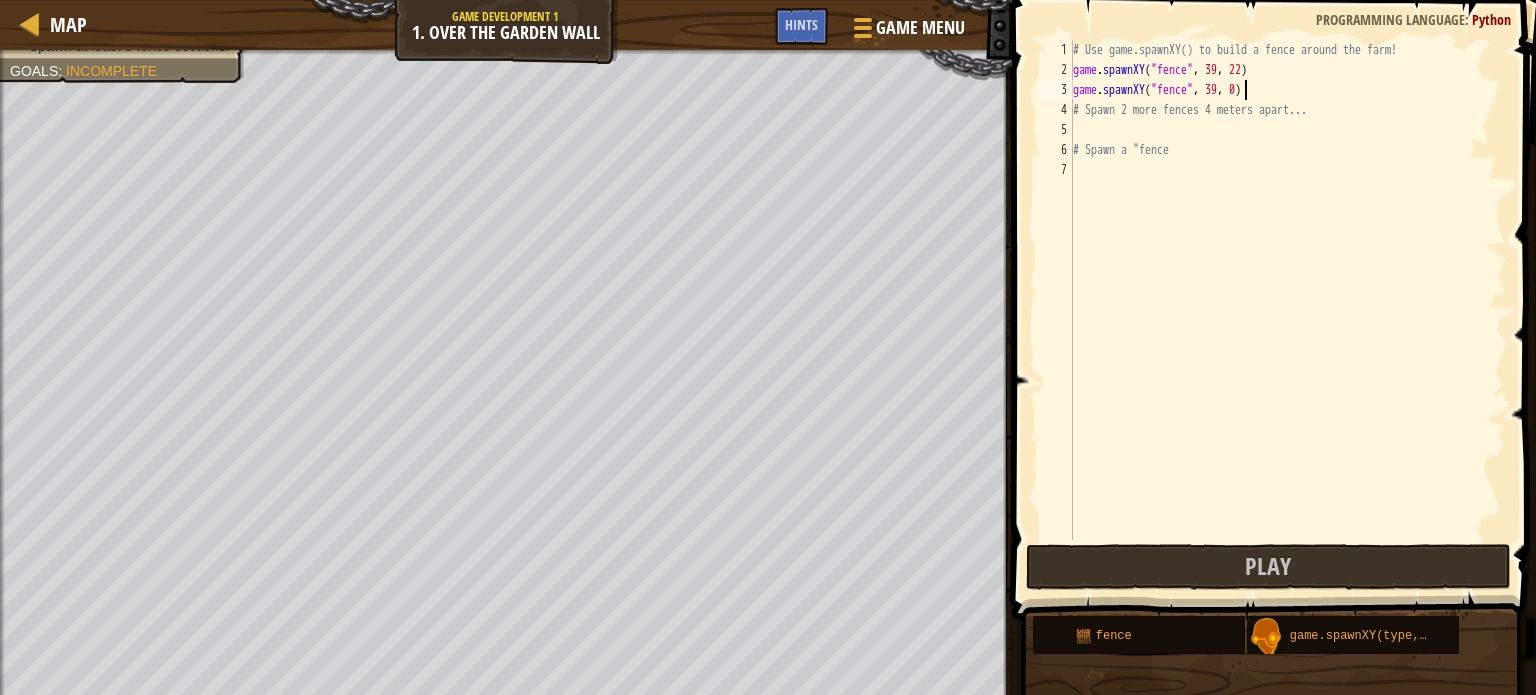 scroll, scrollTop: 9, scrollLeft: 14, axis: both 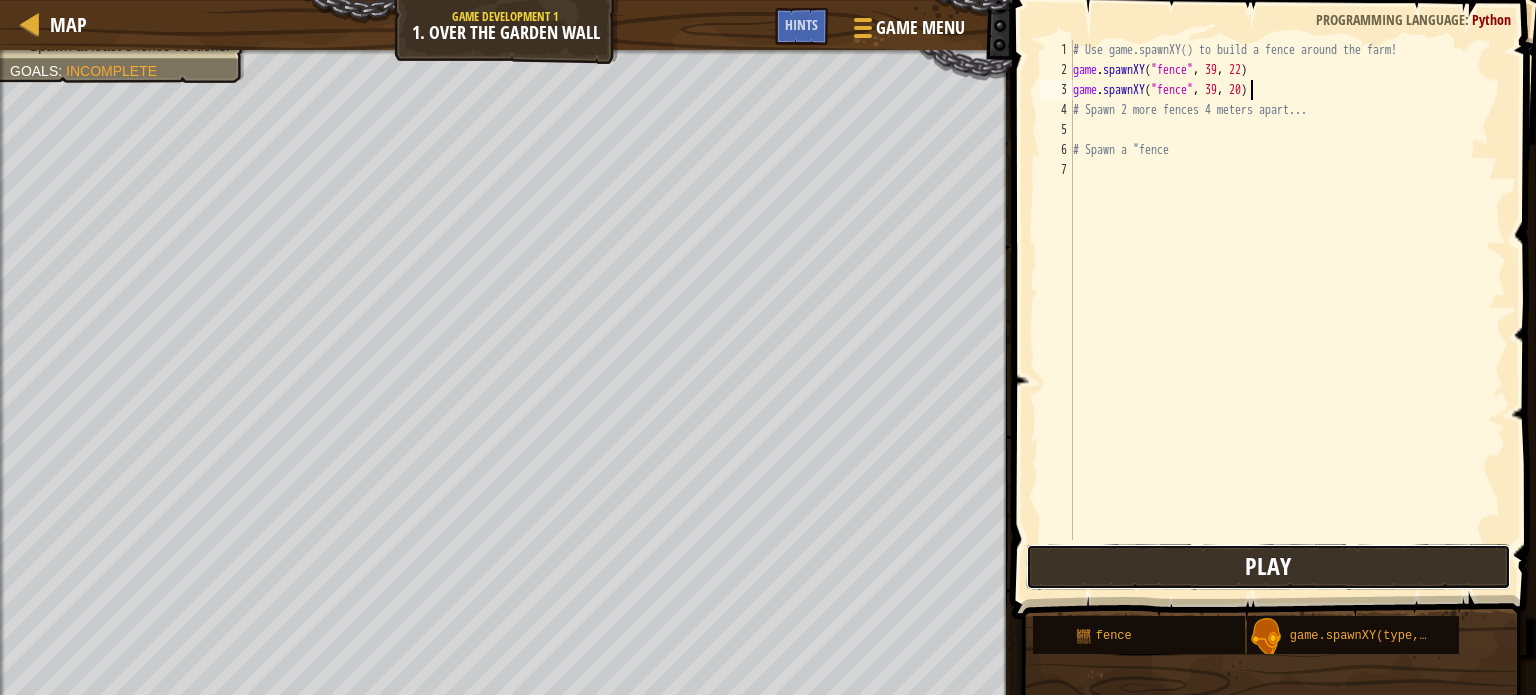 click on "Play" at bounding box center [1268, 567] 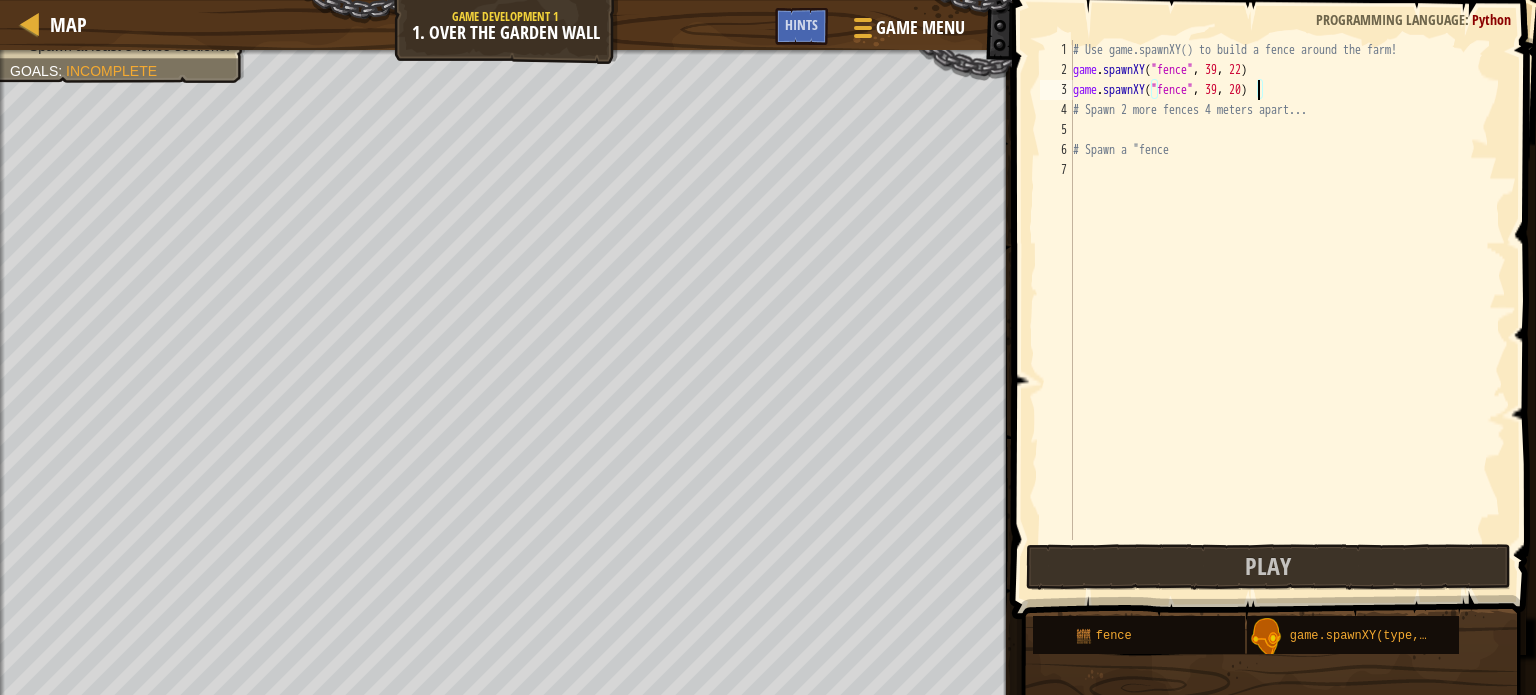 click on "# Use game.spawnXY() to build a fence around the farm! game . spawnXY ( "fence" ,   [NUMBER] ,   [NUMBER] ) game . spawnXY ( "fence" ,   [NUMBER] ,   [NUMBER] ) # Spawn [NUMBER] more fences [NUMBER] meters apart... # Spawn a "fence" at bounding box center (1287, 310) 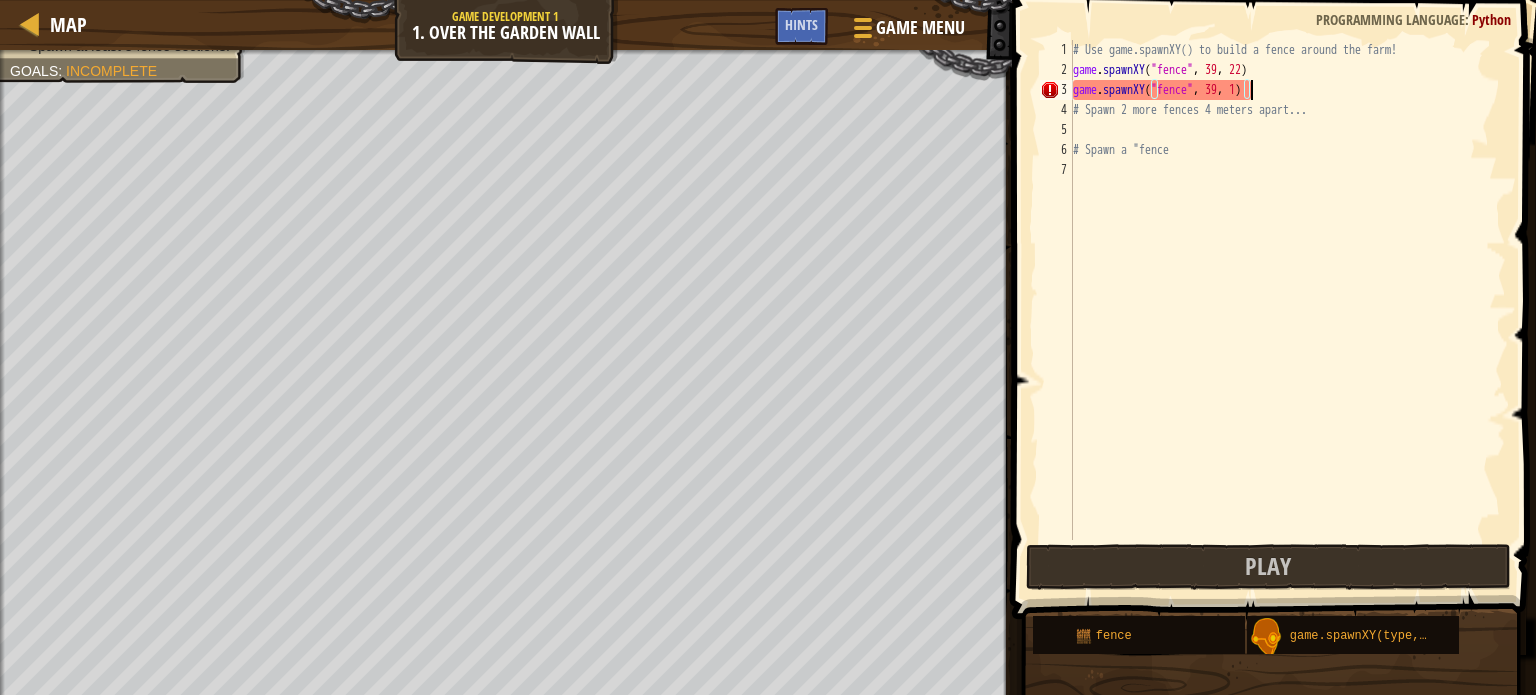 scroll, scrollTop: 9, scrollLeft: 14, axis: both 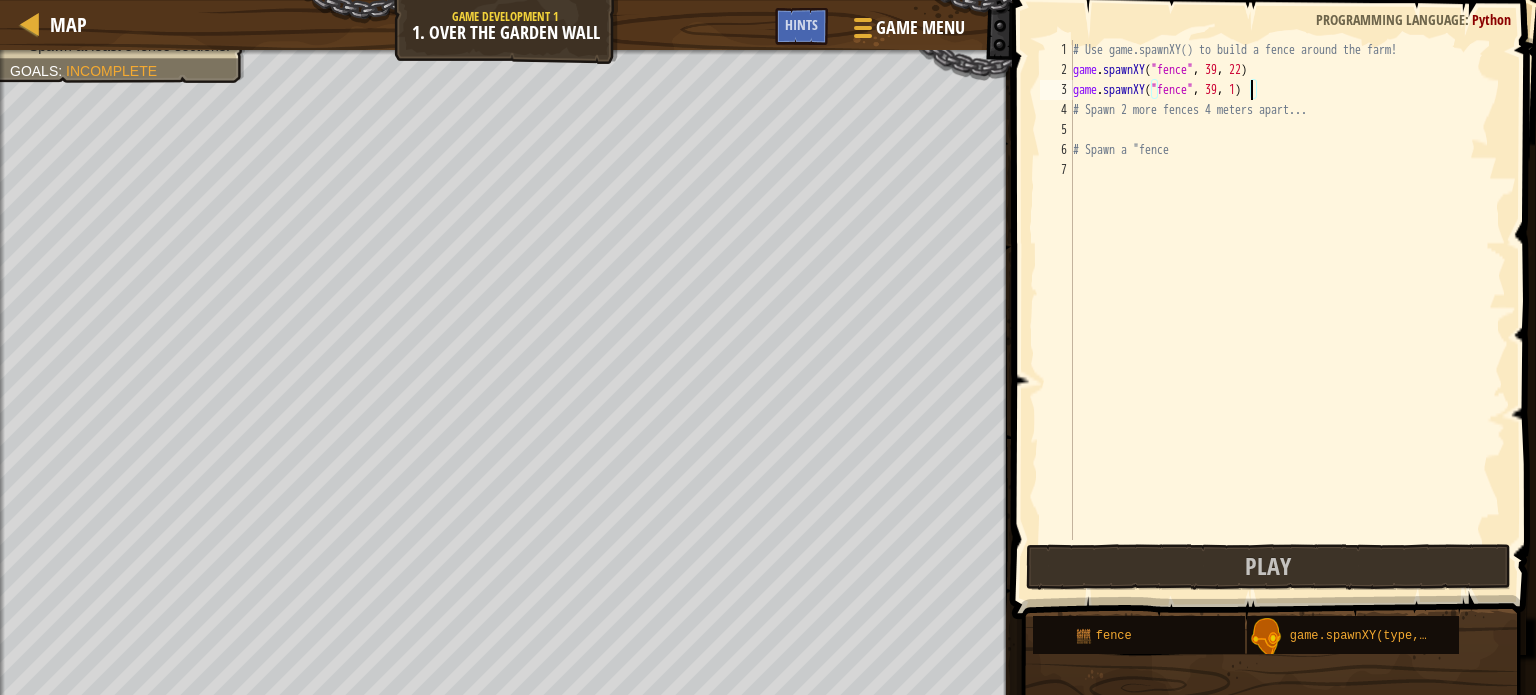 type on "game.spawnXY("fence", 39, 19)" 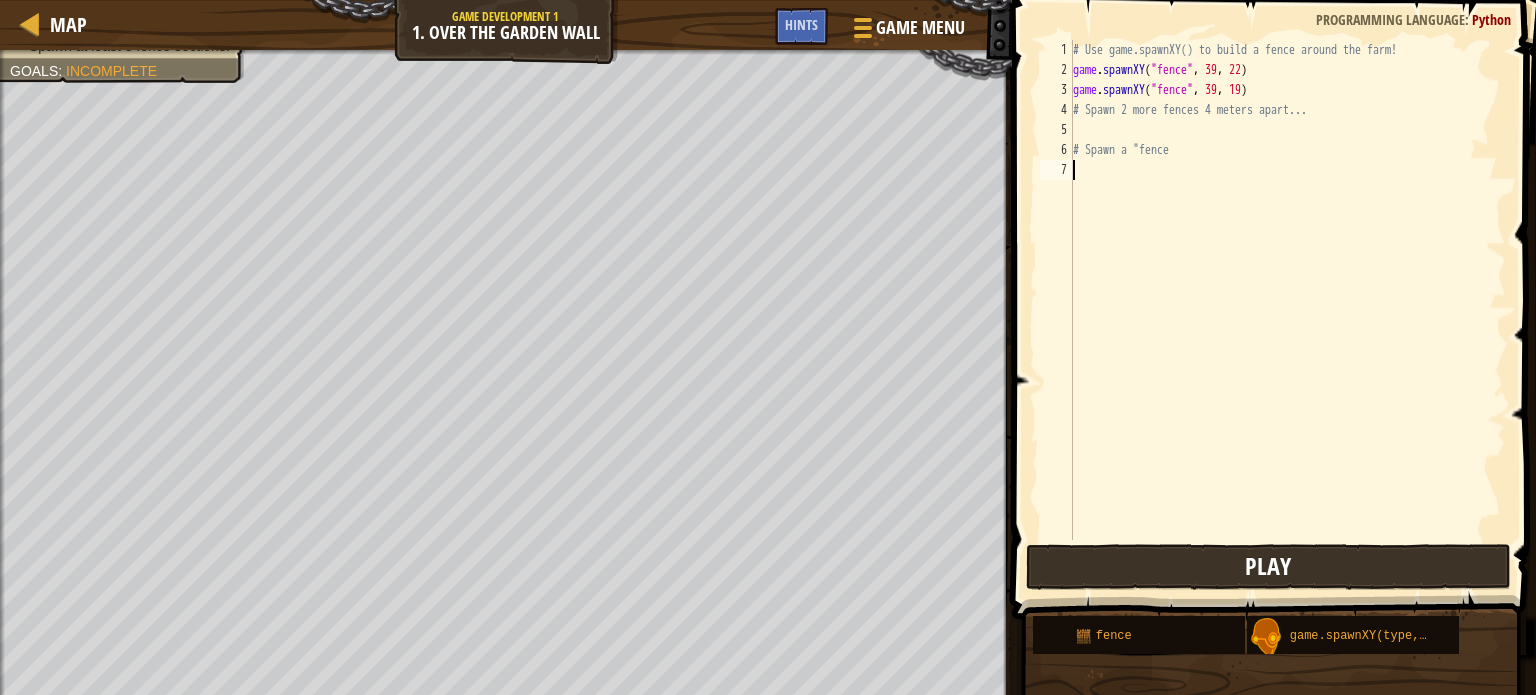 drag, startPoint x: 1240, startPoint y: 538, endPoint x: 1248, endPoint y: 583, distance: 45.705578 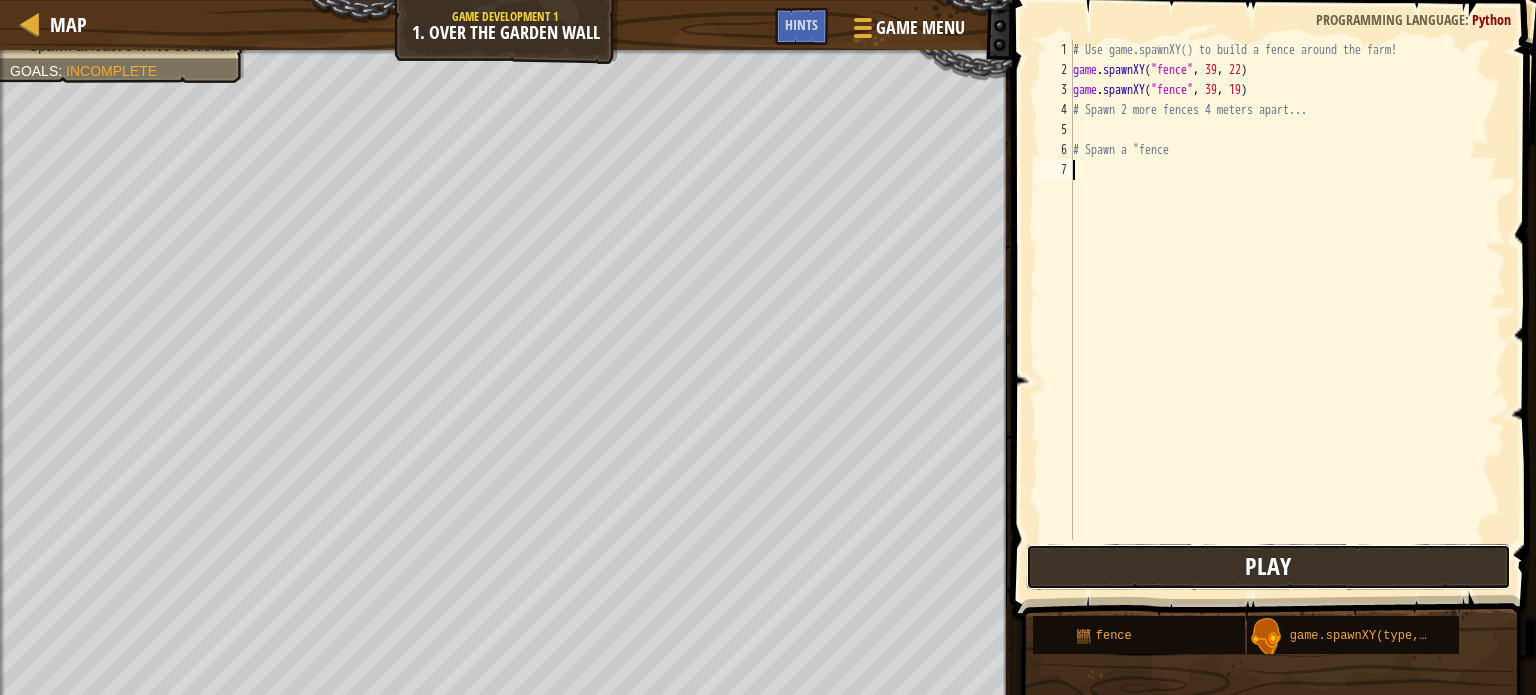 click on "Play" at bounding box center [1268, 567] 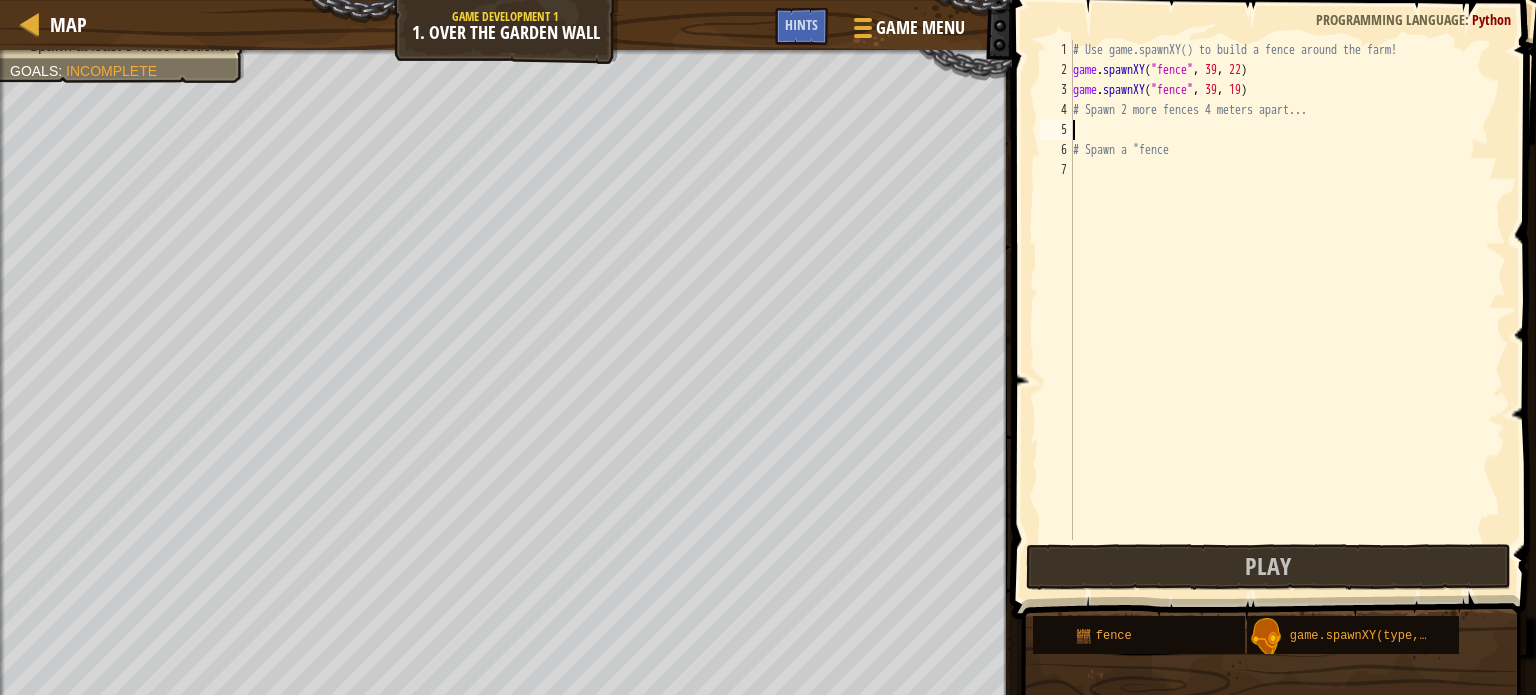 click on "game.spawnXY("fence", 39, 22) game.spawnXY("fence", 39, 19)" at bounding box center (1287, 310) 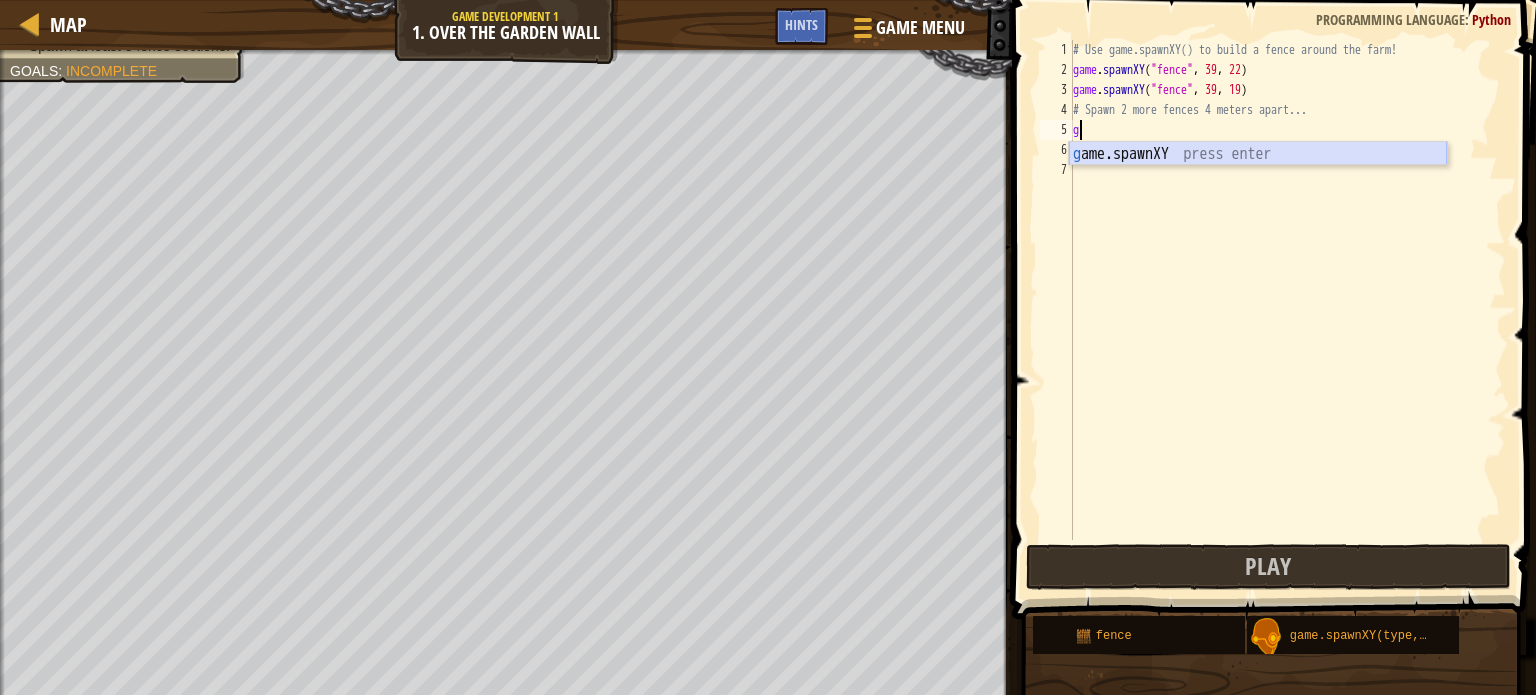 drag, startPoint x: 1094, startPoint y: 156, endPoint x: 1152, endPoint y: 128, distance: 64.40497 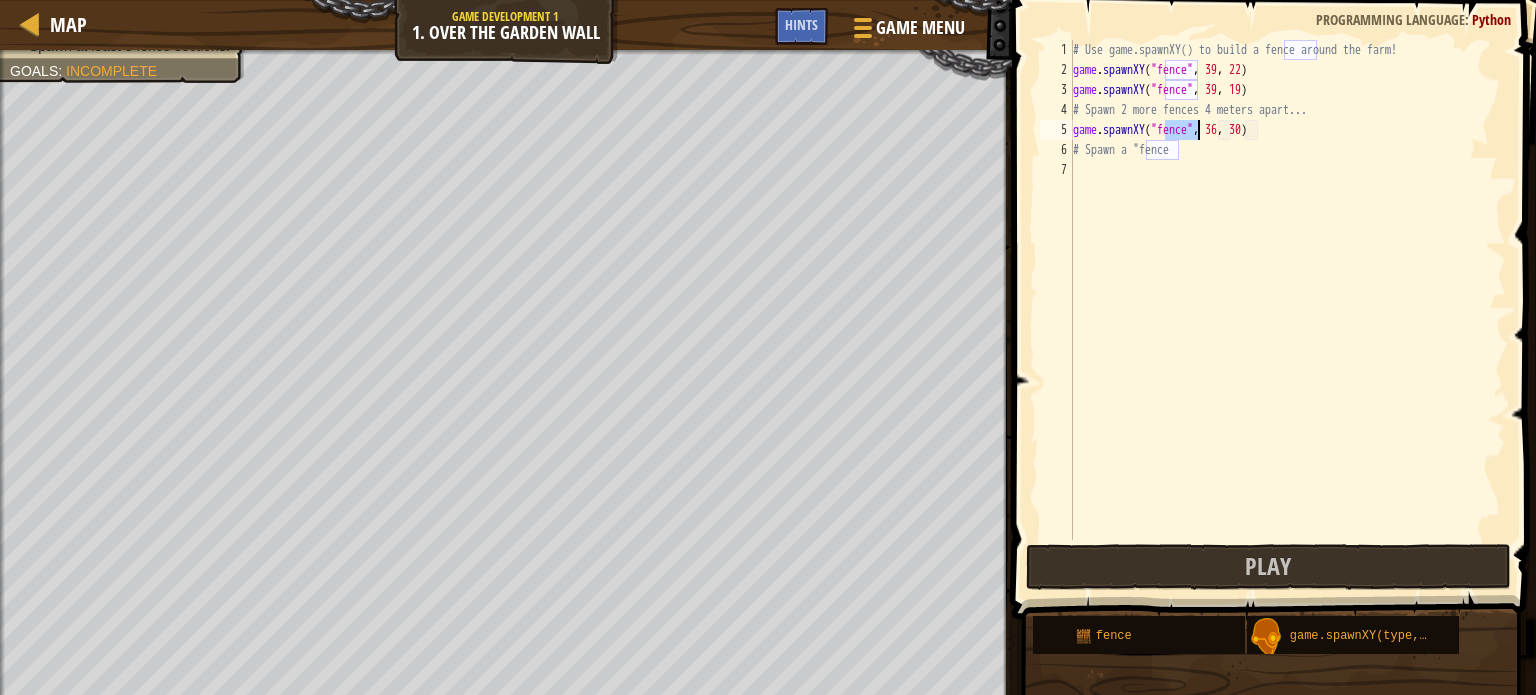 click on "game.spawnXY("fence", 39, 22) game.spawnXY("fence", 39, 19) # Spawn 2 more fences 4 meters apart... game.spawnXY("fence", 36, 30) # Spawn a "fence" at bounding box center [1287, 310] 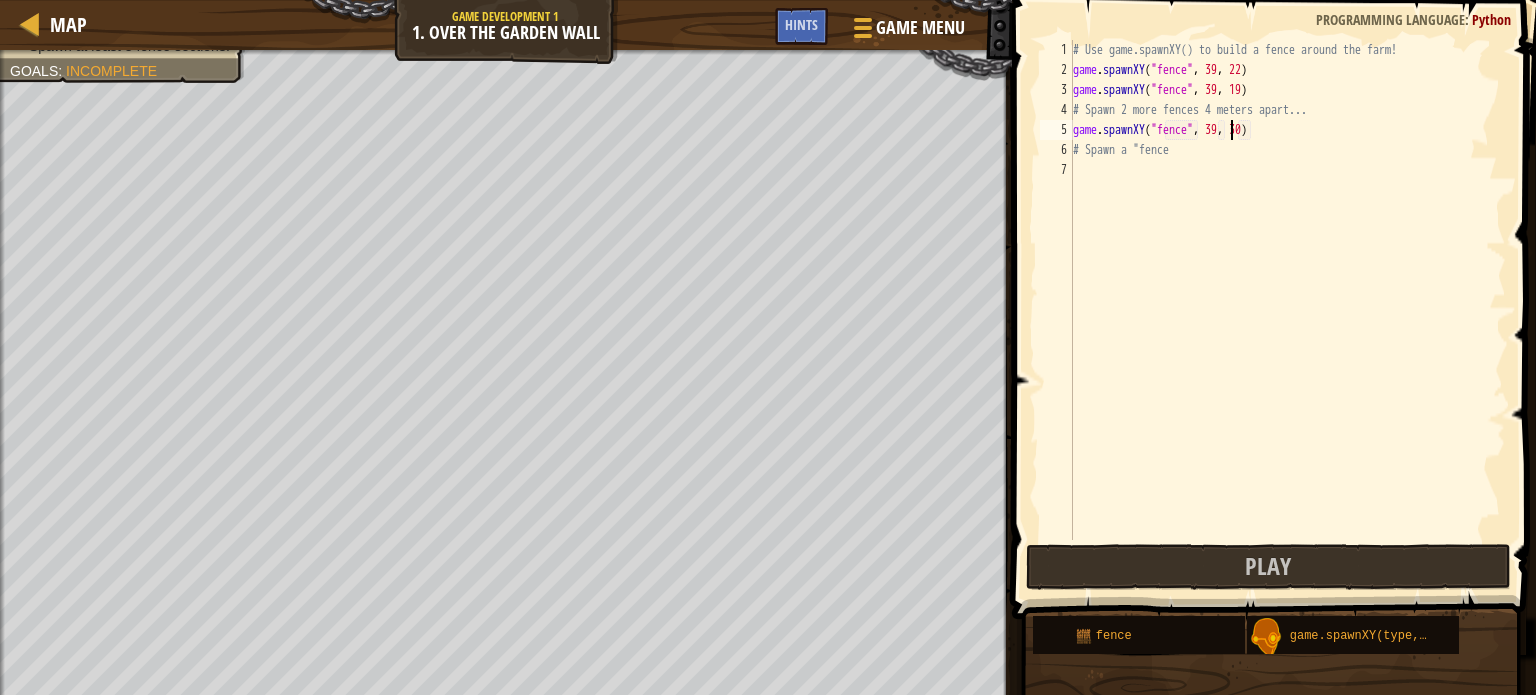 scroll, scrollTop: 9, scrollLeft: 13, axis: both 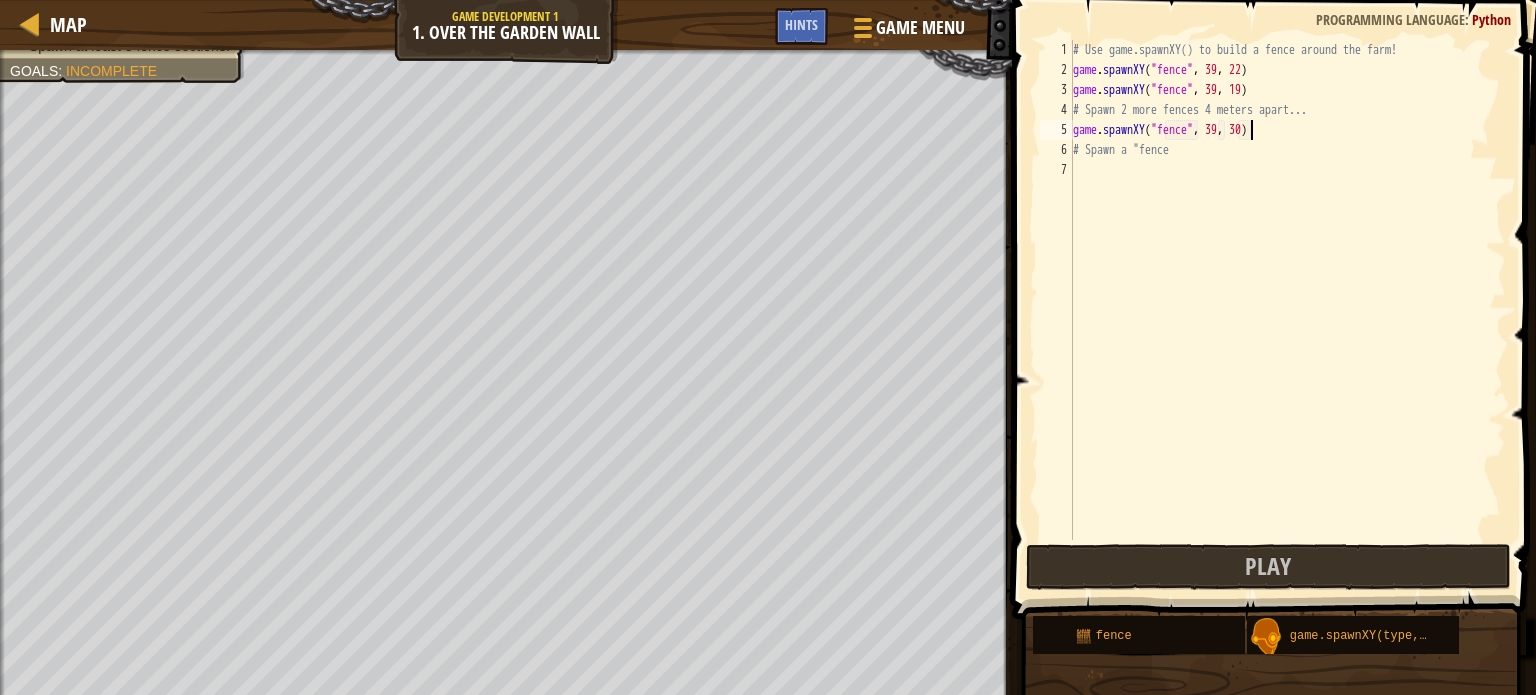 drag, startPoint x: 1254, startPoint y: 129, endPoint x: 1268, endPoint y: 133, distance: 14.56022 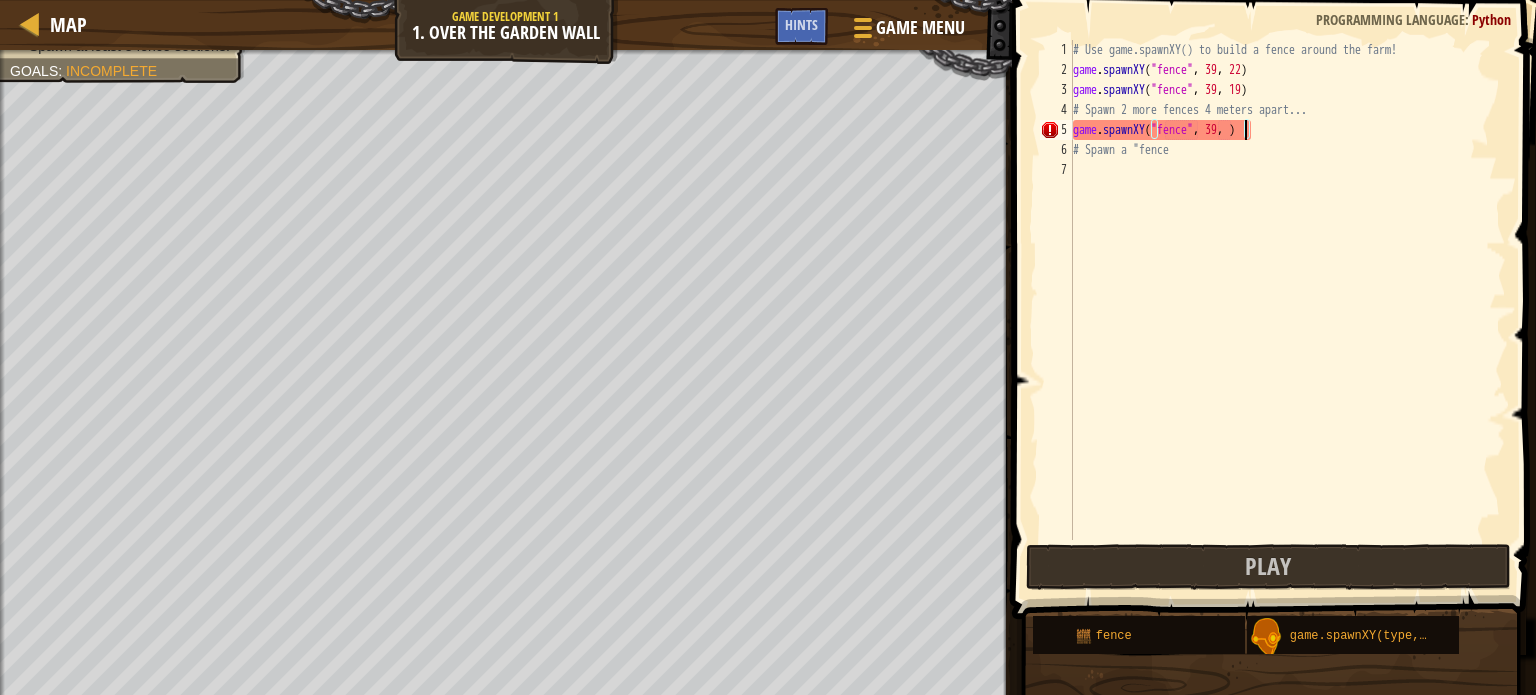 scroll, scrollTop: 9, scrollLeft: 14, axis: both 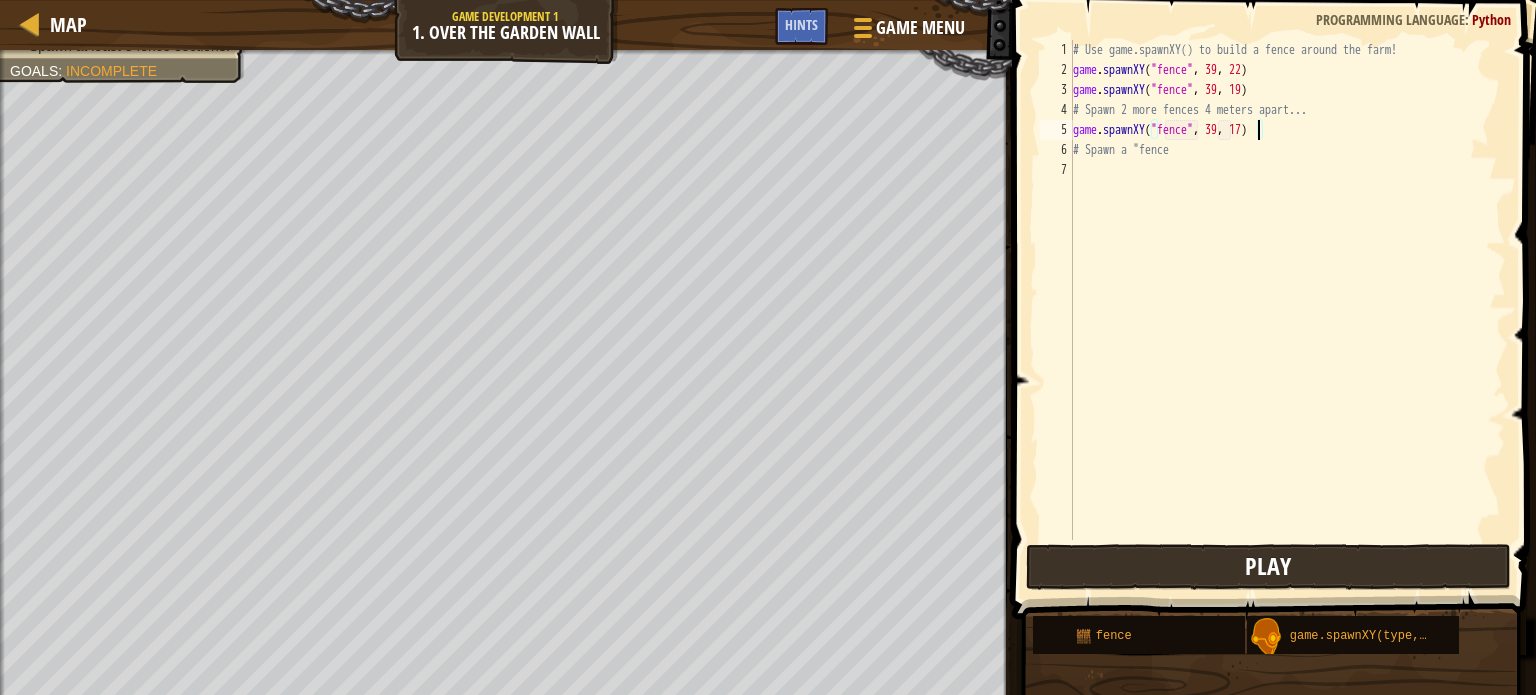 type on "game.spawnXY("fence", 39, 17)" 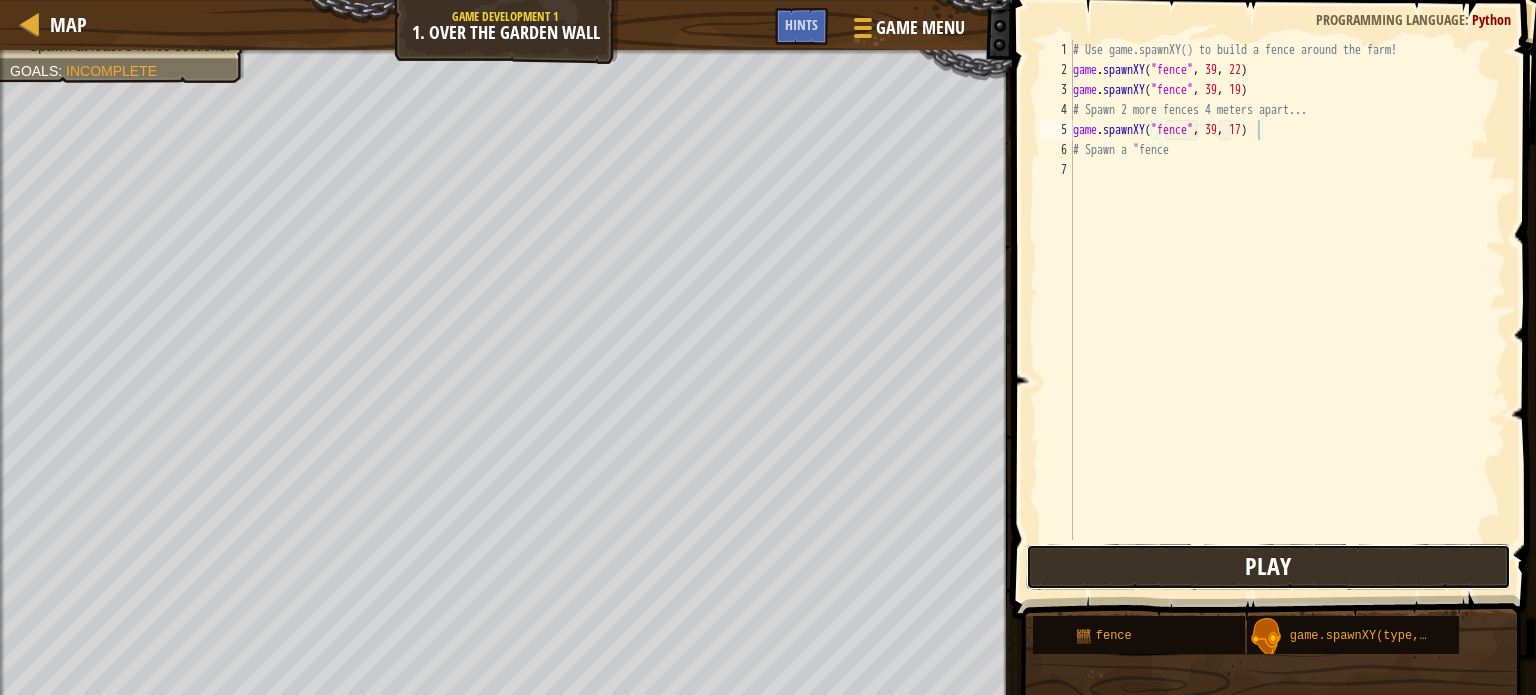 click on "Play" at bounding box center (1268, 567) 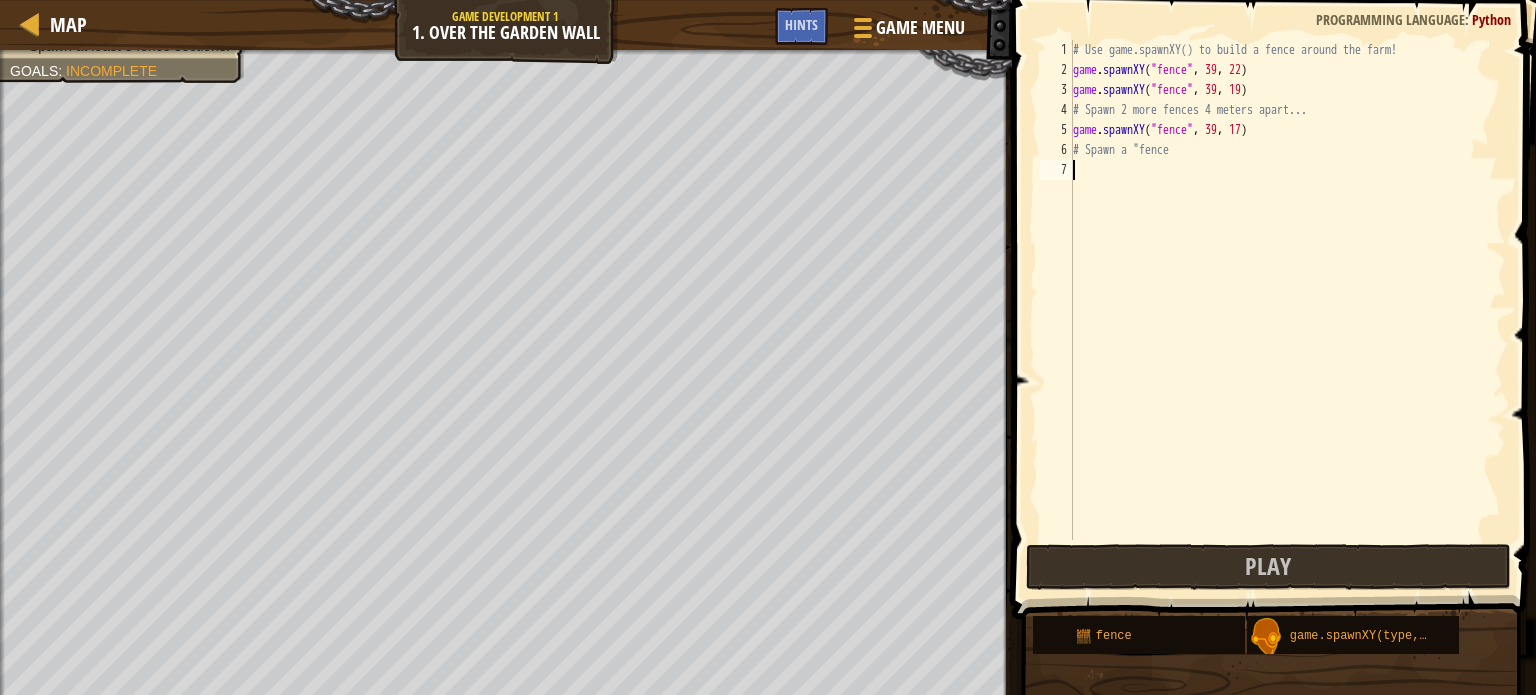 click on "game.spawnXY("fence", 39, 22) game.spawnXY("fence", 39, 19) # Spawn 2 more fences 4 meters apart... game.spawnXY("fence", 39, 17) # Spawn a "fence" at bounding box center [1287, 310] 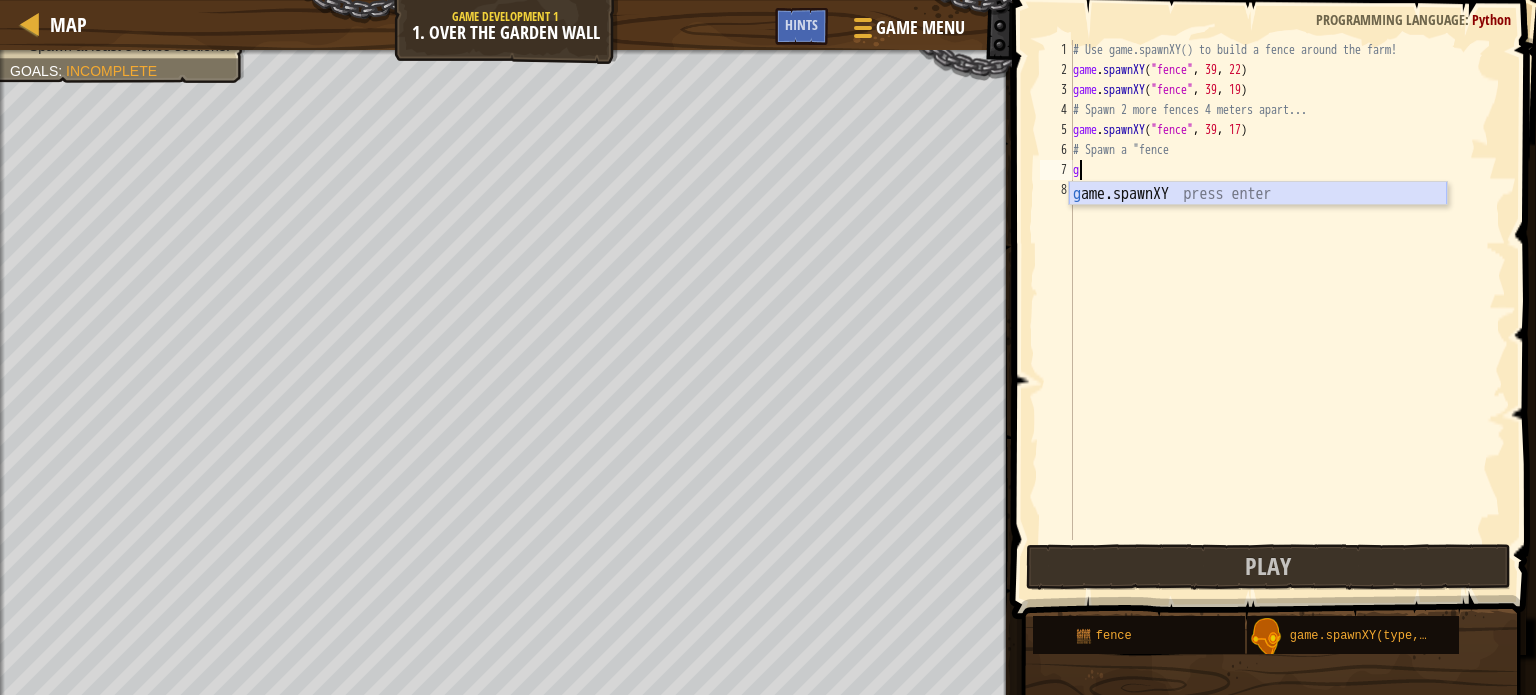 click on "g ame.spawnXY press enter" at bounding box center [1258, 218] 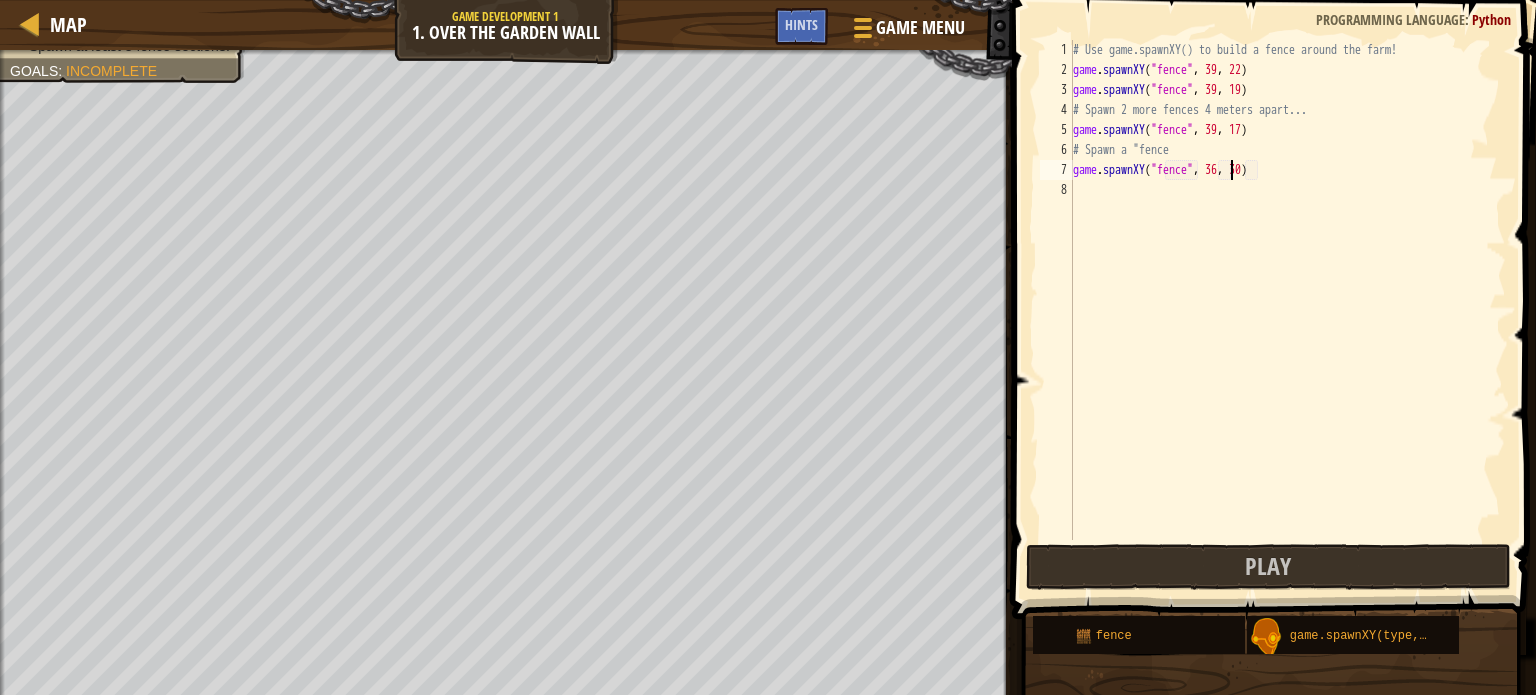 click on "game.spawnXY("fence", 39, 22) game.spawnXY("fence", 39, 19) # Spawn 2 more fences 4 meters apart... game.spawnXY("fence", 39, 17) # Spawn a "fence game.spawnXY("fence", 36, 30)" at bounding box center [1287, 310] 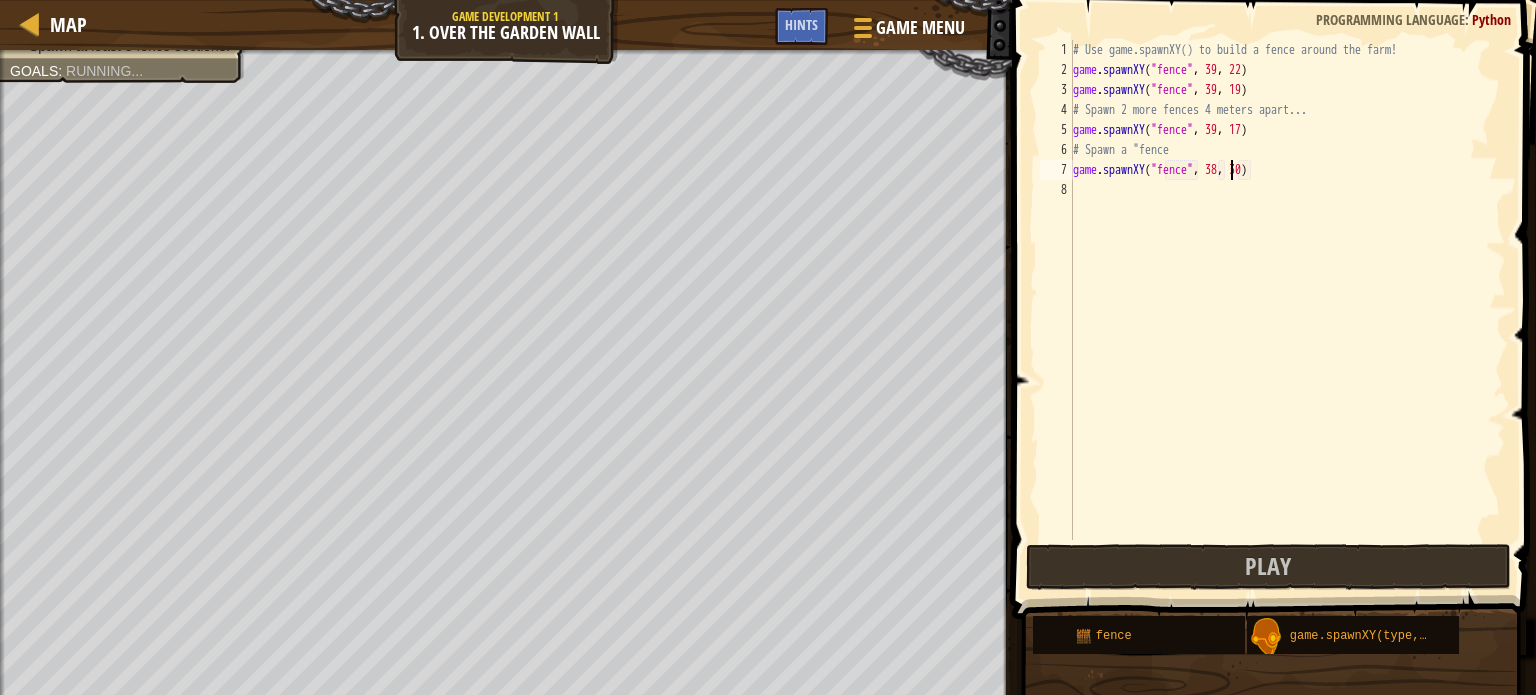 scroll, scrollTop: 9, scrollLeft: 13, axis: both 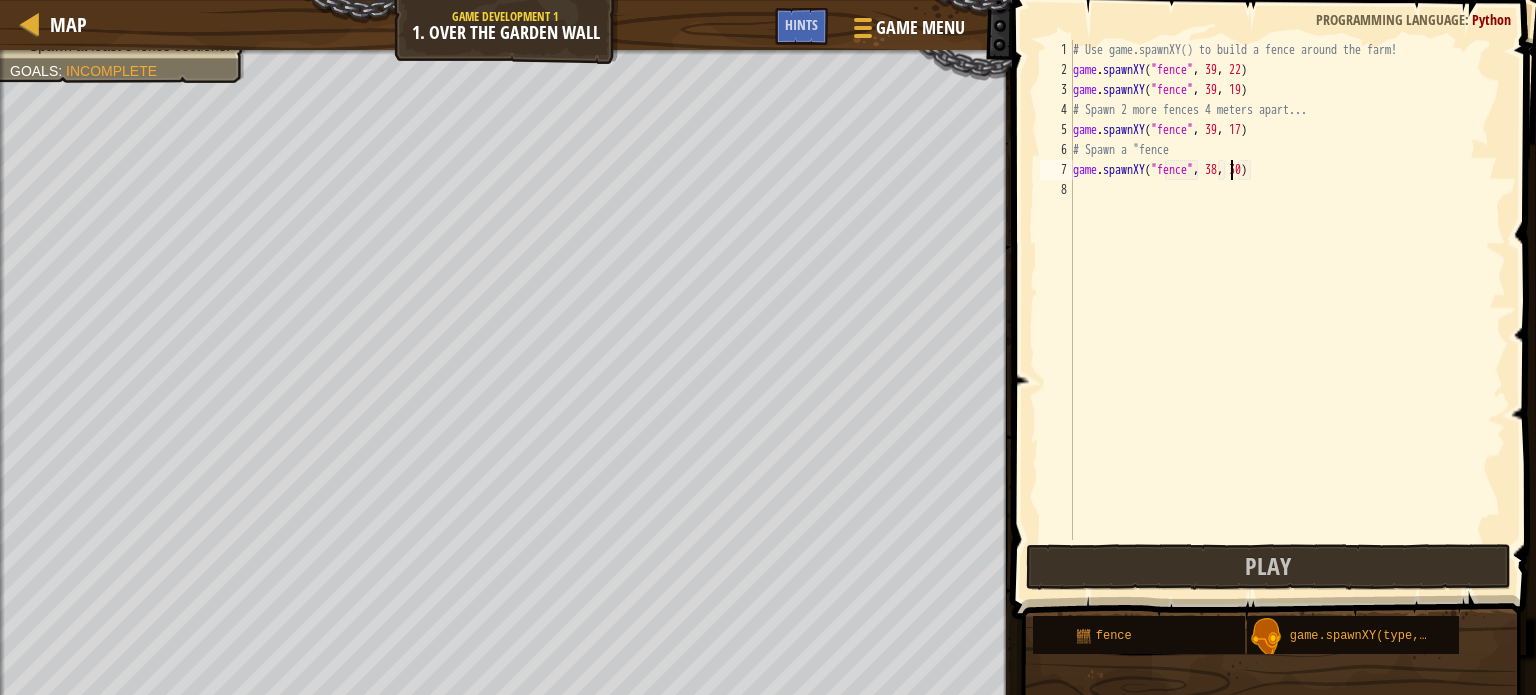 click on "# Use game.spawnXY() to build a fence around the farm! game . spawnXY ( "fence" ,   39 ,   22 ) game . spawnXY ( "fence" ,   39 ,   19 ) # Spawn 2 more fences 4 meters apart... game . spawnXY ( "fence" ,   39 ,   17 ) # Spawn a "fence game . spawnXY ( "fence" ,   38 ,   30 )" at bounding box center (1287, 310) 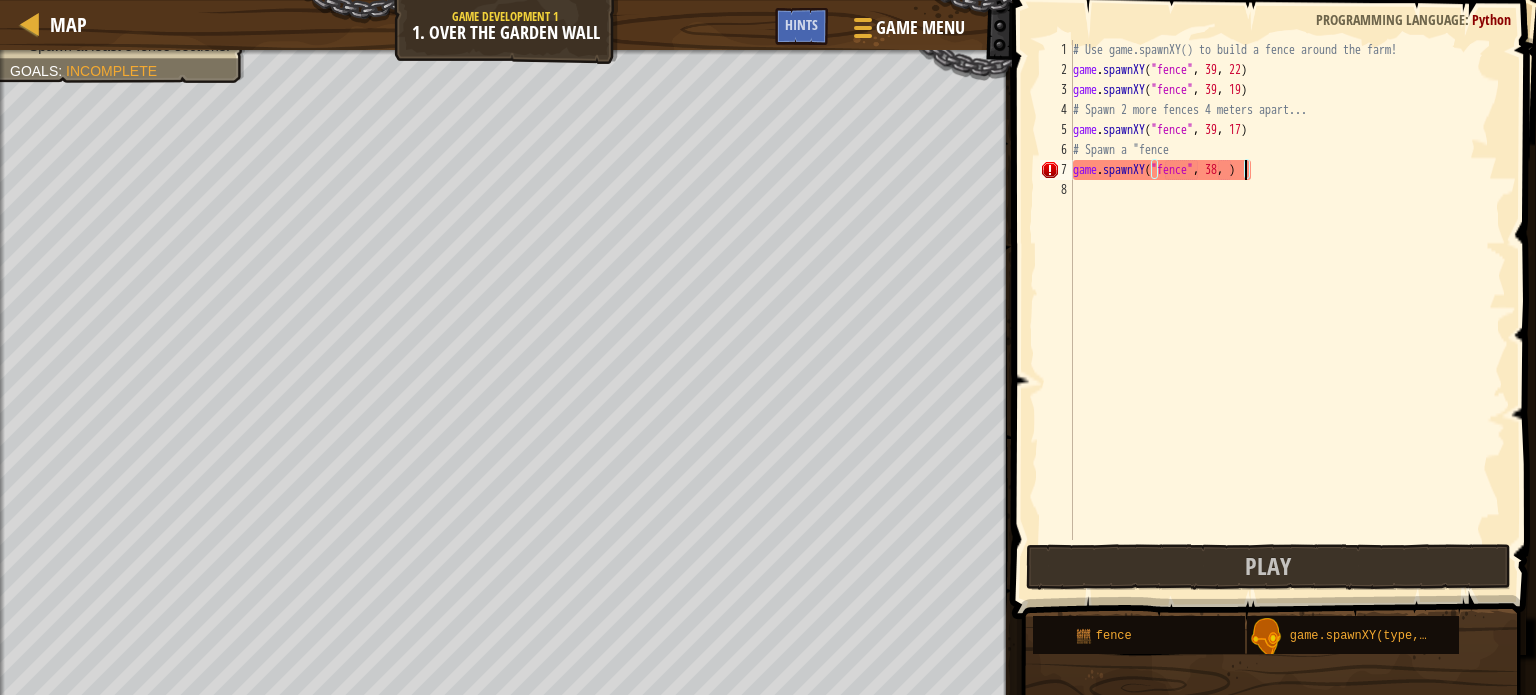 scroll, scrollTop: 9, scrollLeft: 14, axis: both 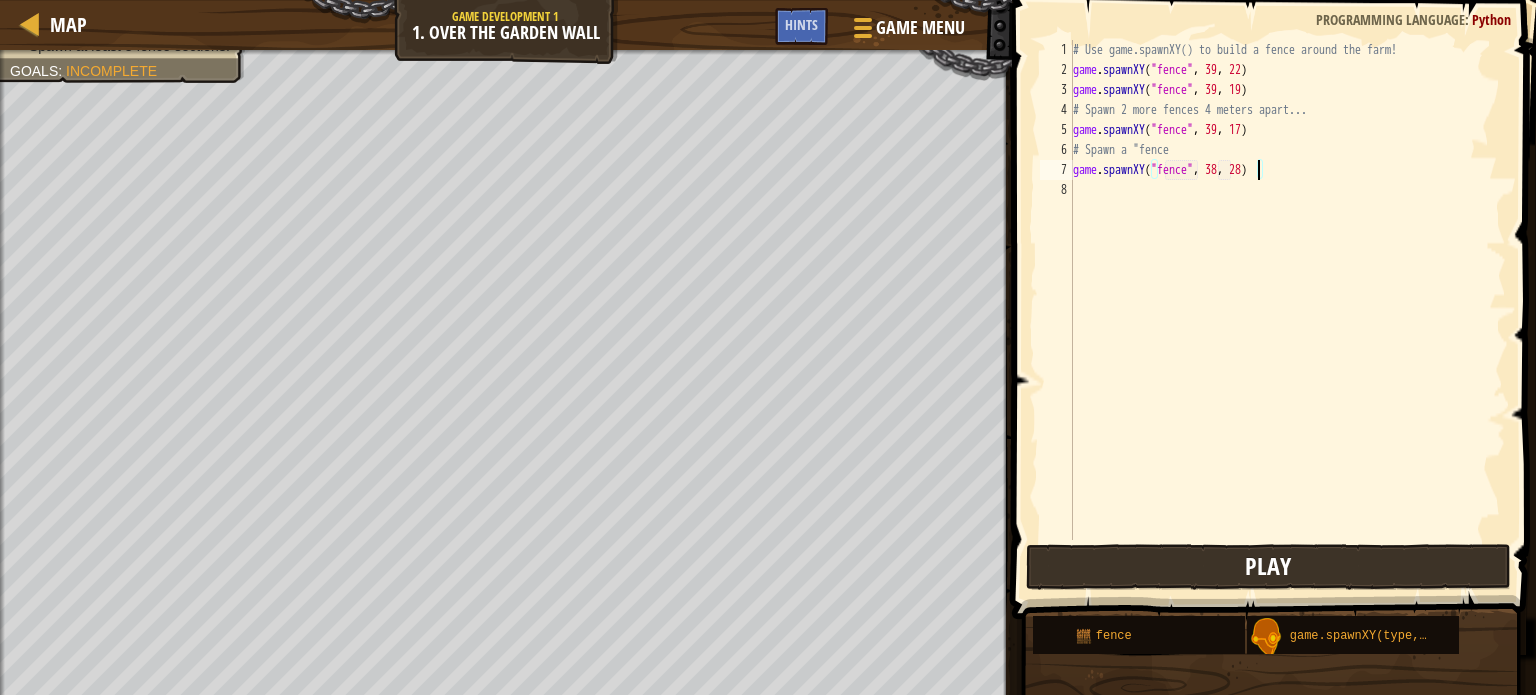 type on "game.spawnXY("fence", 38, 28)" 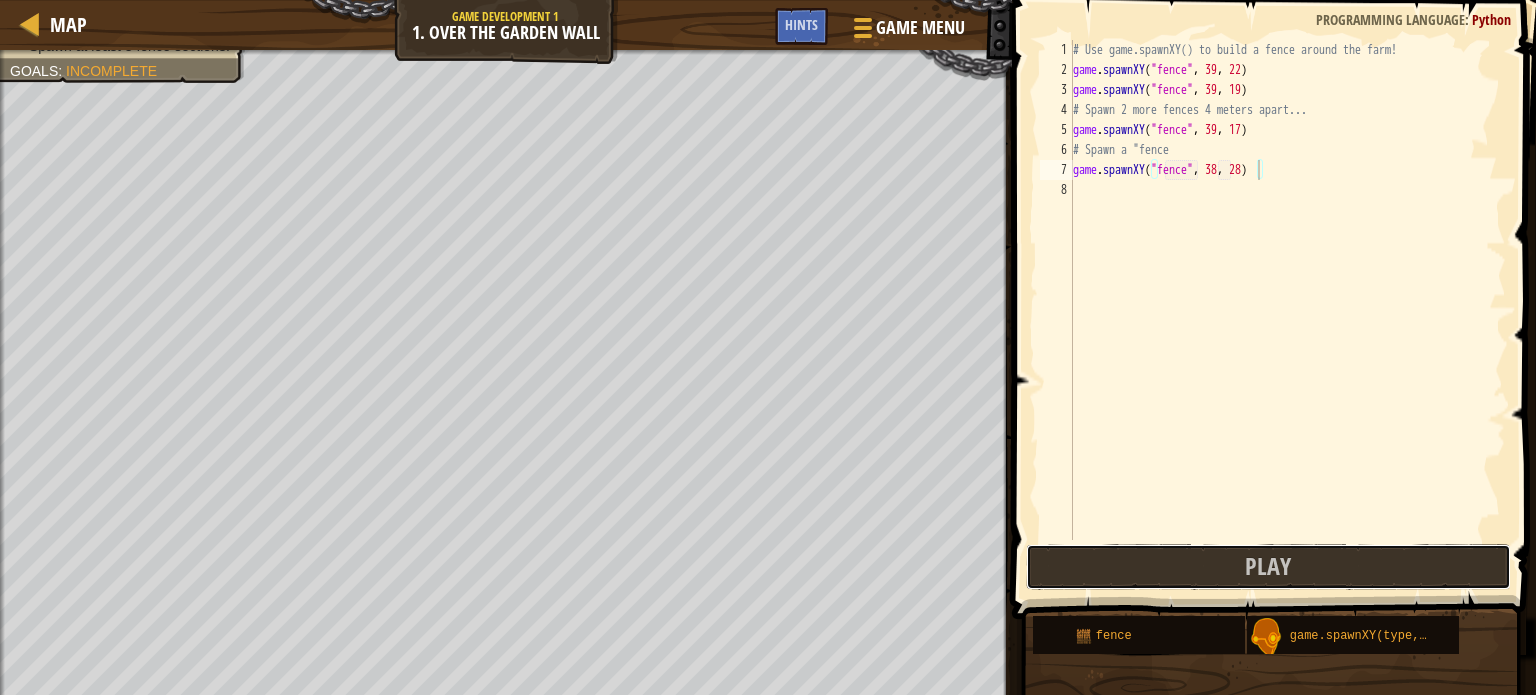 click on "Play" at bounding box center (1268, 567) 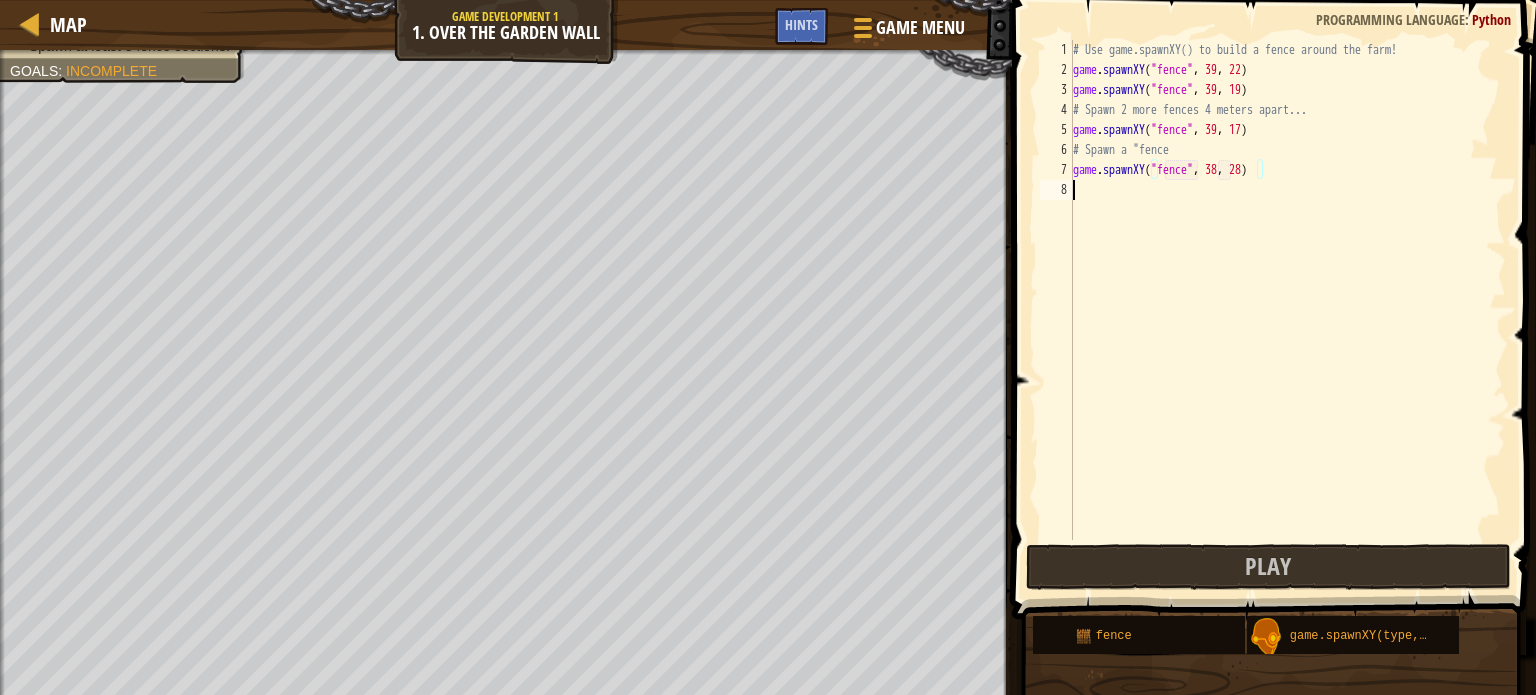 click on "# Use game.spawnXY() to build a fence around the farm! game . spawnXY ( "fence" ,   39 ,   22 ) game . spawnXY ( "fence" ,   39 ,   19 ) # Spawn 2 more fences 4 meters apart... game . spawnXY ( "fence" ,   39 ,   17 ) # Spawn a "fence game . spawnXY ( "fence" ,   38 ,   28 )" at bounding box center [1287, 310] 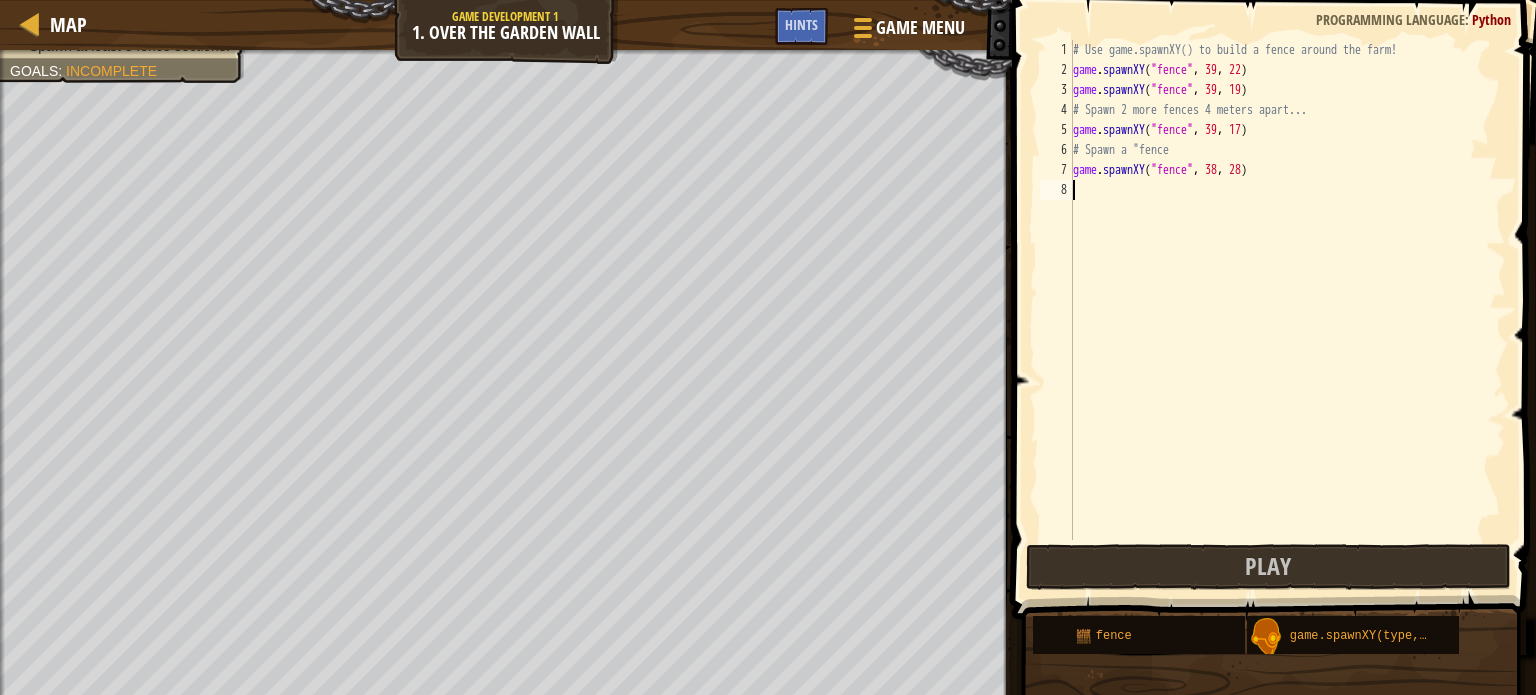 scroll, scrollTop: 9, scrollLeft: 0, axis: vertical 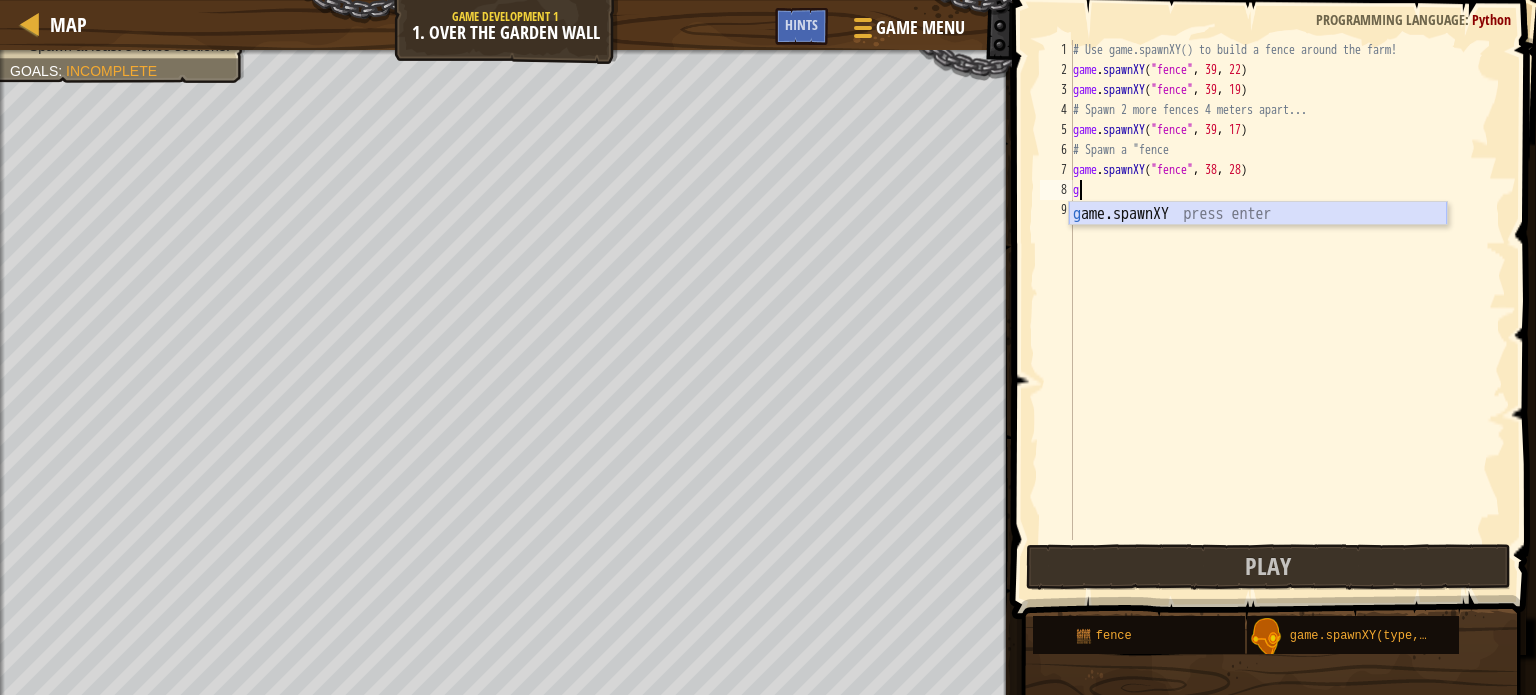 click on "g ame.spawnXY press enter" at bounding box center [1258, 238] 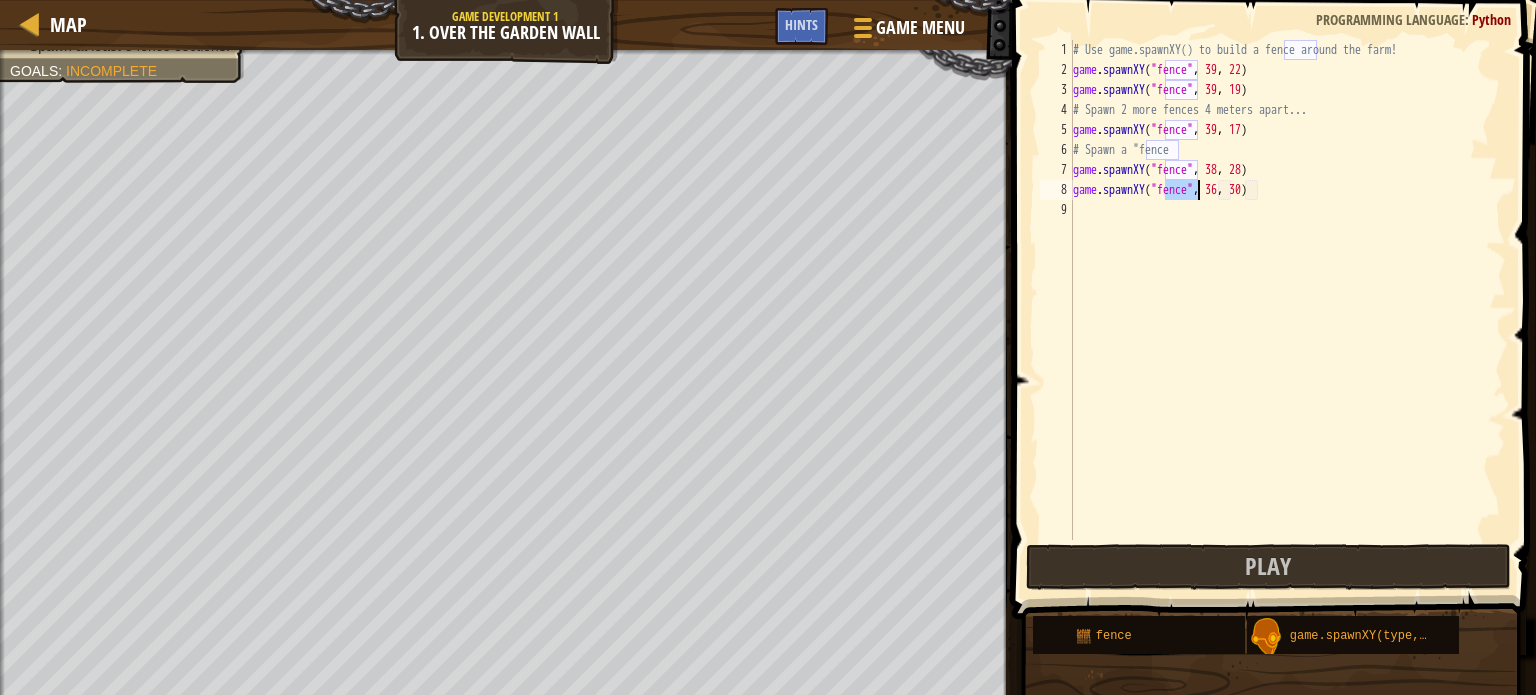 drag, startPoint x: 1224, startPoint y: 190, endPoint x: 1226, endPoint y: 200, distance: 10.198039 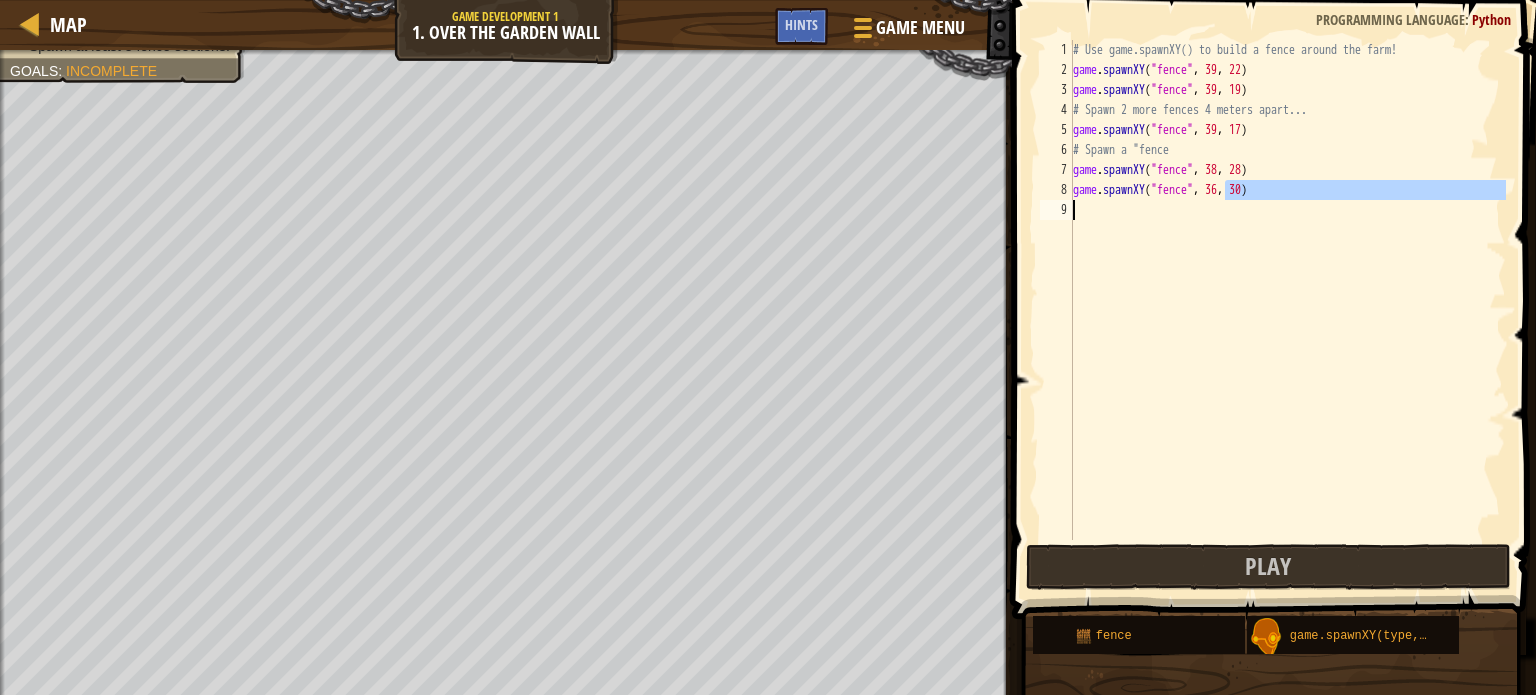 click on "# Use game.spawnXY() to build a fence around the farm! game . spawnXY ( "fence" ,   39 ,   22 ) game . spawnXY ( "fence" ,   39 ,   19 ) # Spawn 2 more fences 4 meters apart... game . spawnXY ( "fence" ,   39 ,   17 ) # Spawn a "fence game . spawnXY ( "fence" ,   38 ,   28 ) game . spawnXY ( "fence" ,   36 ,   30 )" at bounding box center (1287, 290) 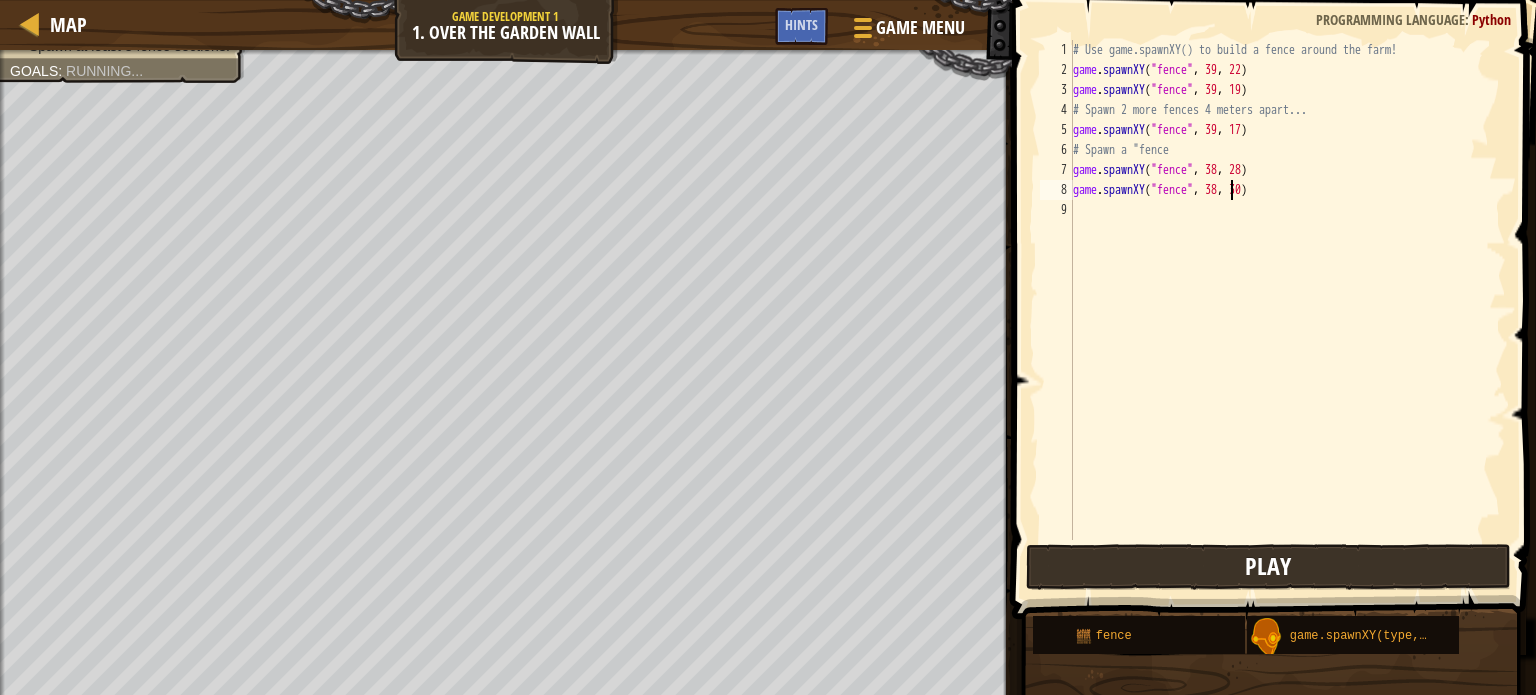 scroll, scrollTop: 9, scrollLeft: 13, axis: both 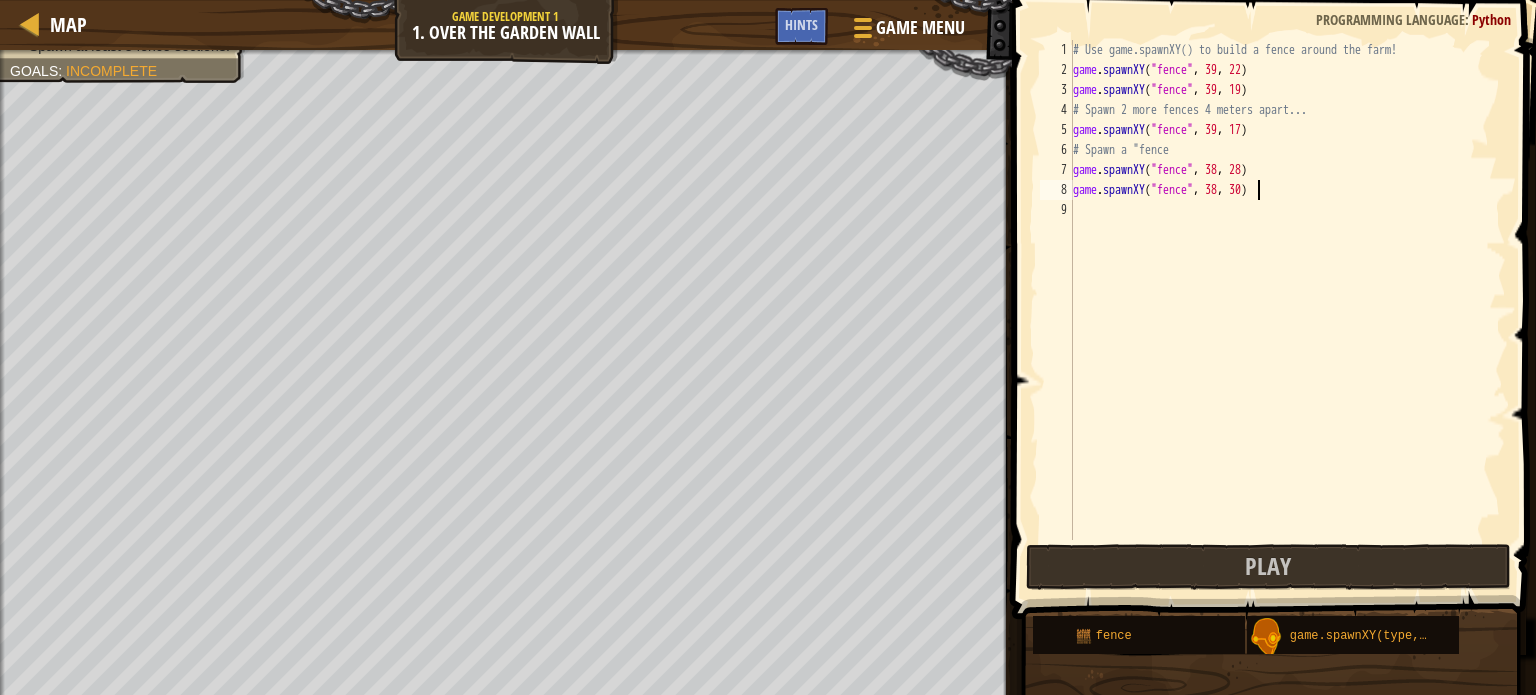 click on "# Use game.spawnXY() to build a fence around the farm! game . spawnXY ( "fence" ,   [NUMBER] ,   [NUMBER] ) game . spawnXY ( "fence" ,   [NUMBER] ,   [NUMBER] ) # Spawn [NUMBER] more fences [NUMBER] meters apart... game . spawnXY ( "fence" ,   [NUMBER] ,   [NUMBER] ) # Spawn a "fence game . spawnXY ( "fence" ,   [NUMBER] ,   [NUMBER] ) game . spawnXY ( "fence" ,   [NUMBER] ,   [NUMBER] )" at bounding box center (1287, 310) 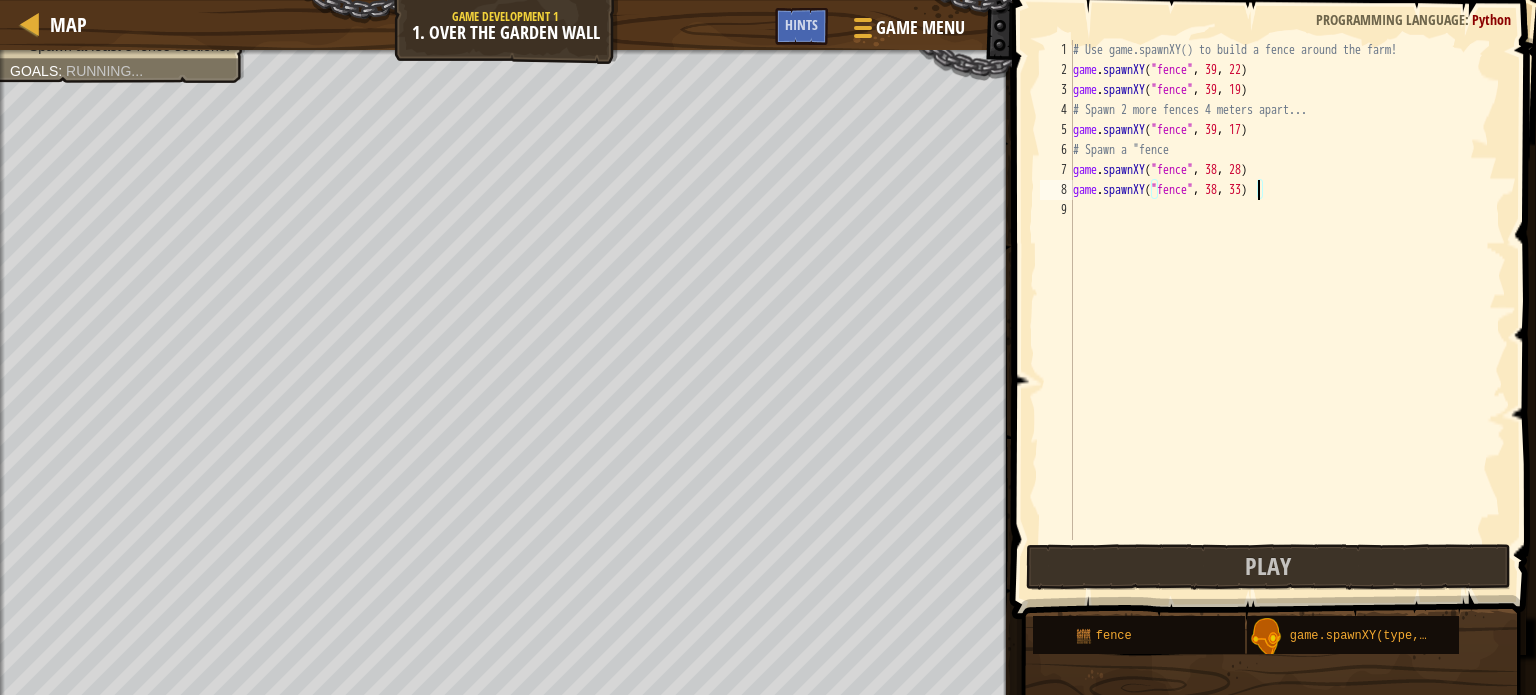 scroll, scrollTop: 9, scrollLeft: 14, axis: both 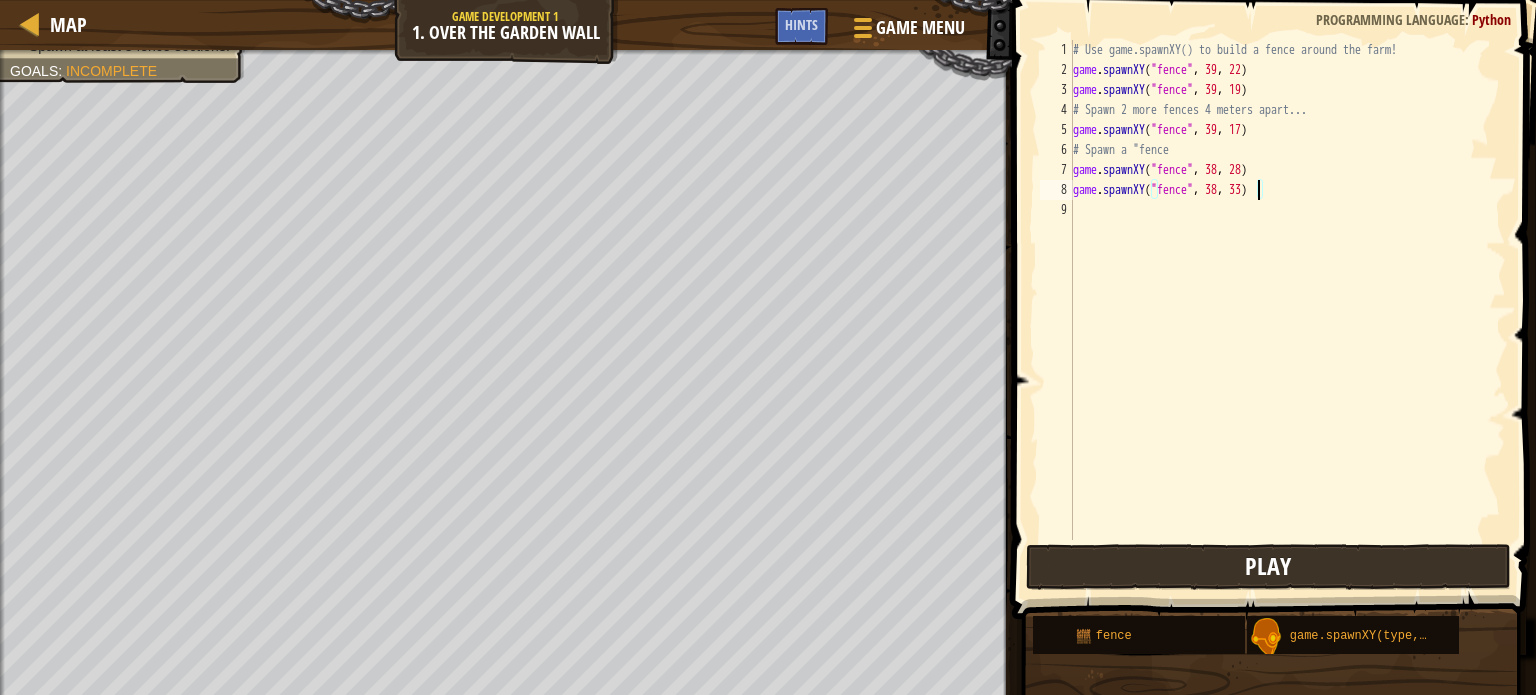 type on "game.spawnXY("fence", 38, 33)" 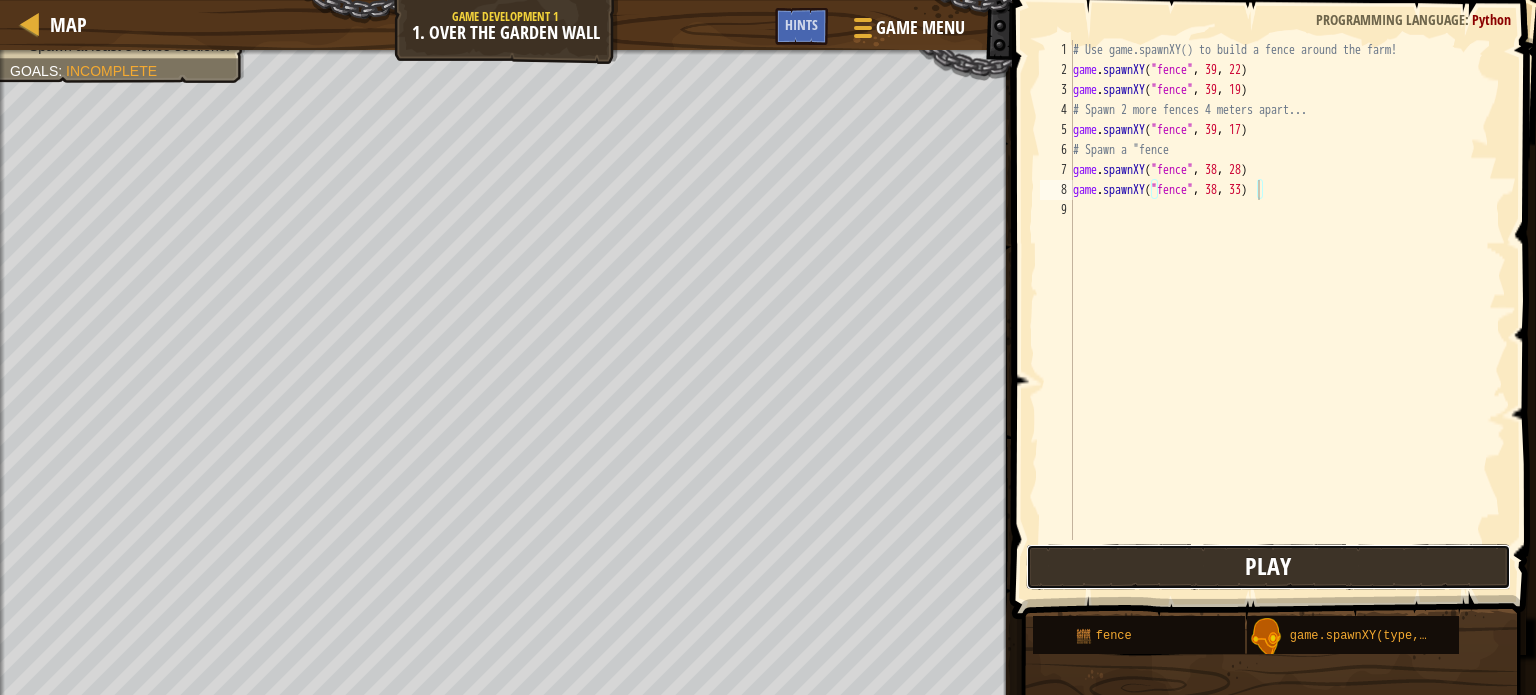 click on "Play" at bounding box center [1268, 567] 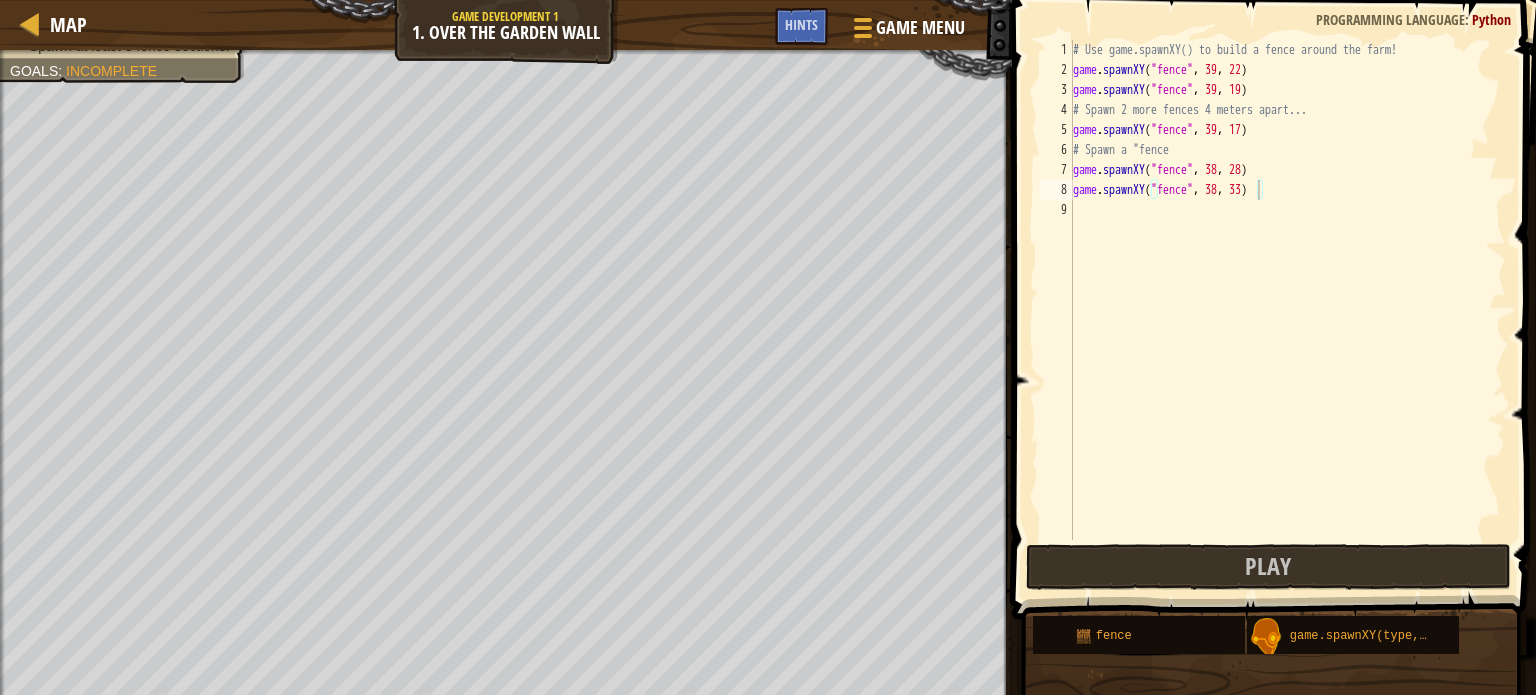 click at bounding box center (1271, 891) 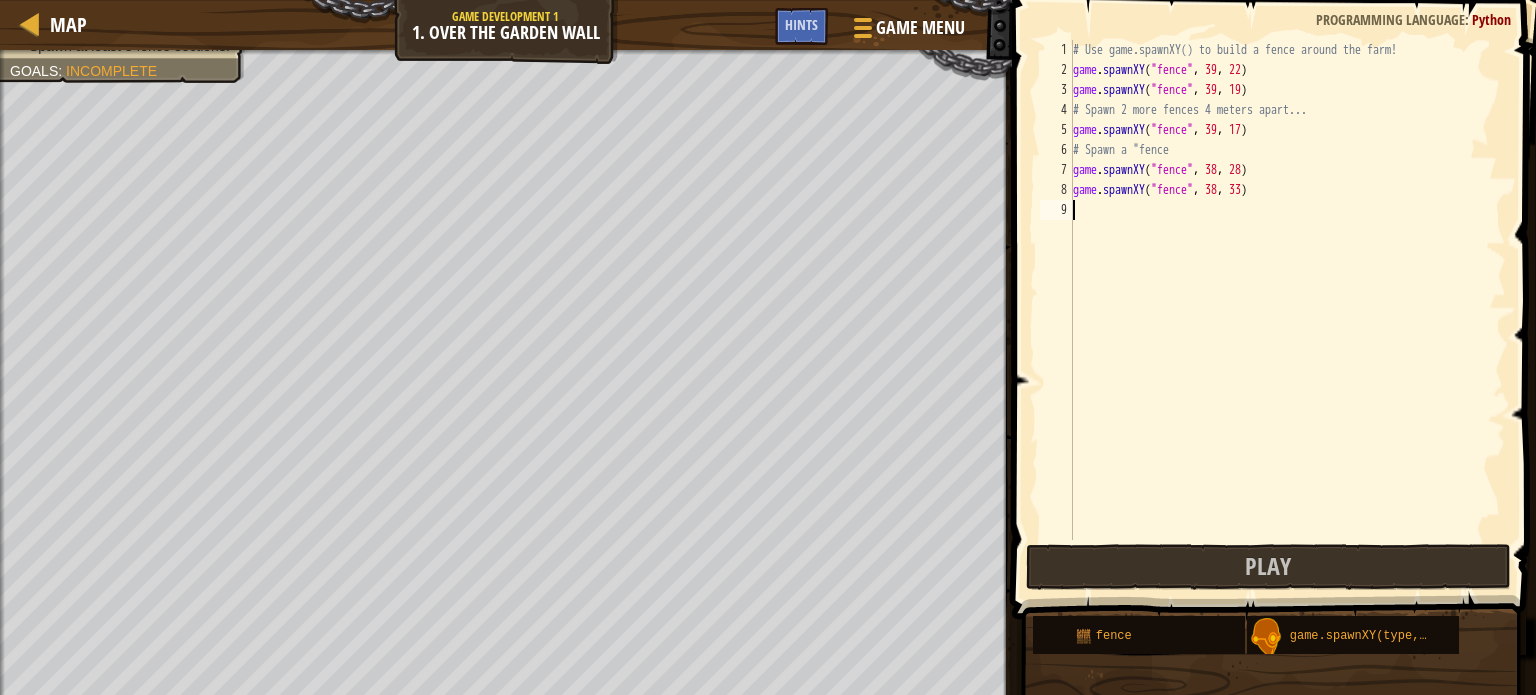 click on "# Use game.spawnXY() to build a fence around the farm! game . spawnXY ( "fence" ,   39 ,   22 ) game . spawnXY ( "fence" ,   39 ,   19 ) # Spawn 2 more fences 4 meters apart... game . spawnXY ( "fence" ,   39 ,   17 ) # Spawn a "fence game . spawnXY ( "fence" ,   38 ,   28 ) game . spawnXY ( "fence" ,   38 ,   33 )" at bounding box center [1287, 310] 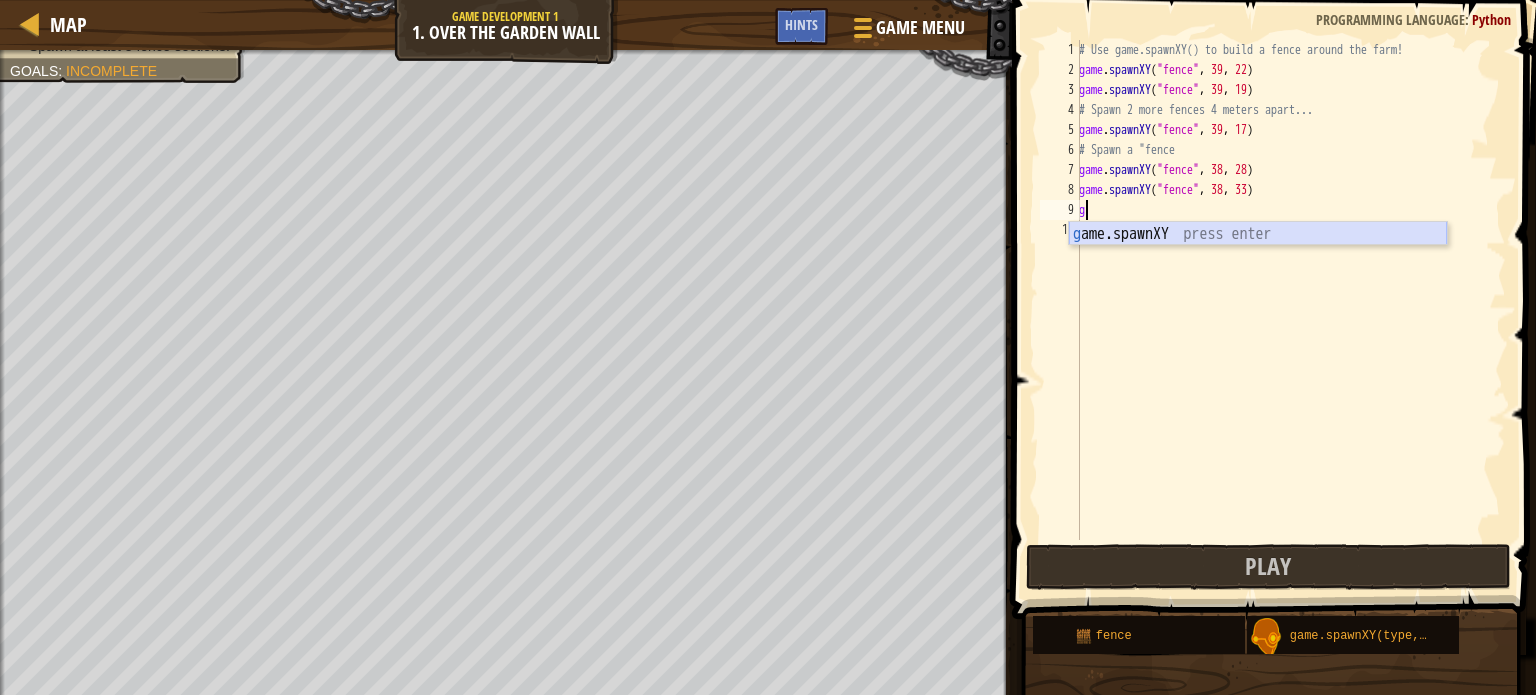 click on "g ame.spawnXY press enter" at bounding box center [1258, 258] 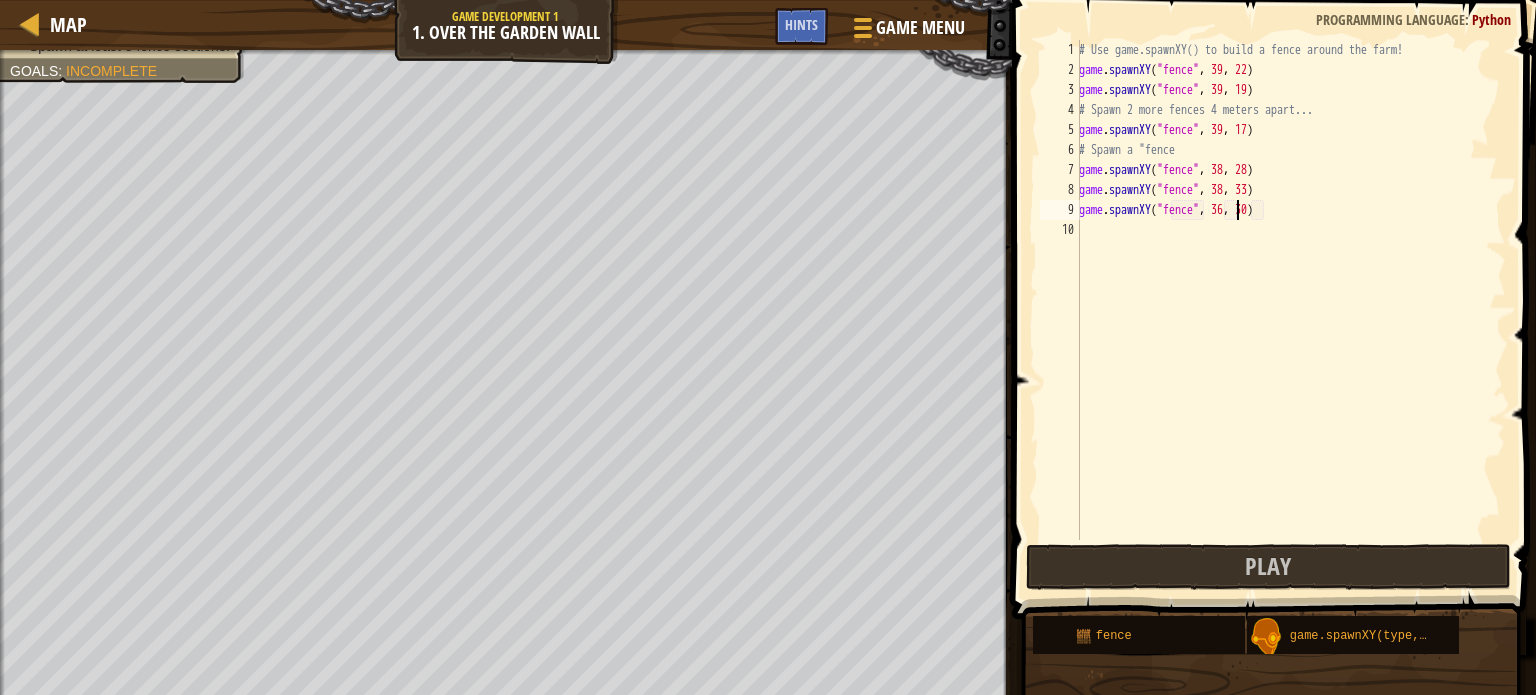 click on "game.spawnXY("fence", 39, 22) game.spawnXY("fence", 39, 19) game.spawnXY("fence", 39, 17) game.spawnXY("fence", 38, 28) game.spawnXY("fence", 38, 33) game.spawnXY("fence", 36, 30)" at bounding box center (1290, 310) 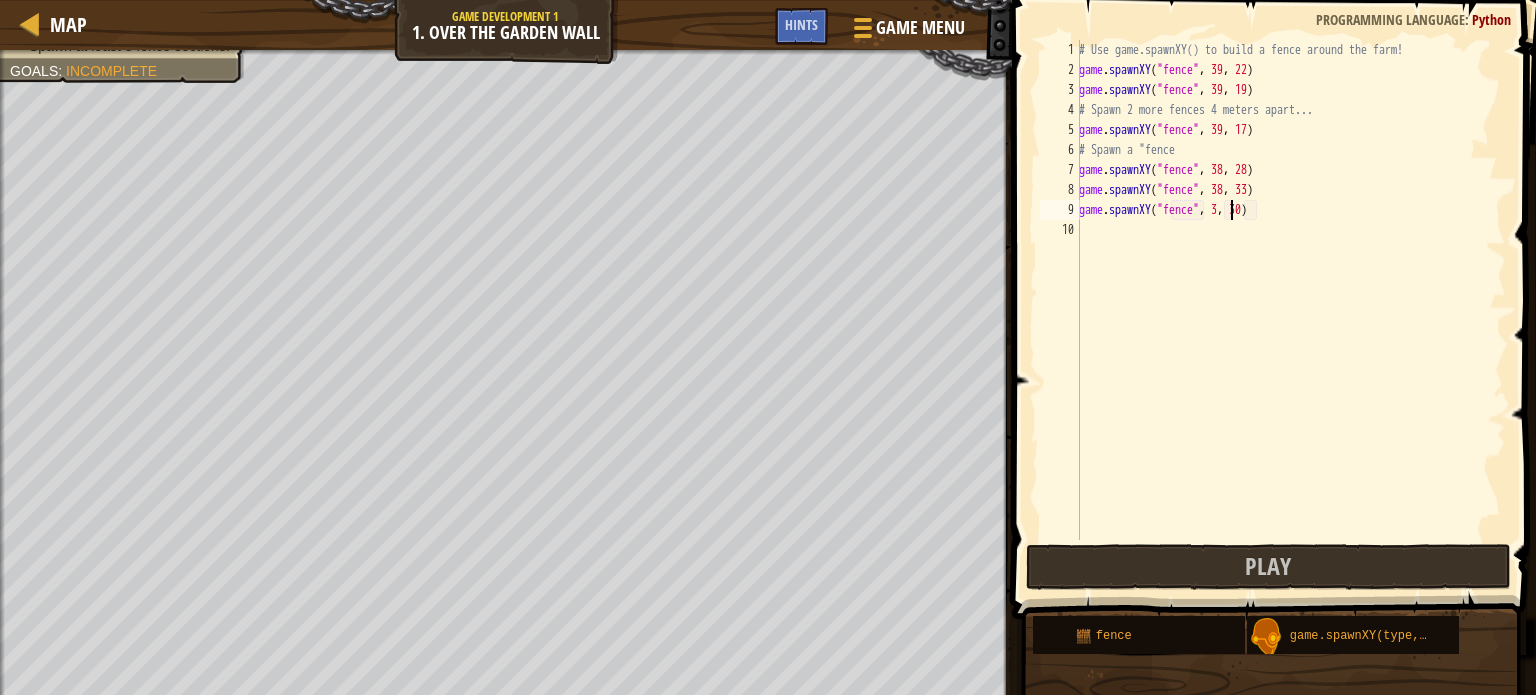scroll, scrollTop: 9, scrollLeft: 12, axis: both 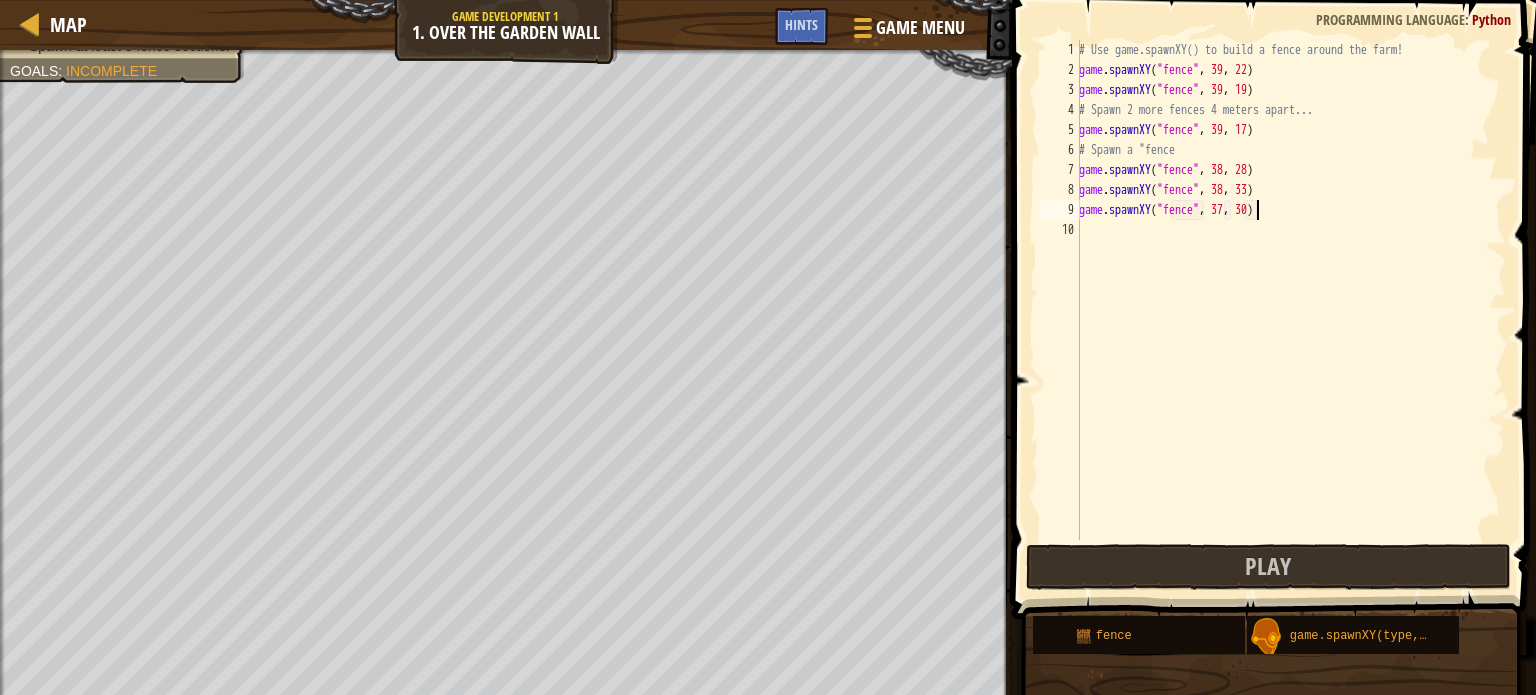 drag, startPoint x: 1256, startPoint y: 207, endPoint x: 1241, endPoint y: 250, distance: 45.54119 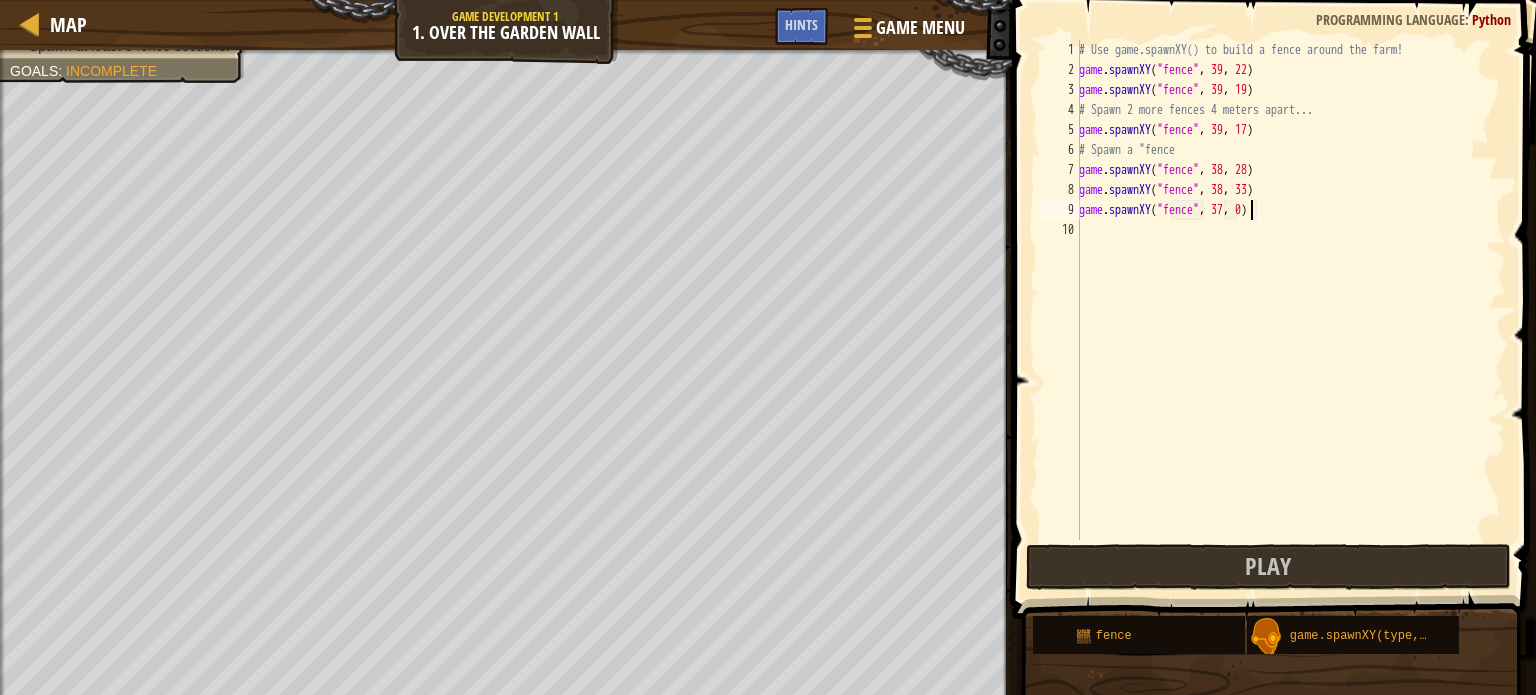 type on "game.spawnXY("fence", [NUMBER], [NUMBER])" 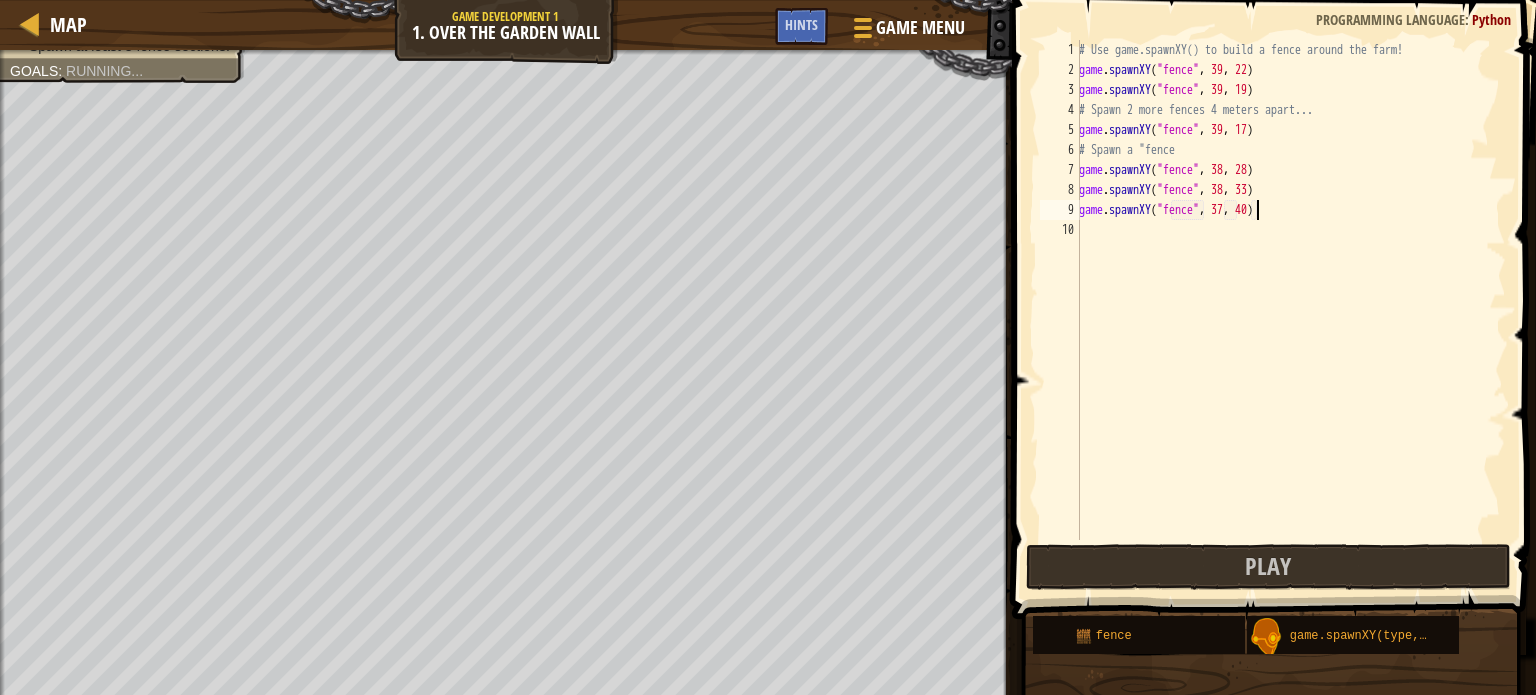 scroll, scrollTop: 9, scrollLeft: 14, axis: both 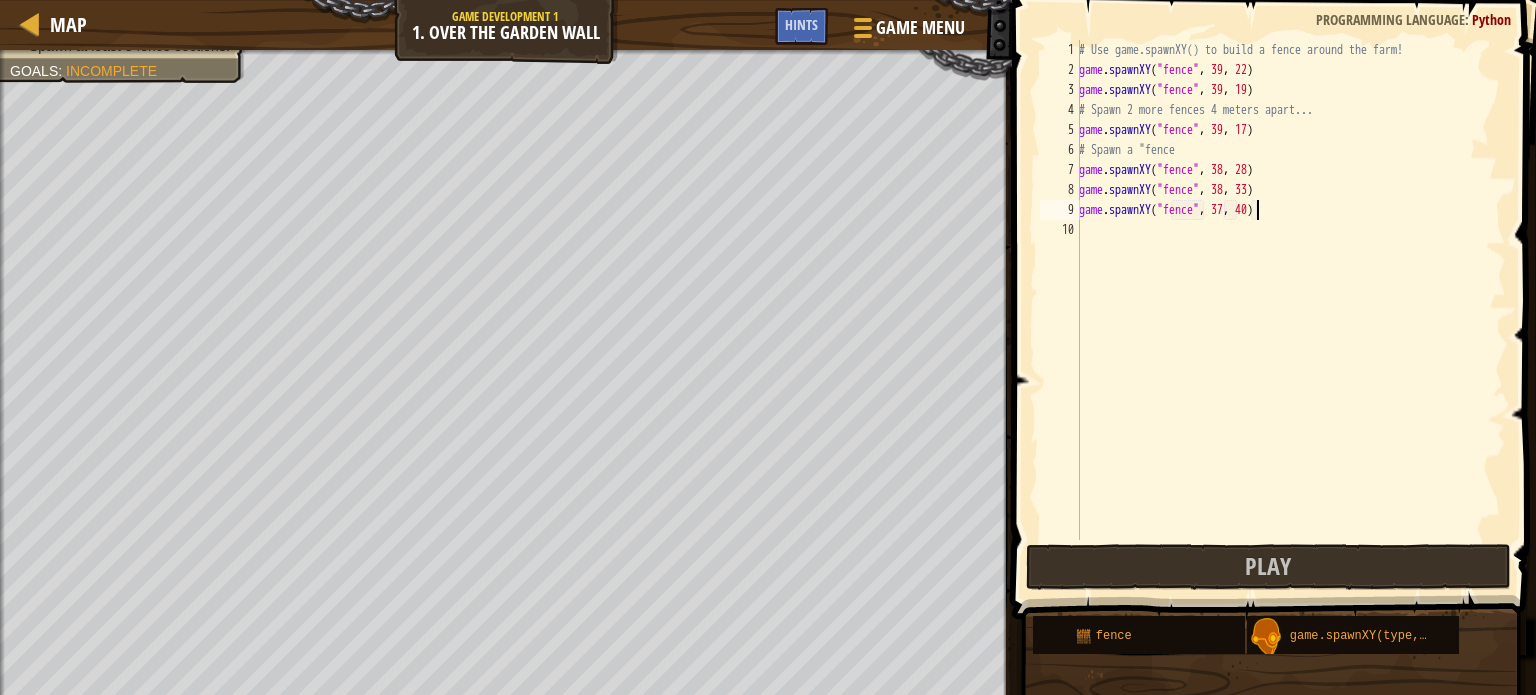 click on "# Use game.spawnXY() to build a fence around the farm! game . spawnXY ( "fence" ,   39 ,   22 ) game . spawnXY ( "fence" ,   39 ,   19 ) # Spawn 2 more fences 4 meters apart... game . spawnXY ( "fence" ,   39 ,   17 ) # Spawn a "fence game . spawnXY ( "fence" ,   38 ,   28 ) game . spawnXY ( "fence" ,   38 ,   33 ) game . spawnXY ( "fence" ,   37 ,   40 )" at bounding box center [1290, 310] 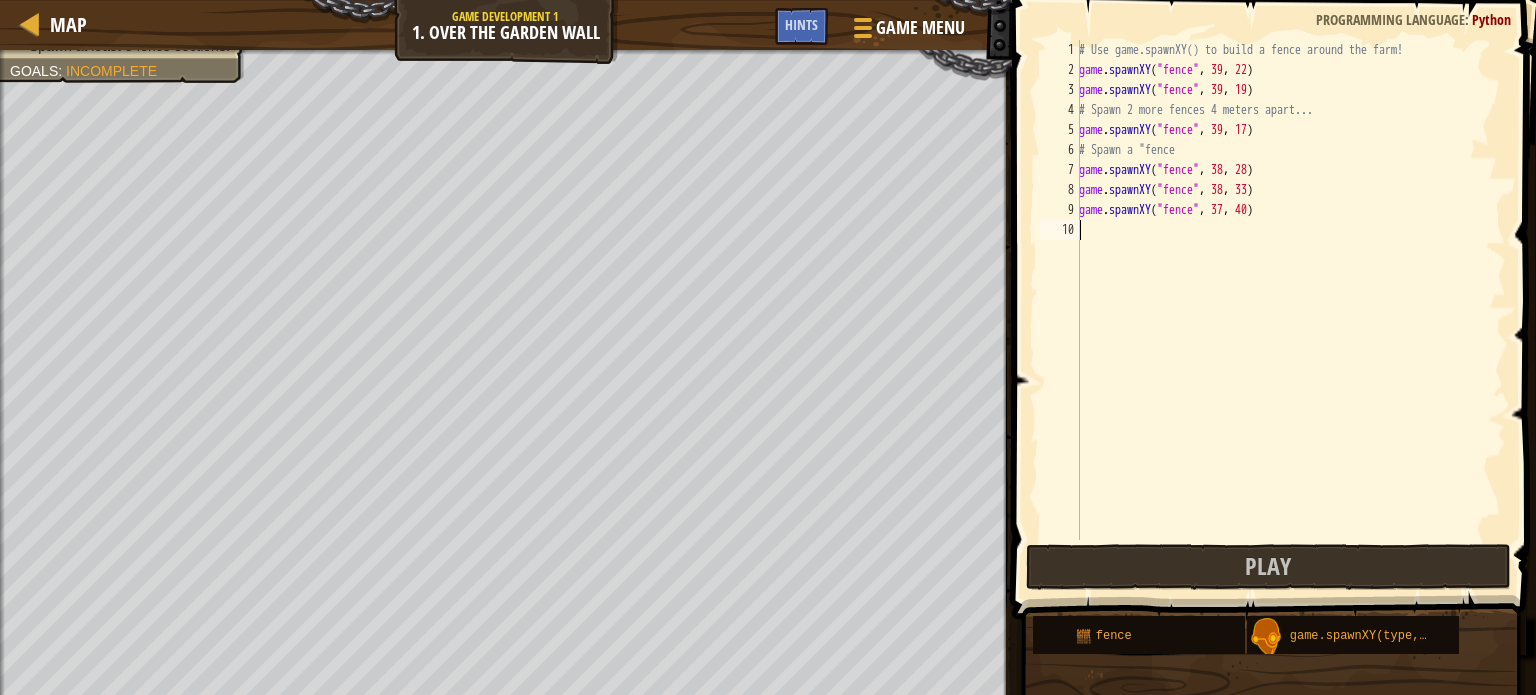 scroll, scrollTop: 9, scrollLeft: 0, axis: vertical 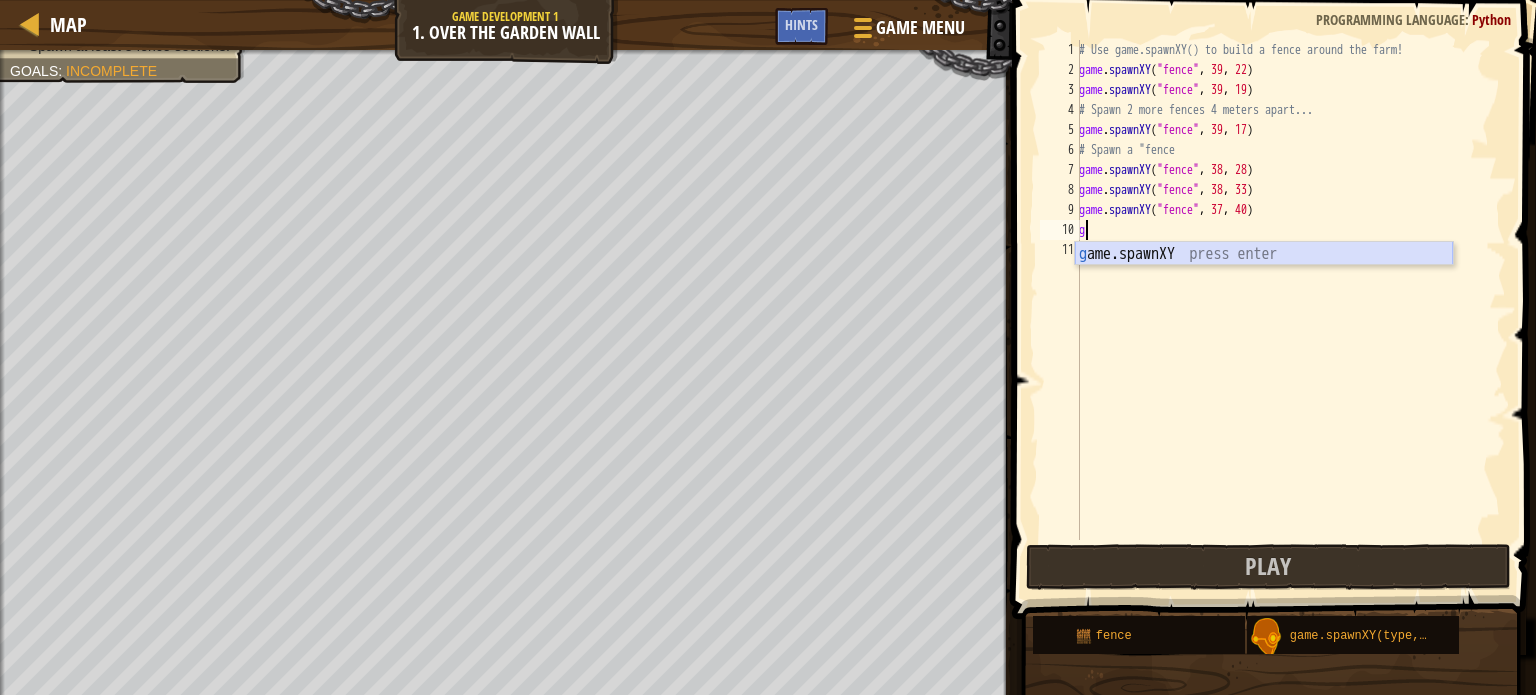 click on "g ame.spawnXY press enter" at bounding box center [1264, 278] 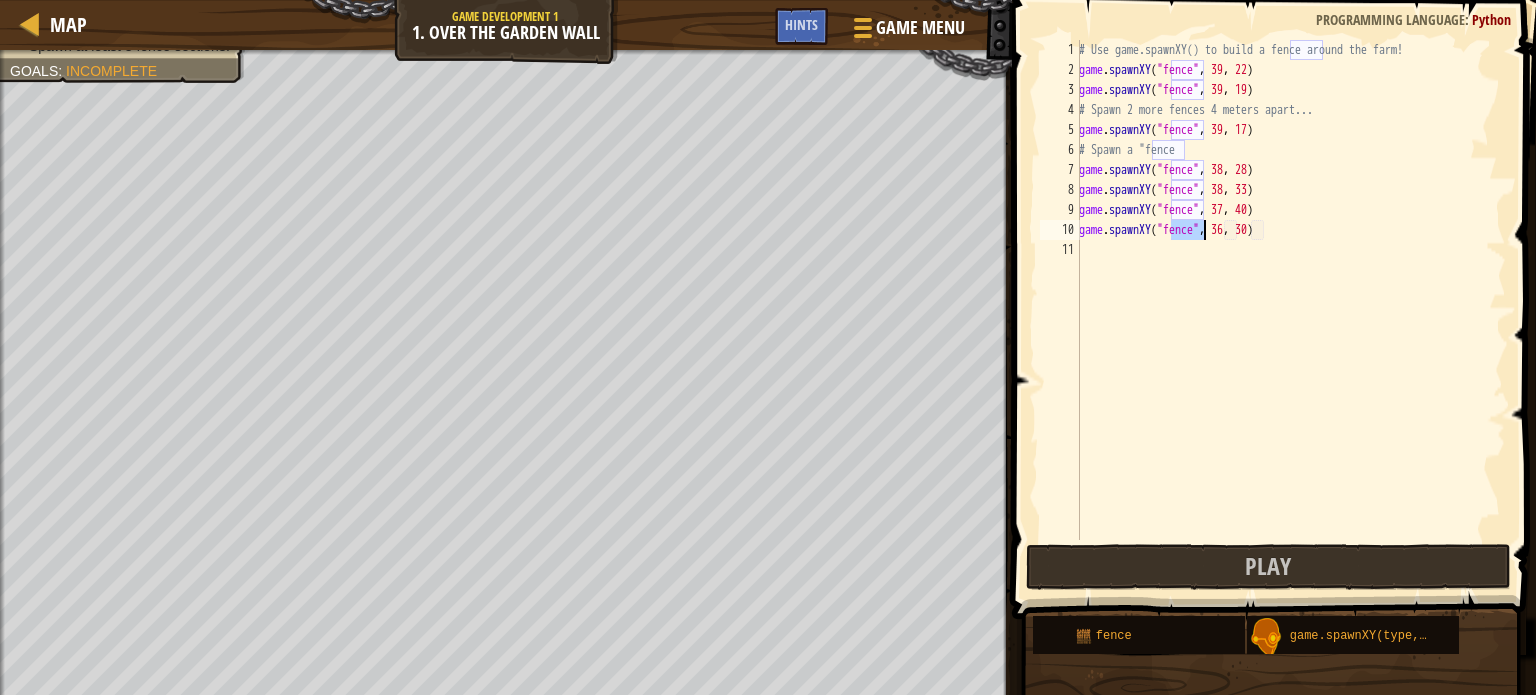 click on "# Use game.spawnXY() to build a fence around the farm! game . spawnXY ( "fence" ,   [NUMBER] ,   [NUMBER] ) game . spawnXY ( "fence" ,   [NUMBER] ,   [NUMBER] ) # Spawn [NUMBER] more fences [NUMBER] meters apart... game . spawnXY ( "fence" ,   [NUMBER] ,   [NUMBER] ) # Spawn a "fence game . spawnXY ( "fence" ,   [NUMBER] ,   [NUMBER] ) game . spawnXY ( "fence" ,   [NUMBER] ,   [NUMBER] ) game . spawnXY ( "fence" ,   [NUMBER] ,   [NUMBER] ) game . spawnXY ( "fence" ,   [NUMBER] ,   [NUMBER] ) game . spawnXY ( "fence" ,   [NUMBER] ,   [NUMBER] )" at bounding box center [1290, 310] 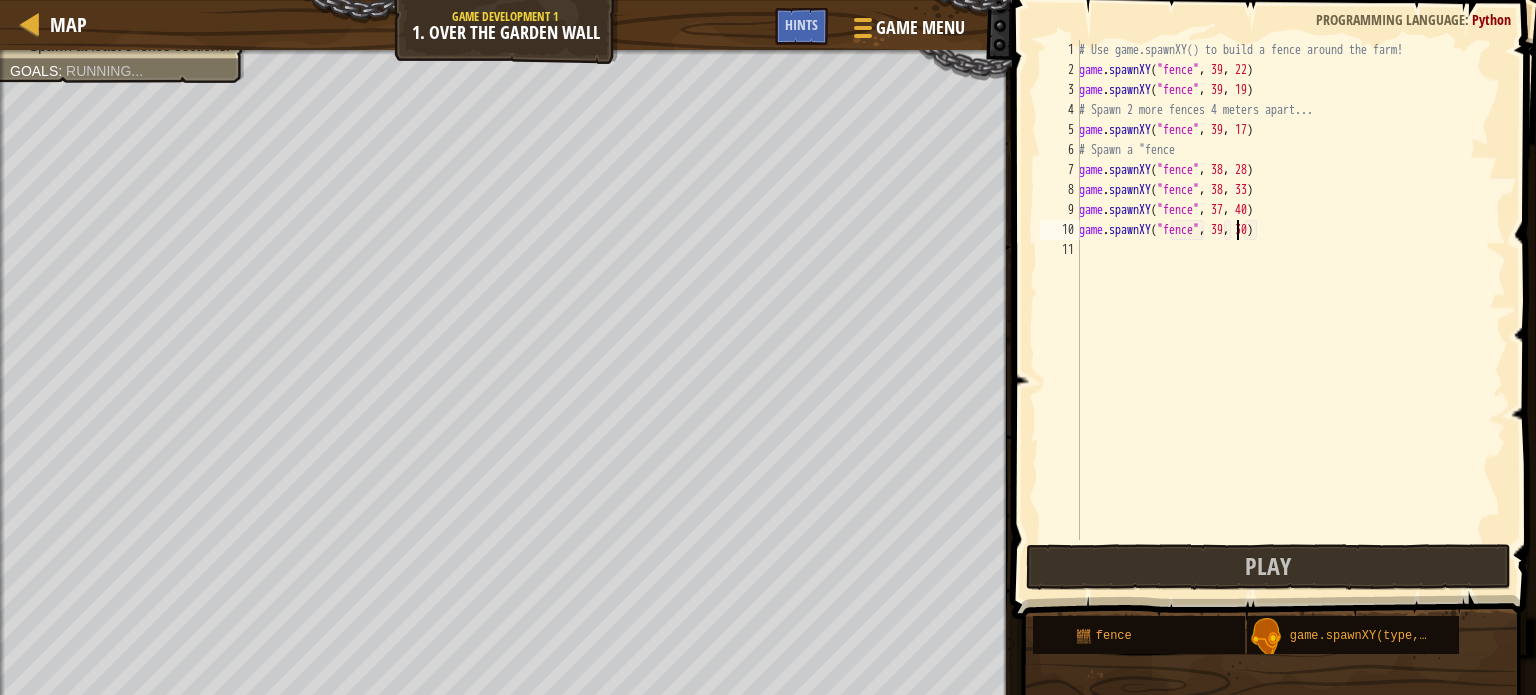 scroll, scrollTop: 9, scrollLeft: 12, axis: both 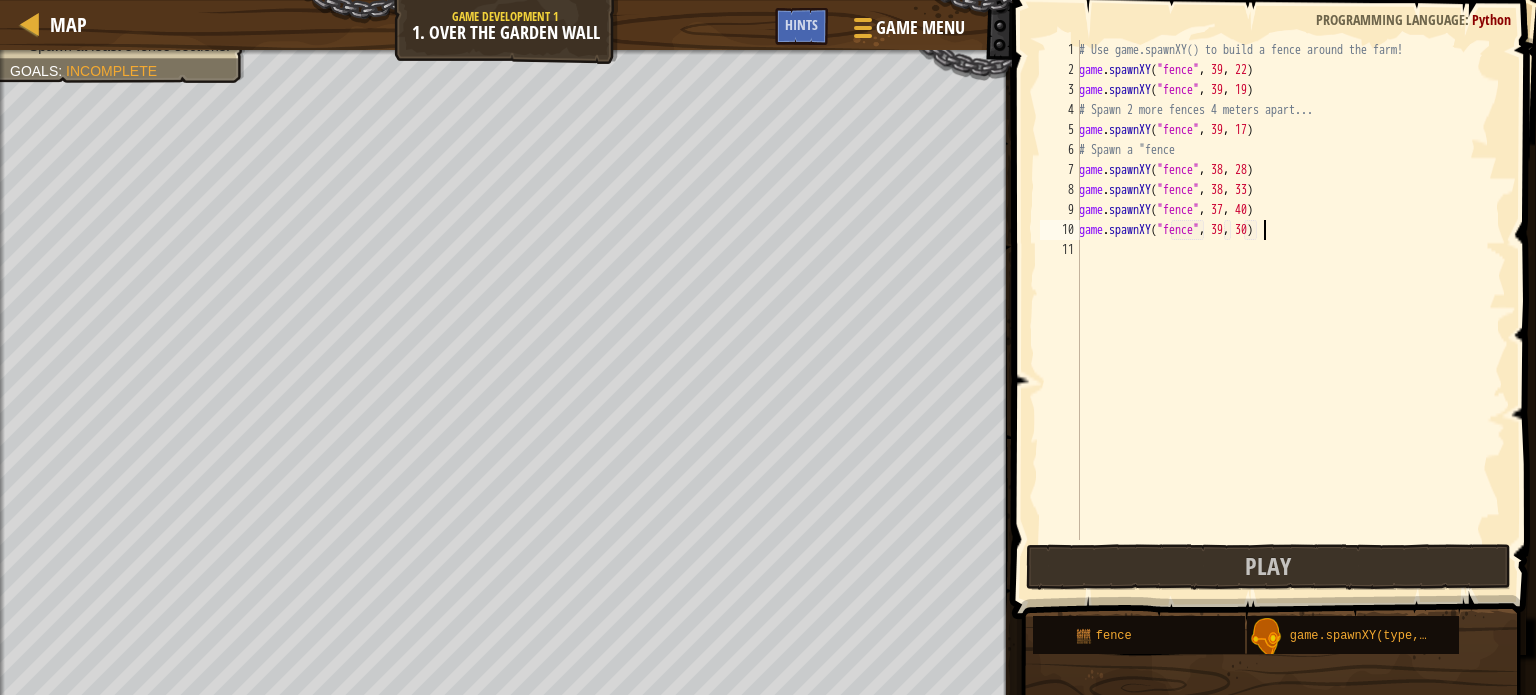 click on "# Use game.spawnXY() to build a fence around the farm! game . spawnXY ( "fence" ,   39 ,   22 ) game . spawnXY ( "fence" ,   39 ,   19 ) # Spawn 2 more fences 4 meters apart... game . spawnXY ( "fence" ,   39 ,   17 ) # Spawn a "fence game . spawnXY ( "fence" ,   38 ,   28 ) game . spawnXY ( "fence" ,   38 ,   33 ) game . spawnXY ( "fence" ,   37 ,   40 ) game . spawnXY ( "fence" ,   39 ,   30 )" at bounding box center [1290, 310] 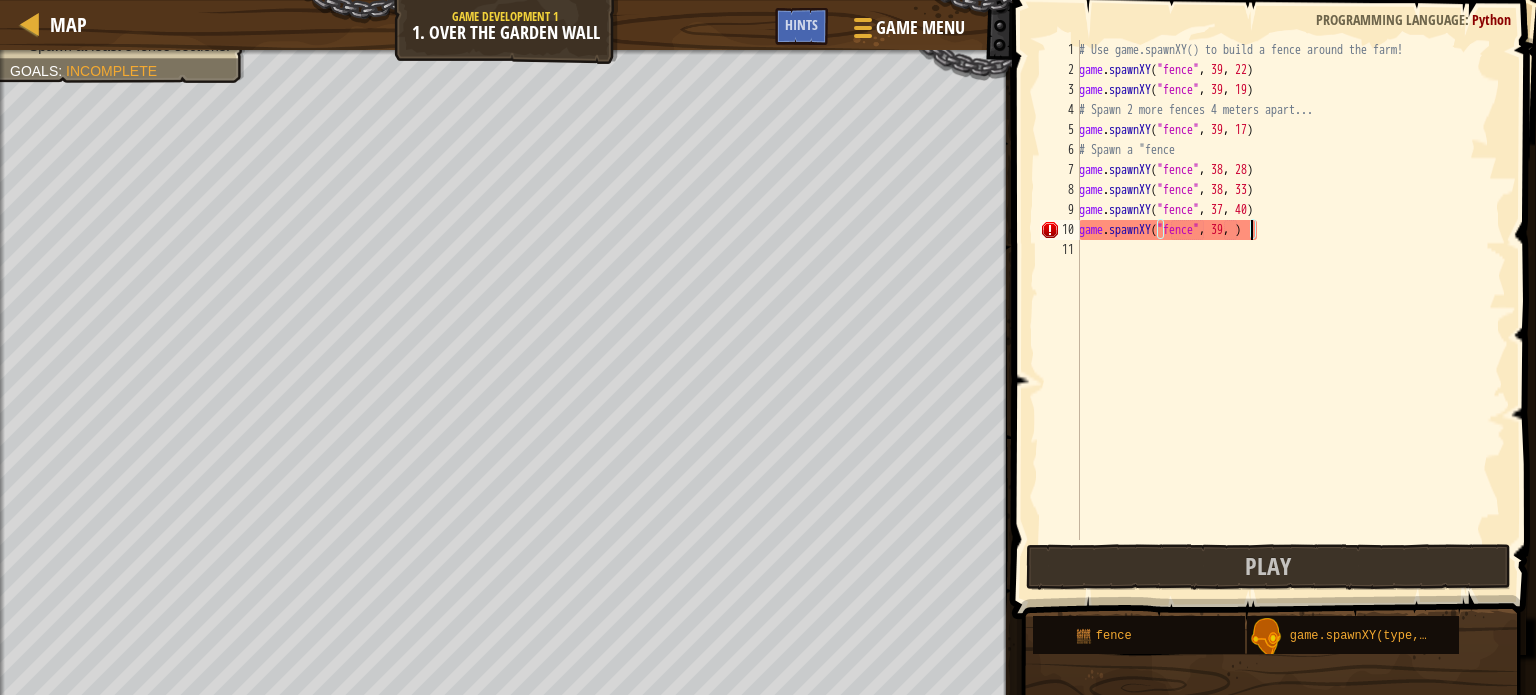 scroll, scrollTop: 9, scrollLeft: 14, axis: both 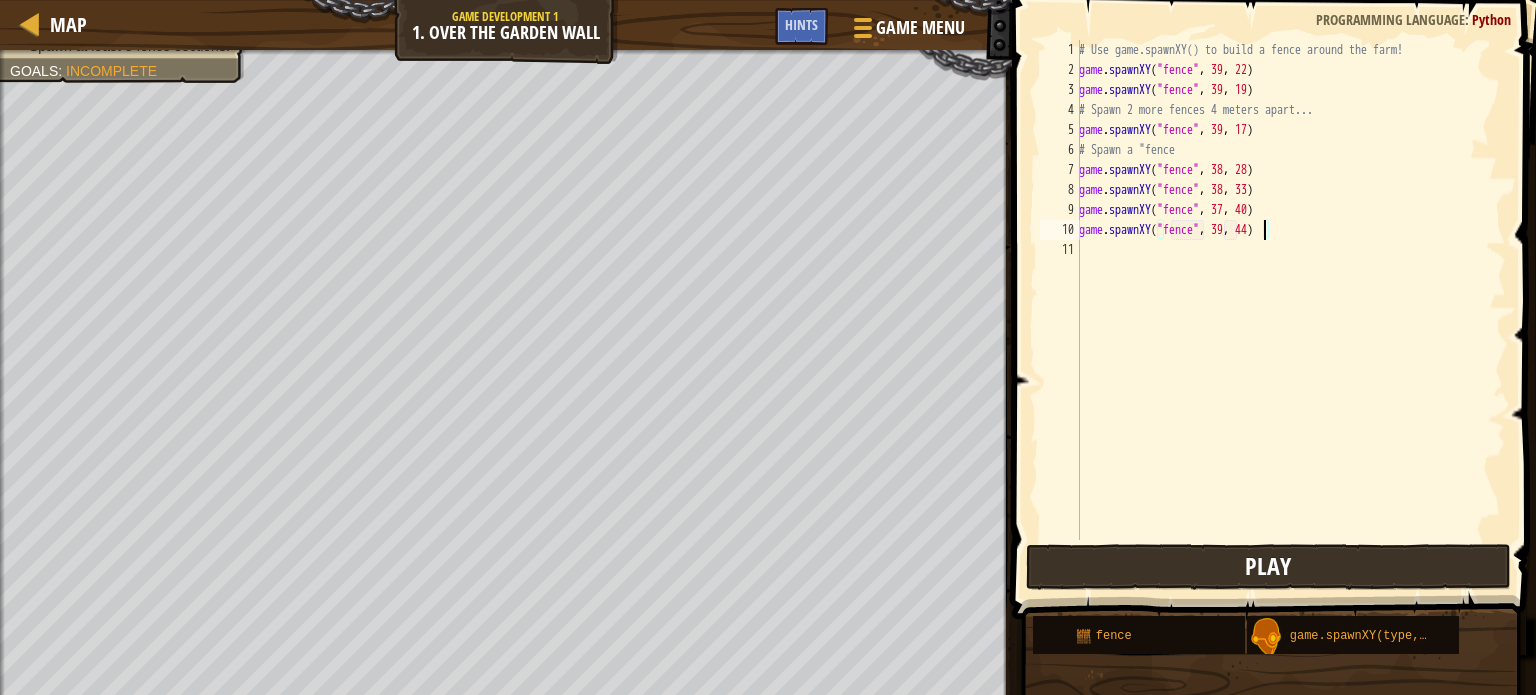 type on "game.spawnXY("fence", 39, 44)" 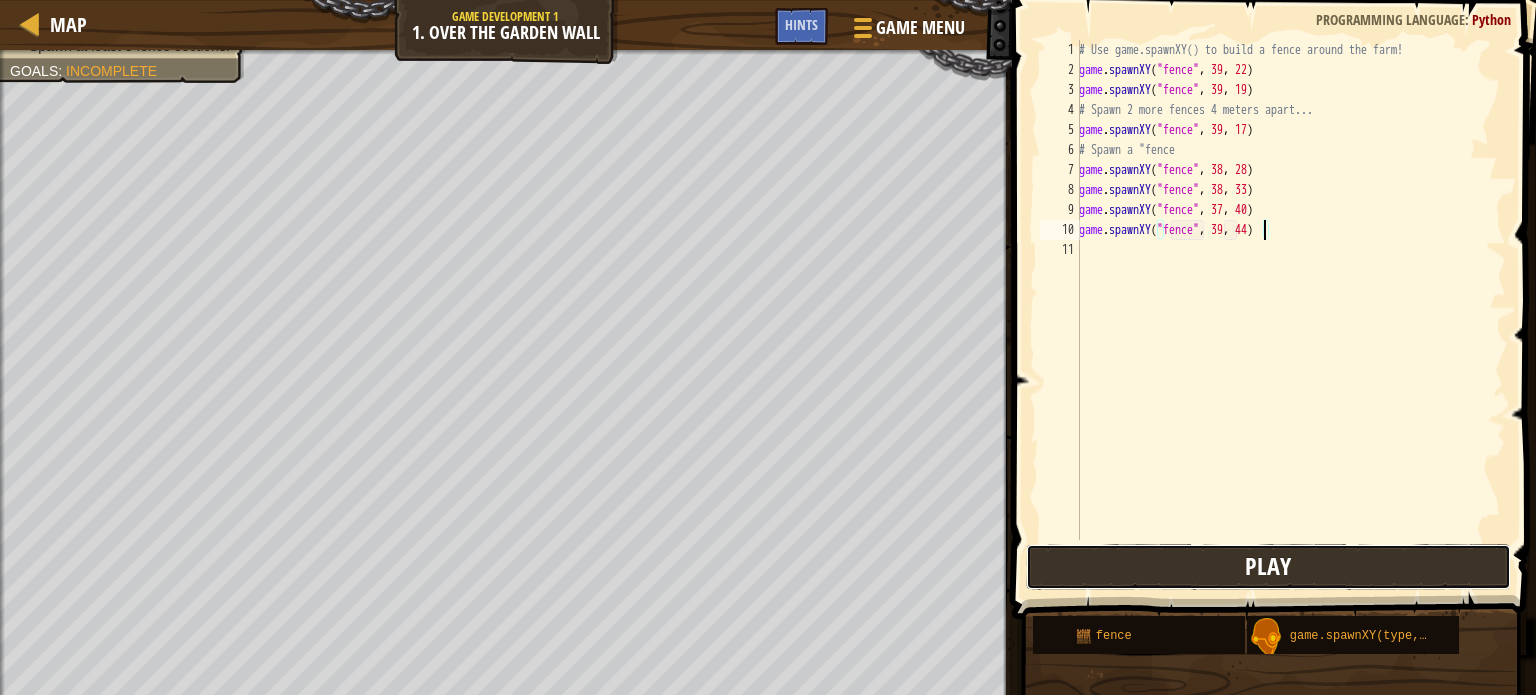 click on "Play" at bounding box center (1268, 566) 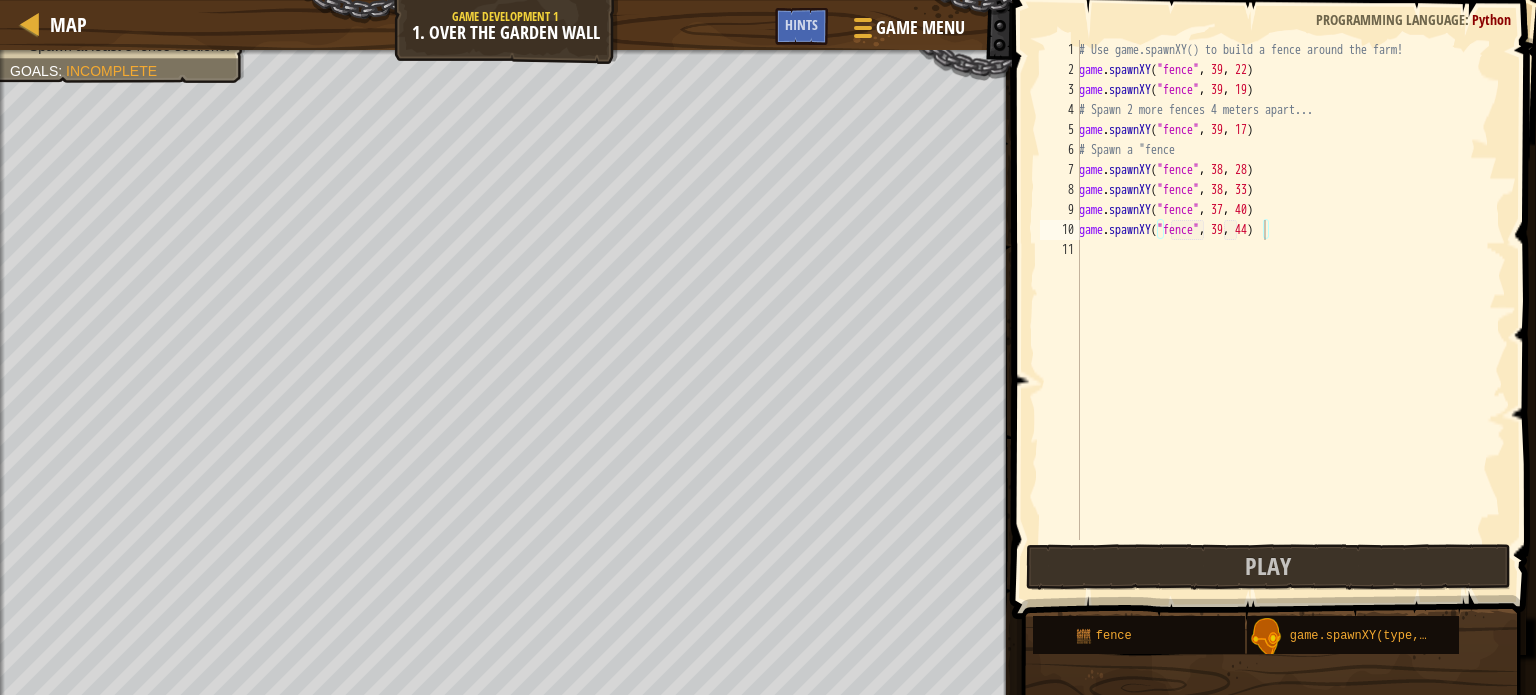 click at bounding box center [1271, 891] 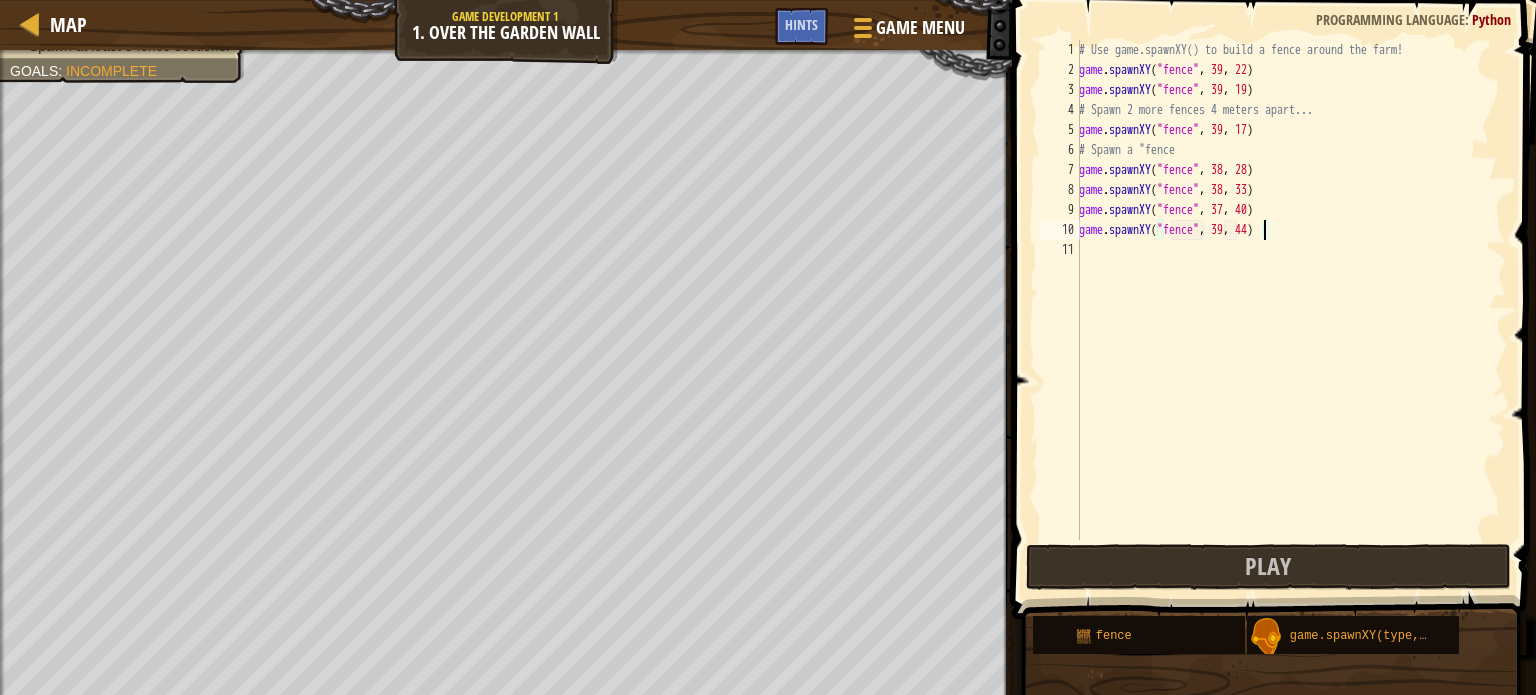click on "game.spawnXY("fence", 39, 22) game.spawnXY("fence", 39, 19) game.spawnXY("fence", 39, 17) game.spawnXY("fence", 38, 28) game.spawnXY("fence", 38, 33) game.spawnXY("fence", 37, 40) game.spawnXY("fence", 39, 44)" at bounding box center [1290, 310] 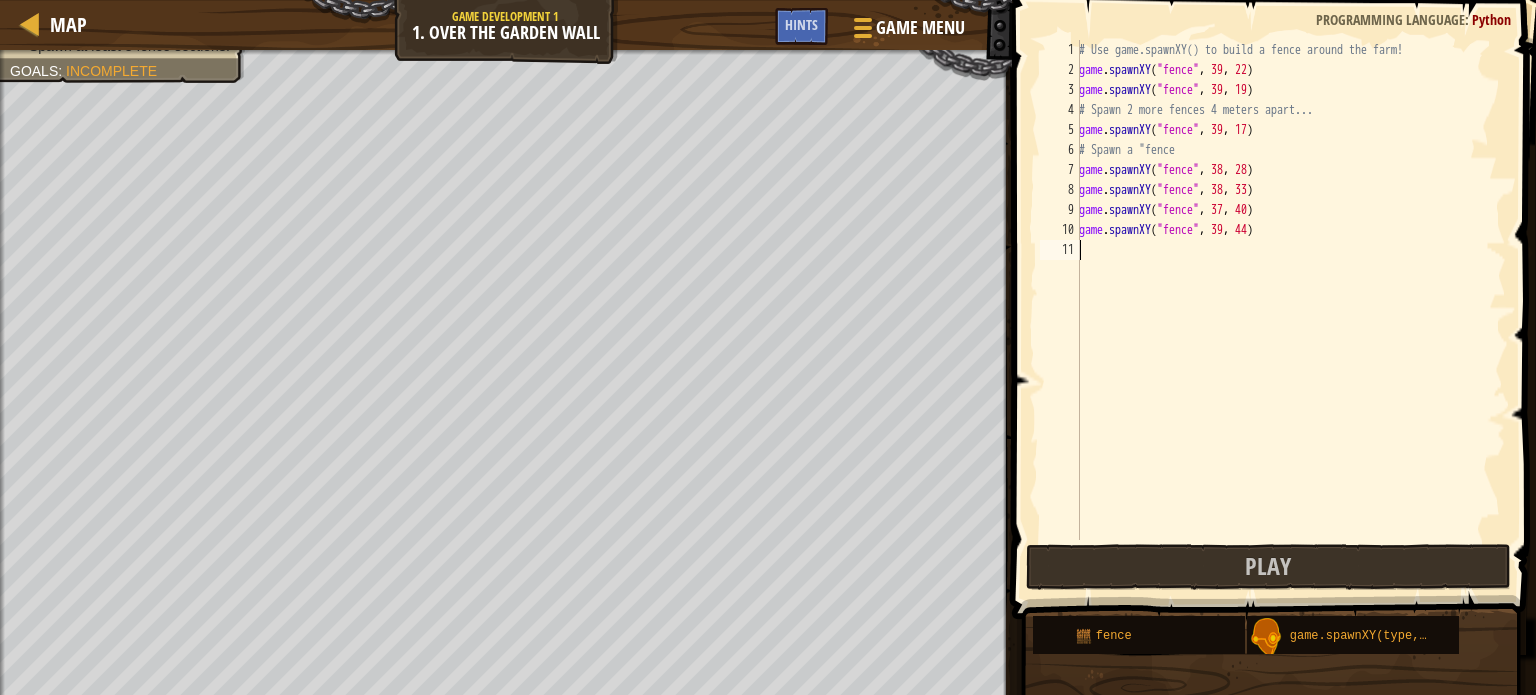 scroll, scrollTop: 9, scrollLeft: 0, axis: vertical 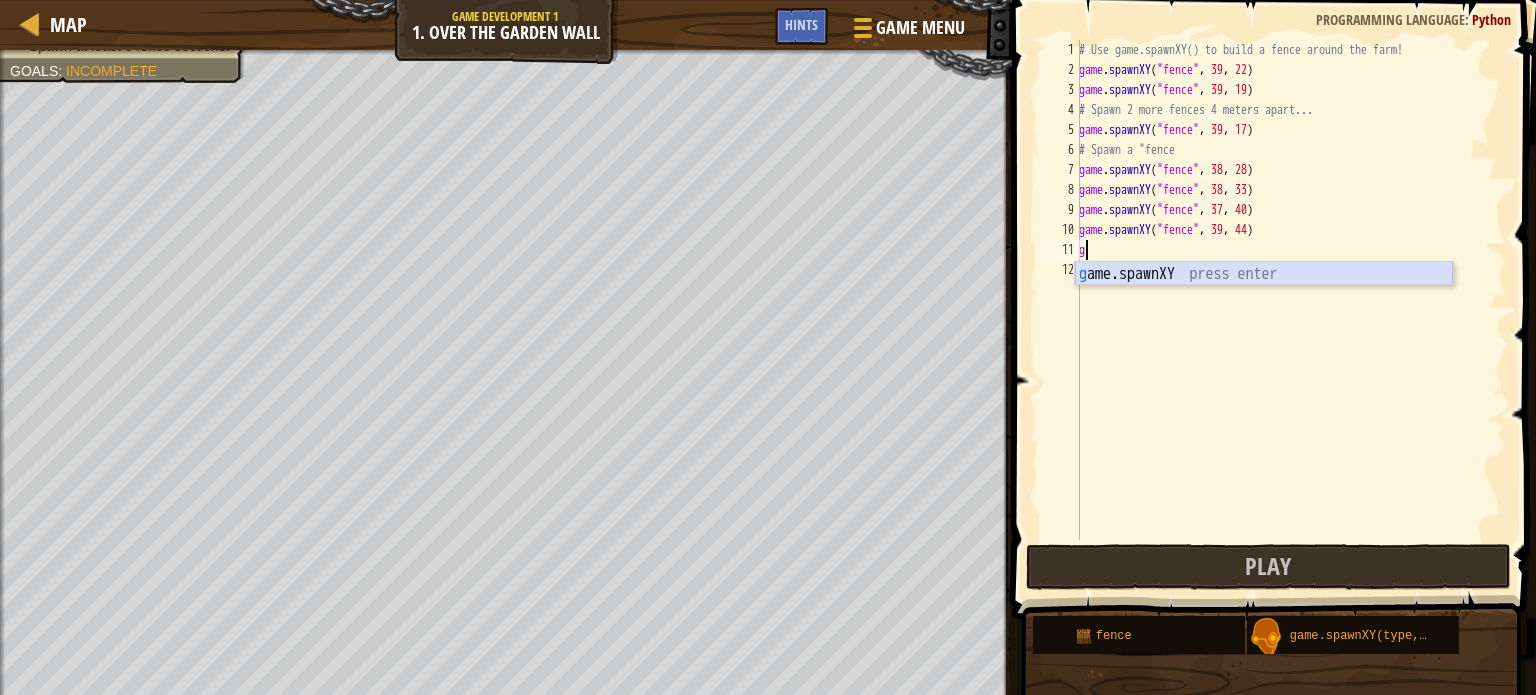 drag, startPoint x: 1106, startPoint y: 261, endPoint x: 1132, endPoint y: 249, distance: 28.635643 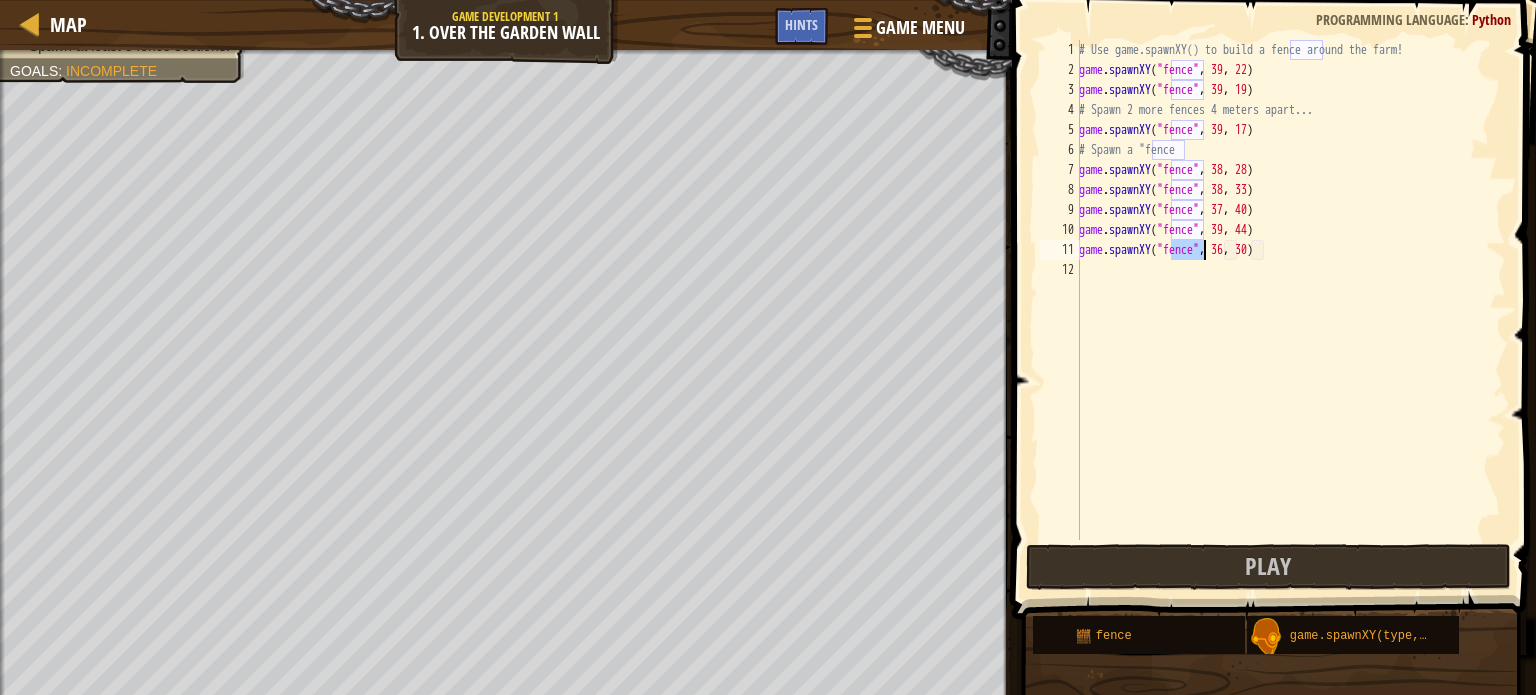 click on "# Use game.spawnXY() to build a fence around the farm! game . spawnXY ( "fence" ,   [NUMBER] ,   [NUMBER] ) game . spawnXY ( "fence" ,   [NUMBER] ,   [NUMBER] ) # Spawn [NUMBER] more fences [NUMBER] meters apart... game . spawnXY ( "fence" ,   [NUMBER] ,   [NUMBER] ) # Spawn a "fence game . spawnXY ( "fence" ,   [NUMBER] ,   [NUMBER] ) game . spawnXY ( "fence" ,   [NUMBER] ,   [NUMBER] ) game . spawnXY ( "fence" ,   [NUMBER] ,   [NUMBER] ) game . spawnXY ( "fence" ,   [NUMBER] ,   [NUMBER] ) game . spawnXY ( "fence" ,   [NUMBER] ,   [NUMBER] )" at bounding box center (1290, 310) 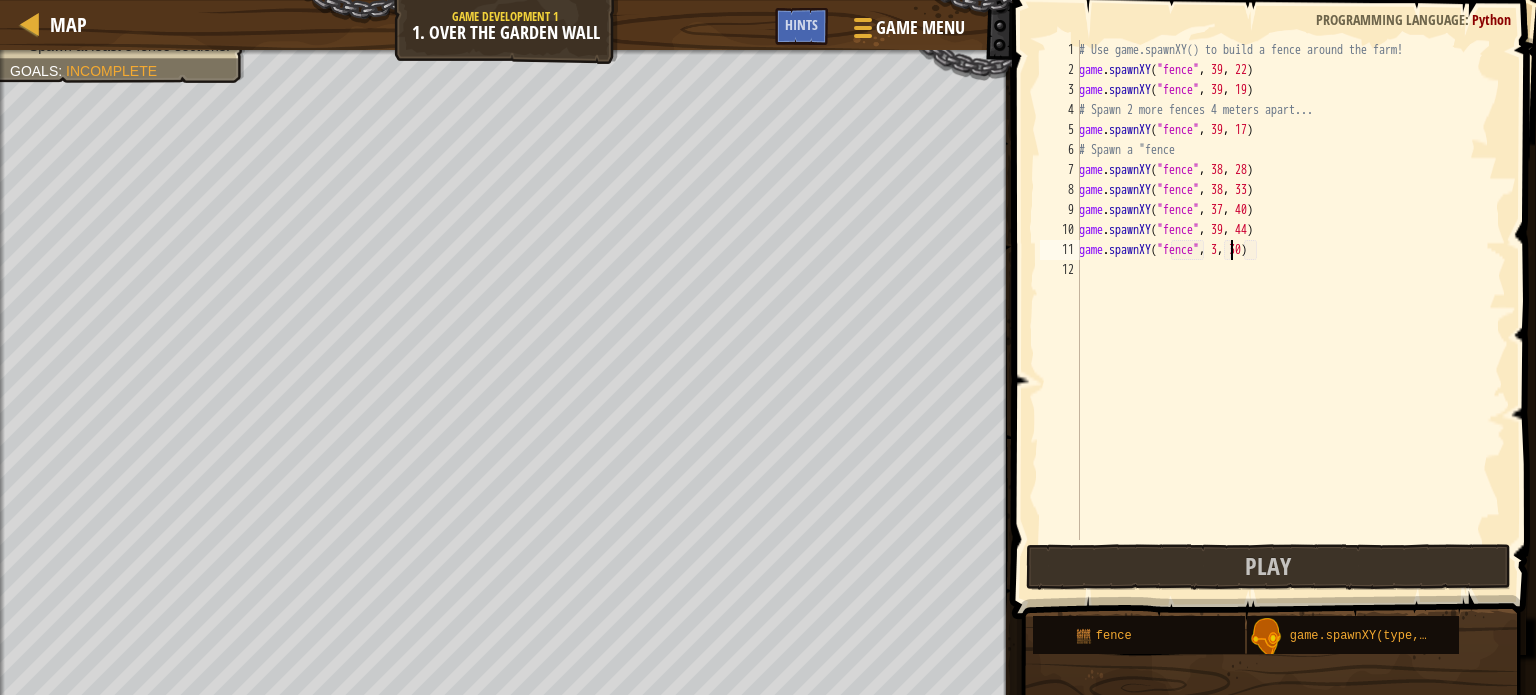 scroll, scrollTop: 9, scrollLeft: 12, axis: both 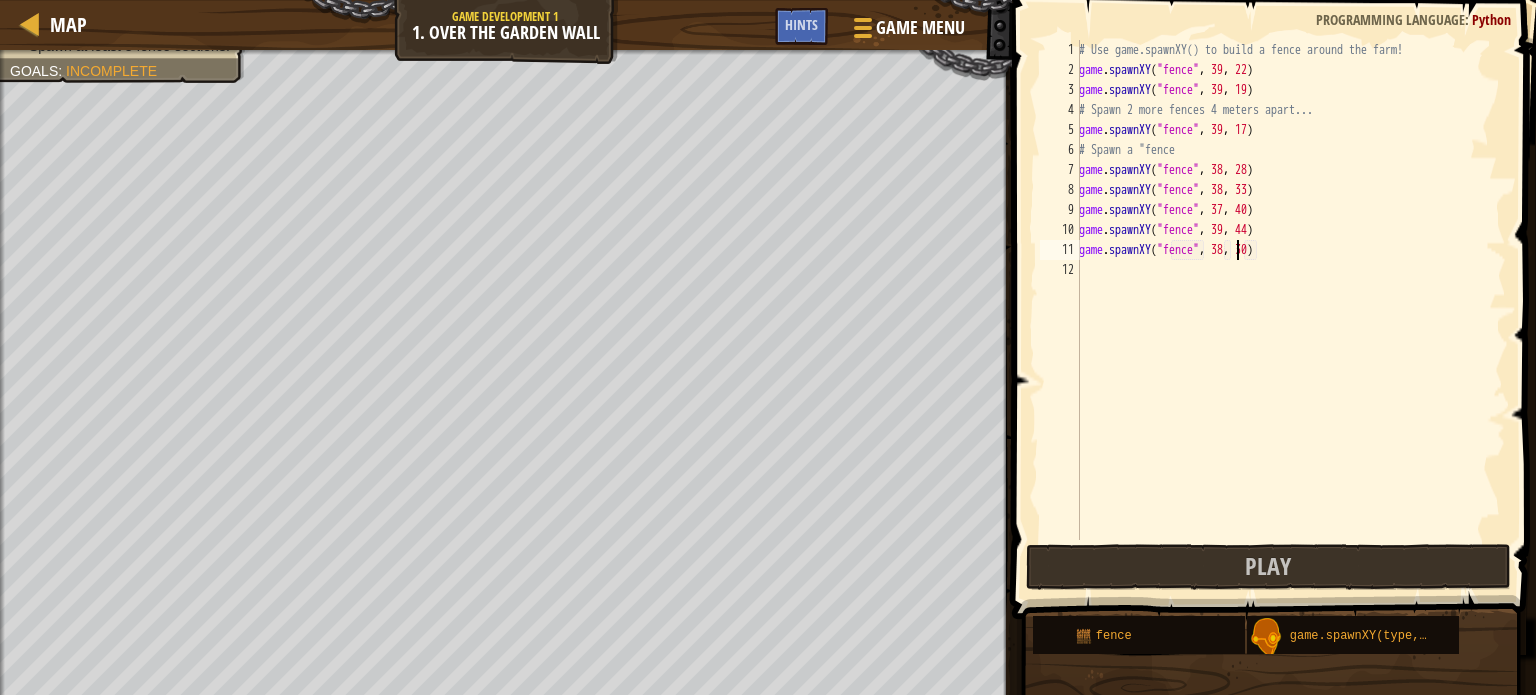 click on "# Use game.spawnXY() to build a fence around the farm! game . spawnXY ( "fence" ,   [NUMBER] ,   [NUMBER] ) game . spawnXY ( "fence" ,   [NUMBER] ,   [NUMBER] ) # Spawn [NUMBER] more fences [NUMBER] meters apart... game . spawnXY ( "fence" ,   [NUMBER] ,   [NUMBER] ) # Spawn a "fence game . spawnXY ( "fence" ,   [NUMBER] ,   [NUMBER] ) game . spawnXY ( "fence" ,   [NUMBER] ,   [NUMBER] ) game . spawnXY ( "fence" ,   [NUMBER] ,   [NUMBER] ) game . spawnXY ( "fence" ,   [NUMBER] ,   [NUMBER] ) game . spawnXY ( "fence" ,   [NUMBER] ,   [NUMBER] )" at bounding box center (1290, 310) 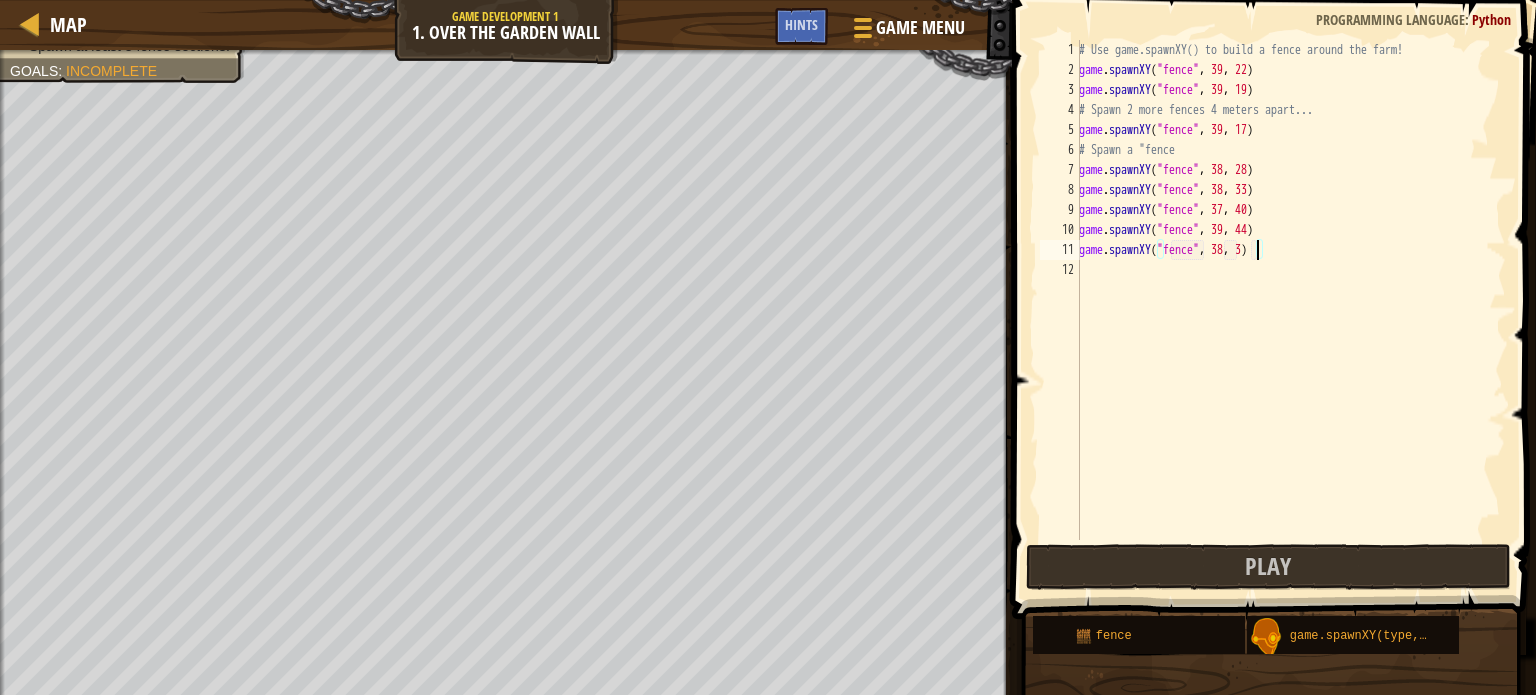 scroll, scrollTop: 9, scrollLeft: 14, axis: both 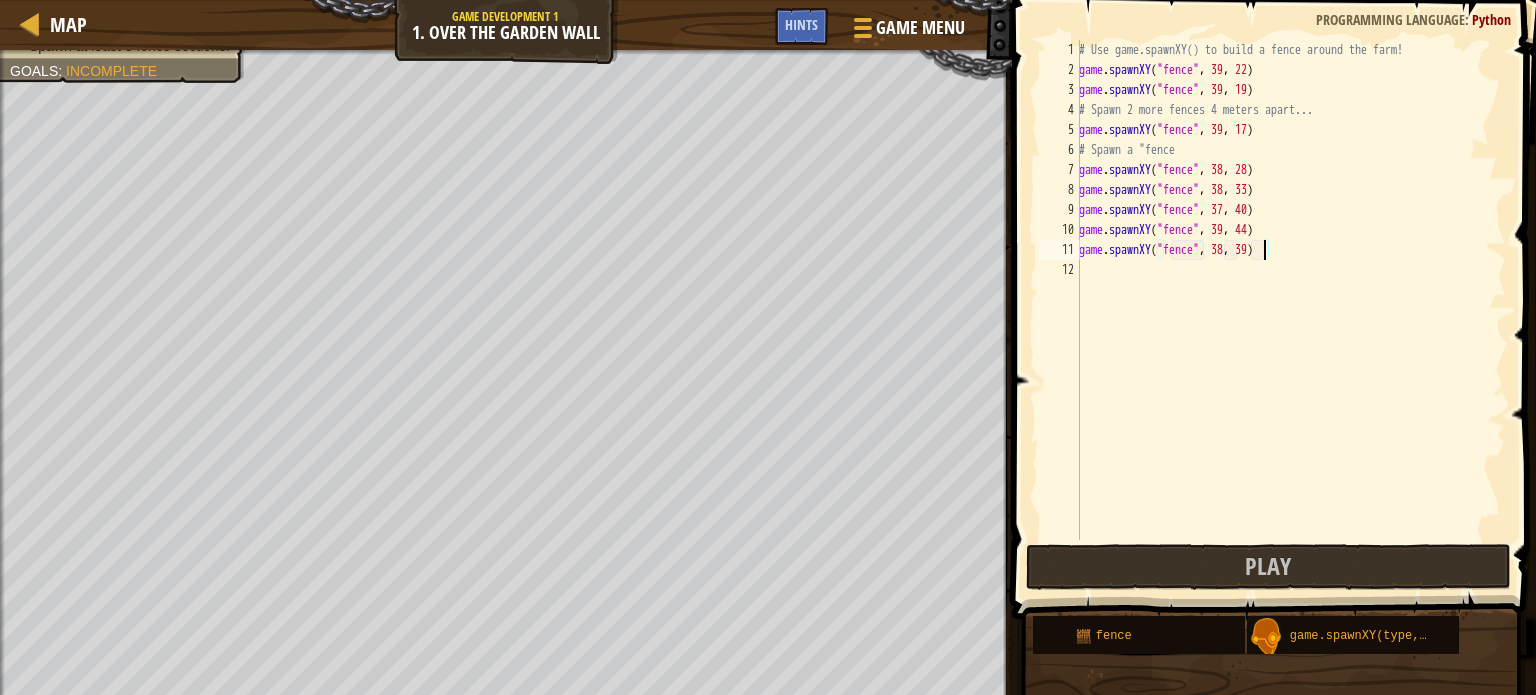 type on "game.spawnXY("fence", [NUMBER], [NUMBER])" 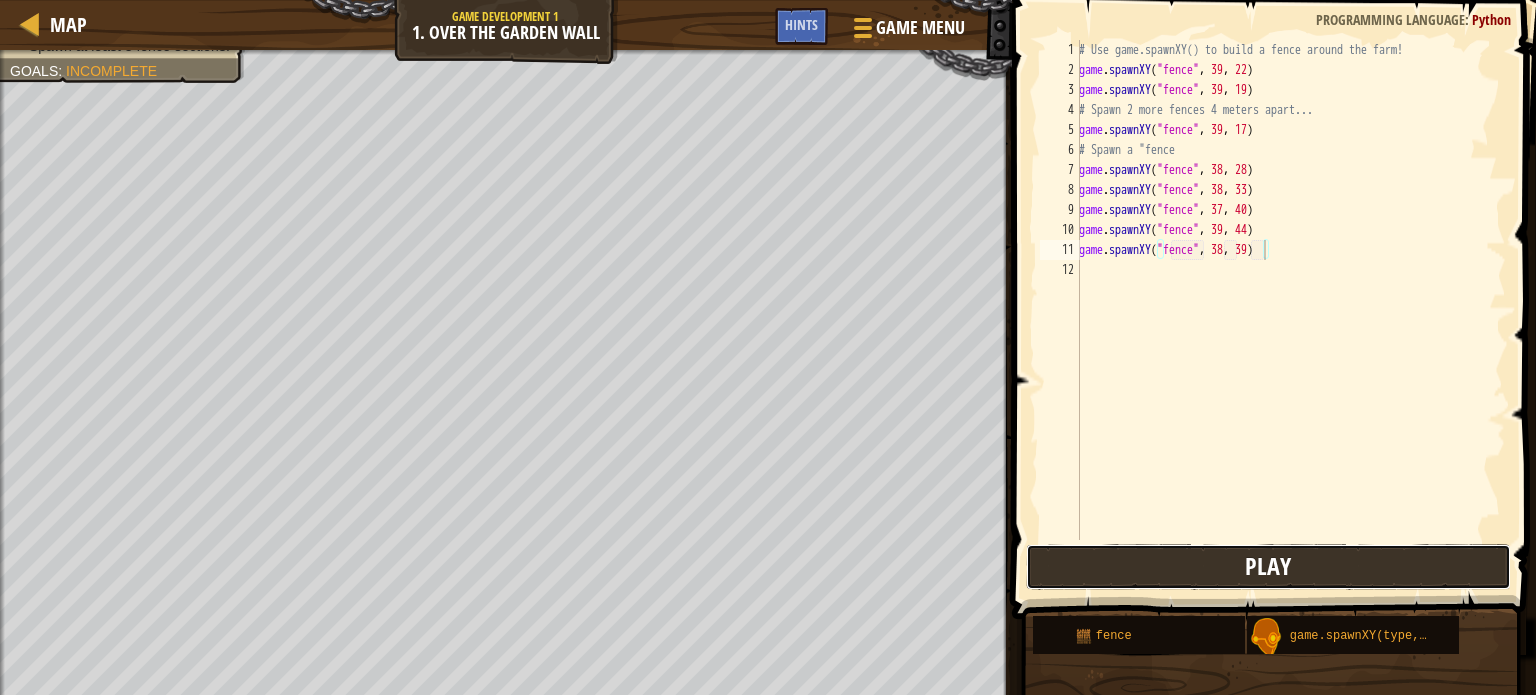 click on "Play" at bounding box center [1268, 567] 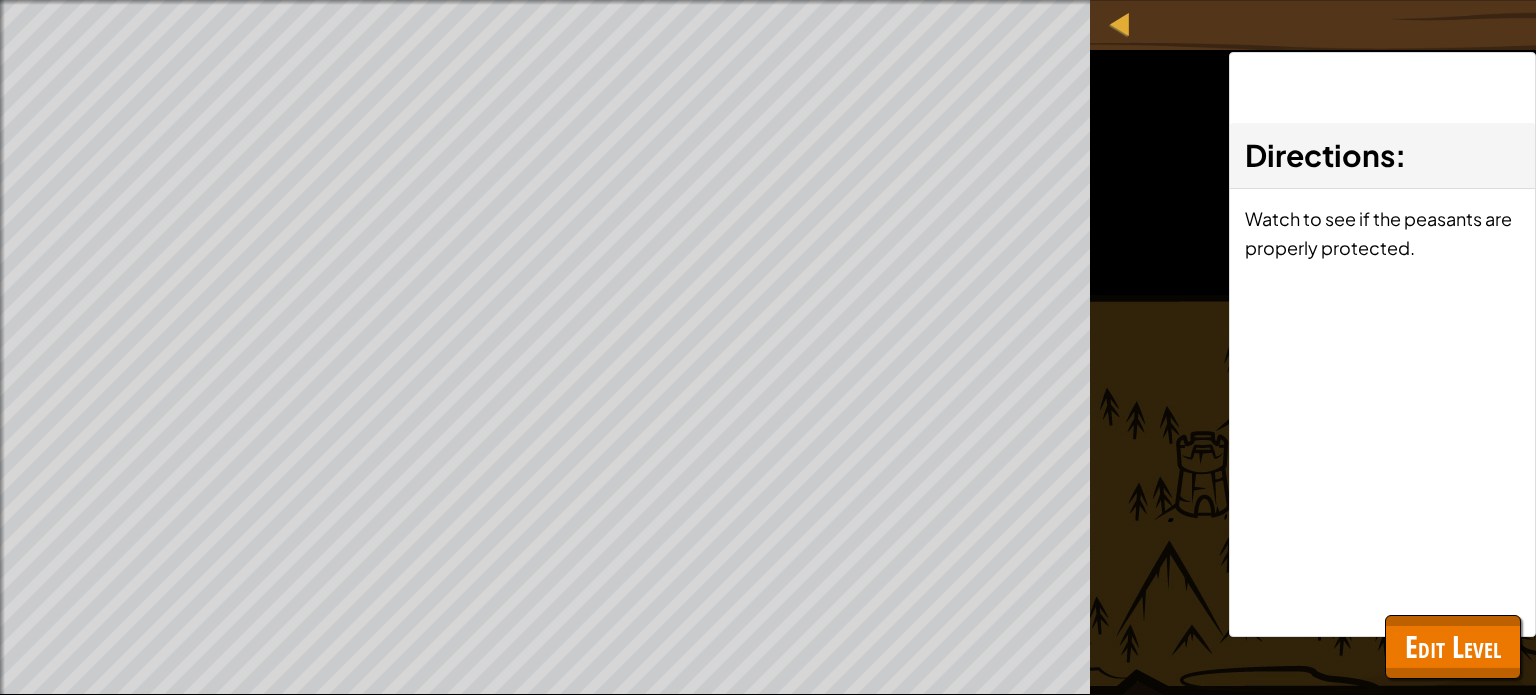 click on "Map Game Development 1 1. Over the Garden Wall Game Menu Done Hints 1 הההההההההההההההההההההההההההההההההההההההההההההההההההההההההההההההההההההההההההההההההההההההההההההההההההההההההההההההההההההההההההההההההההההההההההההההההההההההההההההההההההההההההההההההההההההההההההההההההההההההההההההההההההההההההההההההההההההההההההההההההההההההההההההההה XXXXXXXXXXXXXXXXXXXXXXXXXXXXXXXXXXXXXXXXXXXXXXXXXXXXXXXXXXXXXXXXXXXXXXXXXXXXXXXXXXXXXXXXXXXXXXXXXXXXXXXXXXXXXXXXXXXXXXXXXXXXXXXXXXXXXXXXXXXXXXXXXXXXXXXXXXXXXXXXXXXXXXXXXXXXXXXXXXXXXXXXXXXXXXXXXXXXXXXXXXXXXXXXXXXXXXXXXXXXXXXXXXXXXXXXXXXXXXXXXXXXXXXXXXXXXXXX Solution × Hints game.spawnXY("fence", 38, 39) 1 2 3 4 5 6 7 8 9 10 11 12 # Use game.spawnXY() to build a fence around the farm! game.spawnXY("fence", 39, 22)" at bounding box center (768, 347) 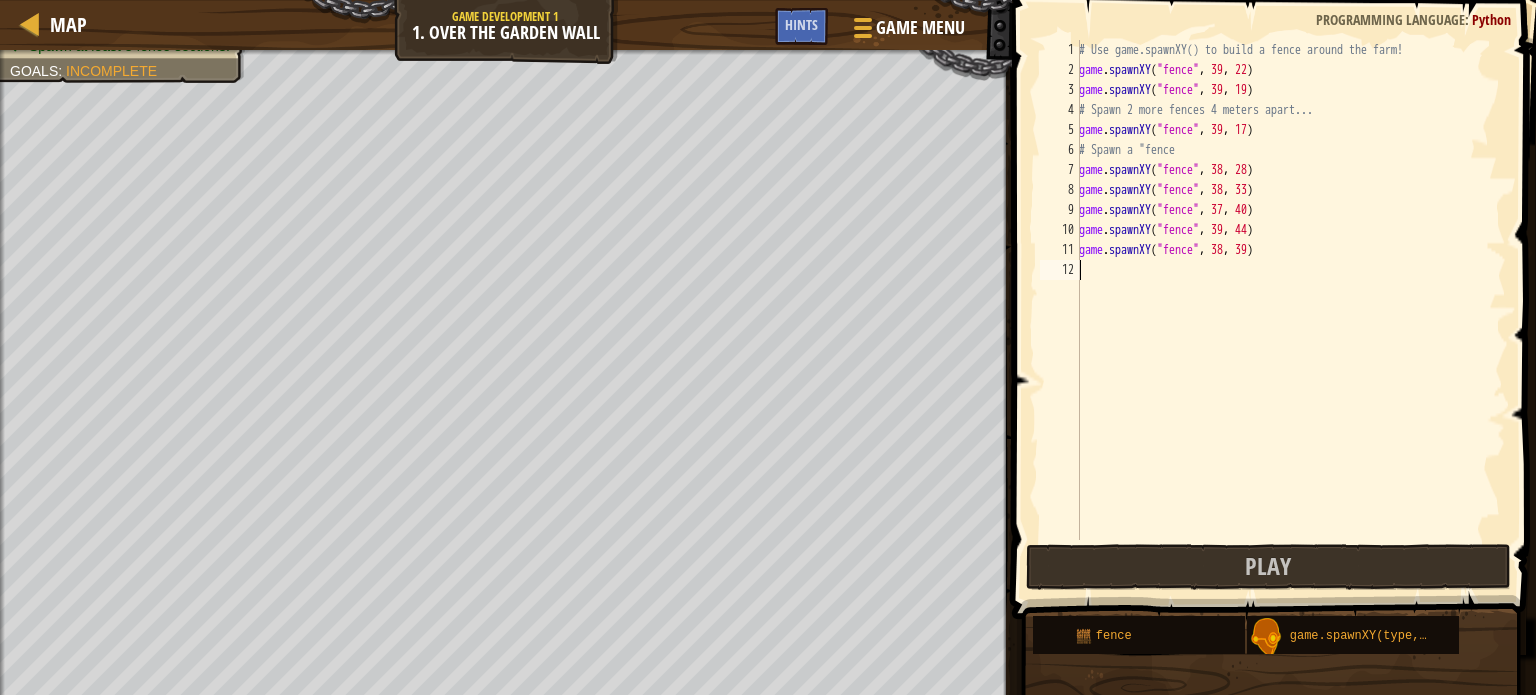 scroll, scrollTop: 9, scrollLeft: 0, axis: vertical 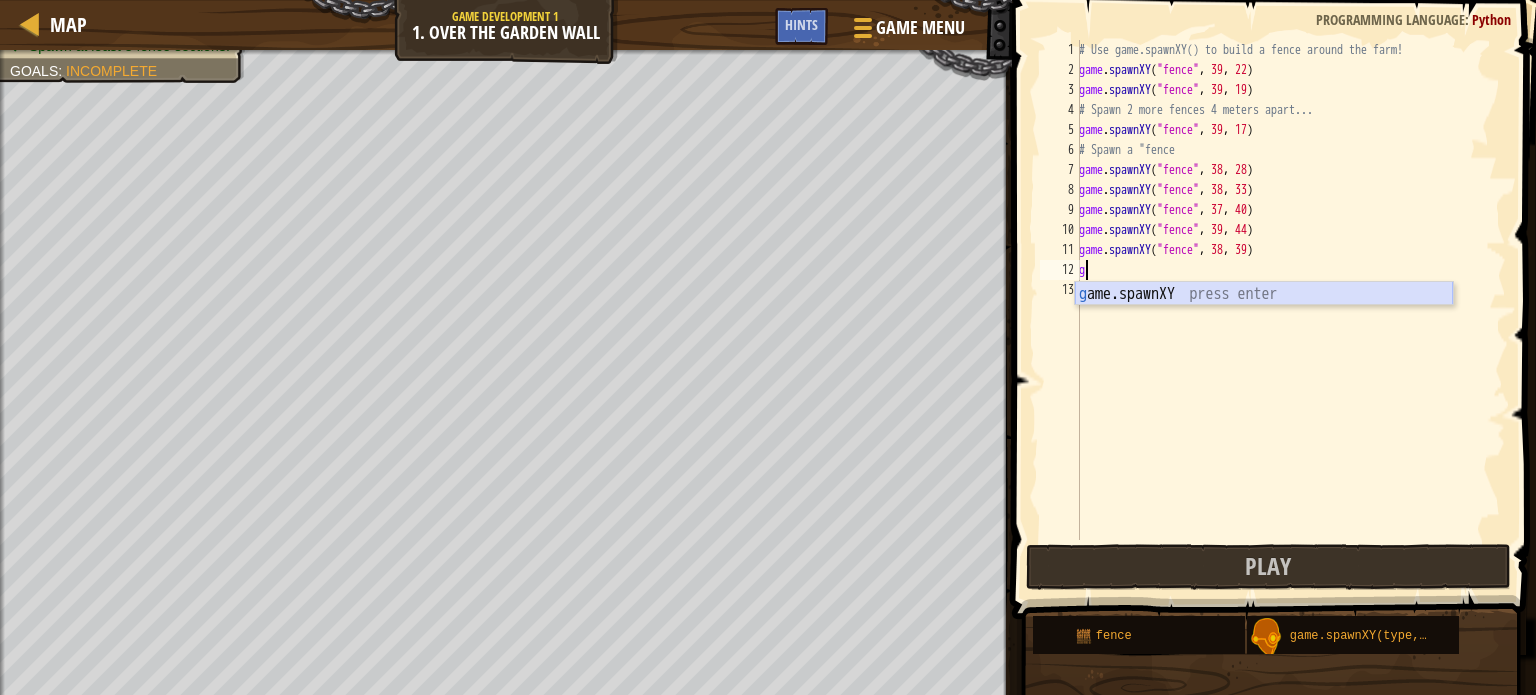 drag, startPoint x: 1115, startPoint y: 292, endPoint x: 1200, endPoint y: 287, distance: 85.146935 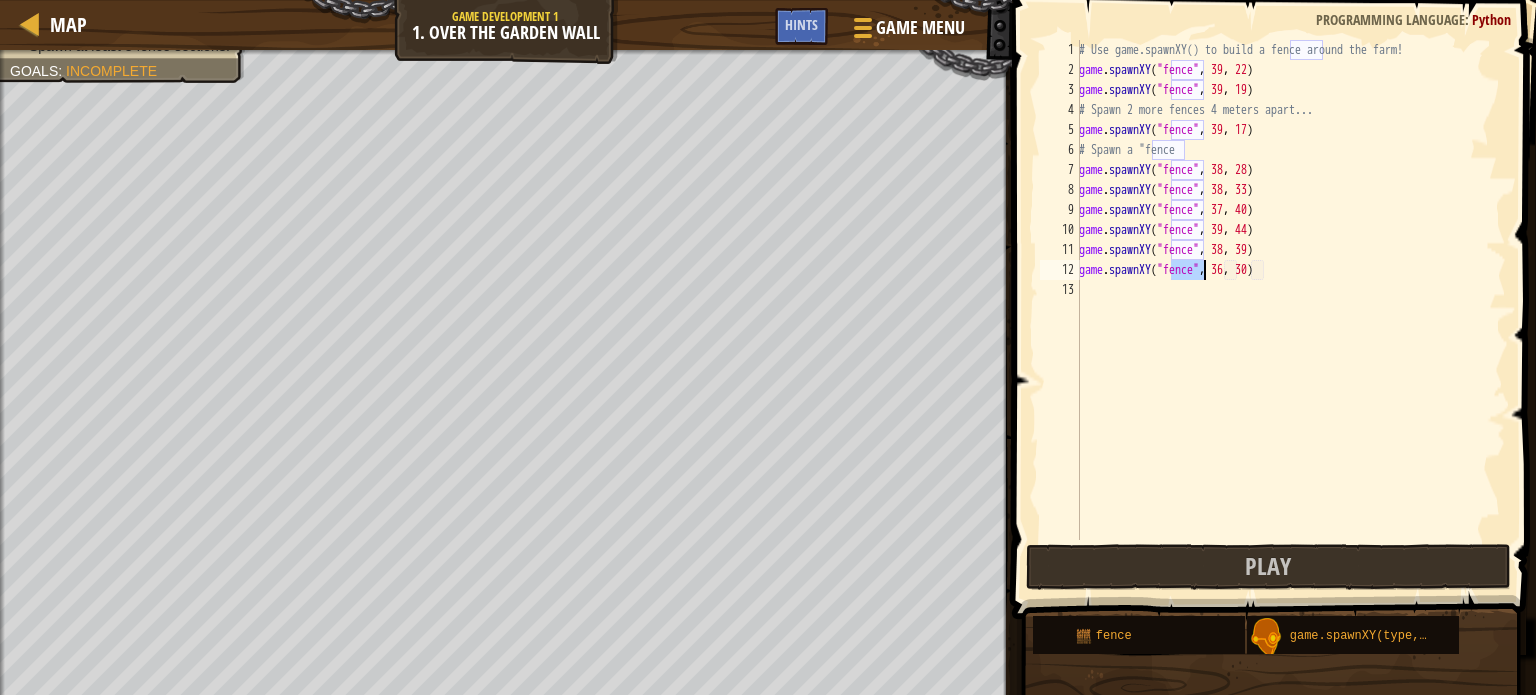 click on "# Use game.spawnXY() to build a fence around the farm! game . spawnXY ( "fence" ,   39 ,   22 ) game . spawnXY ( "fence" ,   39 ,   19 ) # Spawn 2 more fences 4 meters apart... game . spawnXY ( "fence" ,   39 ,   17 ) # Spawn a "fence game . spawnXY ( "fence" ,   38 ,   28 ) game . spawnXY ( "fence" ,   38 ,   33 ) game . spawnXY ( "fence" ,   37 ,   40 ) game . spawnXY ( "fence" ,   39 ,   44 ) game . spawnXY ( "fence" ,   38 ,   39 ) game . spawnXY ( "fence" ,   36 ,   30 )" at bounding box center (1290, 310) 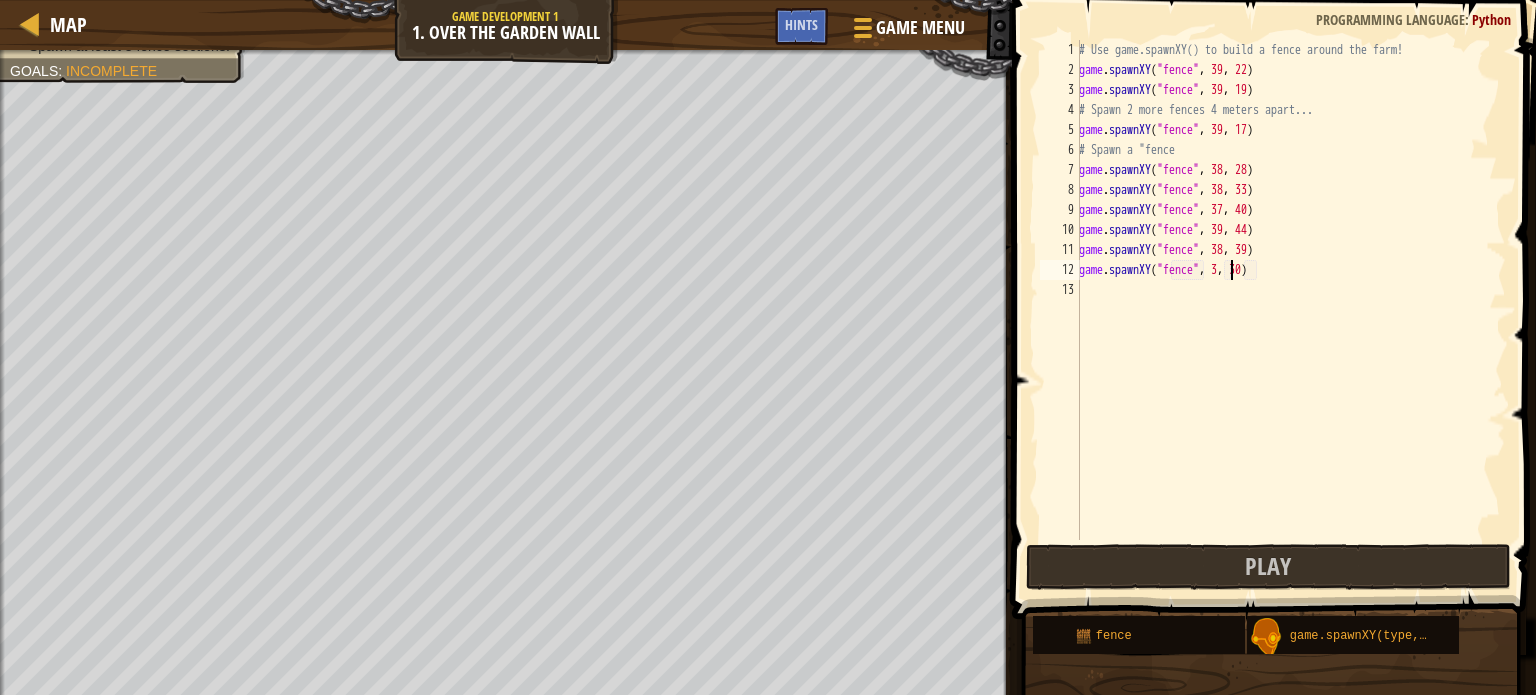 scroll, scrollTop: 9, scrollLeft: 12, axis: both 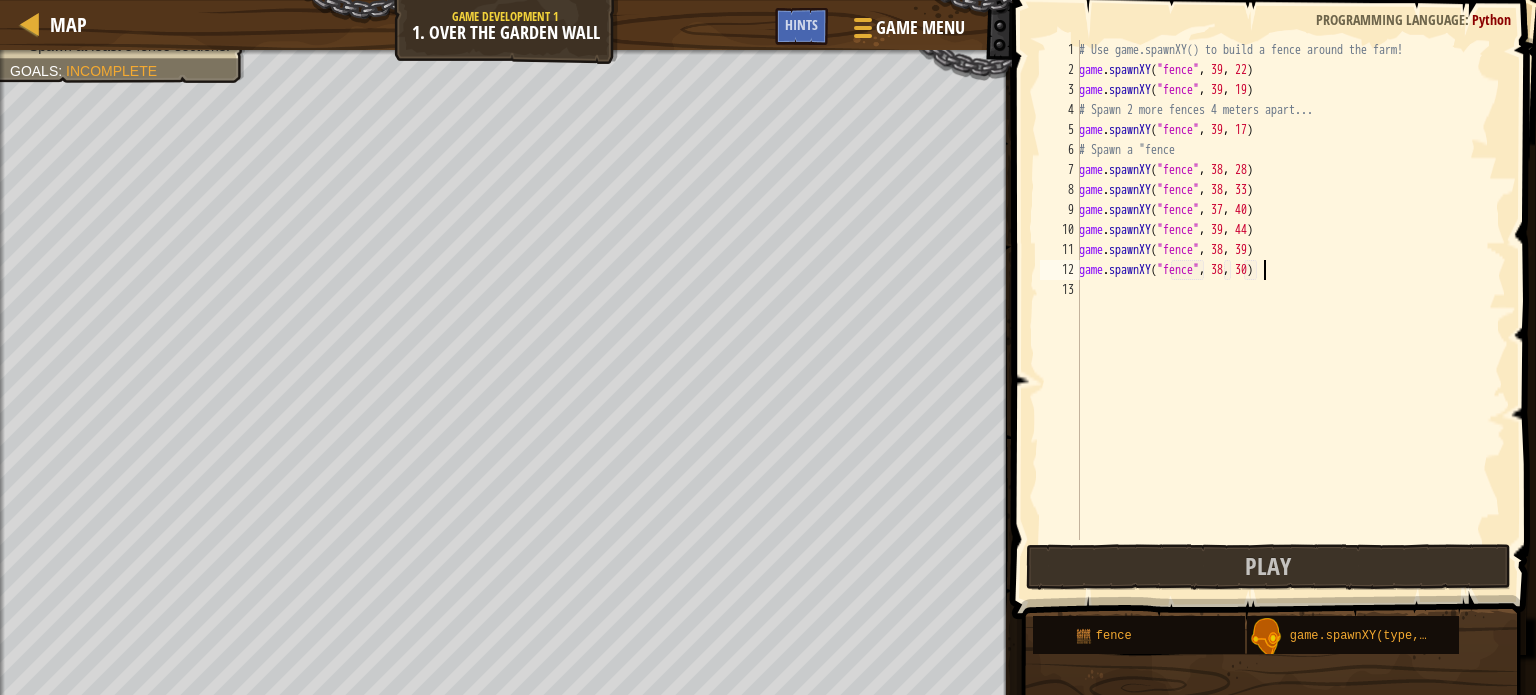 click on "# Use game.spawnXY() to build a fence around the farm! game . spawnXY ( "fence" ,   [NUMBER] ,   [NUMBER] ) game . spawnXY ( "fence" ,   [NUMBER] ,   [NUMBER] ) # Spawn [NUMBER] more fences [NUMBER] meters apart... game . spawnXY ( "fence" ,   [NUMBER] ,   [NUMBER] ) # Spawn a "fence game . spawnXY ( "fence" ,   [NUMBER] ,   [NUMBER] ) game . spawnXY ( "fence" ,   [NUMBER] ,   [NUMBER] ) game . spawnXY ( "fence" ,   [NUMBER] ,   [NUMBER] ) game . spawnXY ( "fence" ,   [NUMBER] ,   [NUMBER] ) game . spawnXY ( "fence" ,   [NUMBER] ,   [NUMBER] )" at bounding box center (1290, 310) 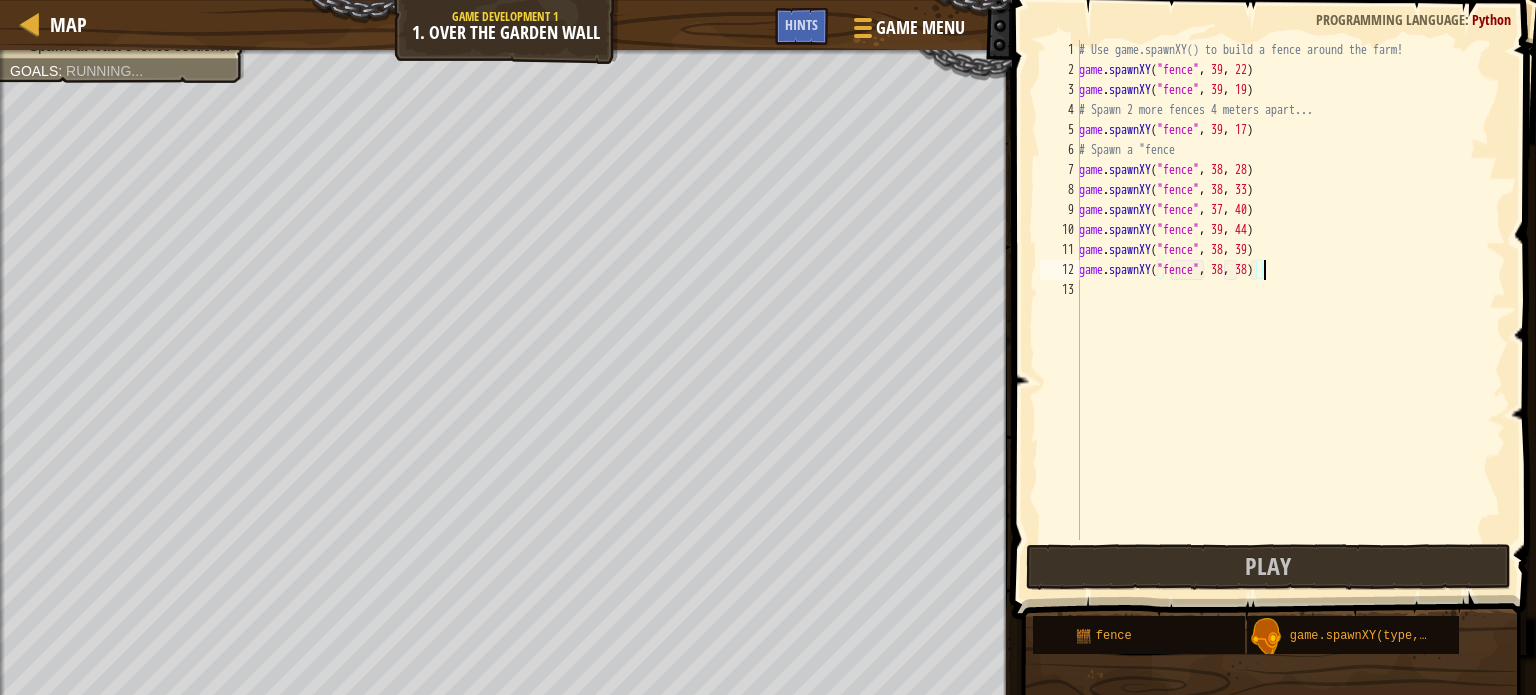 scroll, scrollTop: 9, scrollLeft: 14, axis: both 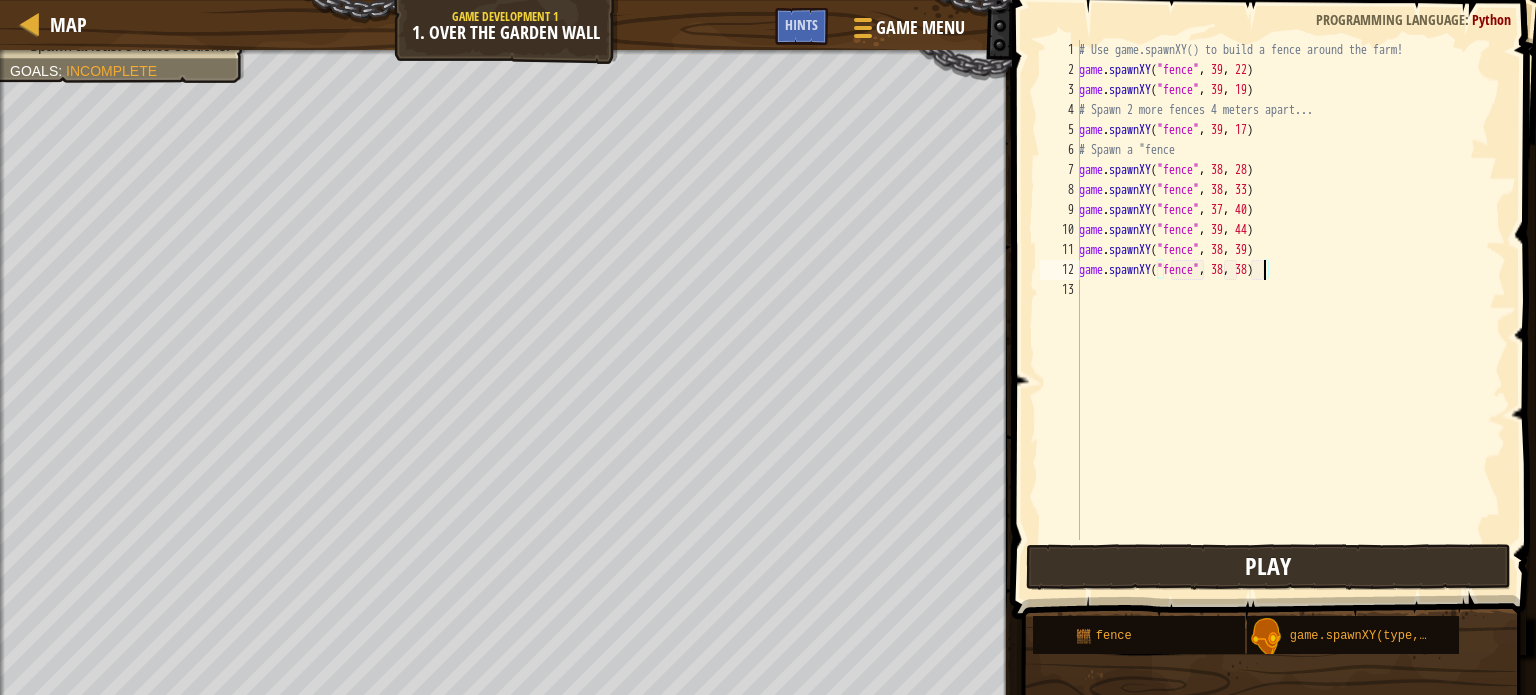 type on "game.spawnXY("fence", 38, 38)" 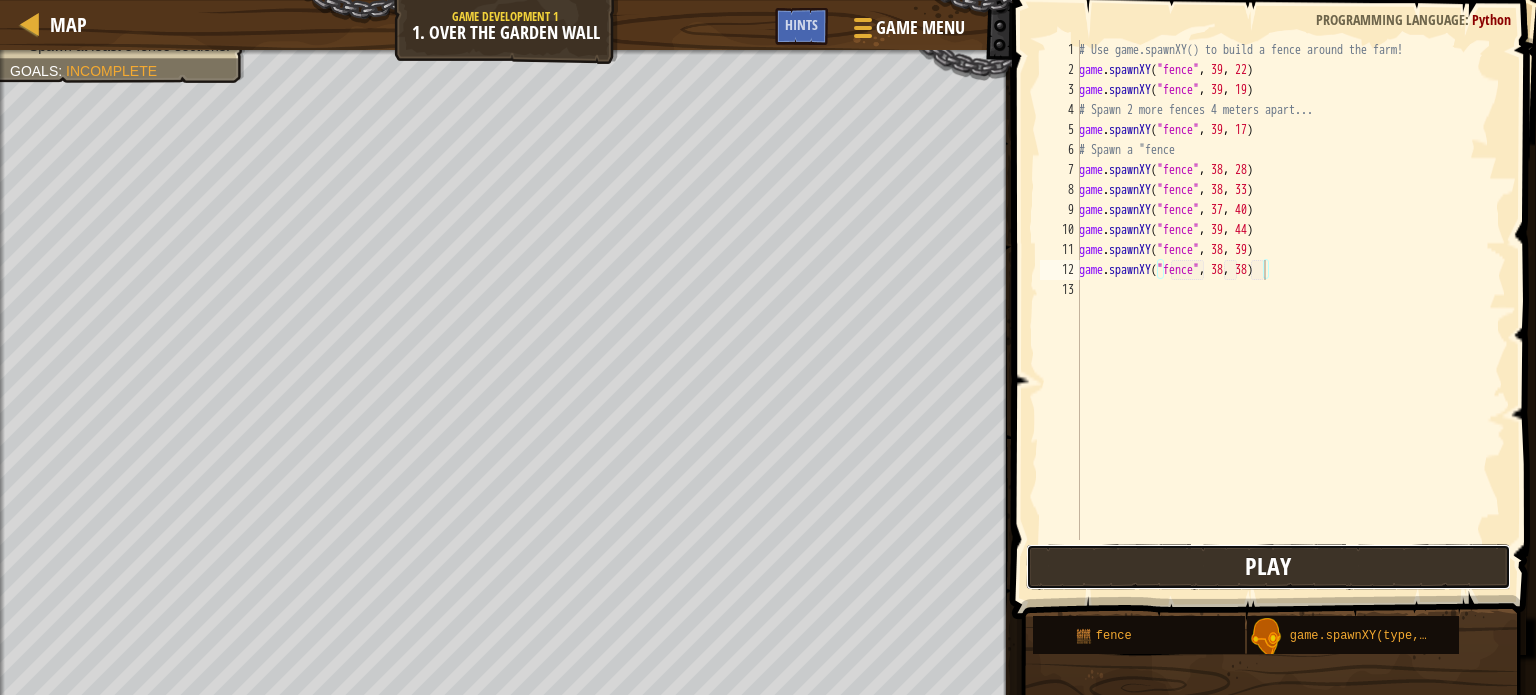 click on "Play" at bounding box center [1268, 566] 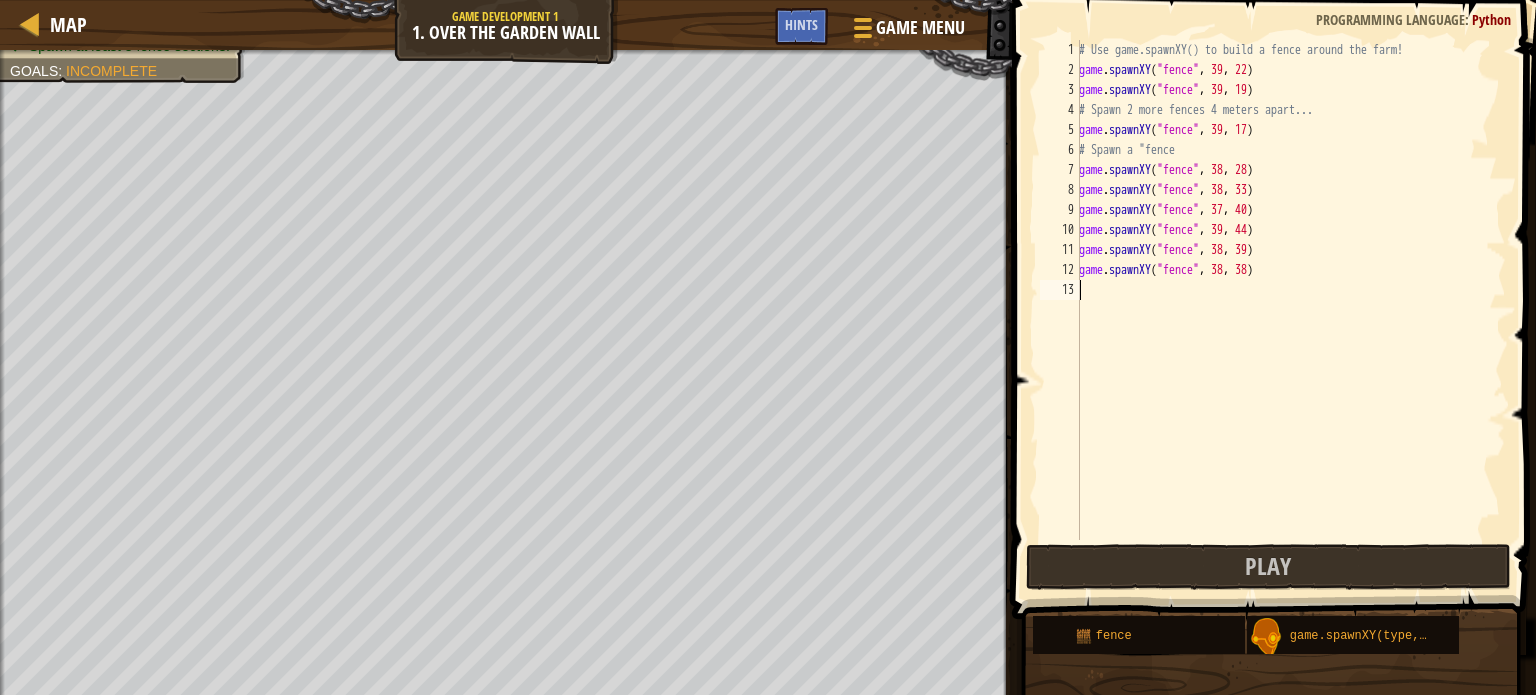 scroll, scrollTop: 9, scrollLeft: 0, axis: vertical 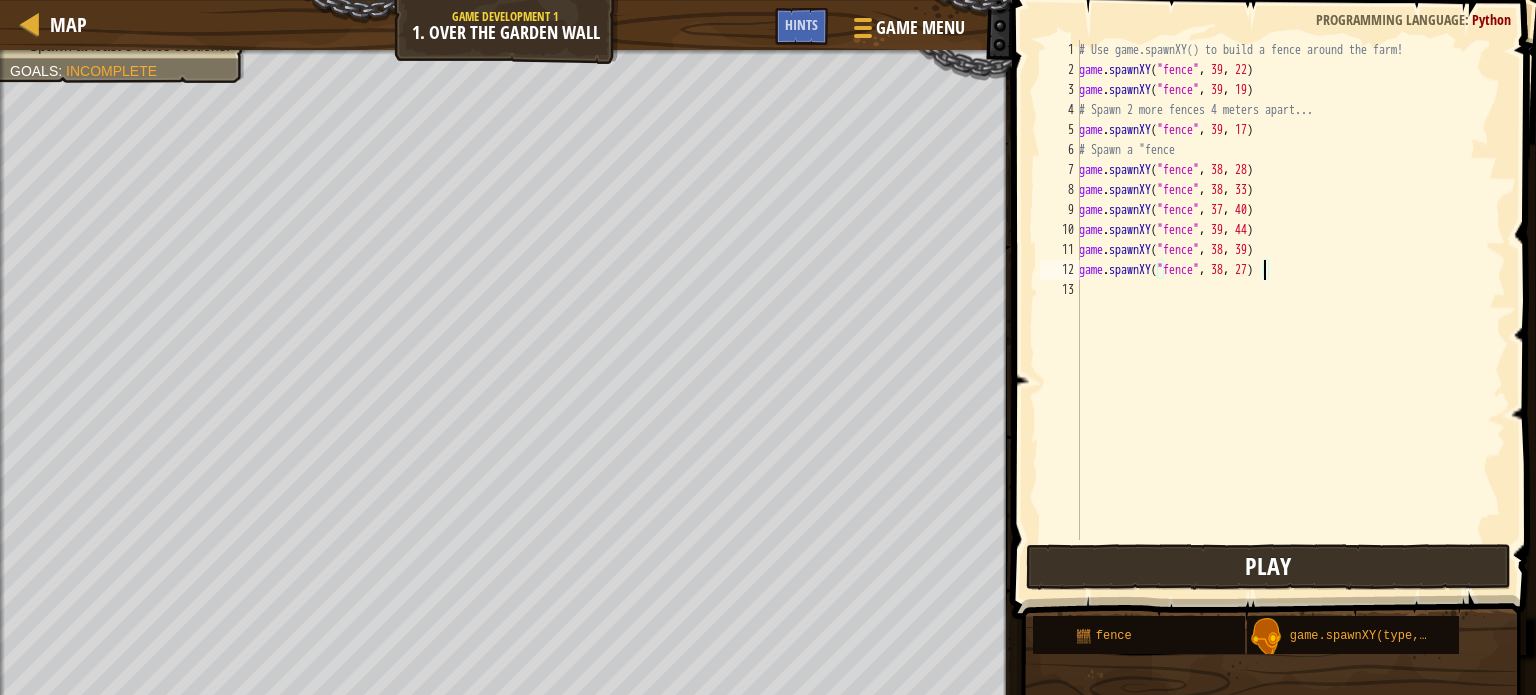 type on "game.spawnXY("fence", 38, 27)" 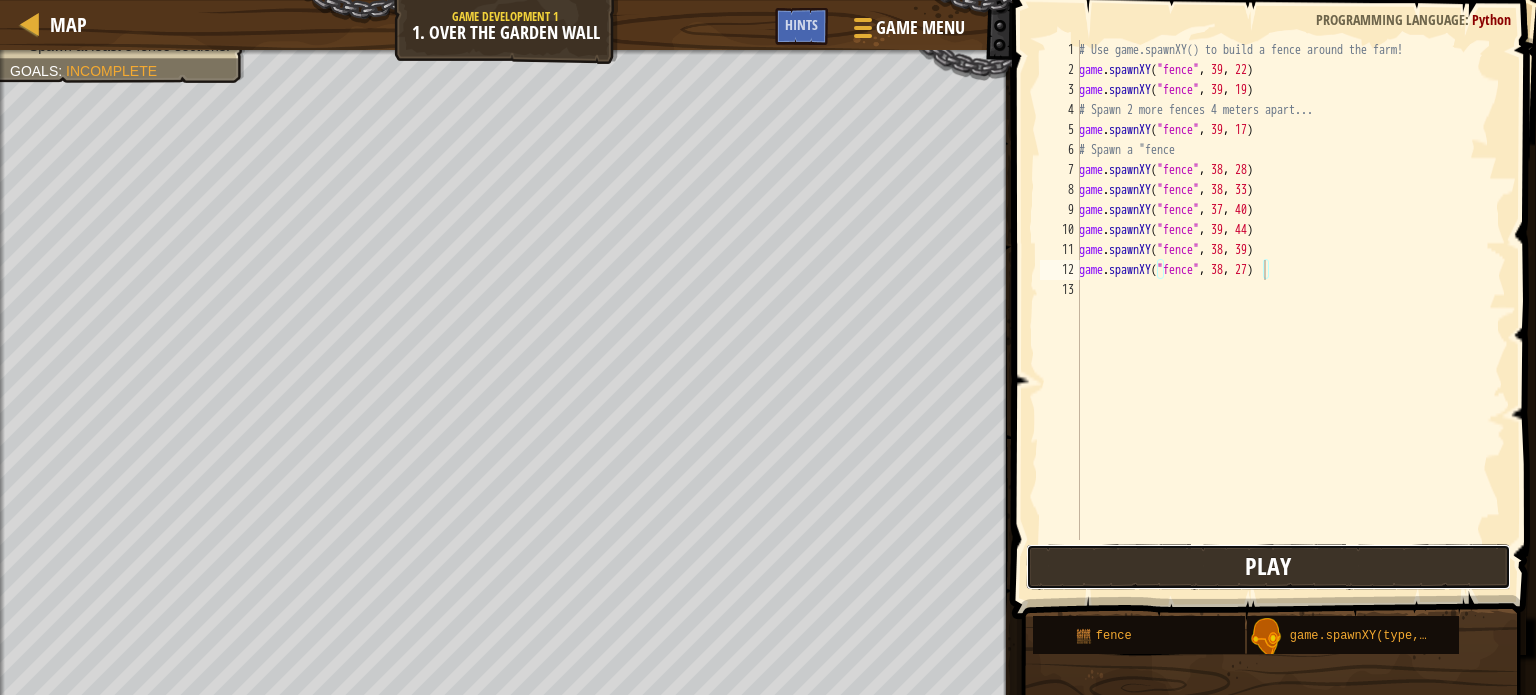 click on "Play" at bounding box center [1268, 567] 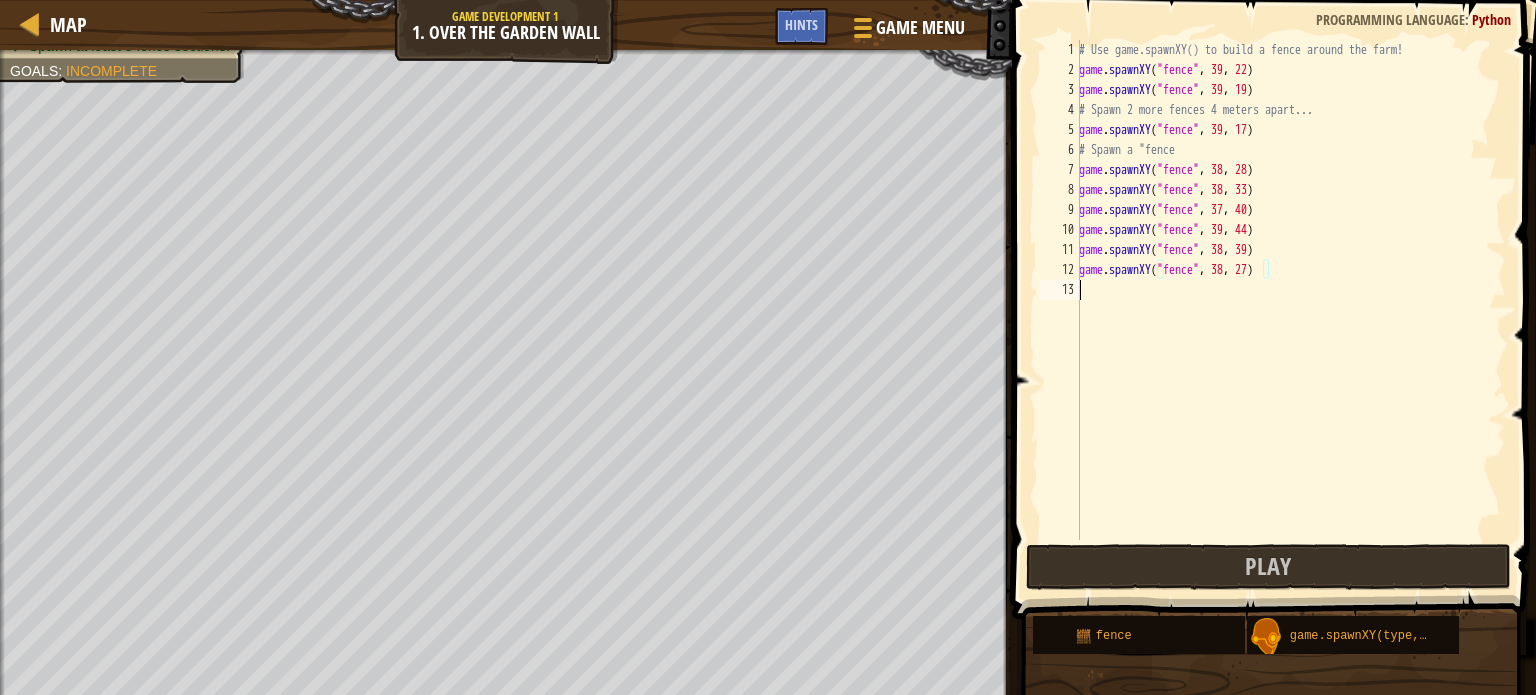 scroll, scrollTop: 9, scrollLeft: 0, axis: vertical 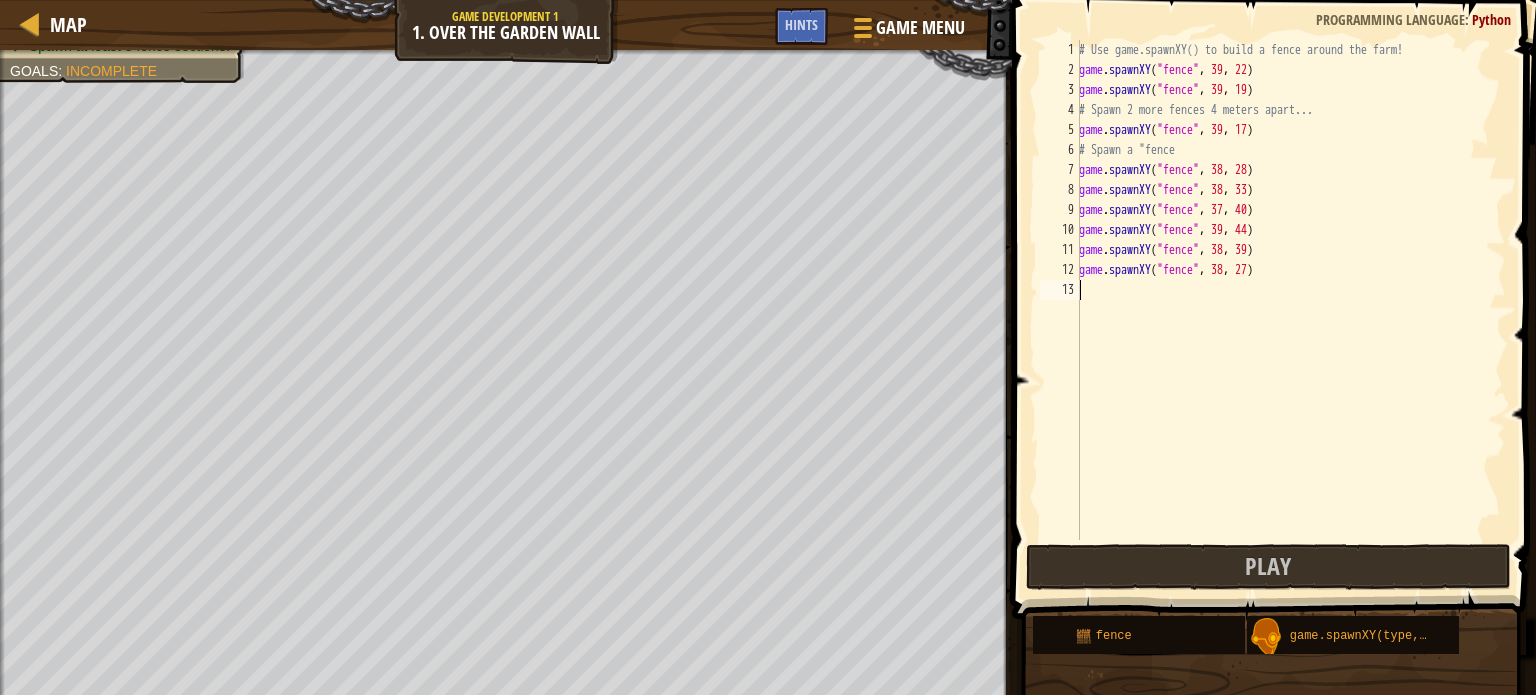 type on "g" 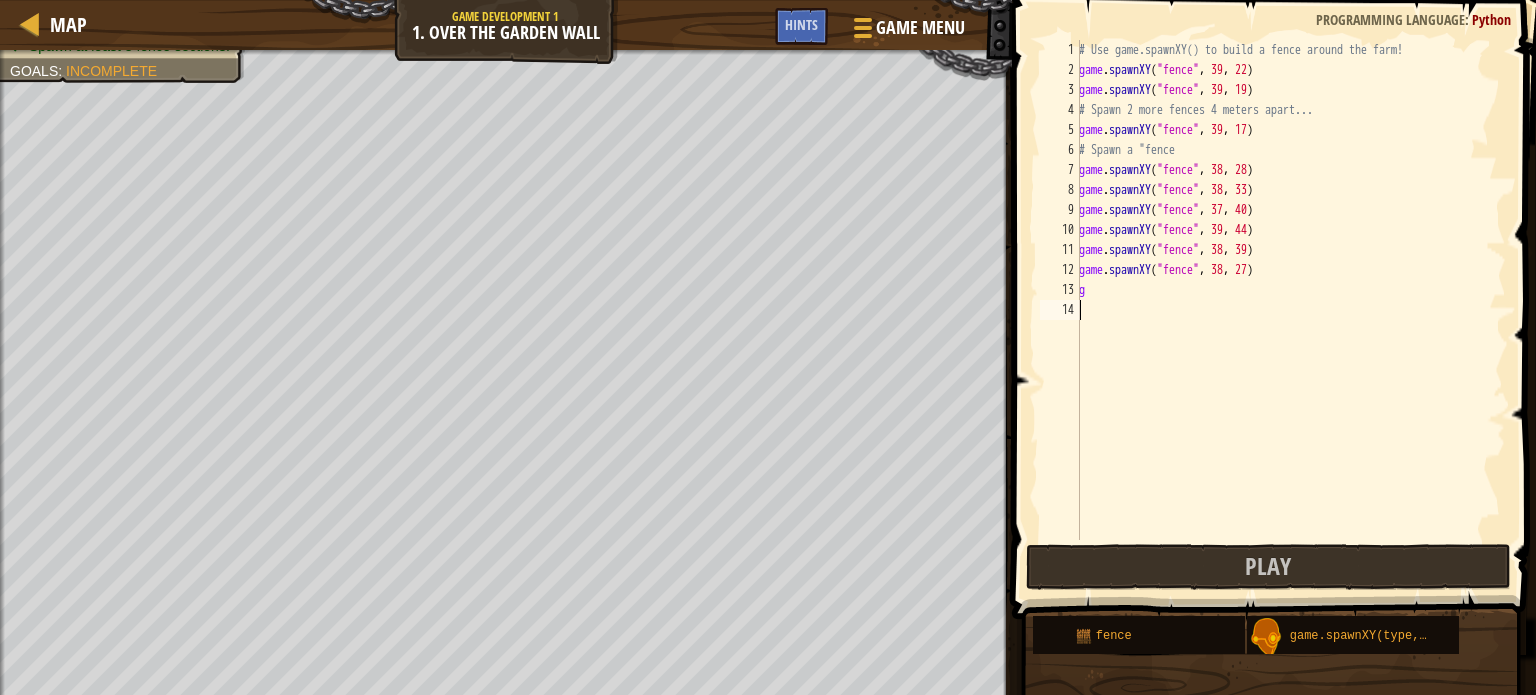 drag, startPoint x: 1114, startPoint y: 324, endPoint x: 1136, endPoint y: 312, distance: 25.059929 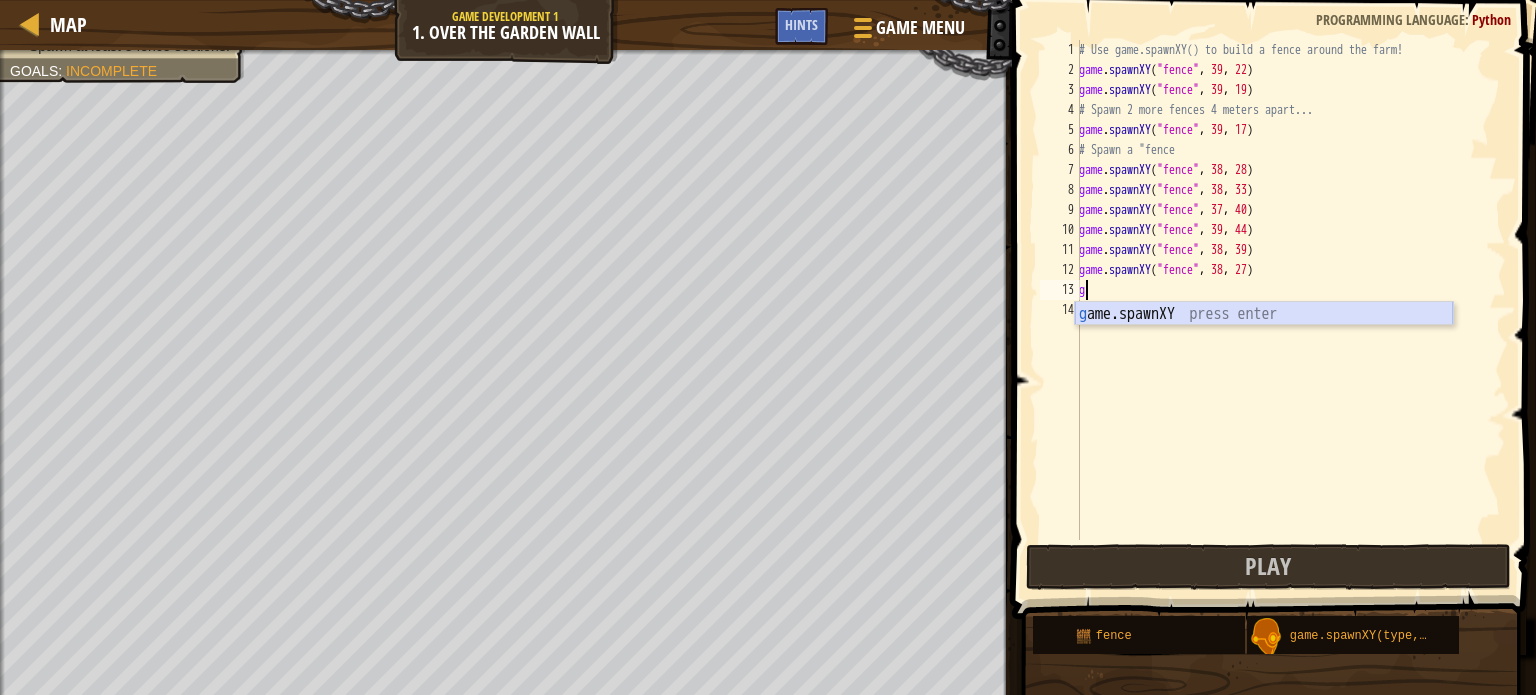 click on "g ame.spawnXY press enter" at bounding box center (1264, 338) 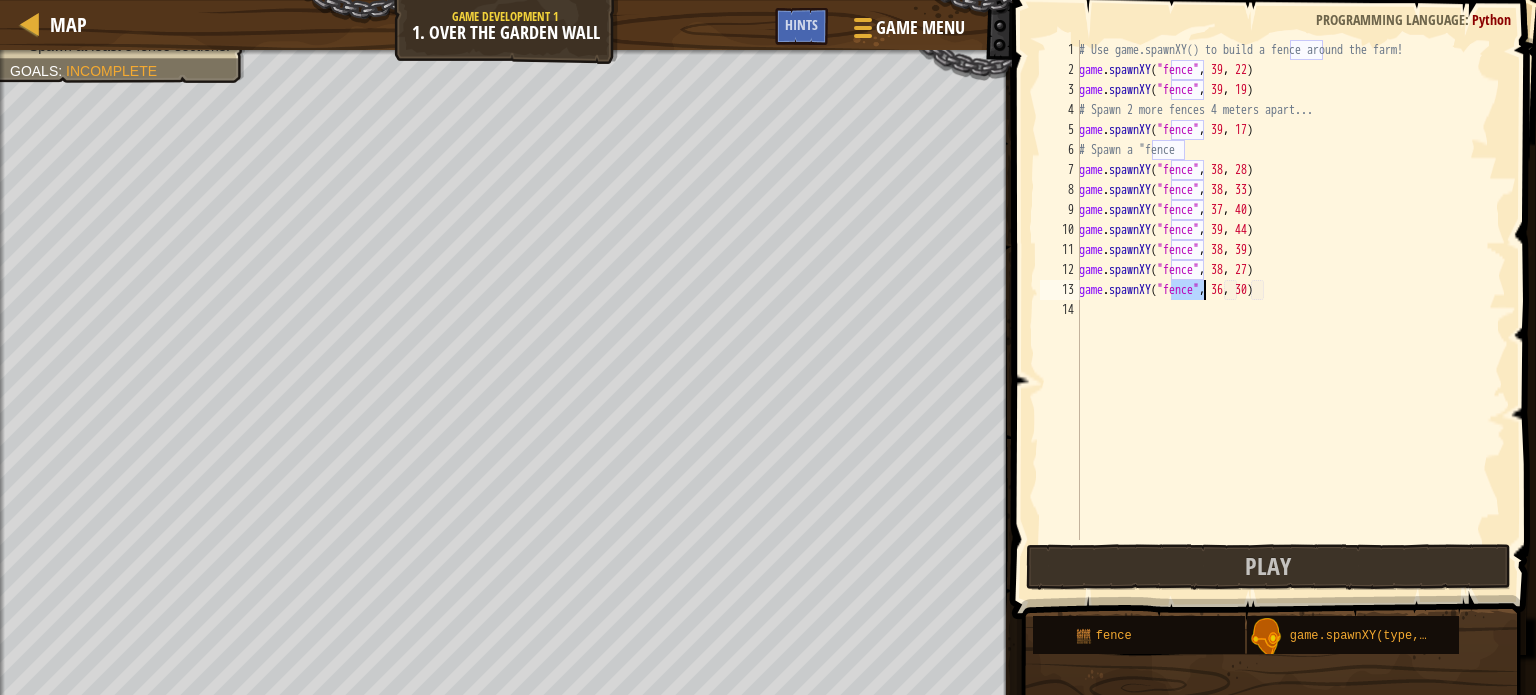 click on "game.spawnXY("fence", 39, 22) game.spawnXY("fence", 39, 19) # Spawn 2 more fences 4 meters apart... game.spawnXY("fence", 39, 17) # Spawn a "fence game.spawnXY("fence", 38, 28) game.spawnXY("fence", 38, 33) game.spawnXY("fence", 37, 40) game.spawnXY("fence", 39, 44) game.spawnXY("fence", 38, 39) game.spawnXY("fence", 38, 27) game.spawnXY("fence", 36, 30)" at bounding box center [1290, 310] 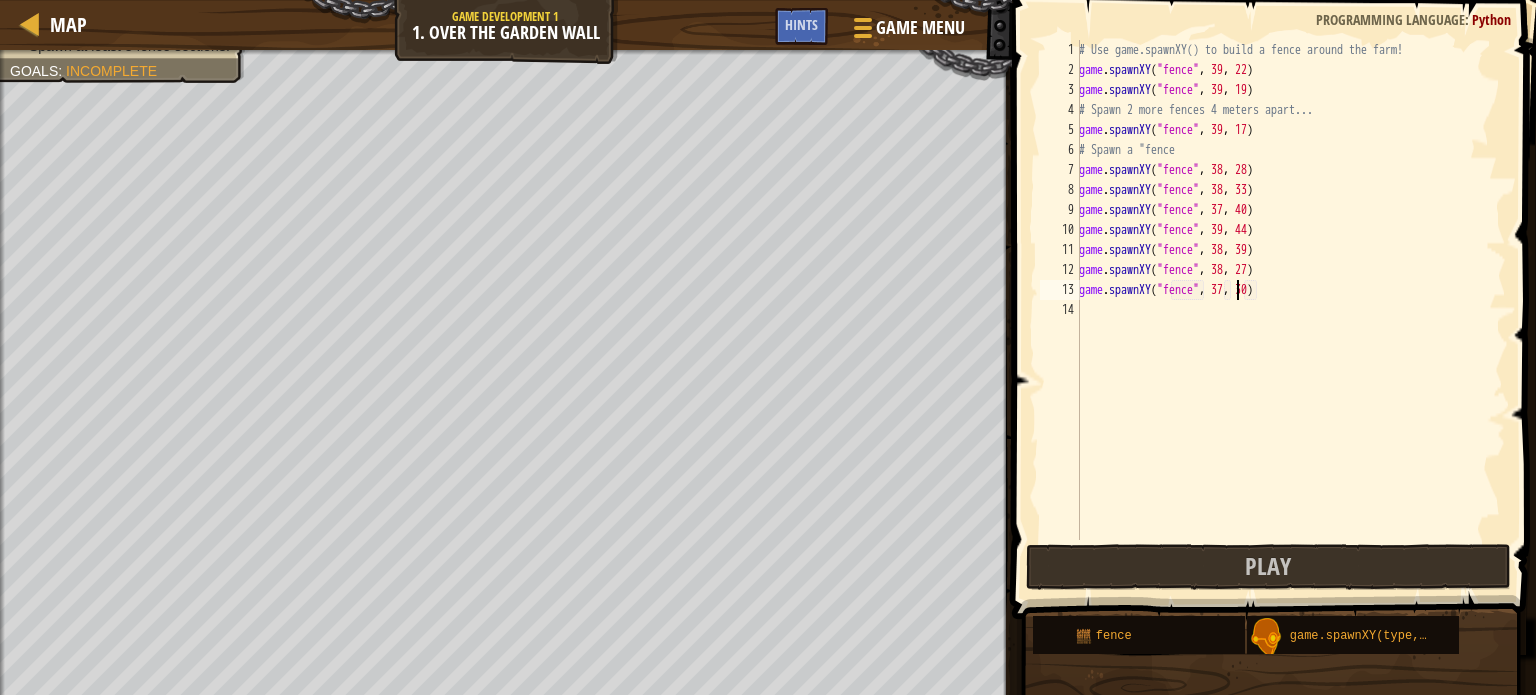 scroll, scrollTop: 9, scrollLeft: 12, axis: both 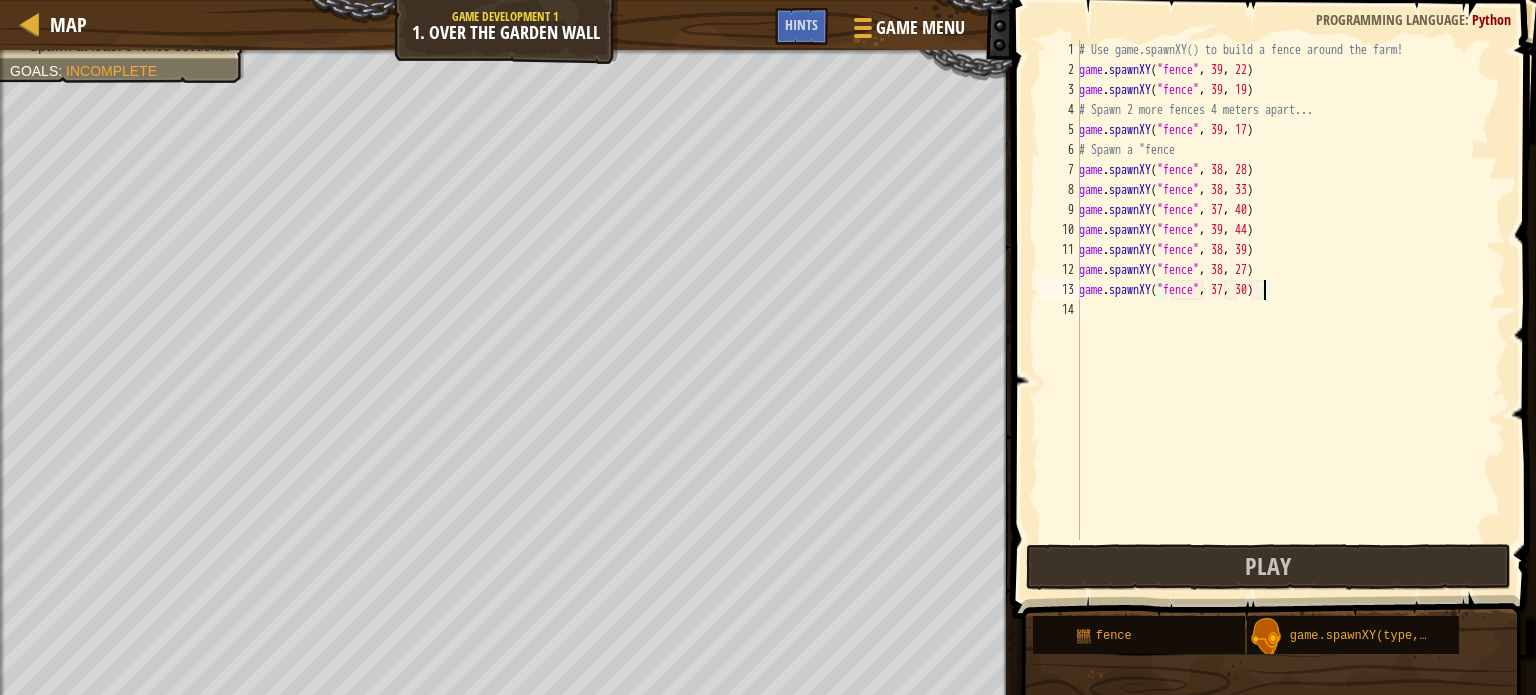 click on "# Use game.spawnXY() to build a fence around the farm! game . spawnXY ( "fence" ,   [NUMBER] ,   [NUMBER] ) game . spawnXY ( "fence" ,   [NUMBER] ,   [NUMBER] ) # Spawn [NUMBER] more fences [NUMBER] meters apart... game . spawnXY ( "fence" ,   [NUMBER] ,   [NUMBER] ) # Spawn a "fence game . spawnXY ( "fence" ,   [NUMBER] ,   [NUMBER] ) game . spawnXY ( "fence" ,   [NUMBER] ,   [NUMBER] ) game . spawnXY ( "fence" ,   [NUMBER] ,   [NUMBER] ) game . spawnXY ( "fence" ,   [NUMBER] ,   [NUMBER] ) game . spawnXY ( "fence" ,   [NUMBER] ,   [NUMBER] ) game . spawnXY ( "fence" ,   [NUMBER] ,   [NUMBER] ) game . spawnXY ( "fence" ,   [NUMBER] ,   [NUMBER] ) game . spawnXY ( "fence" ,   [NUMBER] ,   [NUMBER] )" at bounding box center [1290, 310] 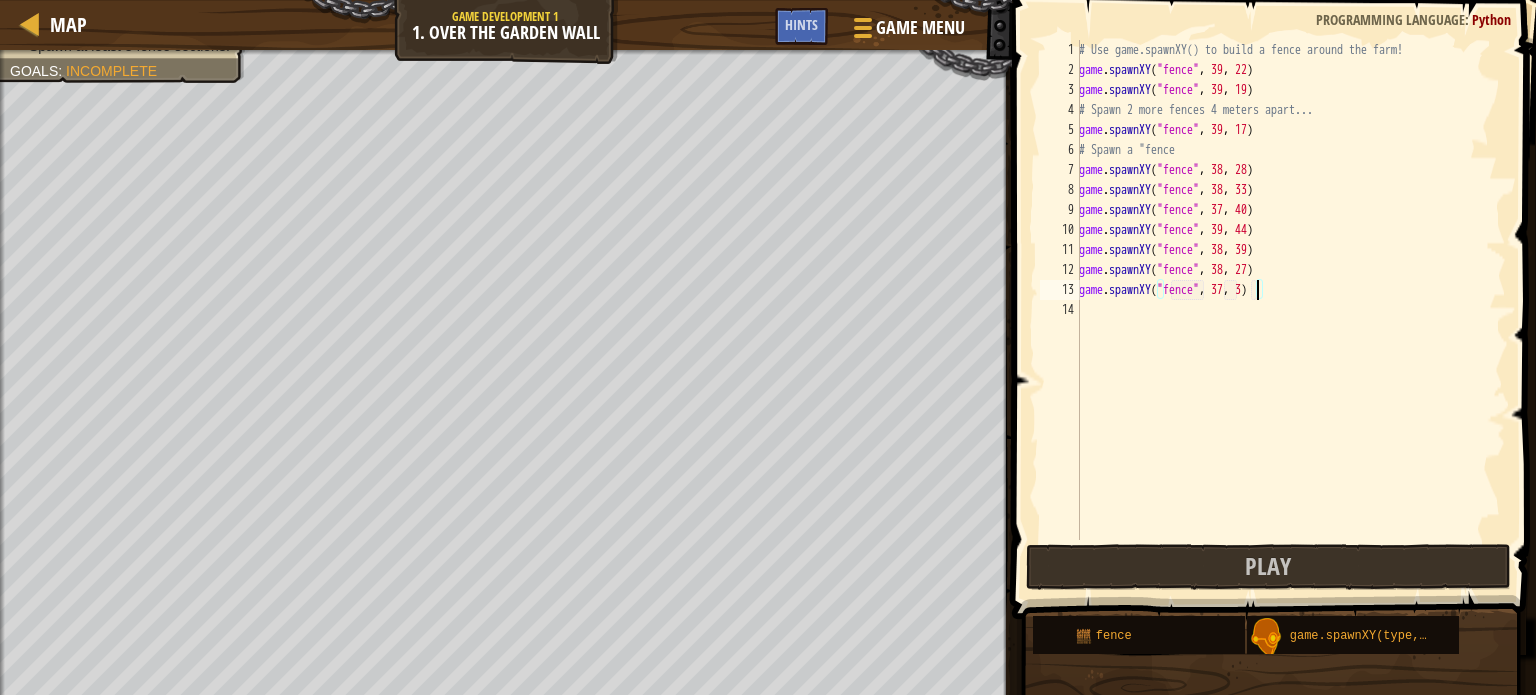 scroll, scrollTop: 9, scrollLeft: 14, axis: both 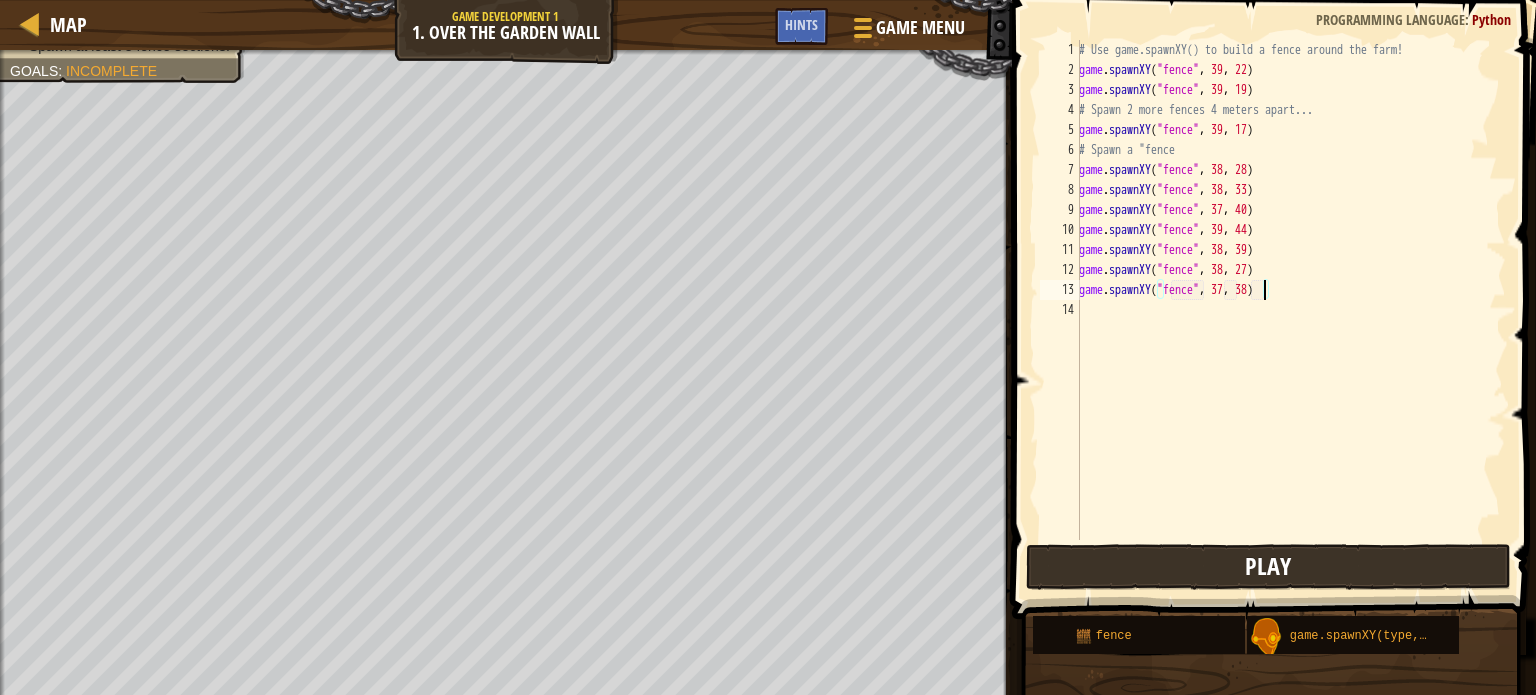 type on "game.spawnXY("fence", 37, 38)" 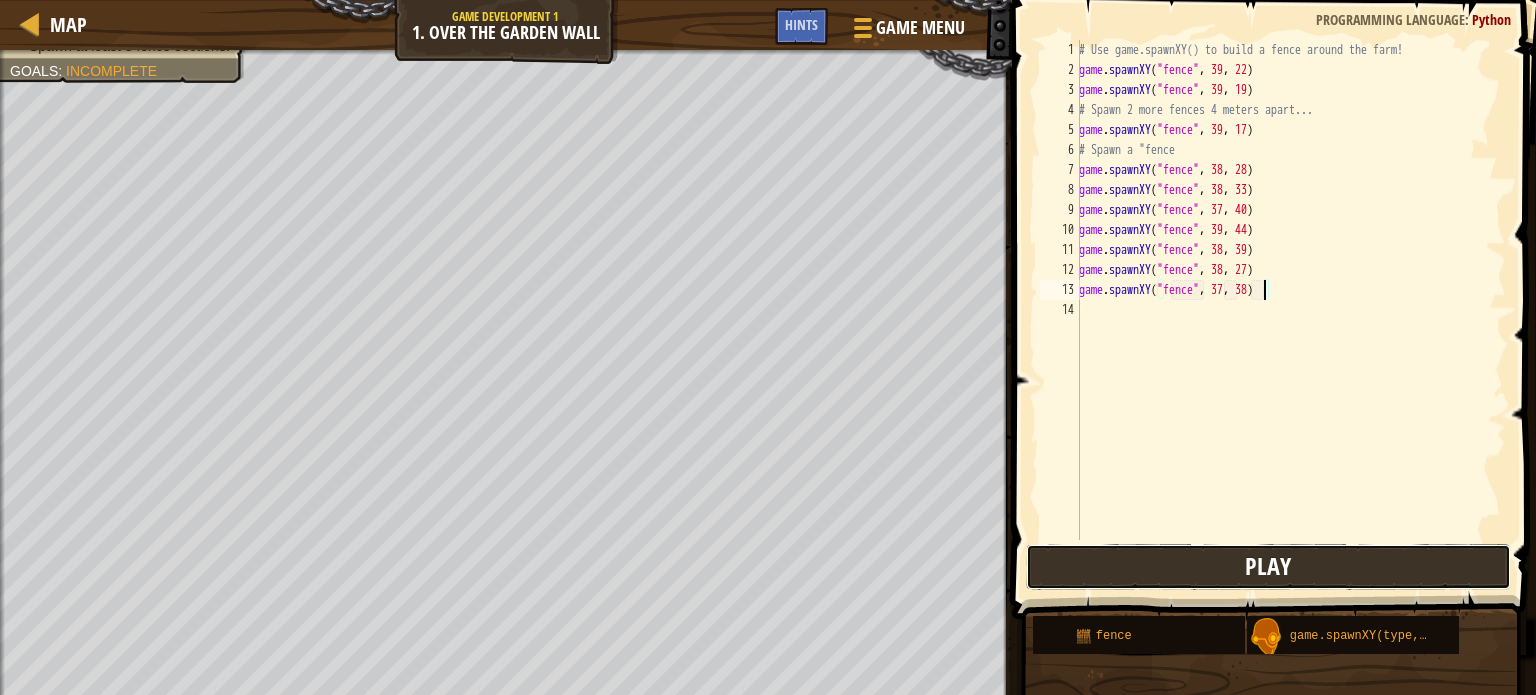 click on "Play" at bounding box center (1268, 567) 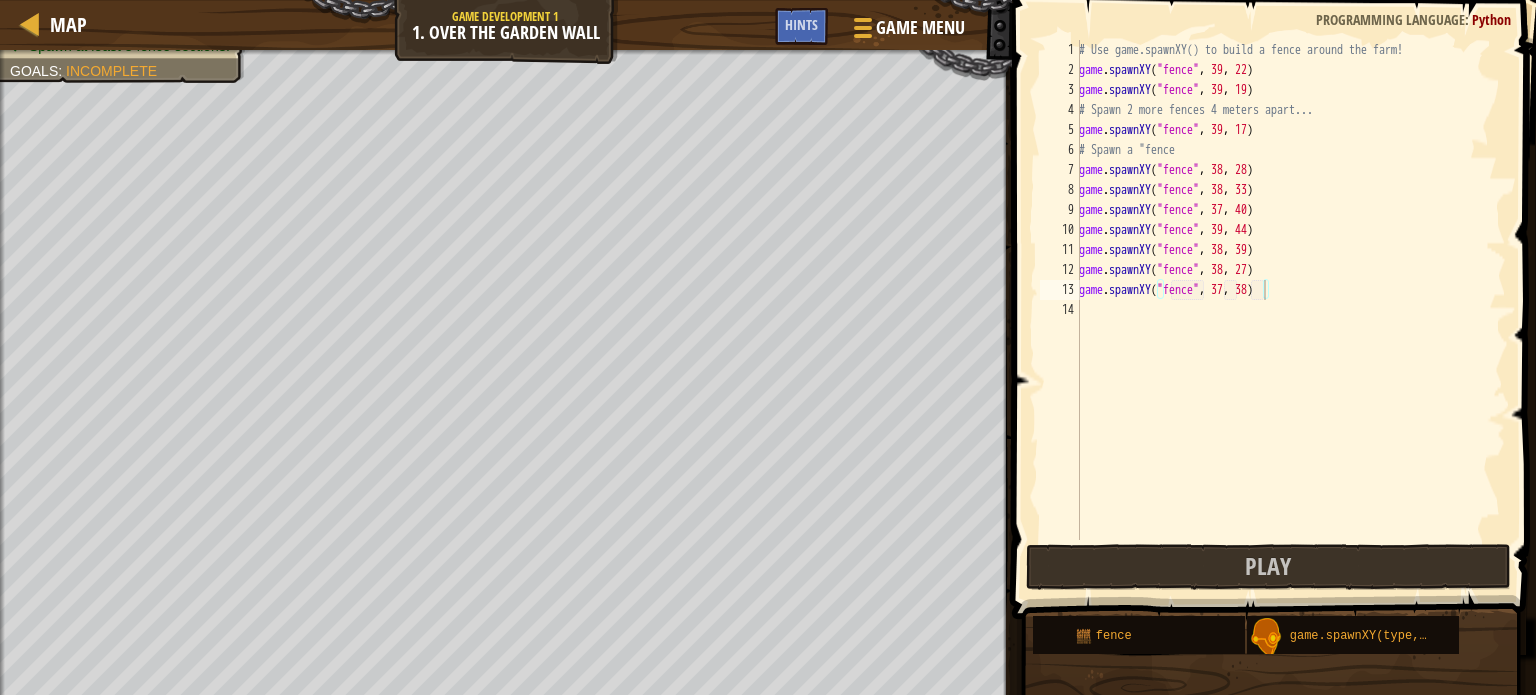 scroll, scrollTop: 9, scrollLeft: 0, axis: vertical 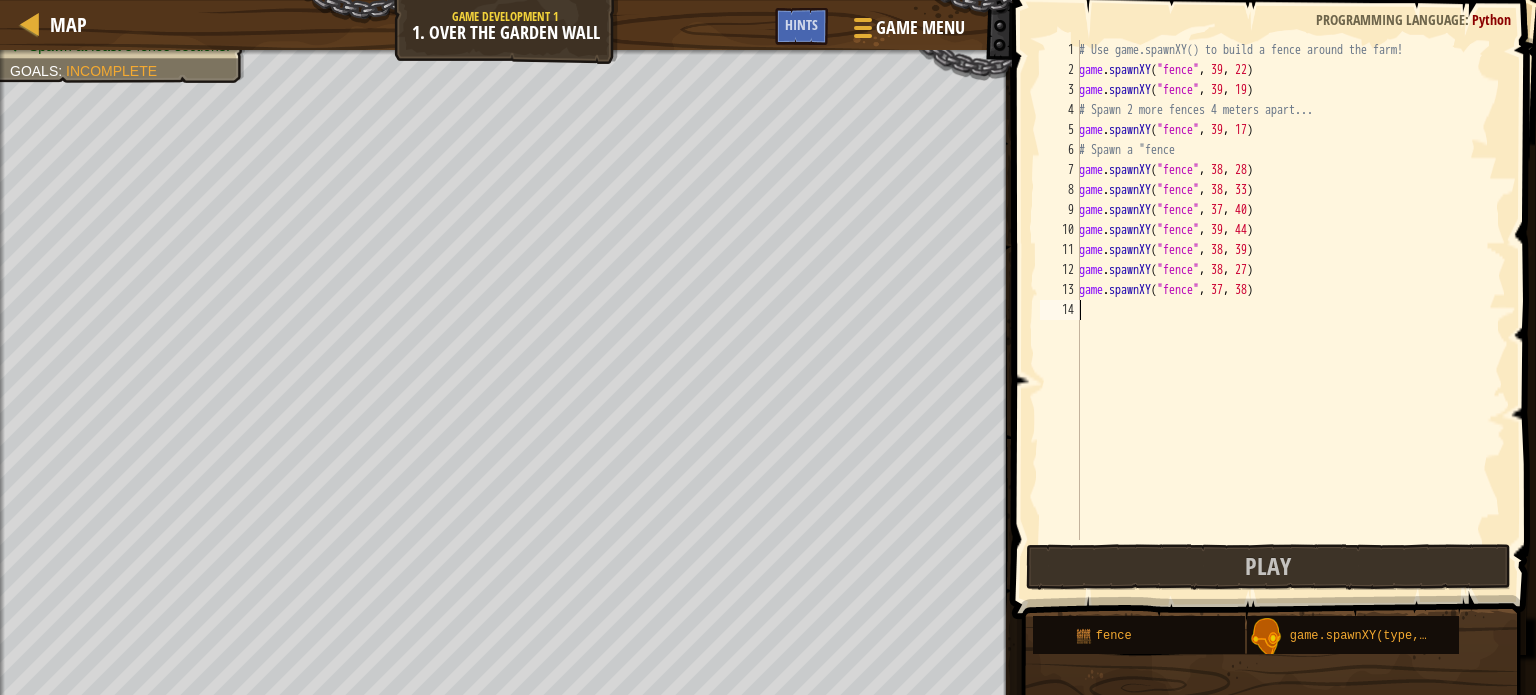 click on "game.spawnXY("fence", 39, 22) game.spawnXY("fence", 39, 19) game.spawnXY("fence", 39, 17) game.spawnXY("fence", 38, 28) game.spawnXY("fence", 38, 33) game.spawnXY("fence", 37, 40) game.spawnXY("fence", 39, 44) game.spawnXY("fence", 38, 39) game.spawnXY("fence", 38, 27) game.spawnXY("fence", 37, 38)" at bounding box center (1290, 310) 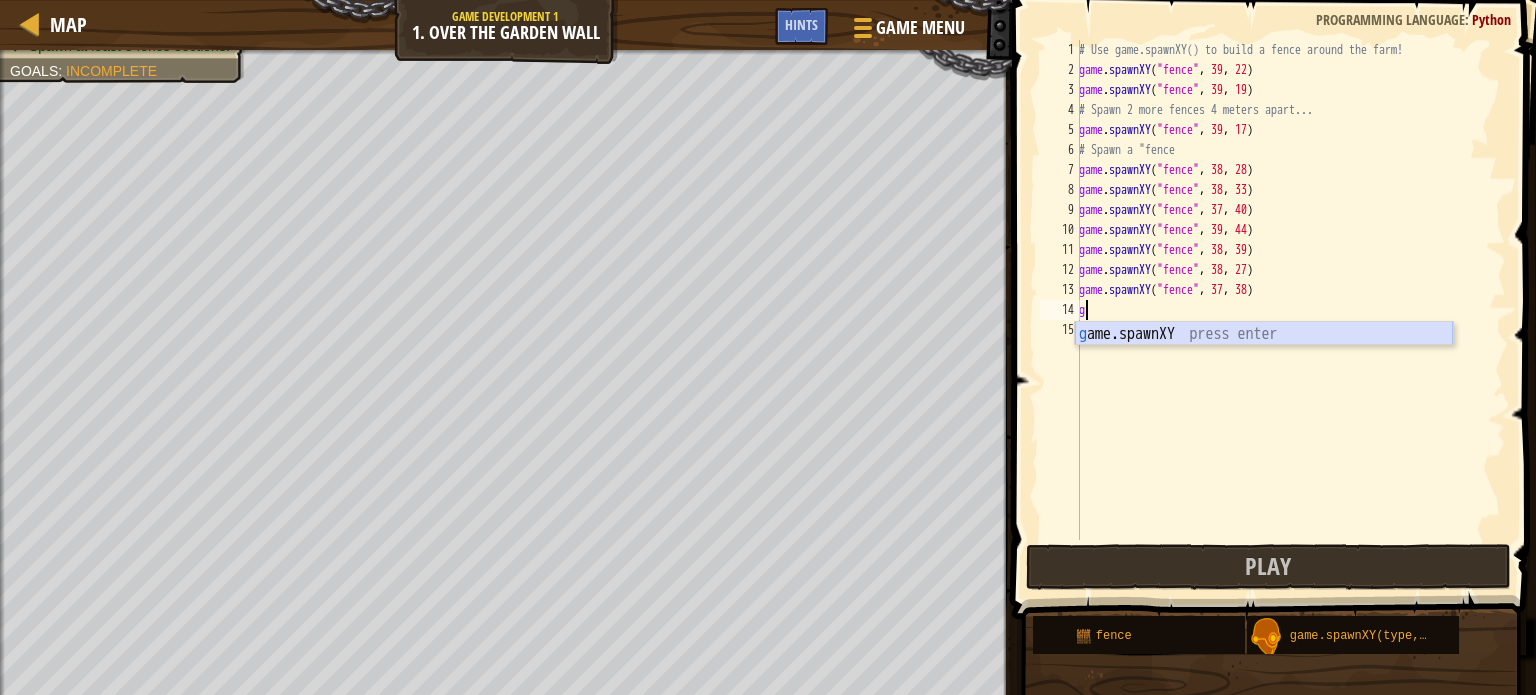 click on "g ame.spawnXY press enter" at bounding box center (1264, 358) 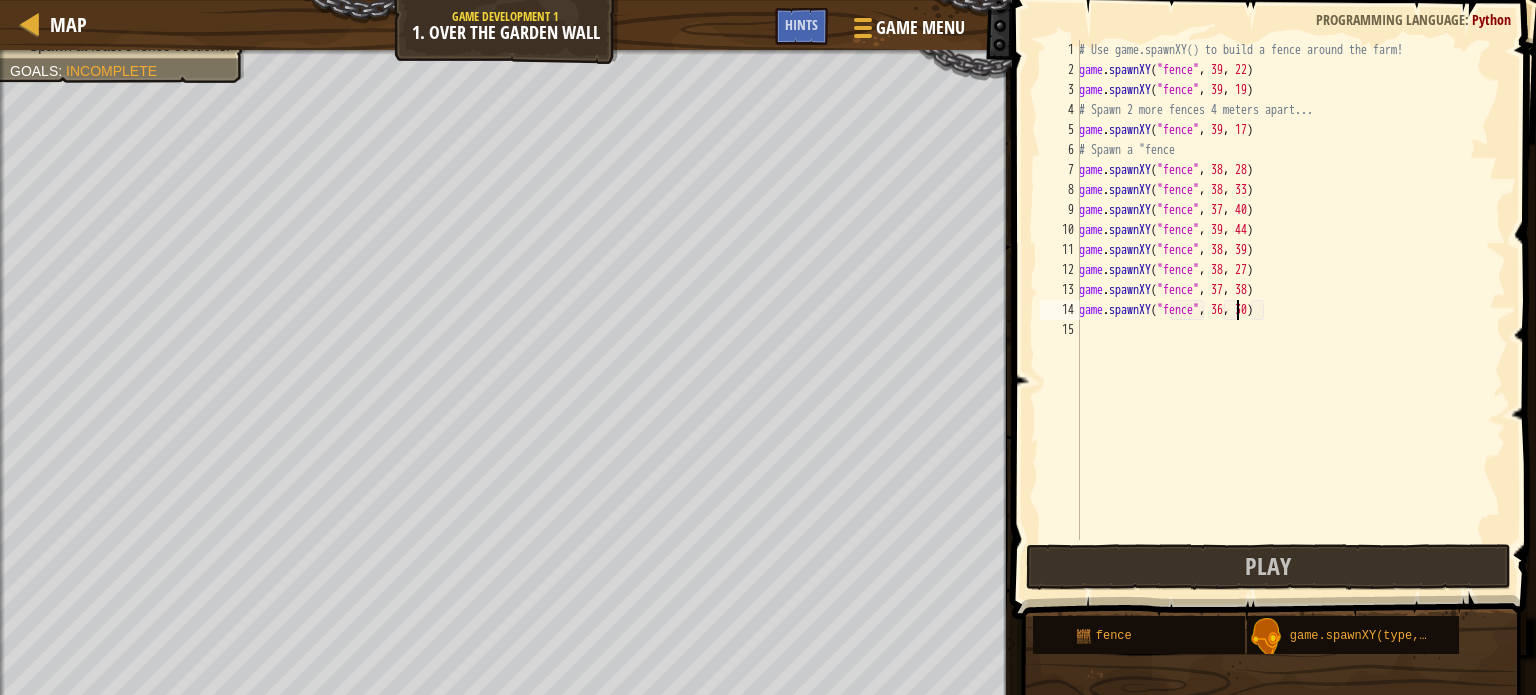 click on "game.spawnXY("fence", 39, 22) game.spawnXY("fence", 39, 19) # Spawn 2 more fences 4 meters apart... game.spawnXY("fence", 39, 17) # Spawn a "fence game.spawnXY("fence", 38, 28) game.spawnXY("fence", 38, 33) game.spawnXY("fence", 37, 40) game.spawnXY("fence", 39, 44) game.spawnXY("fence", 38, 39) game.spawnXY("fence", 38, 27) game.spawnXY("fence", 36, 30)" at bounding box center (1290, 310) 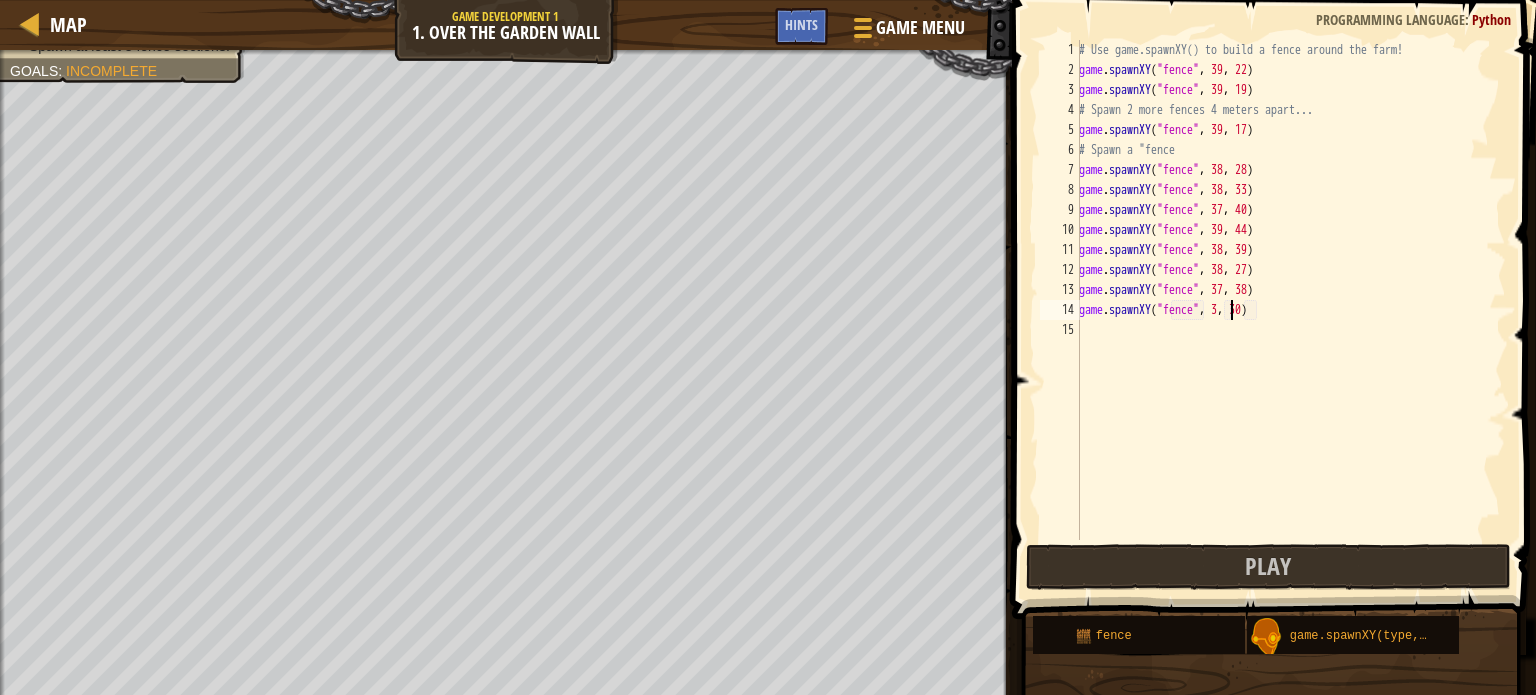 scroll, scrollTop: 9, scrollLeft: 12, axis: both 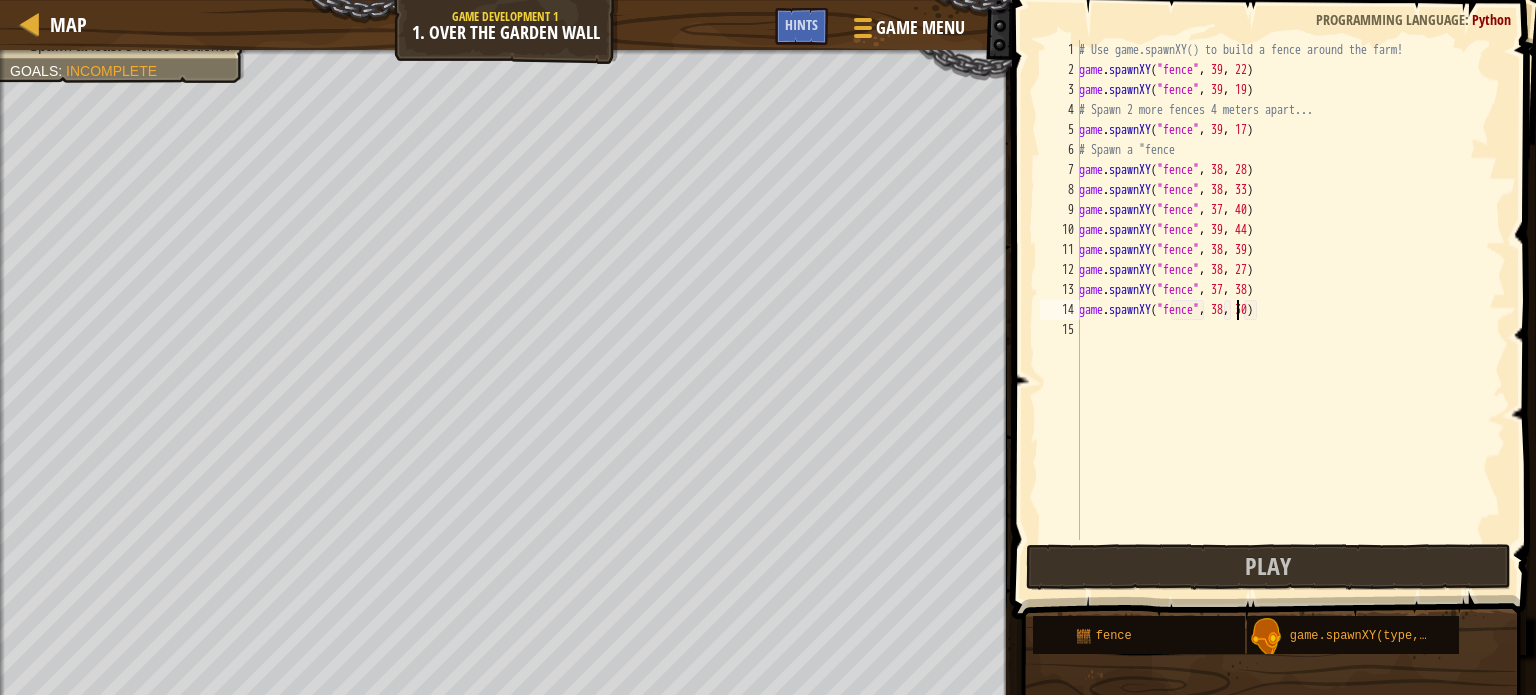 click on "game.spawnXY("fence", 39, 22) game.spawnXY("fence", 39, 19) game.spawnXY("fence", 39, 17) game.spawnXY("fence", 38, 28) game.spawnXY("fence", 38, 33) game.spawnXY("fence", 38, 39) game.spawnXY("fence", 38, 27) game.spawnXY("fence", 37, 38) game.spawnXY("fence", 38, 30)" at bounding box center (1290, 310) 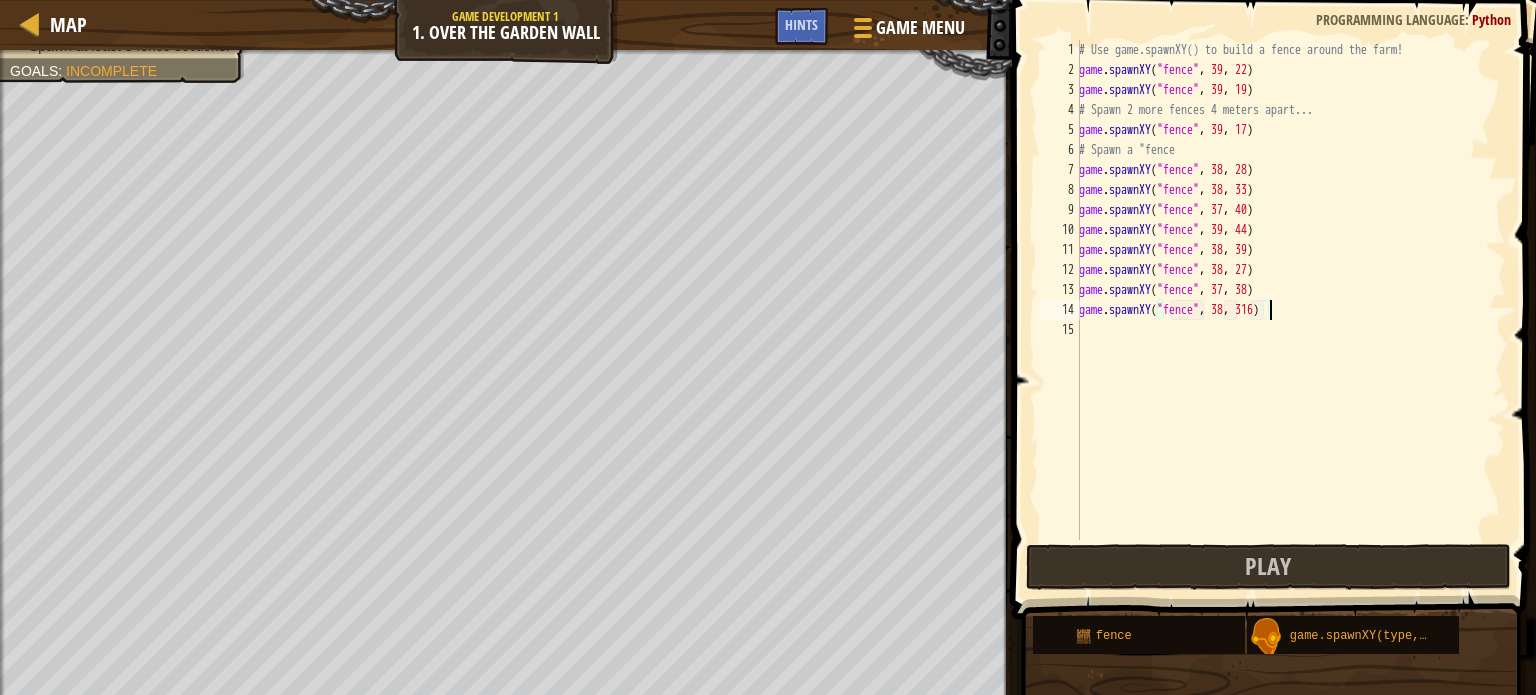 scroll, scrollTop: 9, scrollLeft: 15, axis: both 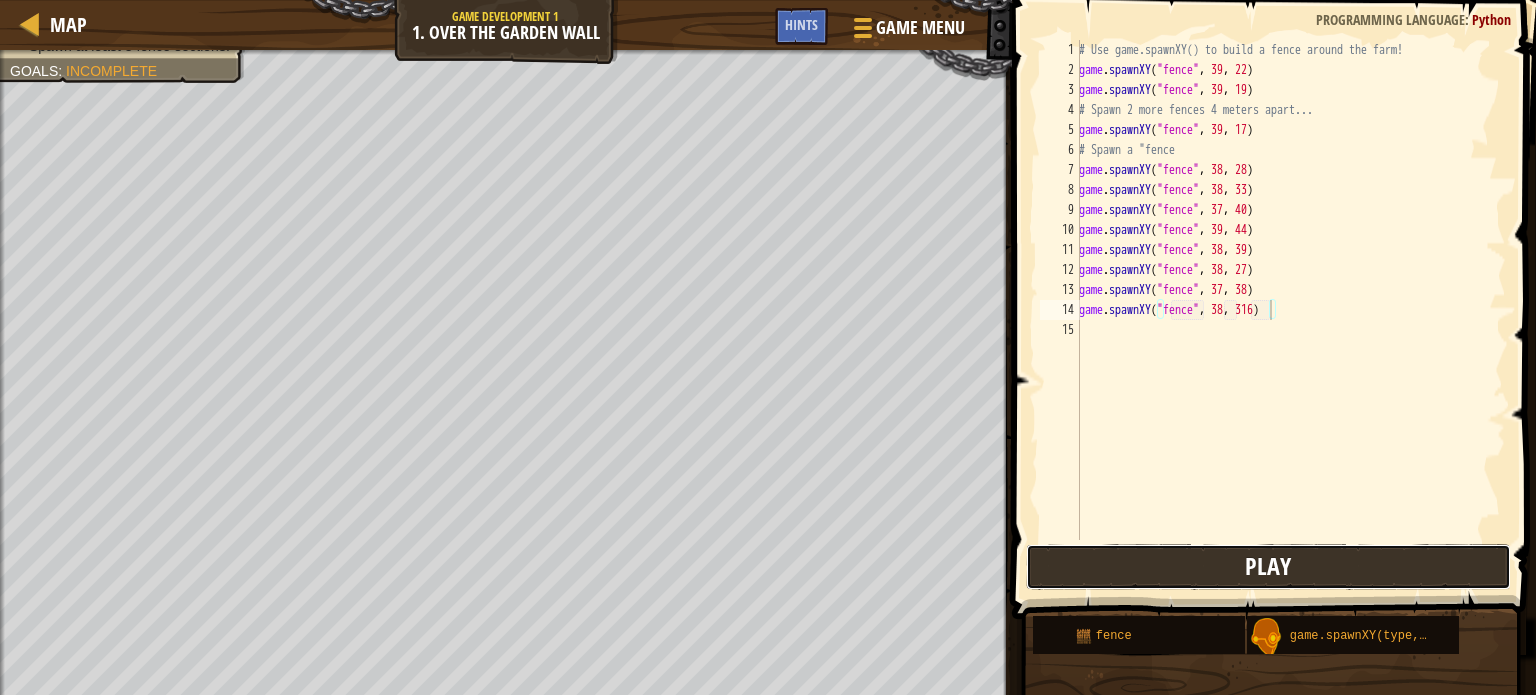 click on "Play" at bounding box center [1268, 567] 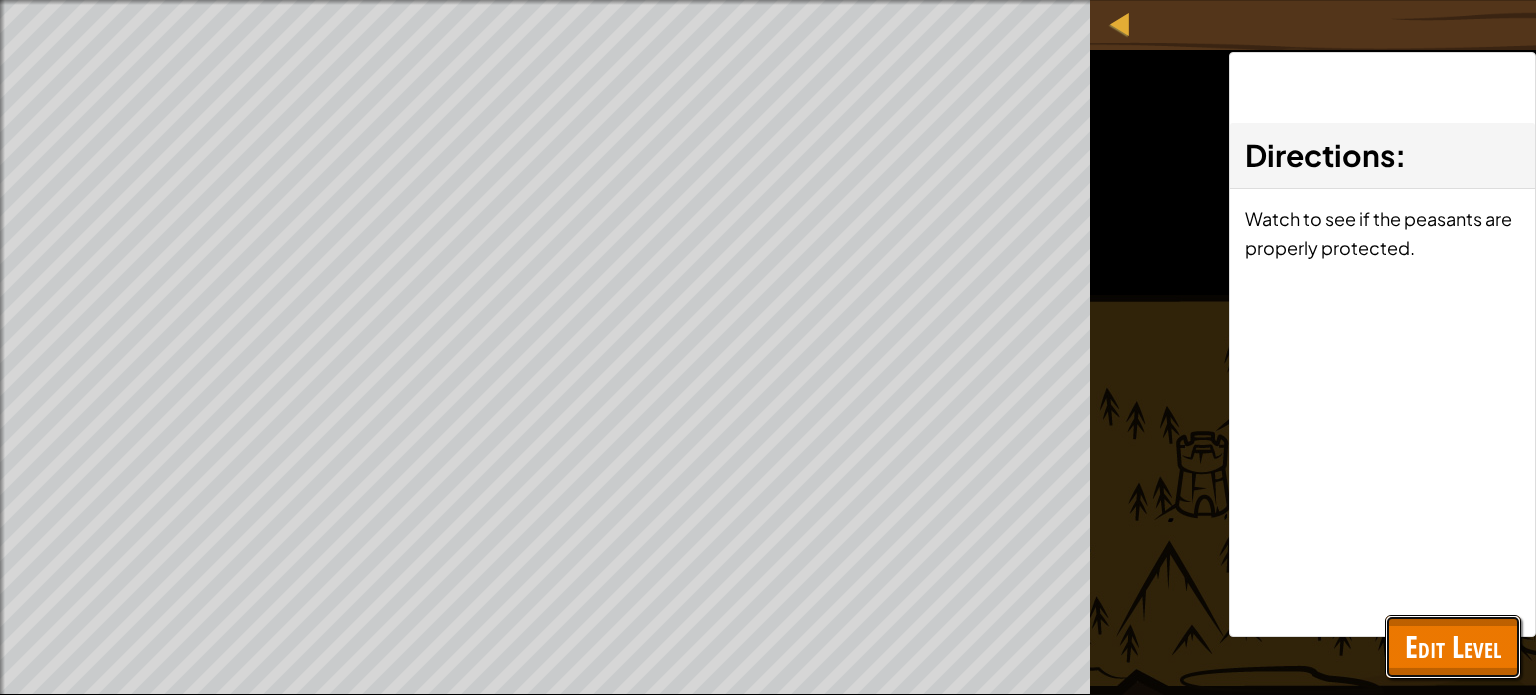click on "Edit Level" at bounding box center (1453, 647) 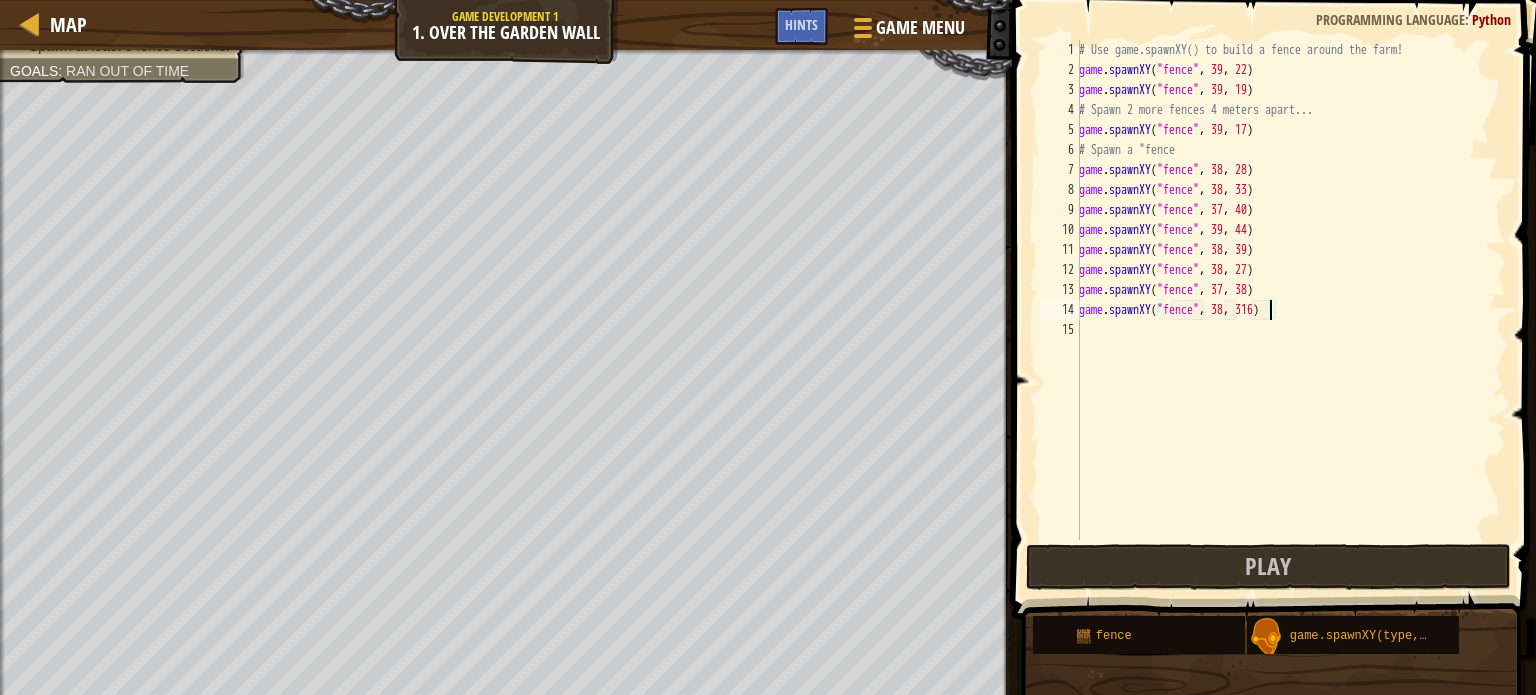 click on "# Use game.spawnXY() to build a fence around the farm! game . spawnXY ( "fence" ,   39 ,   22 ) game . spawnXY ( "fence" ,   39 ,   19 ) # Spawn 2 more fences 4 meters apart... game . spawnXY ( "fence" ,   39 ,   17 ) # Spawn a "fence game . spawnXY ( "fence" ,   38 ,   28 ) game . spawnXY ( "fence" ,   38 ,   33 ) game . spawnXY ( "fence" ,   37 ,   40 ) game . spawnXY ( "fence" ,   39 ,   44 ) game . spawnXY ( "fence" ,   38 ,   39 ) game . spawnXY ( "fence" ,   38 ,   27 ) game . spawnXY ( "fence" ,   37 ,   38 ) game . spawnXY ( "fence" ,   38 ,   316 )" at bounding box center [1290, 310] 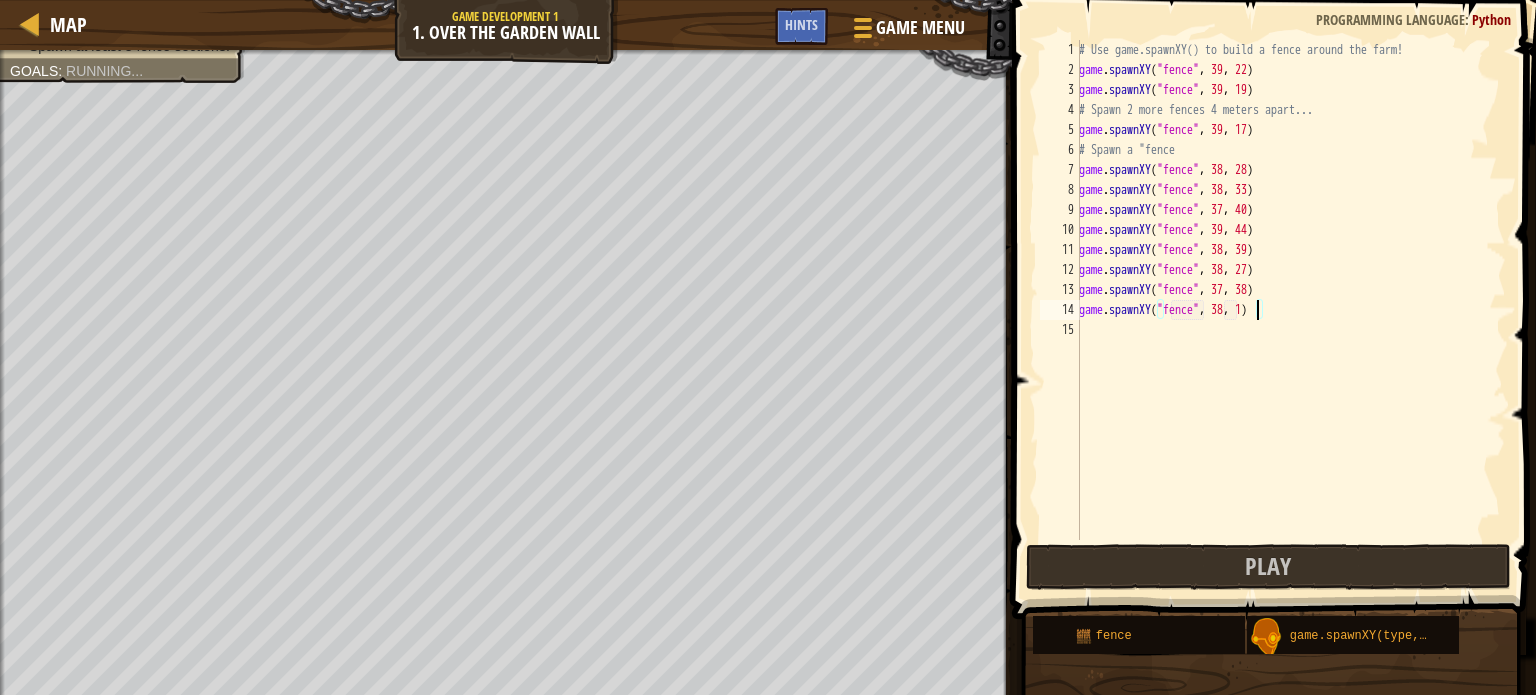 scroll, scrollTop: 9, scrollLeft: 14, axis: both 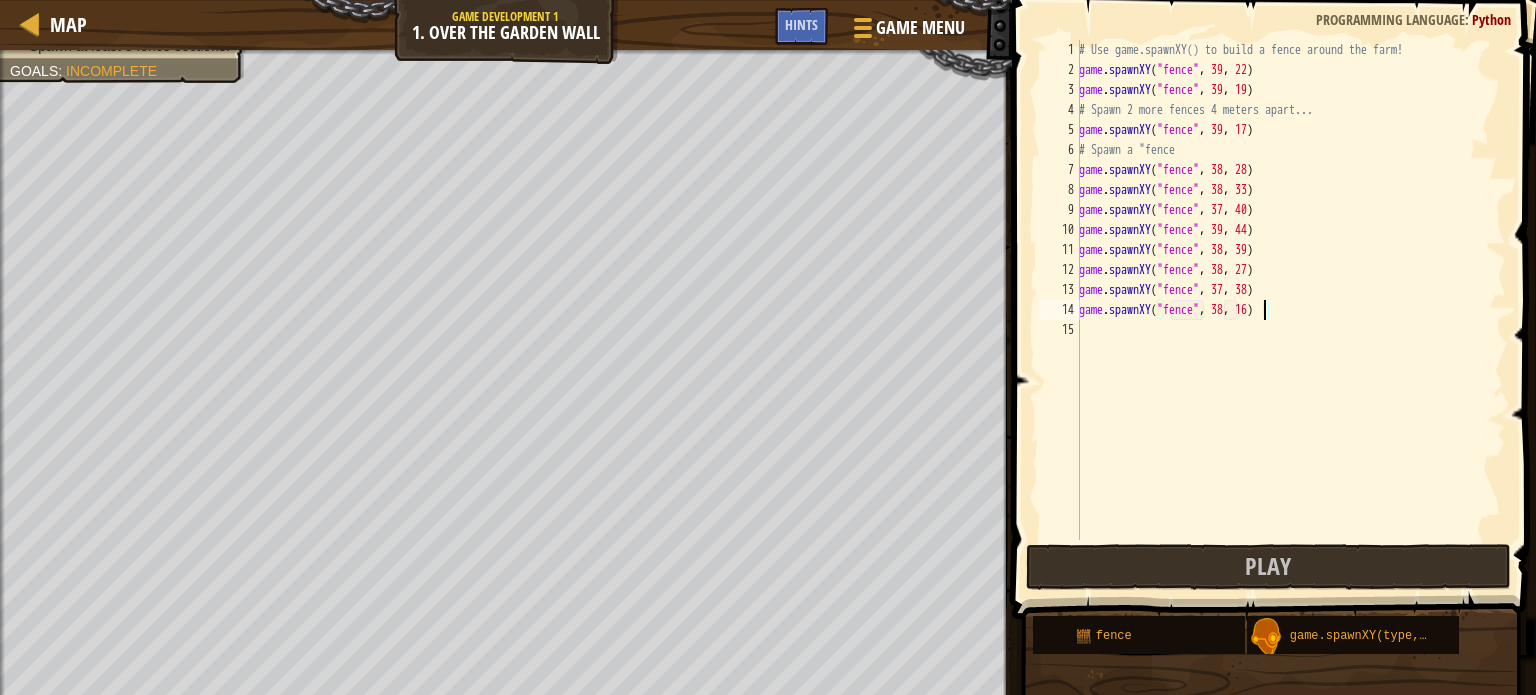 type on "game.spawnXY("fence", 38, 16)" 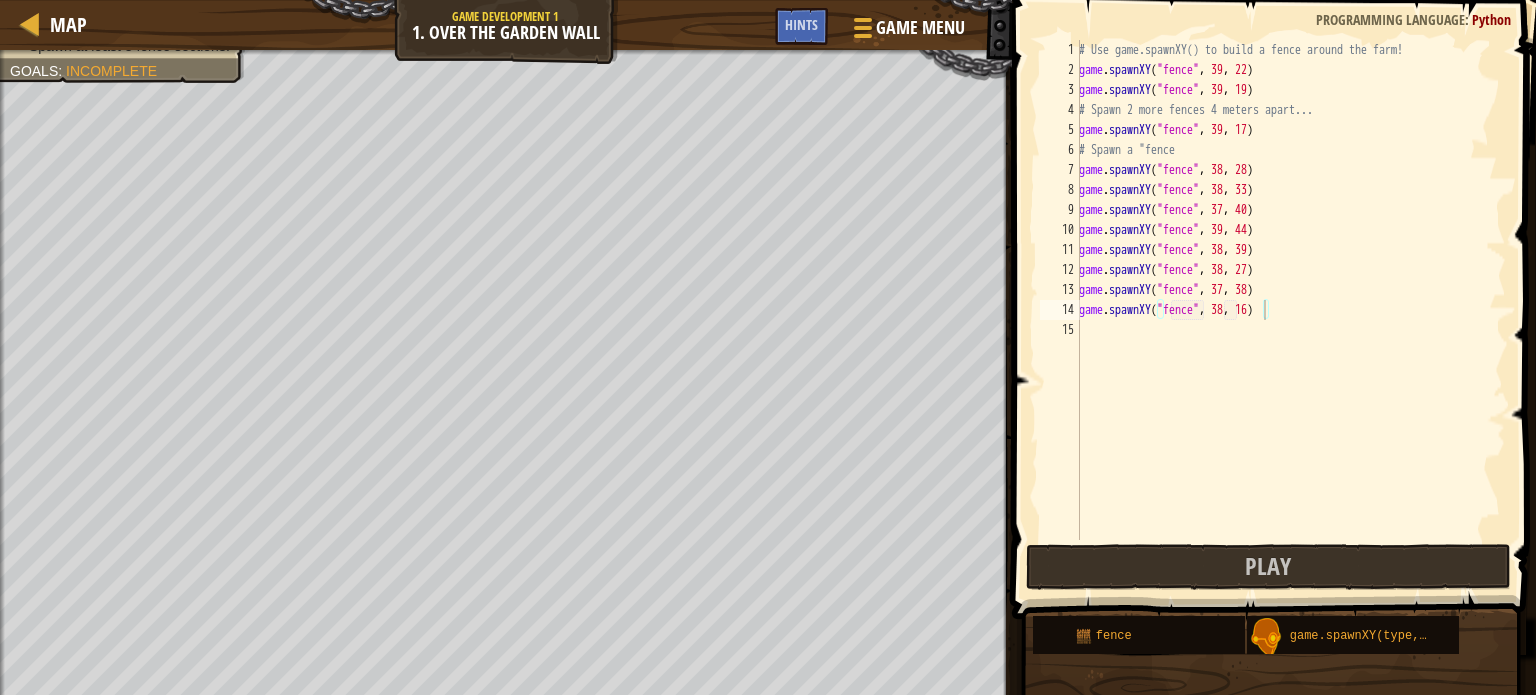 click at bounding box center (1271, 891) 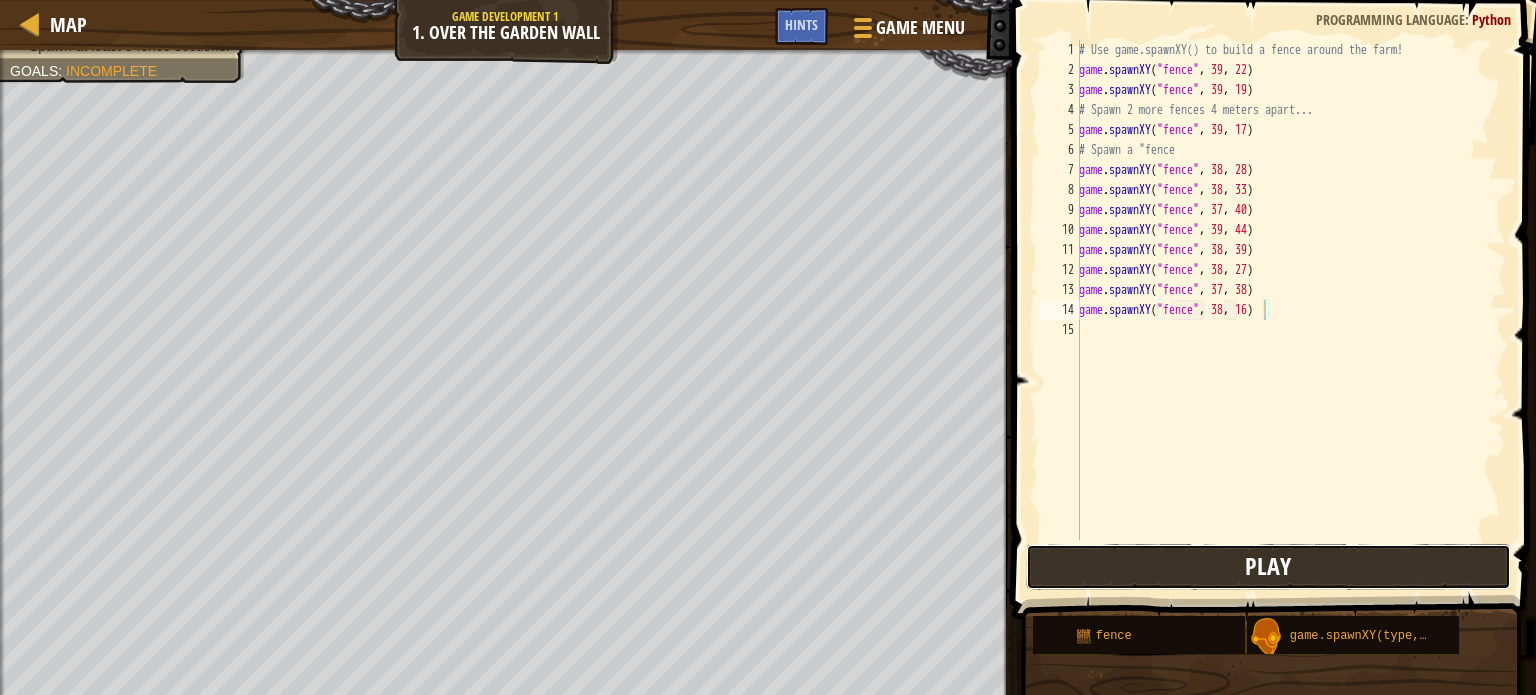 click on "Play" at bounding box center [1268, 567] 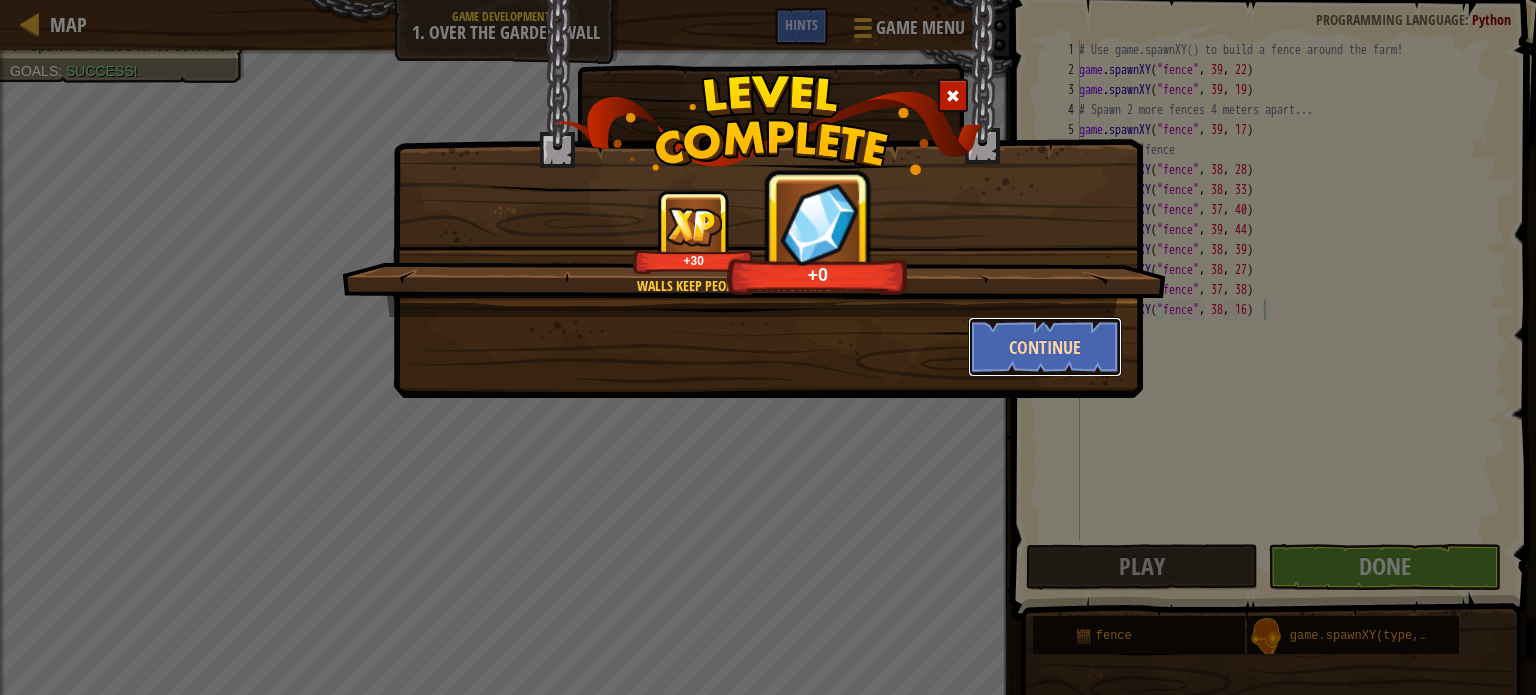 drag, startPoint x: 1064, startPoint y: 340, endPoint x: 1065, endPoint y: 359, distance: 19.026299 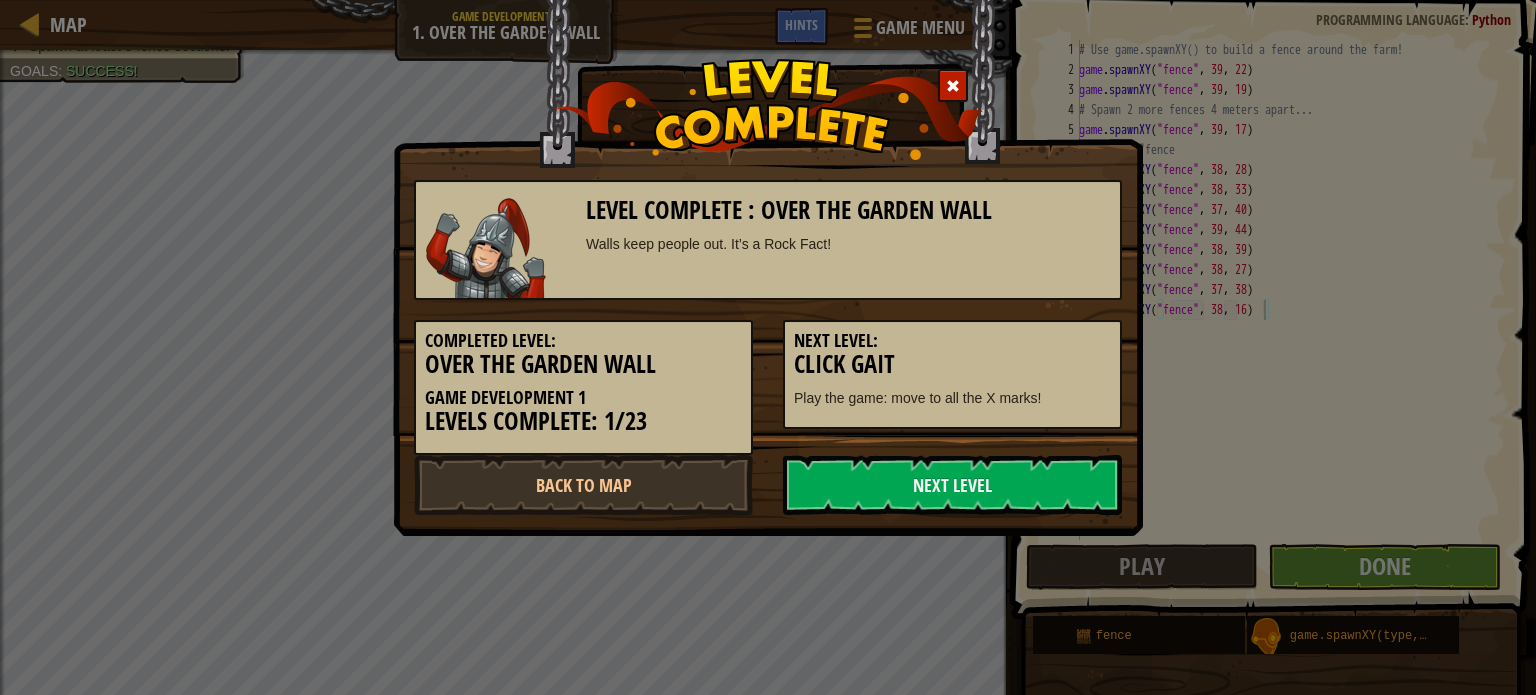 click on "Next Level: Click Gait Play the game: move to all the X marks!" at bounding box center (952, 374) 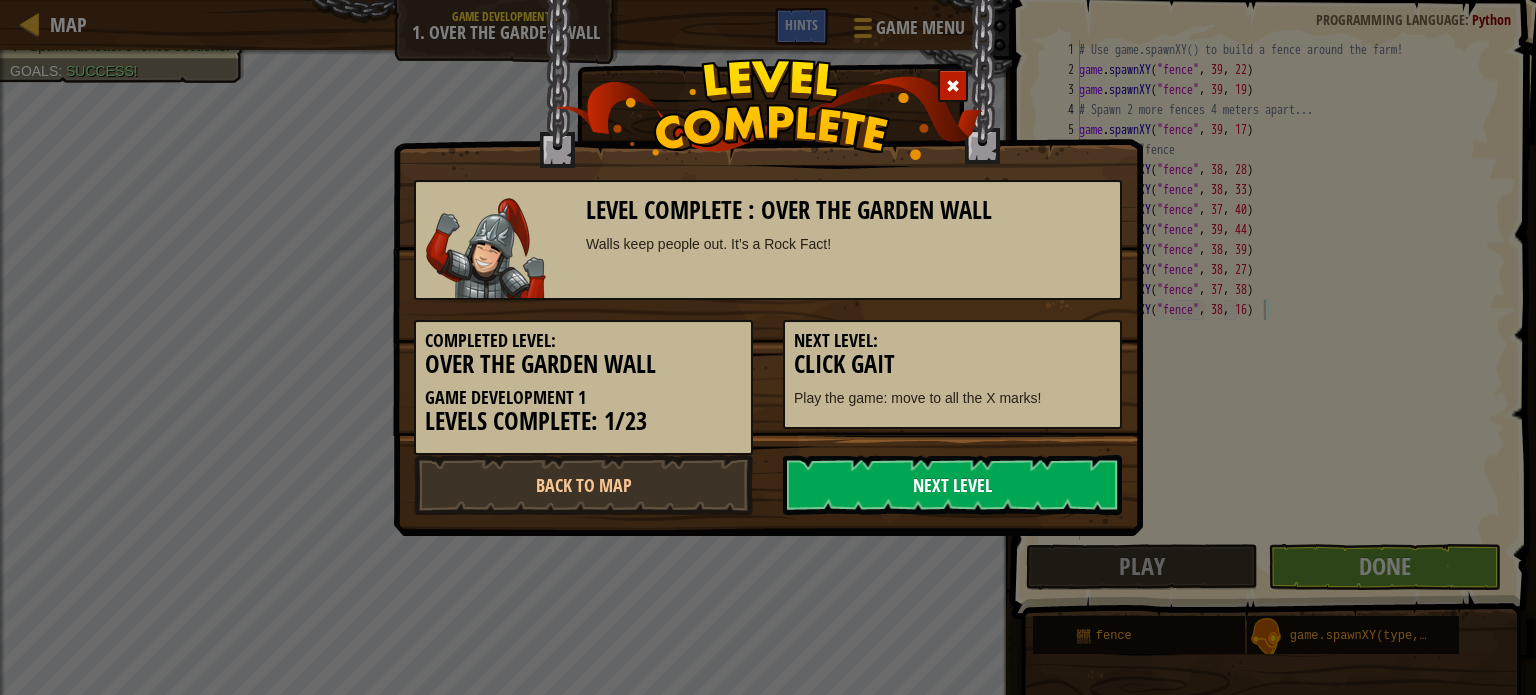 click on "Next Level" at bounding box center [952, 485] 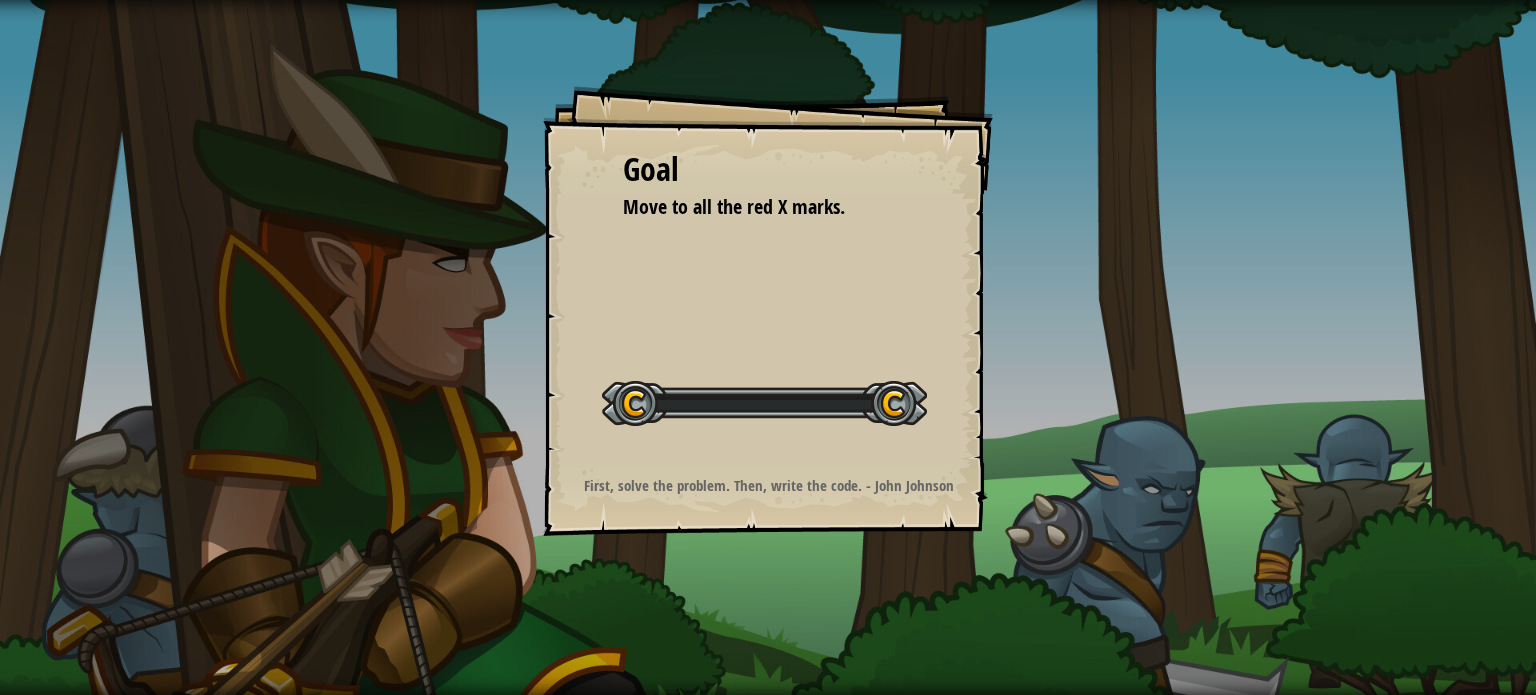 click on "First, solve the problem. Then, write the code. - John Johnson" at bounding box center [769, 485] 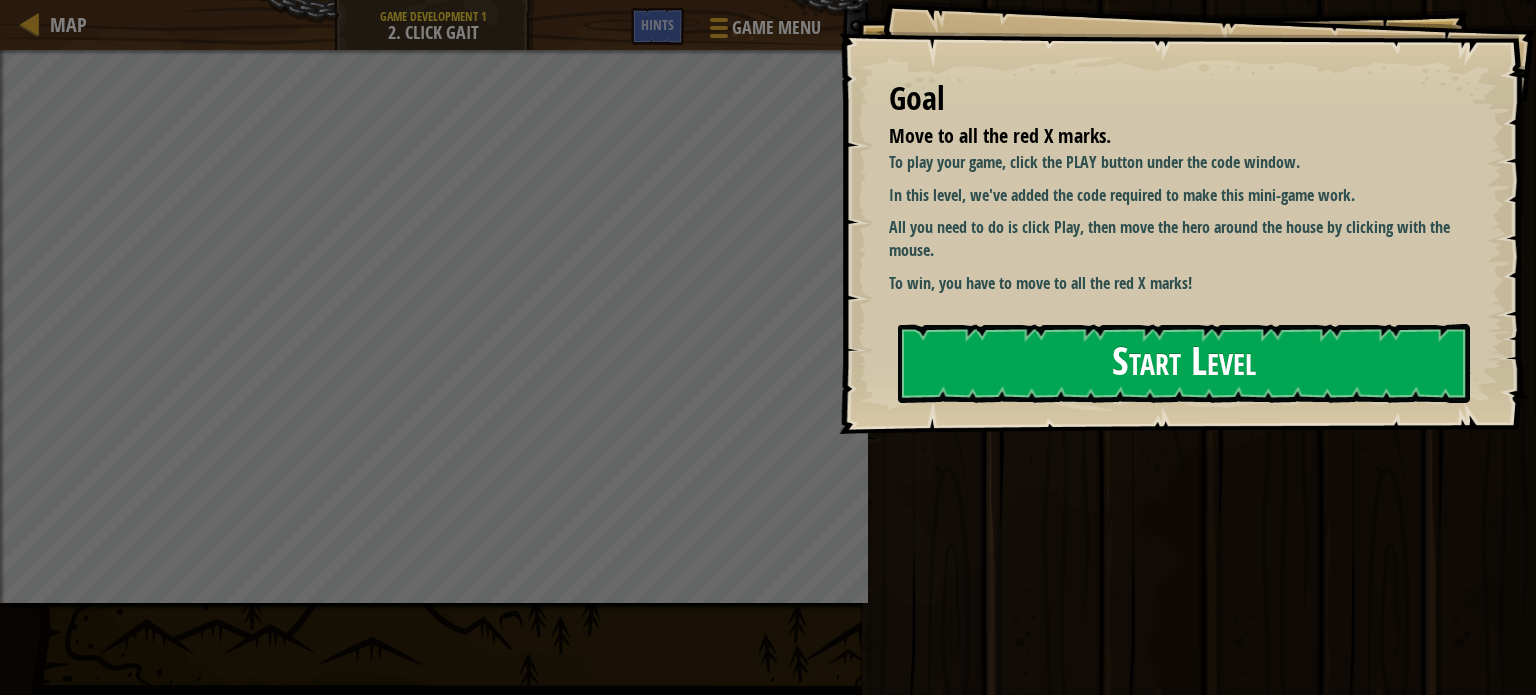 click on "Start Level" at bounding box center [1184, 363] 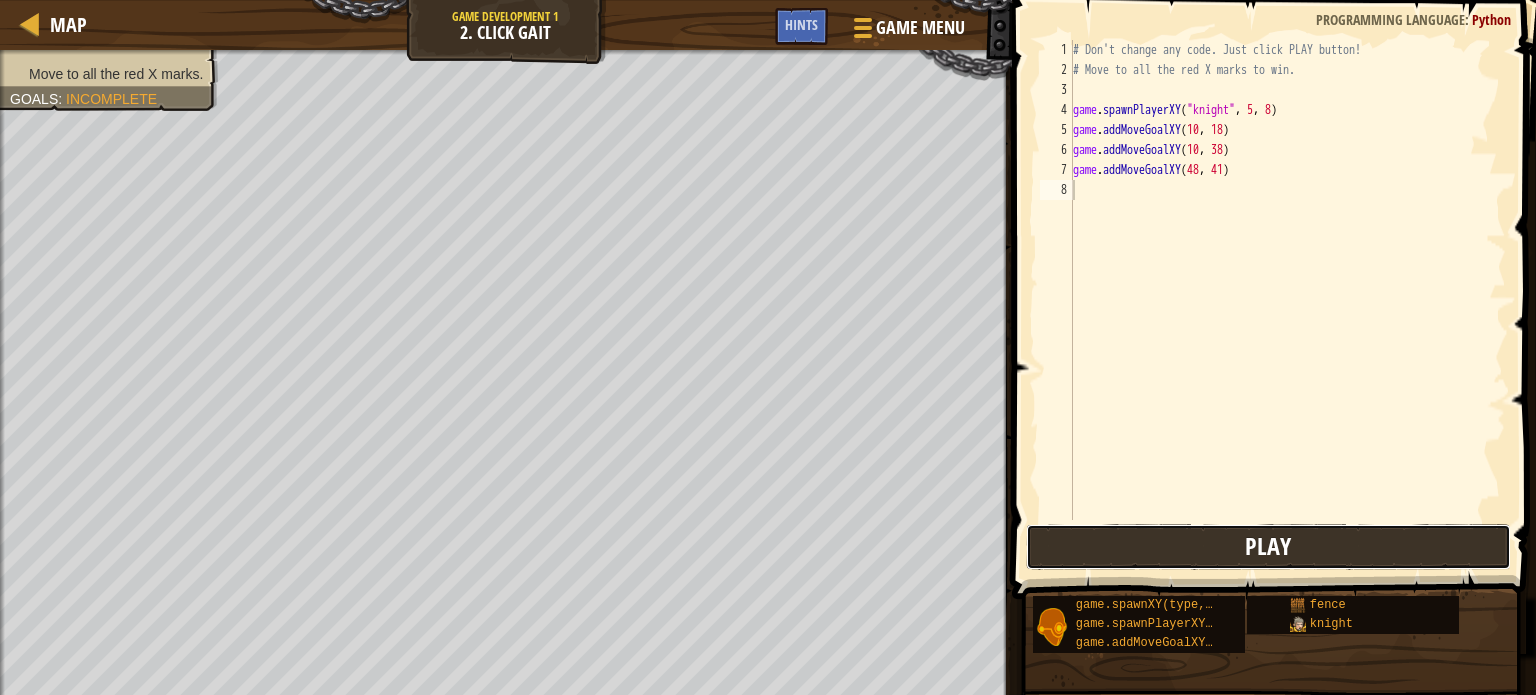 click on "Play" at bounding box center (1268, 547) 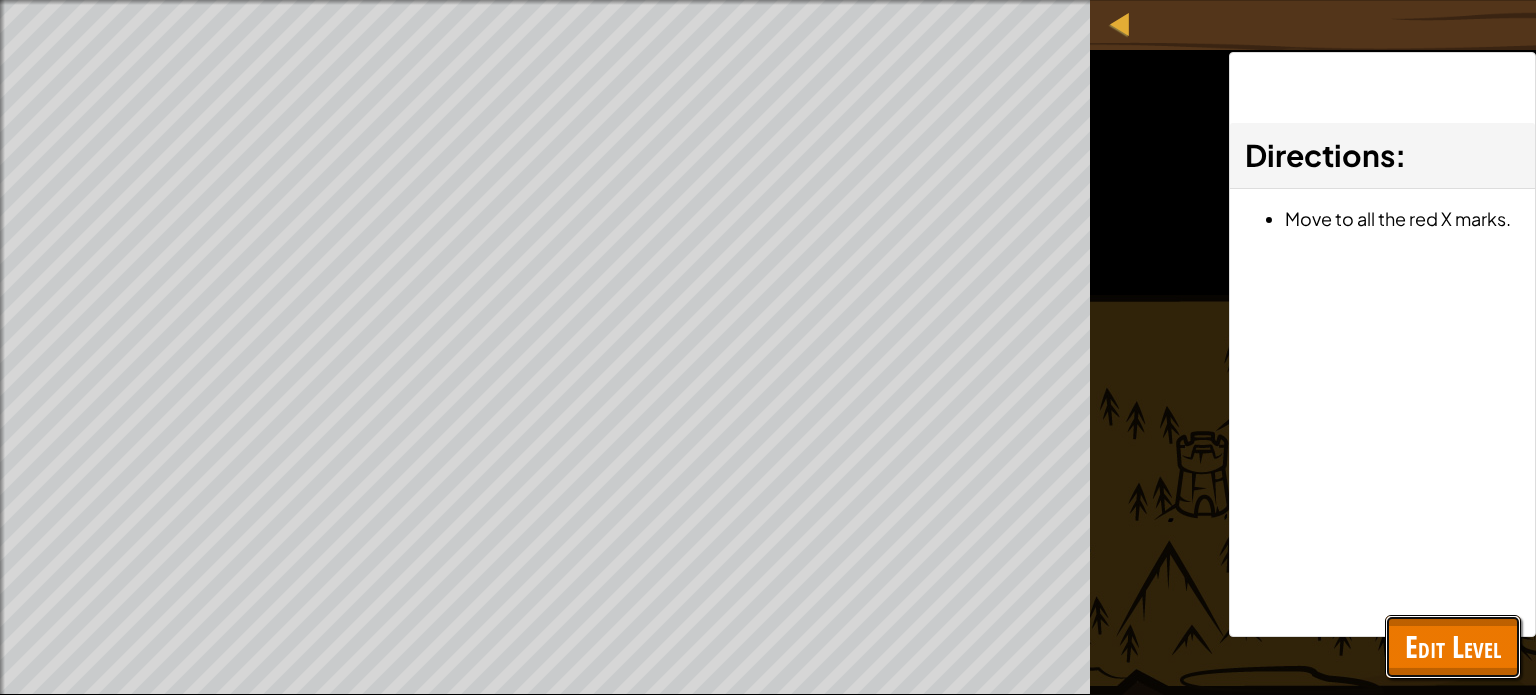 drag, startPoint x: 1445, startPoint y: 671, endPoint x: 1449, endPoint y: 658, distance: 13.601471 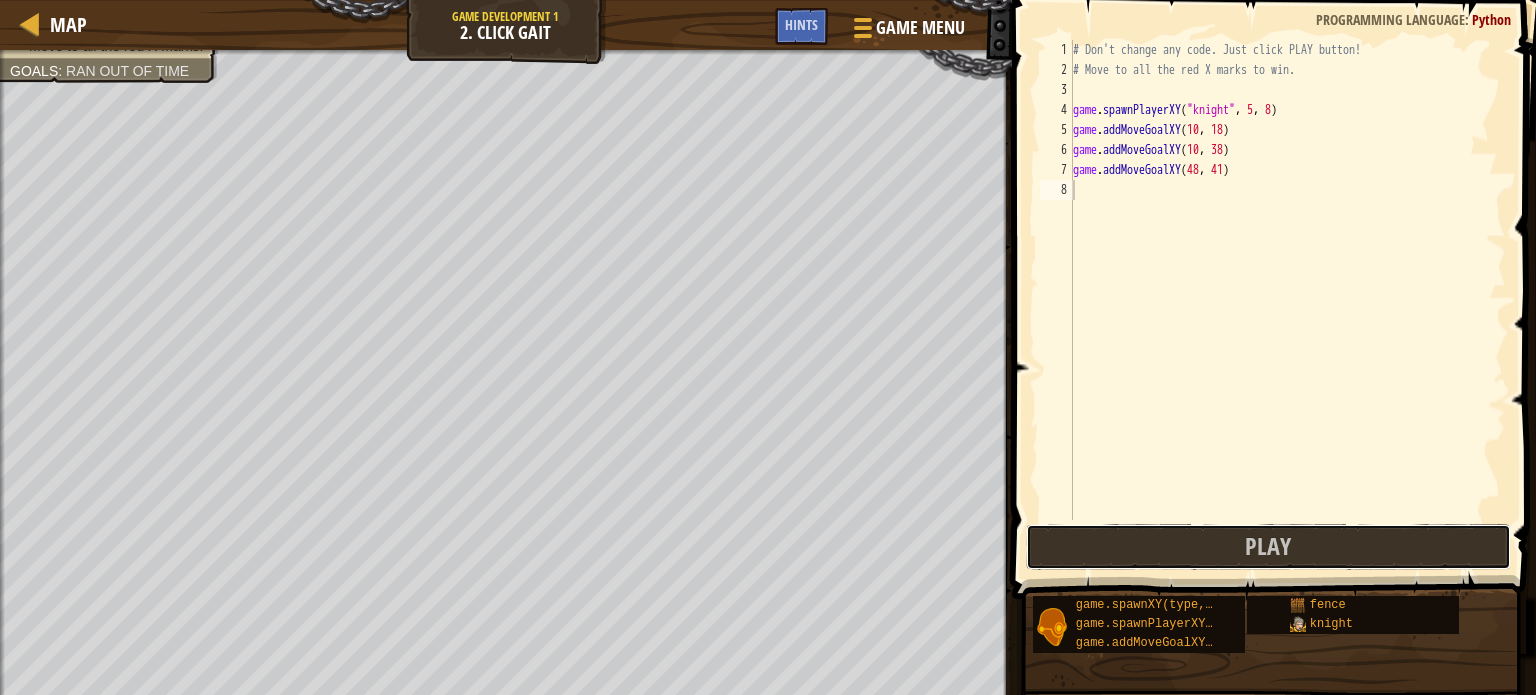 click on "Play" at bounding box center (1268, 547) 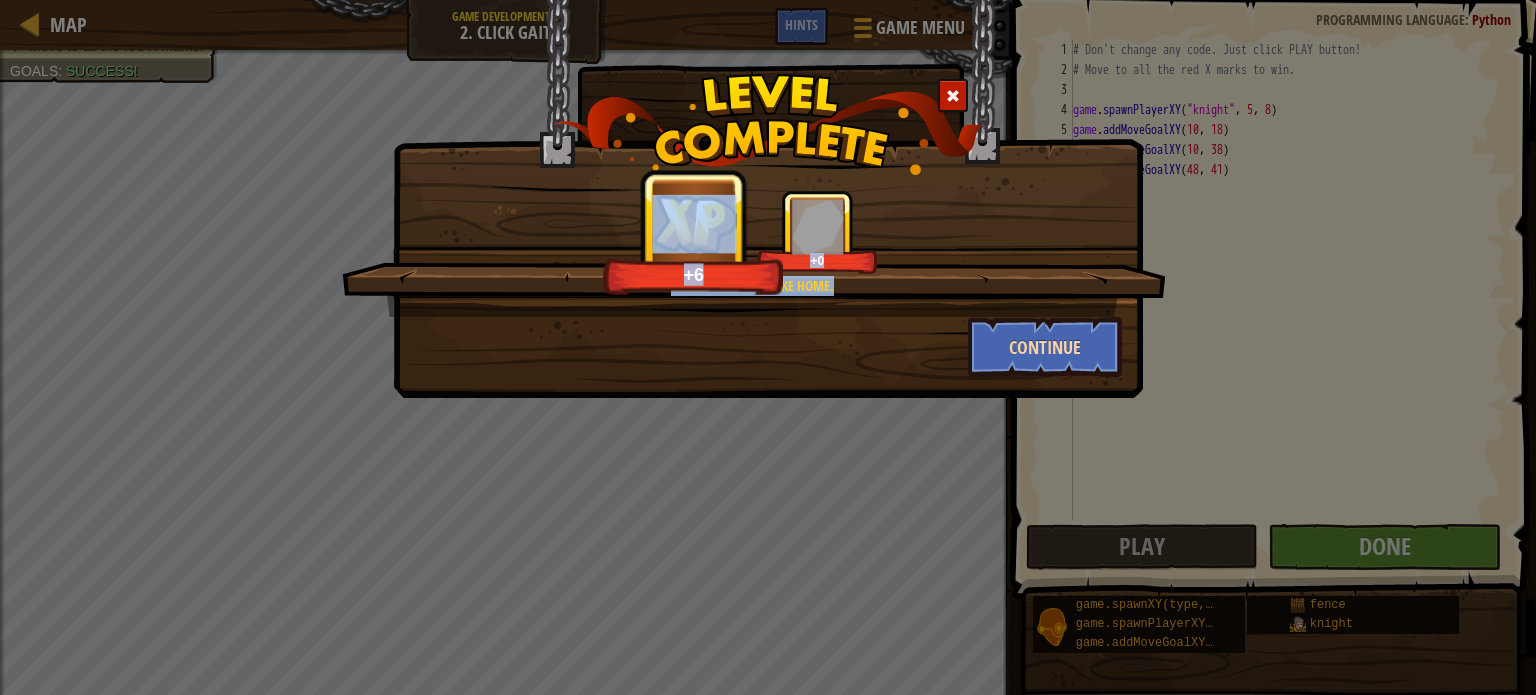 drag, startPoint x: 1009, startPoint y: 307, endPoint x: 1019, endPoint y: 340, distance: 34.48188 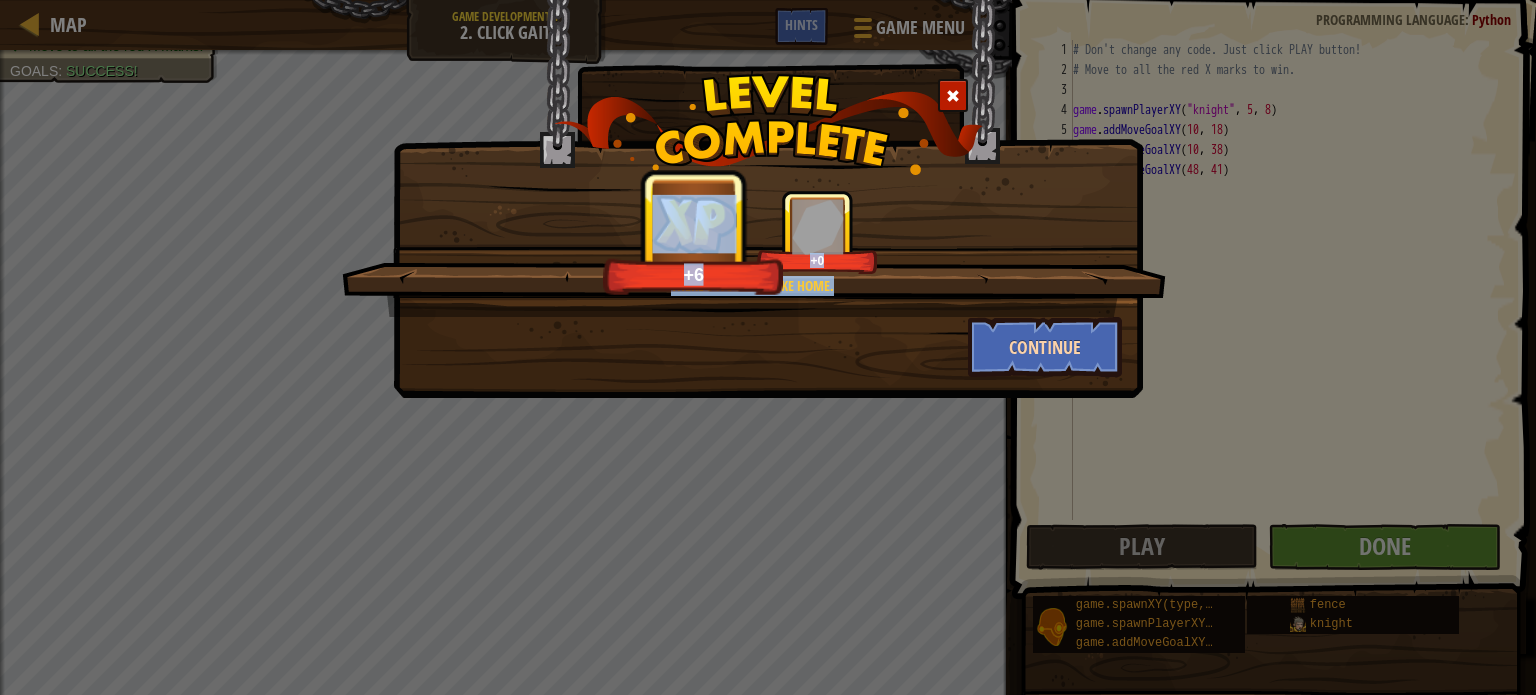 click on "There's no place like home. +6 +0 Continue" at bounding box center [768, 283] 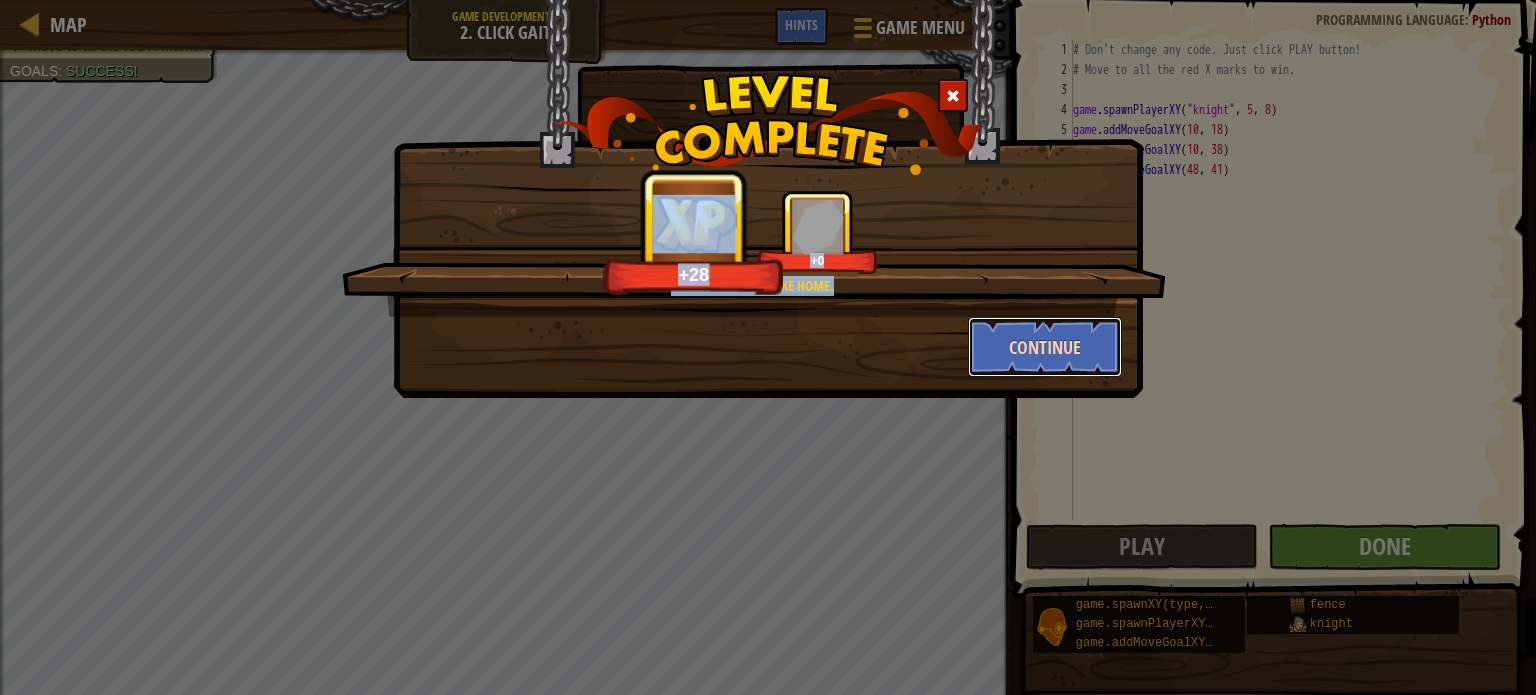 click on "Continue" at bounding box center (1045, 347) 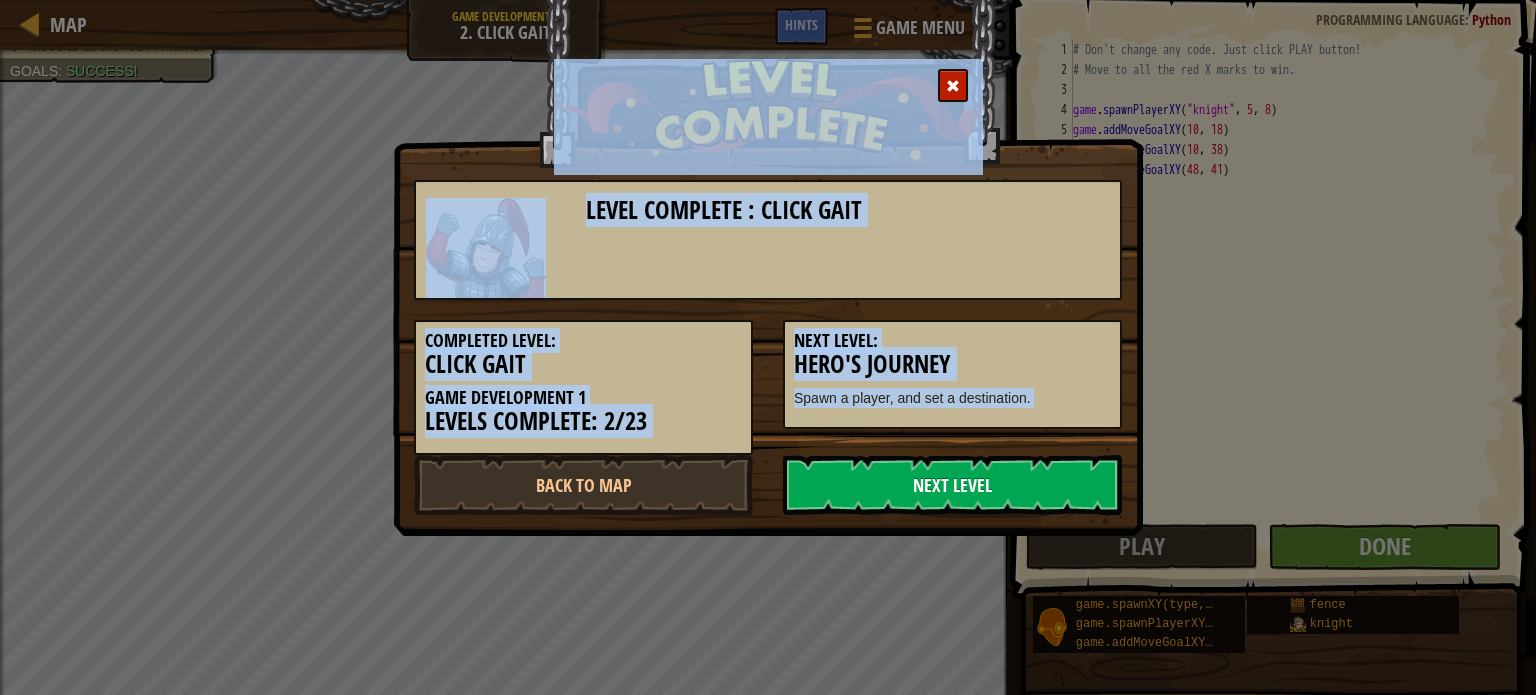 click on "Next Level" at bounding box center [952, 485] 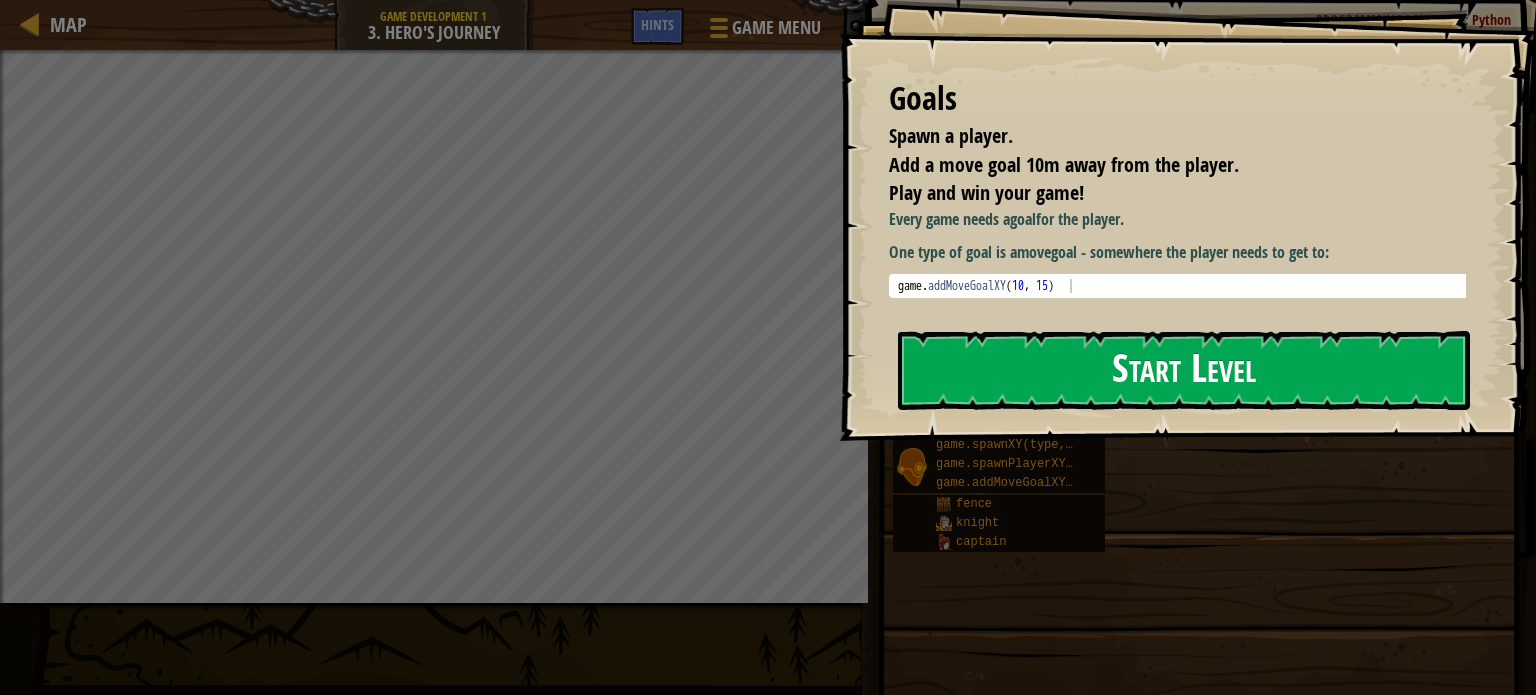 click on "Start Level" at bounding box center [1184, 370] 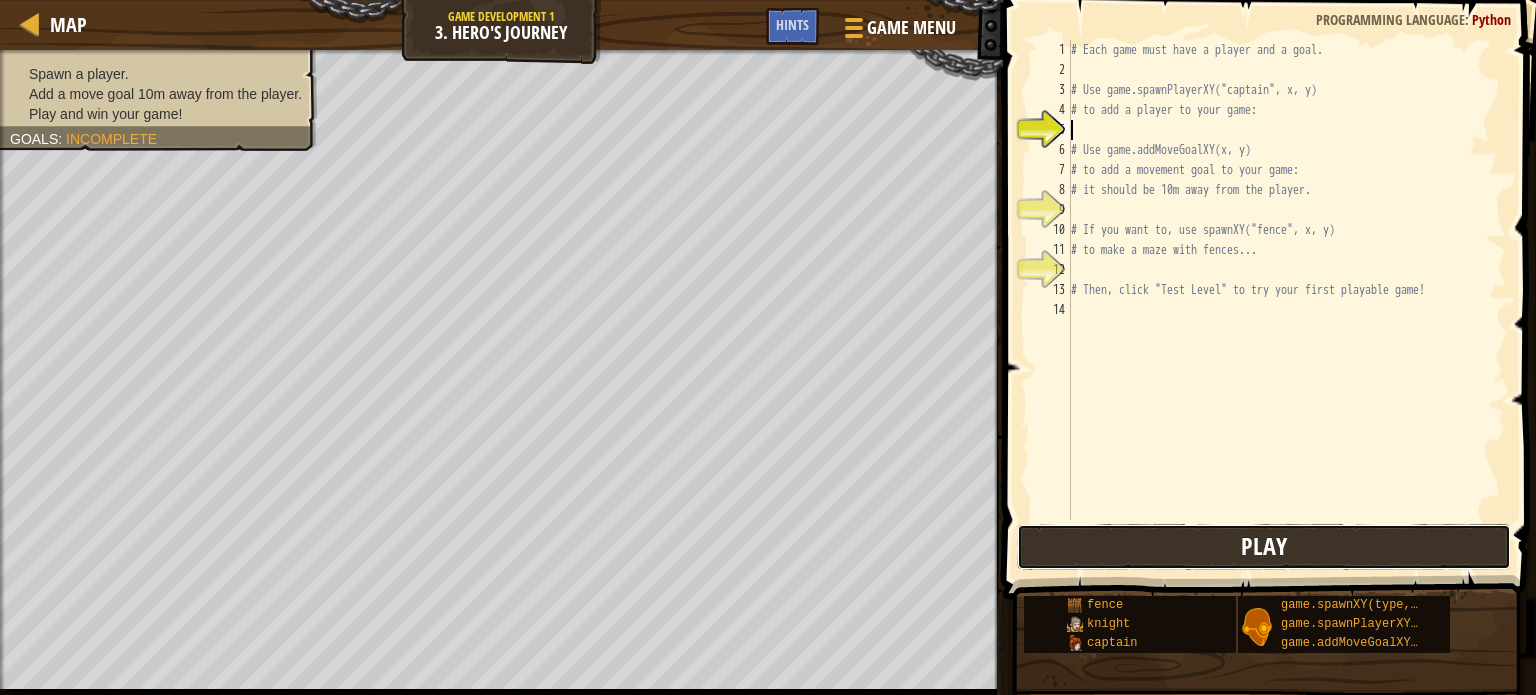click on "Play" at bounding box center (1264, 547) 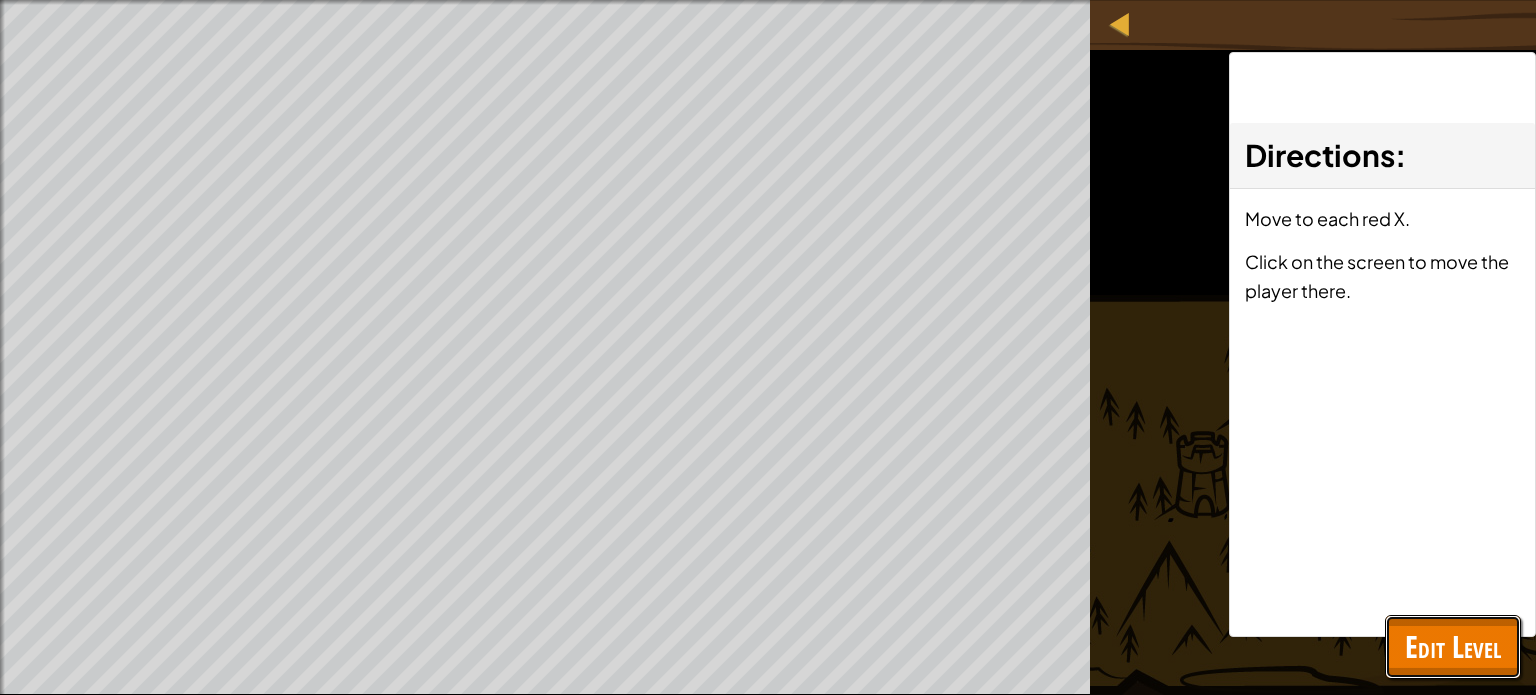 click on "Edit Level" at bounding box center [1453, 646] 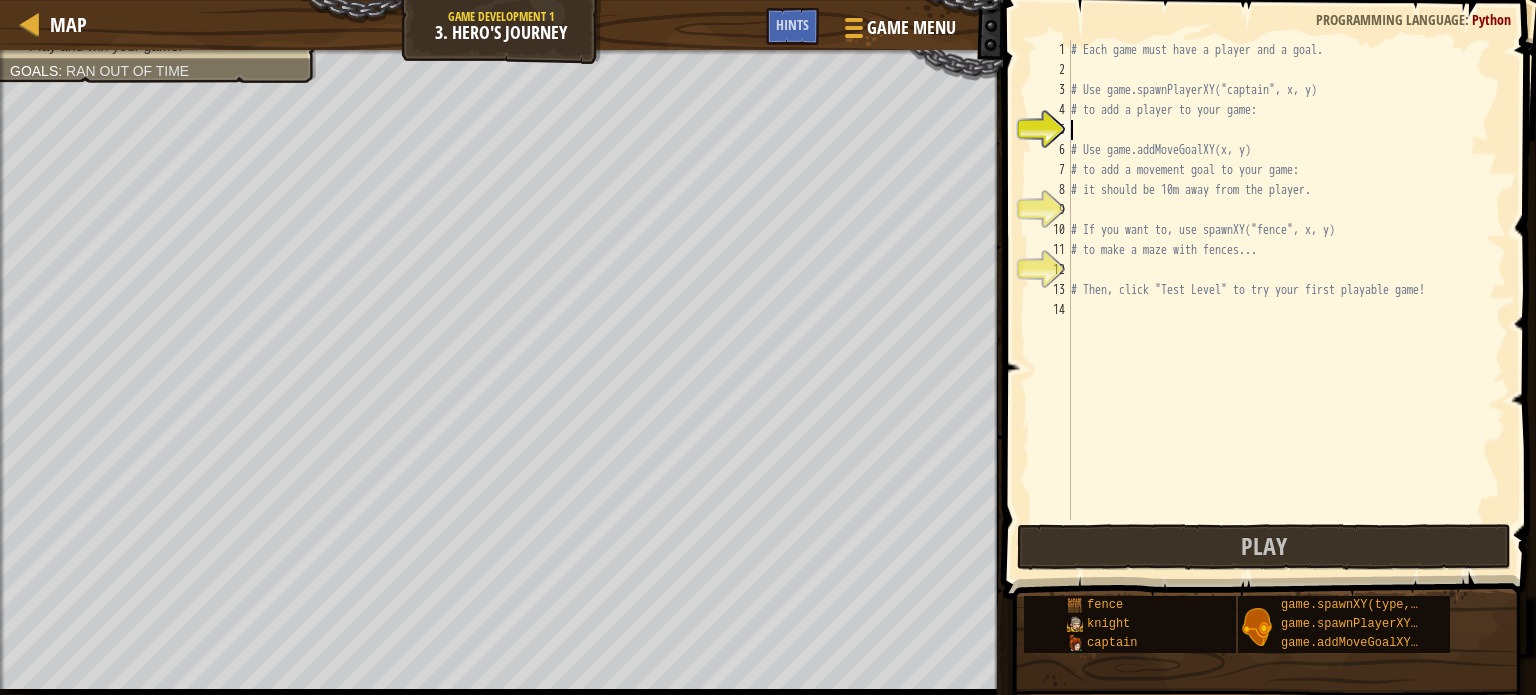 click on "# Each game must have a player and a goal. # Use game.spawnPlayerXY("captain", x, y) # to add a player to your game: # Use game.addMoveGoalXY(x, y) # to add a movement goal to your game: # it should be 10m away from the player. # If you want to, use spawnXY("fence", x, y) # to make a maze with fences... # Then, click "Test Level" to try your first playable game!" at bounding box center [1286, 300] 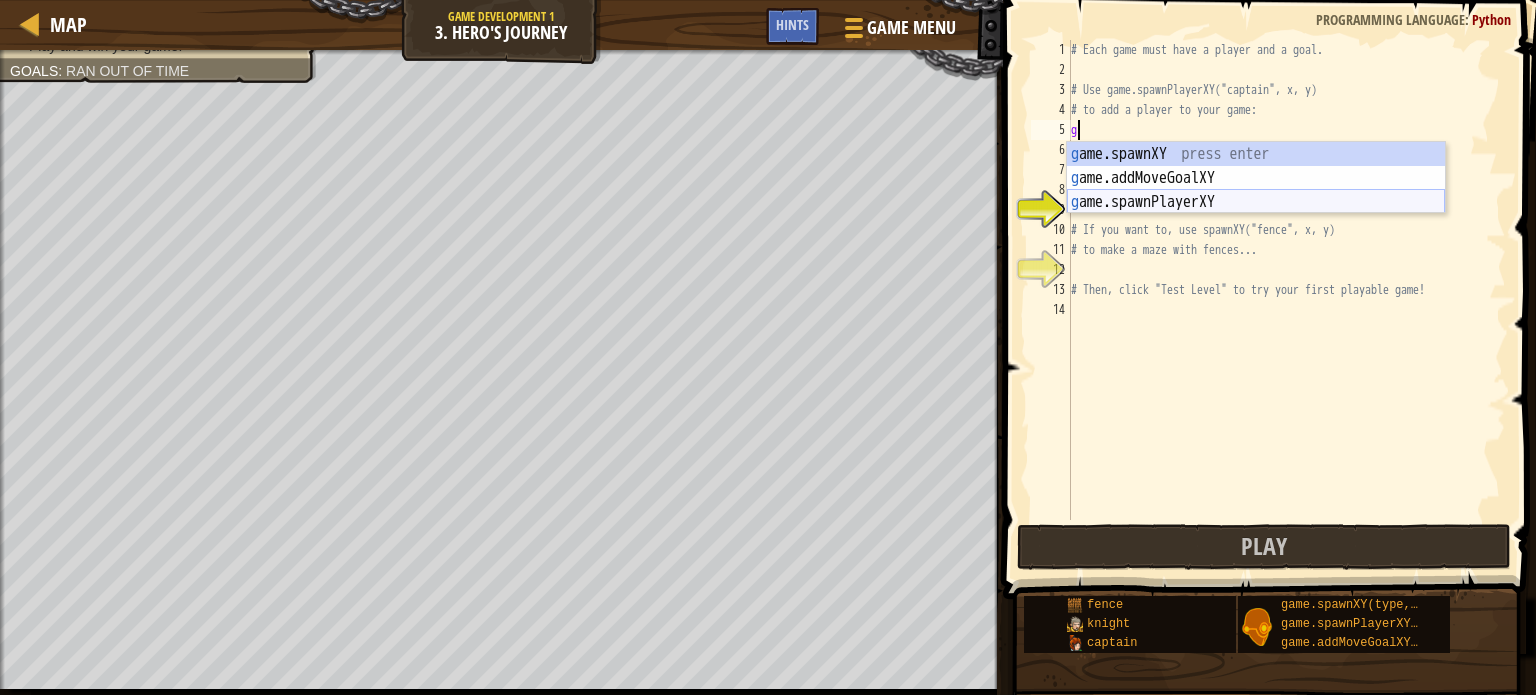 click on "g ame.spawnXY press enter g ame.addMoveGoalXY press enter g ame.spawnPlayerXY press enter" at bounding box center (1256, 202) 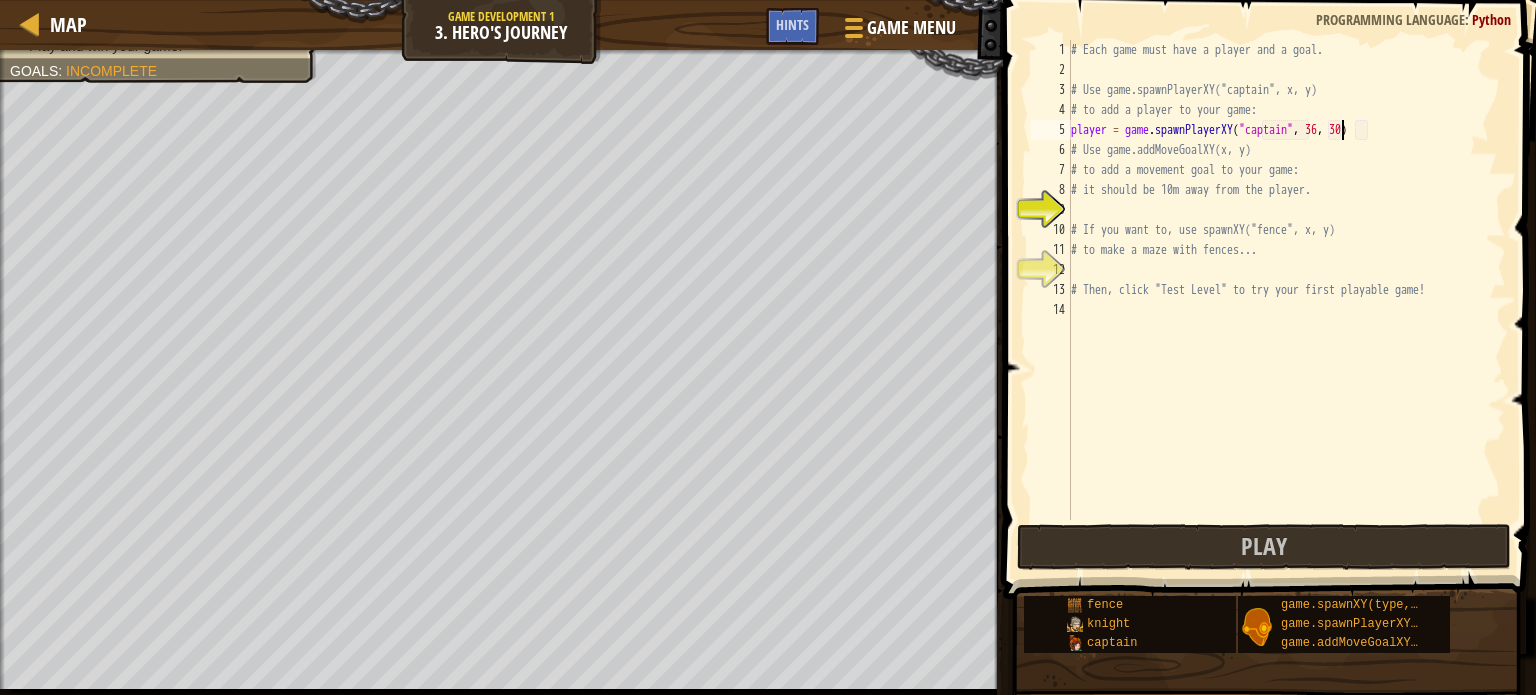 click on "# Each game must have a player and a goal. # Use game.spawnPlayerXY("captain", x, y) # to add a player to your game: player   =   game . spawnPlayerXY ( "captain" ,   36 ,   30 ) # Use game.addMoveGoalXY(x, y) # to add a movement goal to your game: # it should be 10m away from the player. # If you want to, use spawnXY("fence", x, y) # to make a maze with fences... # Then, click "Test Level" to try your first playable game!" at bounding box center (1286, 300) 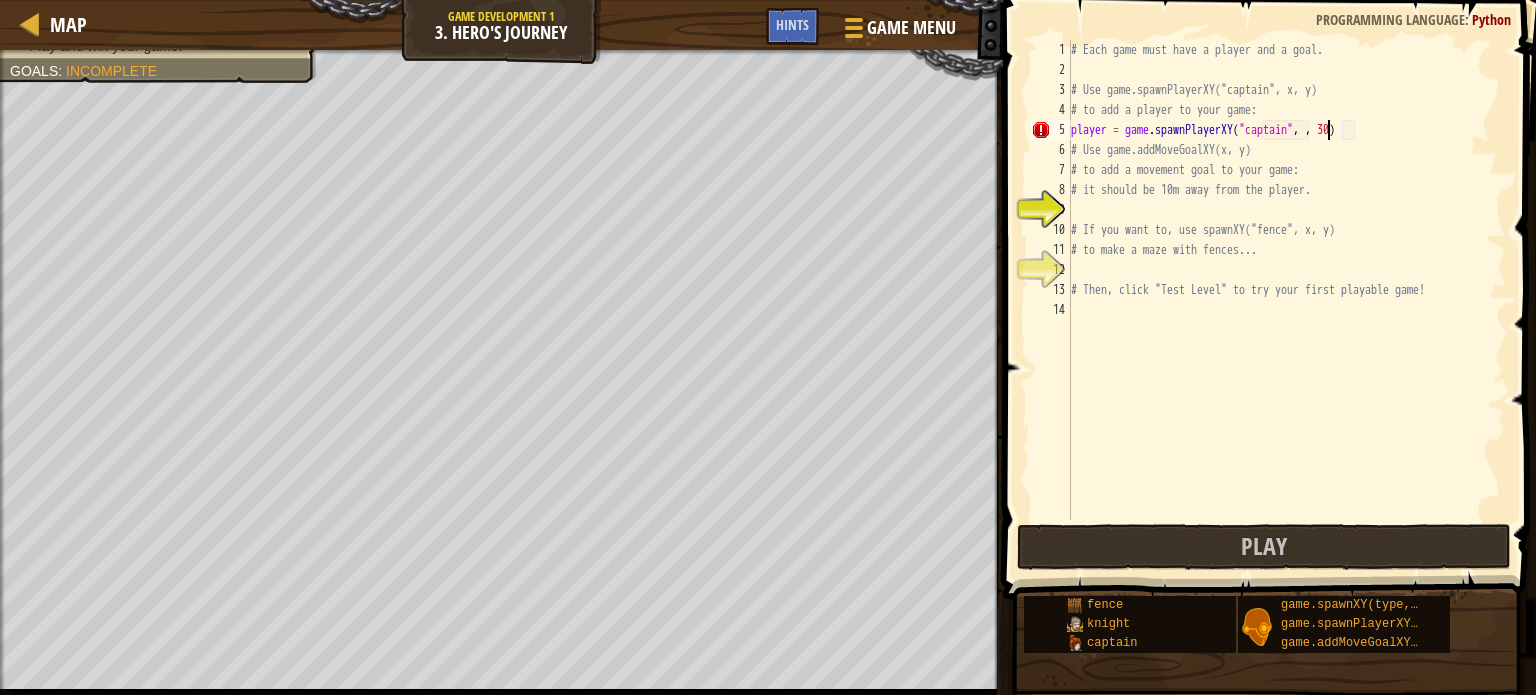 scroll, scrollTop: 9, scrollLeft: 21, axis: both 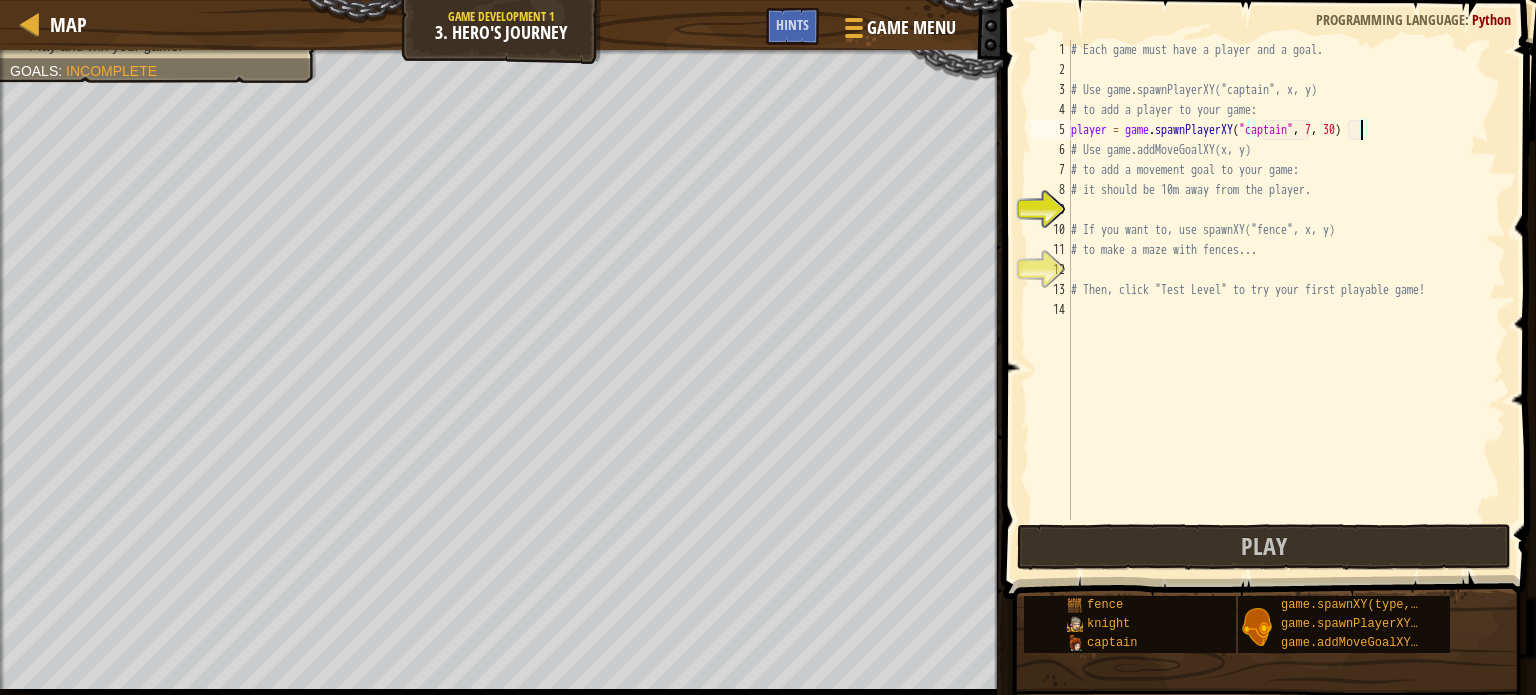click on "# Each game must have a player and a goal. # Use game.spawnPlayerXY("[FIRST]", [NUMBER], [NUMBER]) # to add a player to your game: player   =   game . spawnPlayerXY ( "[FIRST]" ,   [NUMBER] ,   [NUMBER] ) # Use game.addMoveGoalXY([NUMBER], [NUMBER]) # to add a movement goal to your game: # it should be [NUMBER]m away from the player. # If you want to, use spawnXY("fence", [NUMBER], [NUMBER]) # to make a maze with fences... # Then, click "Test Level" to try your first playable game!" at bounding box center (1286, 300) 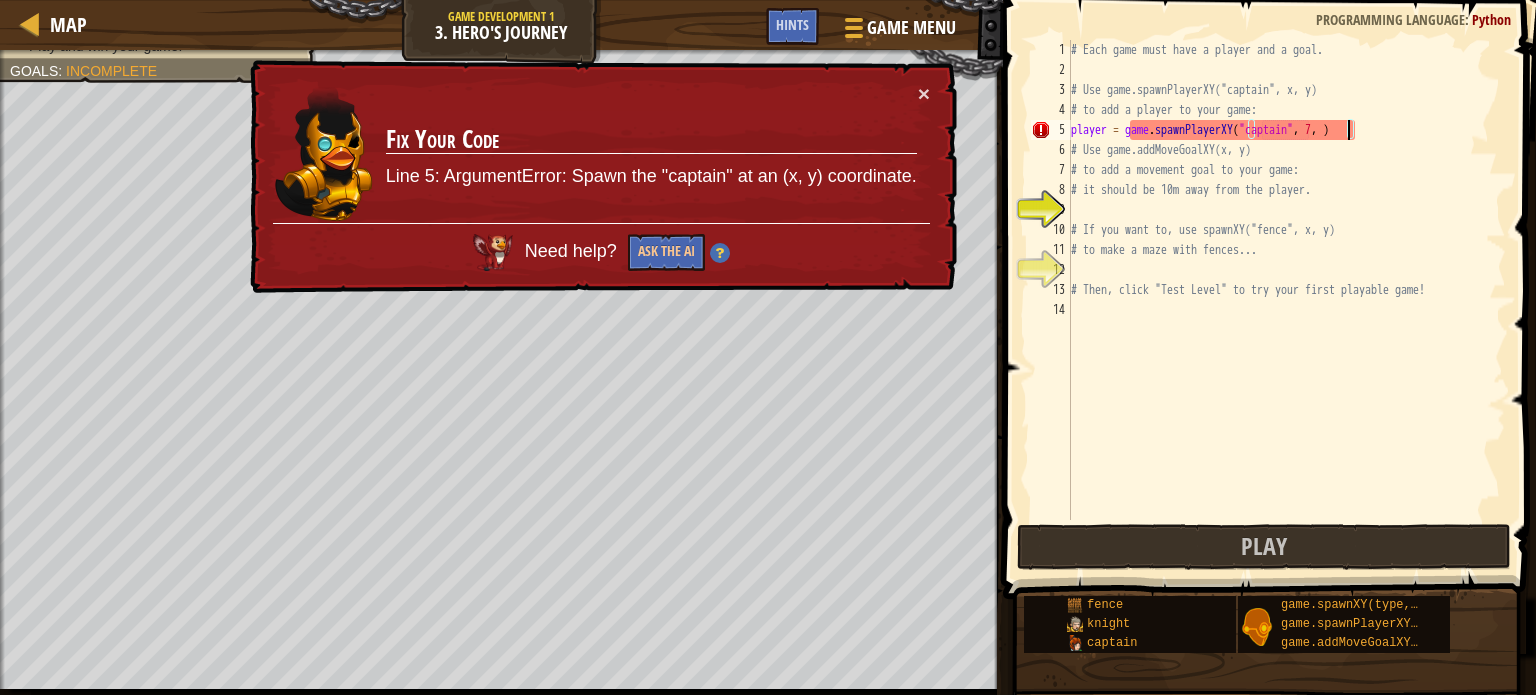 scroll, scrollTop: 9, scrollLeft: 23, axis: both 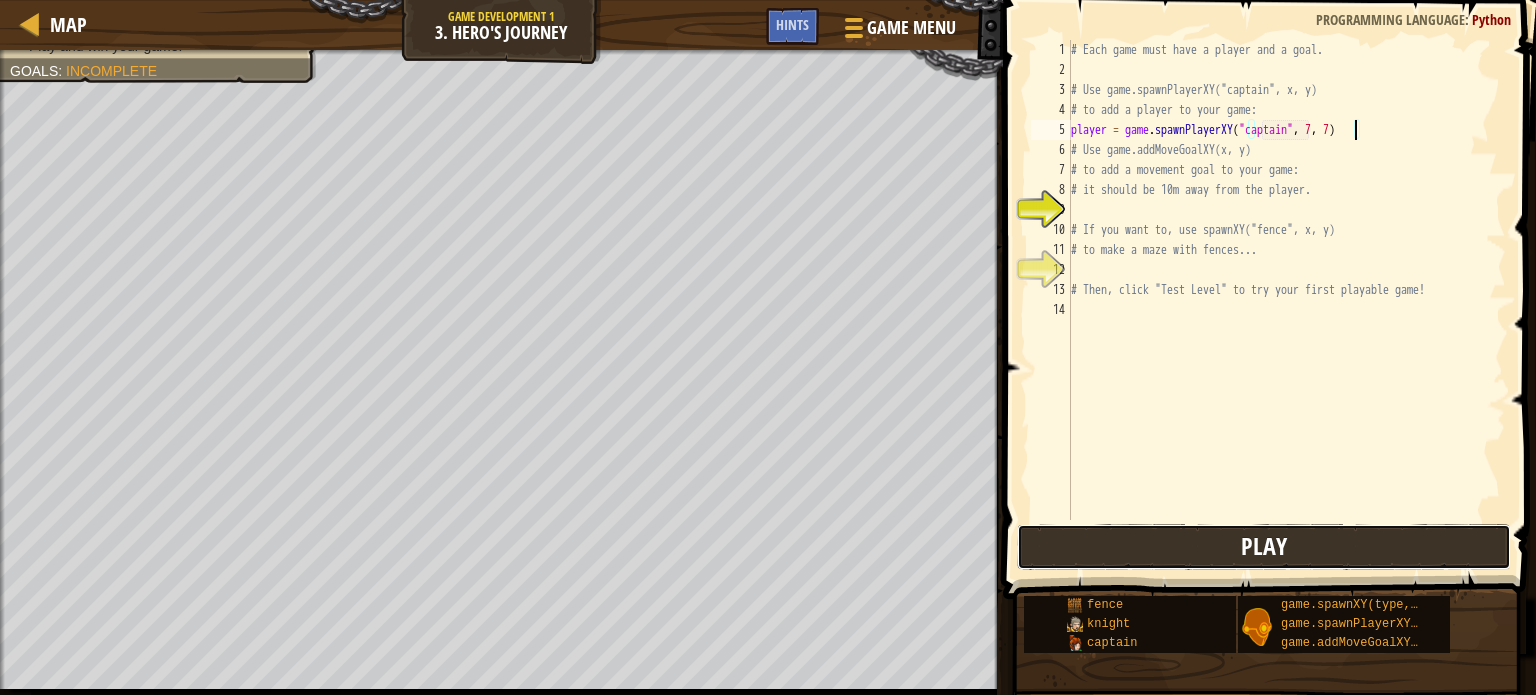 click on "Play" at bounding box center (1264, 547) 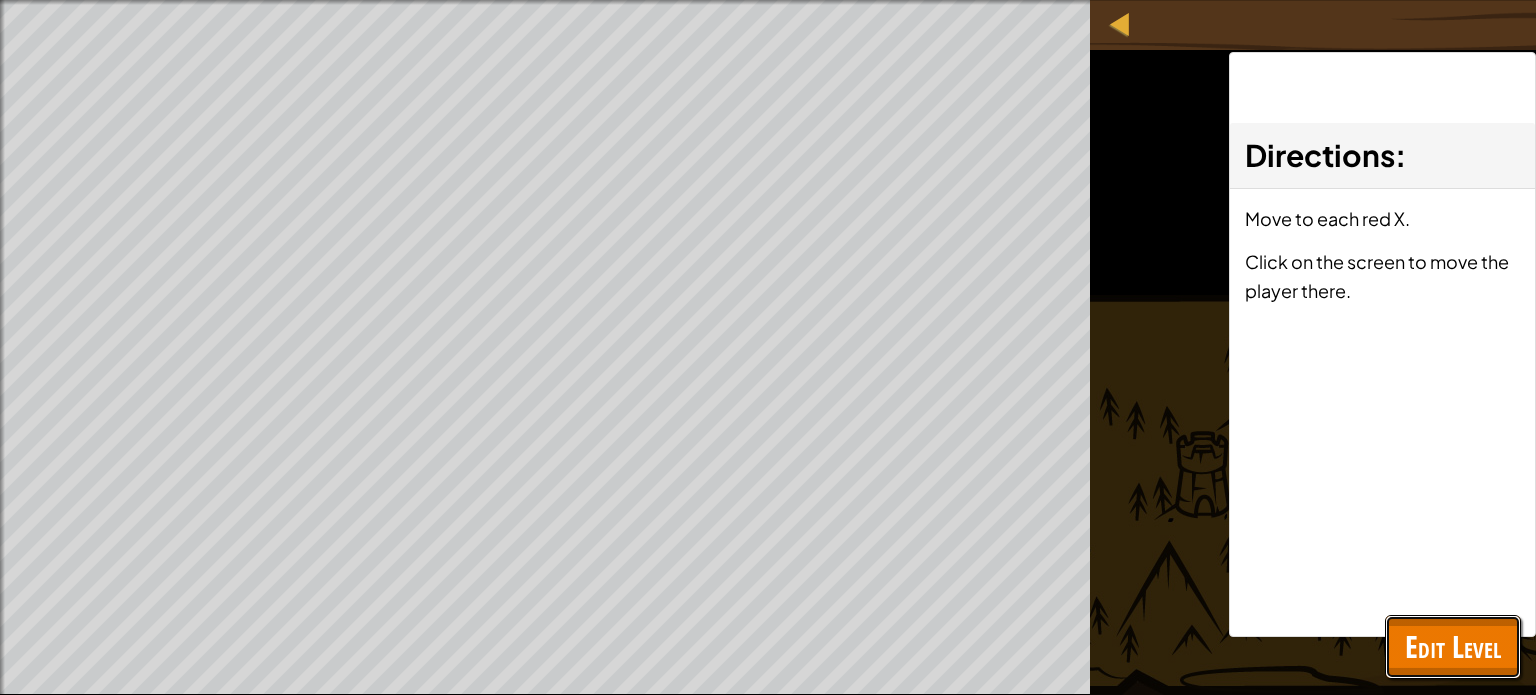 click on "Edit Level" at bounding box center (1453, 646) 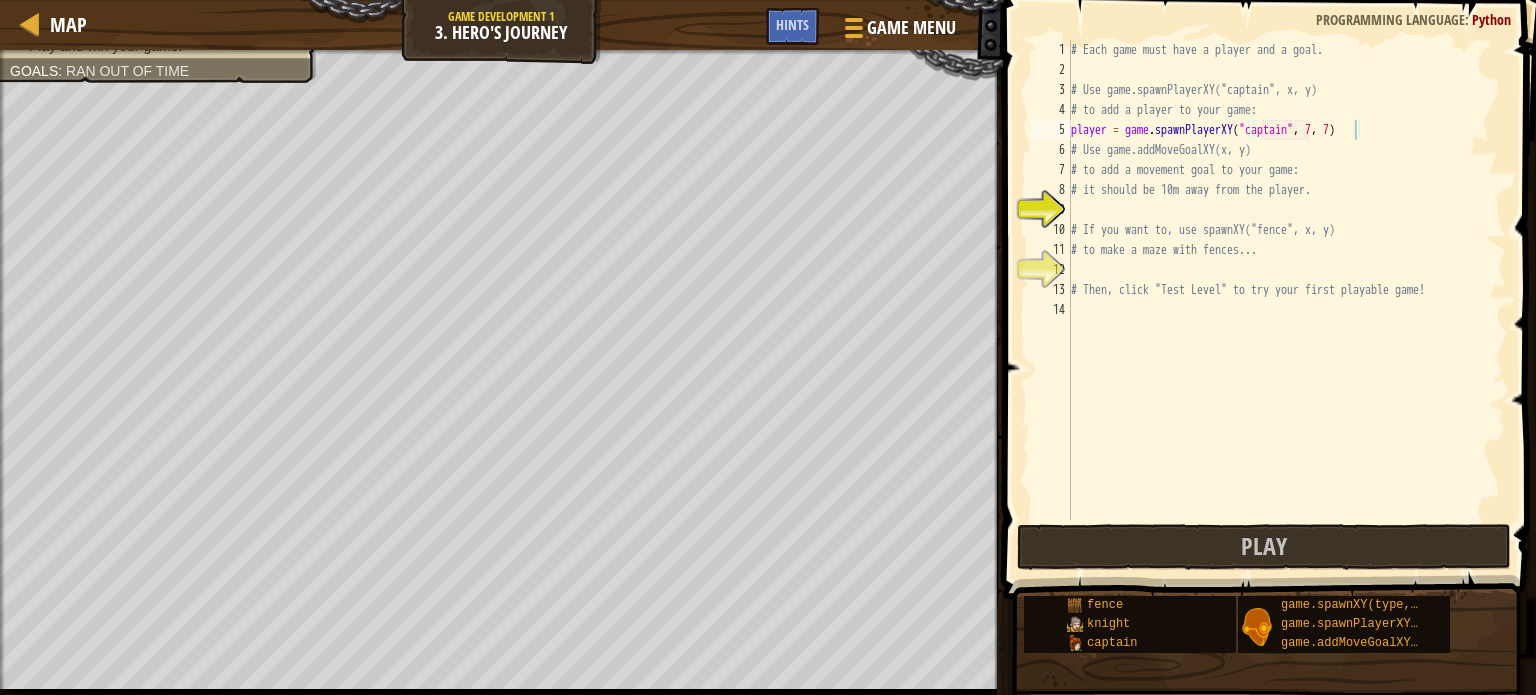 type on "# If you want to, use spawnXY("fence", x, y)" 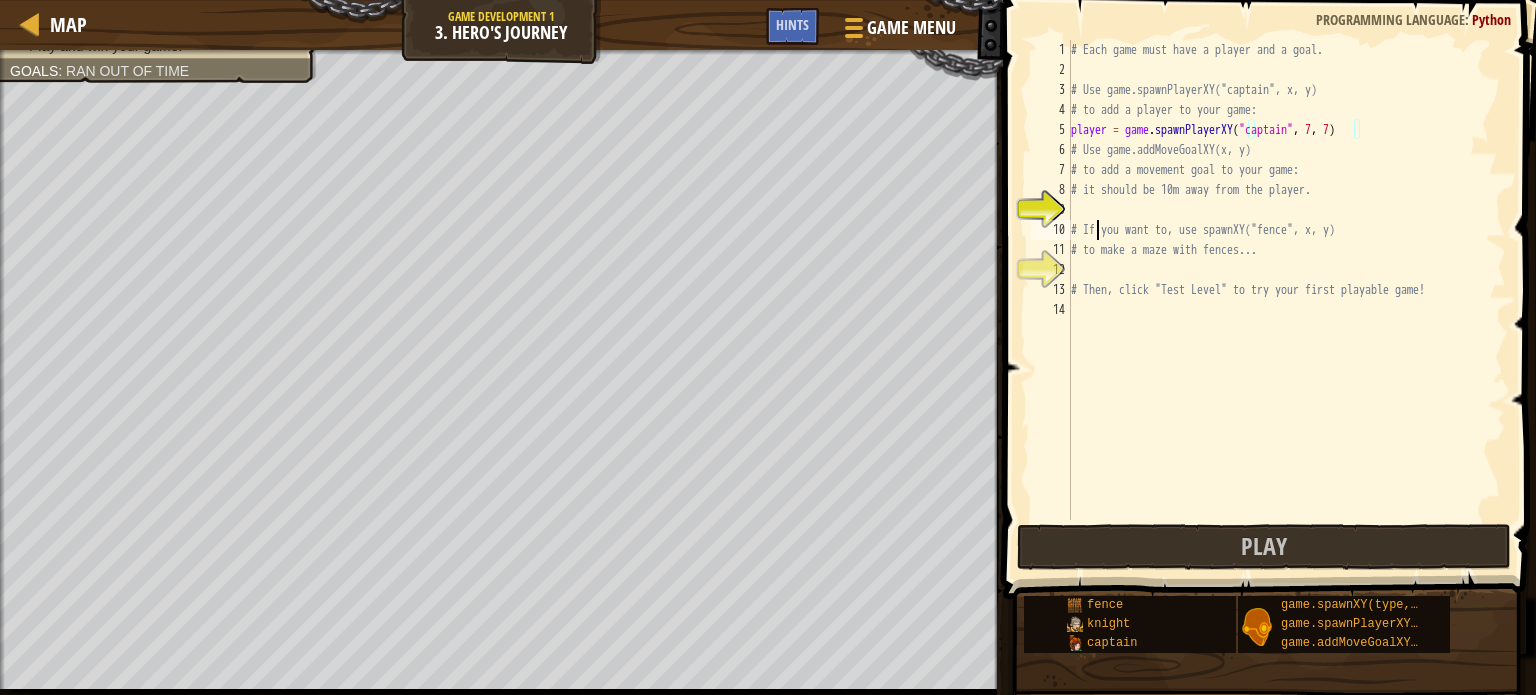 click on "# Each game must have a player and a goal. # Use game.spawnPlayerXY("[FIRST]", [NUMBER], [NUMBER]) # to add a player to your game: player   =   game . spawnPlayerXY ( "[FIRST]" ,   [NUMBER] ,   [NUMBER] ) # Use game.addMoveGoalXY([NUMBER], [NUMBER]) # to add a movement goal to your game: # it should be [NUMBER]m away from the player. # If you want to, use spawnXY("fence", [NUMBER], [NUMBER]) # to make a maze with fences... # Then, click "Test Level" to try your first playable game!" at bounding box center (1286, 300) 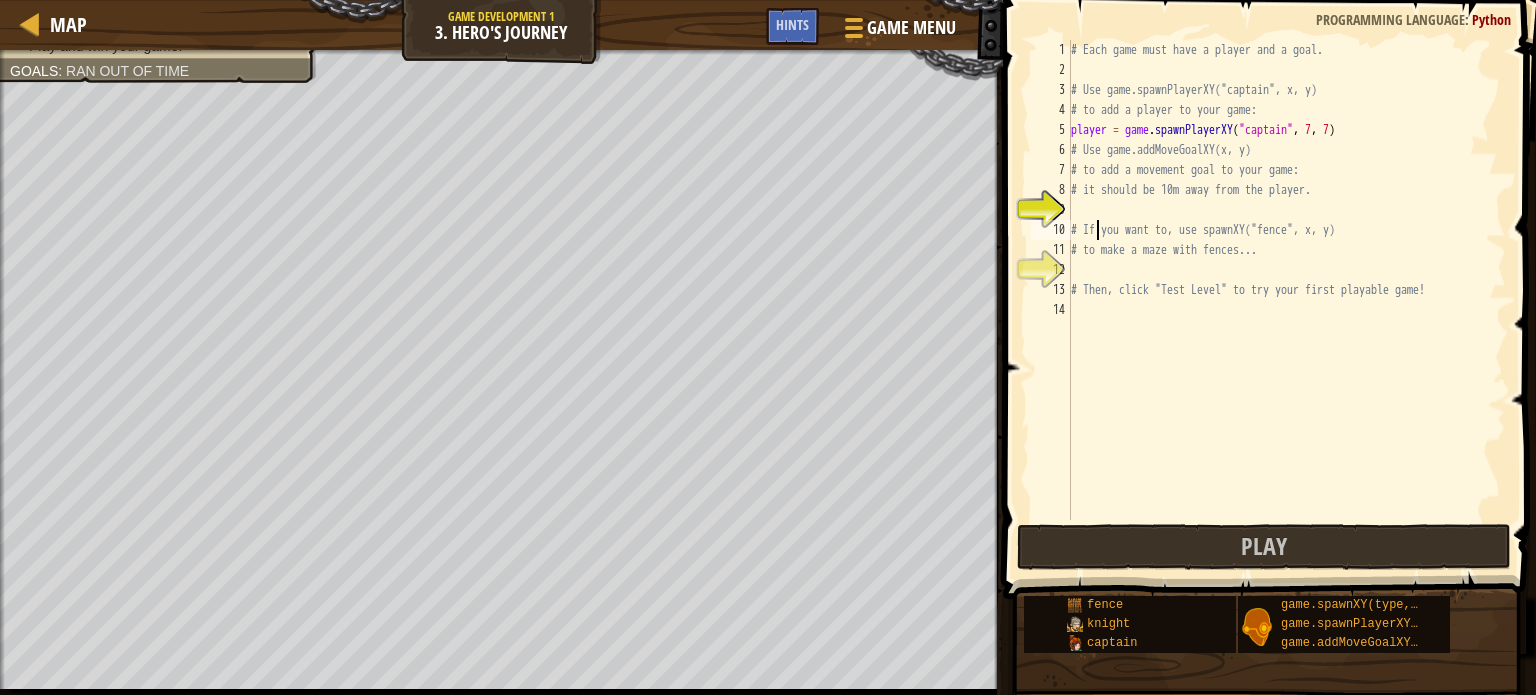 click on "# Each game must have a player and a goal. # Use game.spawnPlayerXY("[FIRST]", [NUMBER], [NUMBER]) # to add a player to your game: player   =   game . spawnPlayerXY ( "[FIRST]" ,   [NUMBER] ,   [NUMBER] ) # Use game.addMoveGoalXY([NUMBER], [NUMBER]) # to add a movement goal to your game: # it should be [NUMBER]m away from the player. # If you want to, use spawnXY("fence", [NUMBER], [NUMBER]) # to make a maze with fences... # Then, click "Test Level" to try your first playable game!" at bounding box center [1286, 300] 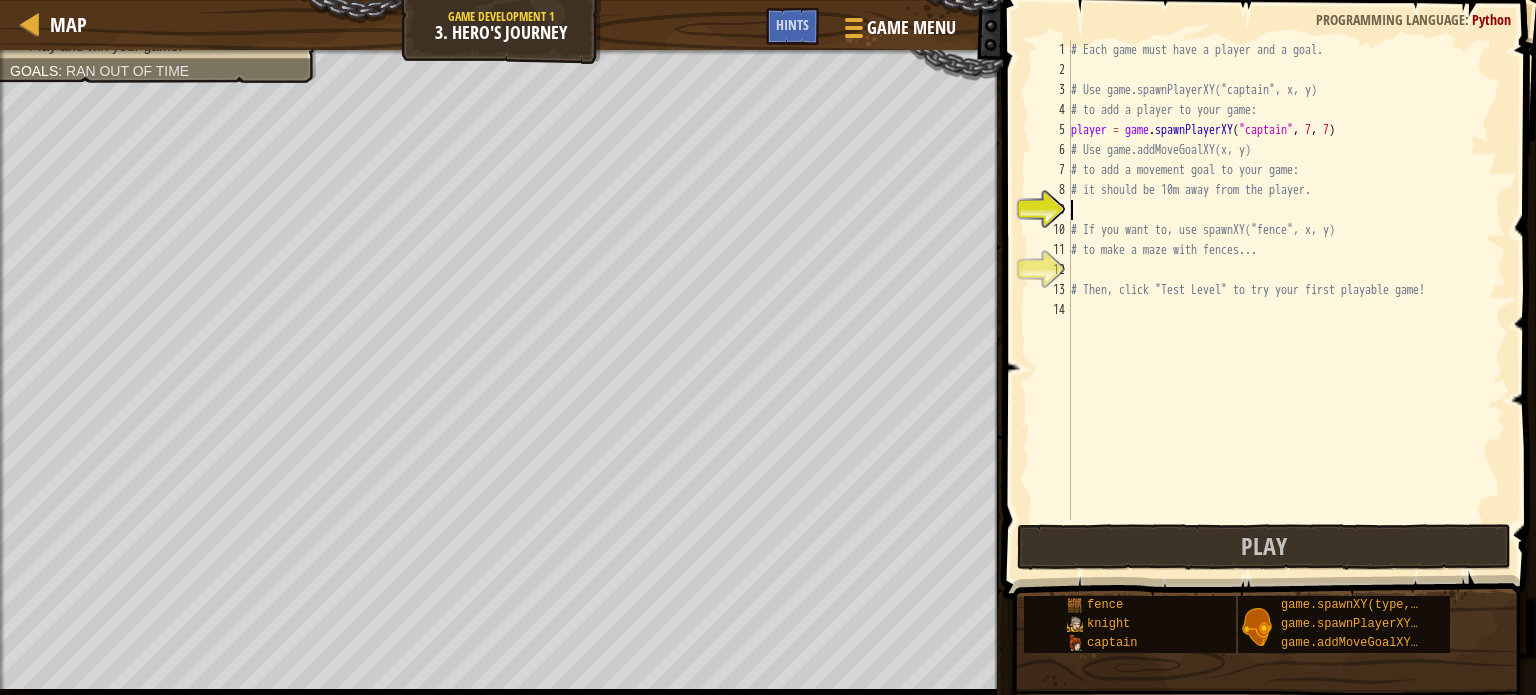 scroll, scrollTop: 9, scrollLeft: 0, axis: vertical 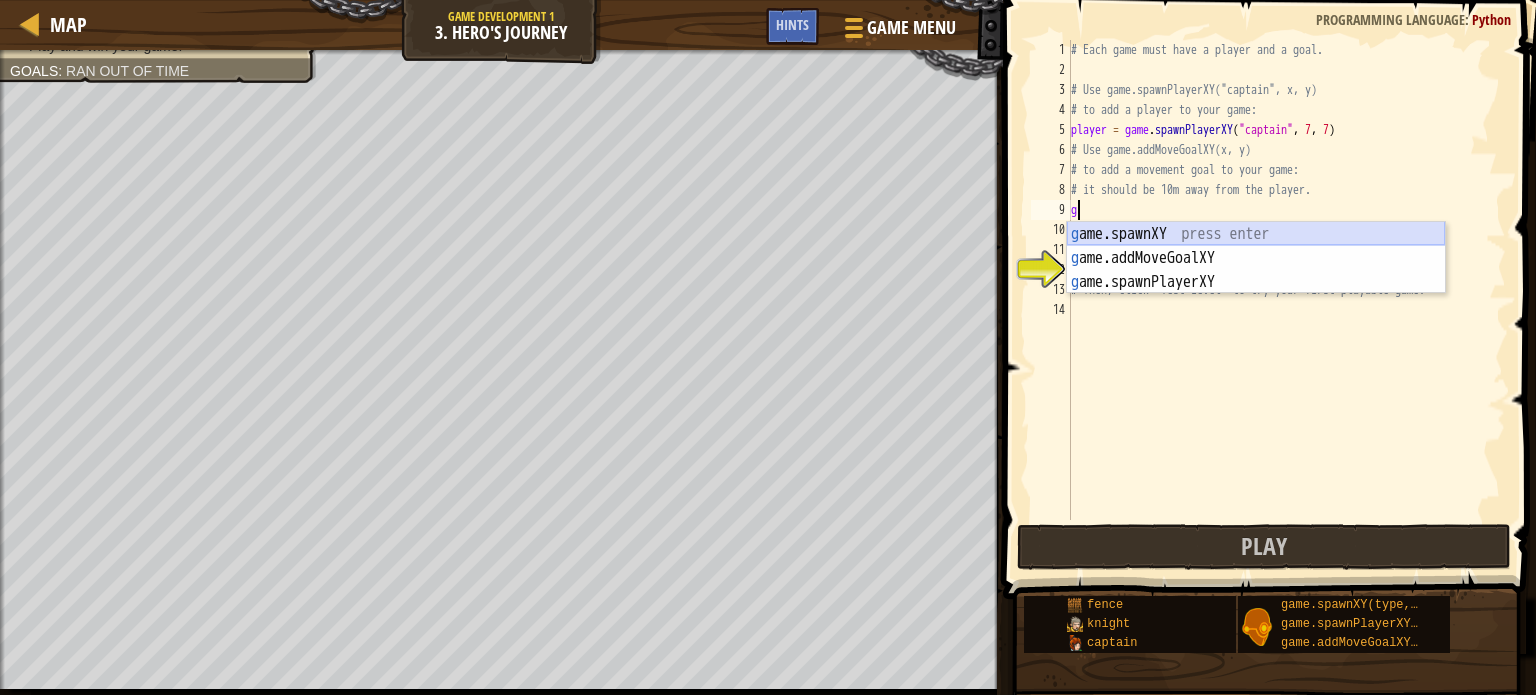 click on "g ame.spawnXY press enter g ame.addMoveGoalXY press enter g ame.spawnPlayerXY press enter" at bounding box center (1256, 282) 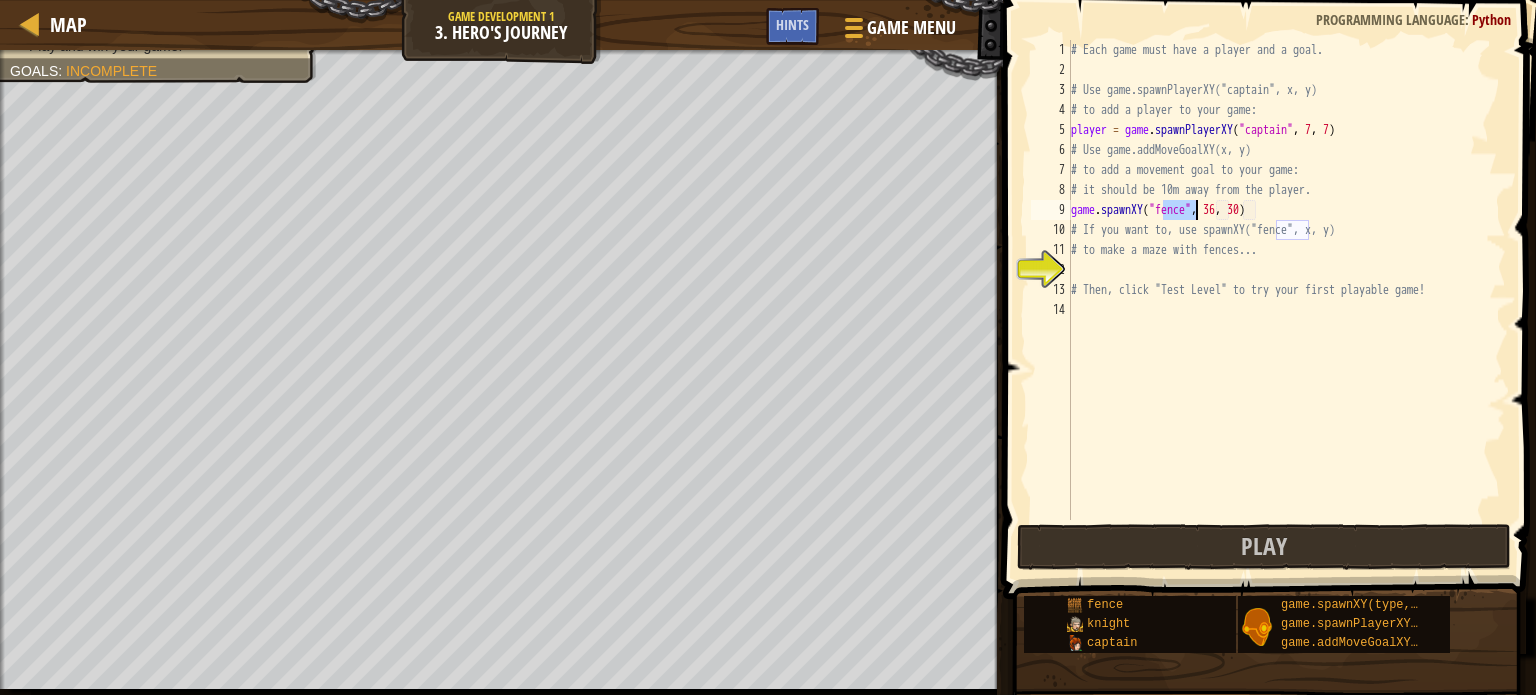 click on "# Each game must have a player and a goal. # Use game.spawnPlayerXY("captain", x, y) # to add a player to your game: player   =   game . spawnPlayerXY ( "captain" ,   7 ,   7 ) # Use game.addMoveGoalXY(x, y) # to add a movement goal to your game: # it should be 10m away from the player. game . spawnXY ( "fence" ,   36 ,   30 ) # If you want to, use spawnXY("fence", x, y) # to make a maze with fences... # Then, click "Test Level" to try your first playable game!" at bounding box center [1286, 300] 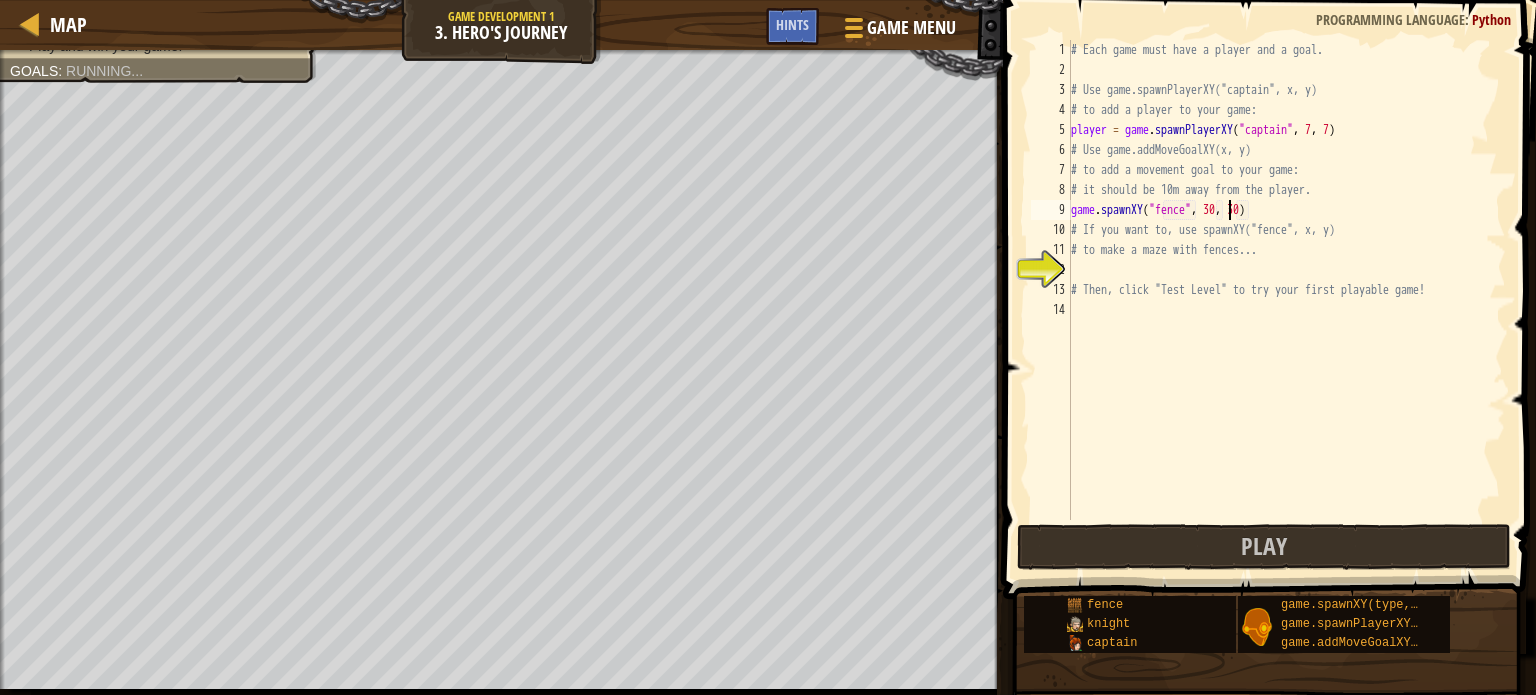 scroll, scrollTop: 9, scrollLeft: 12, axis: both 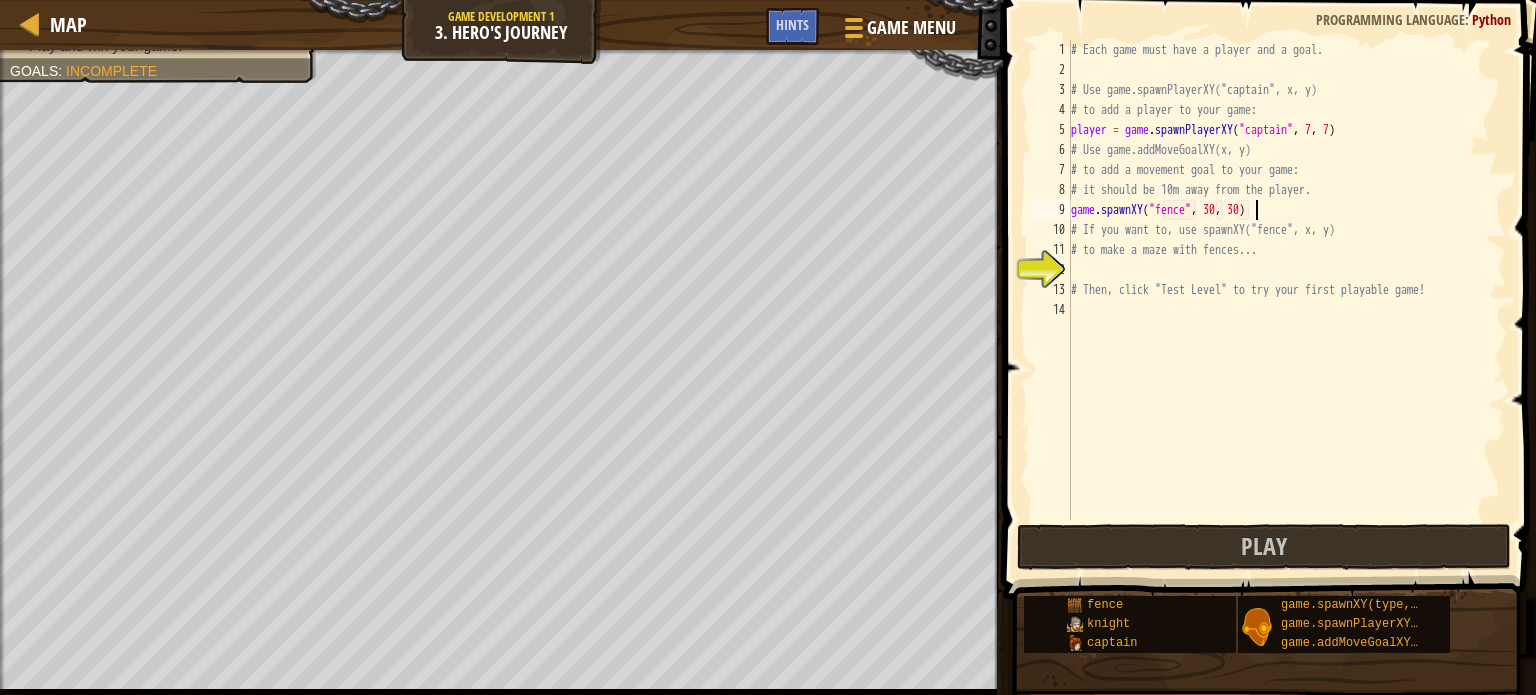 click on "player = game.spawnPlayerXY("captain", 7, 7) game.spawnXY("fence", 30, 30) # If you want to, use spawnXY("fence", x, y) # to make a maze with fences... # Then, click "Test Level" to try your first playable game!" at bounding box center [1286, 300] 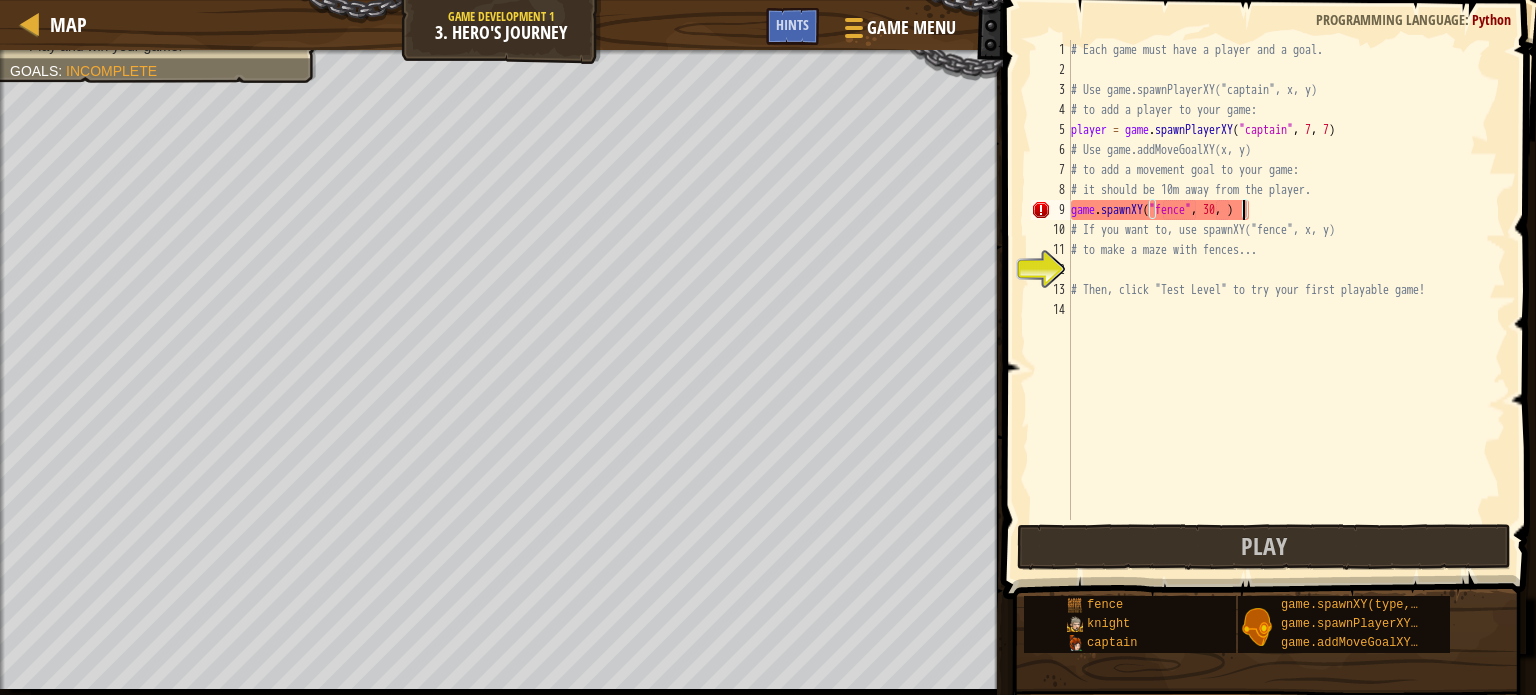 scroll, scrollTop: 9, scrollLeft: 14, axis: both 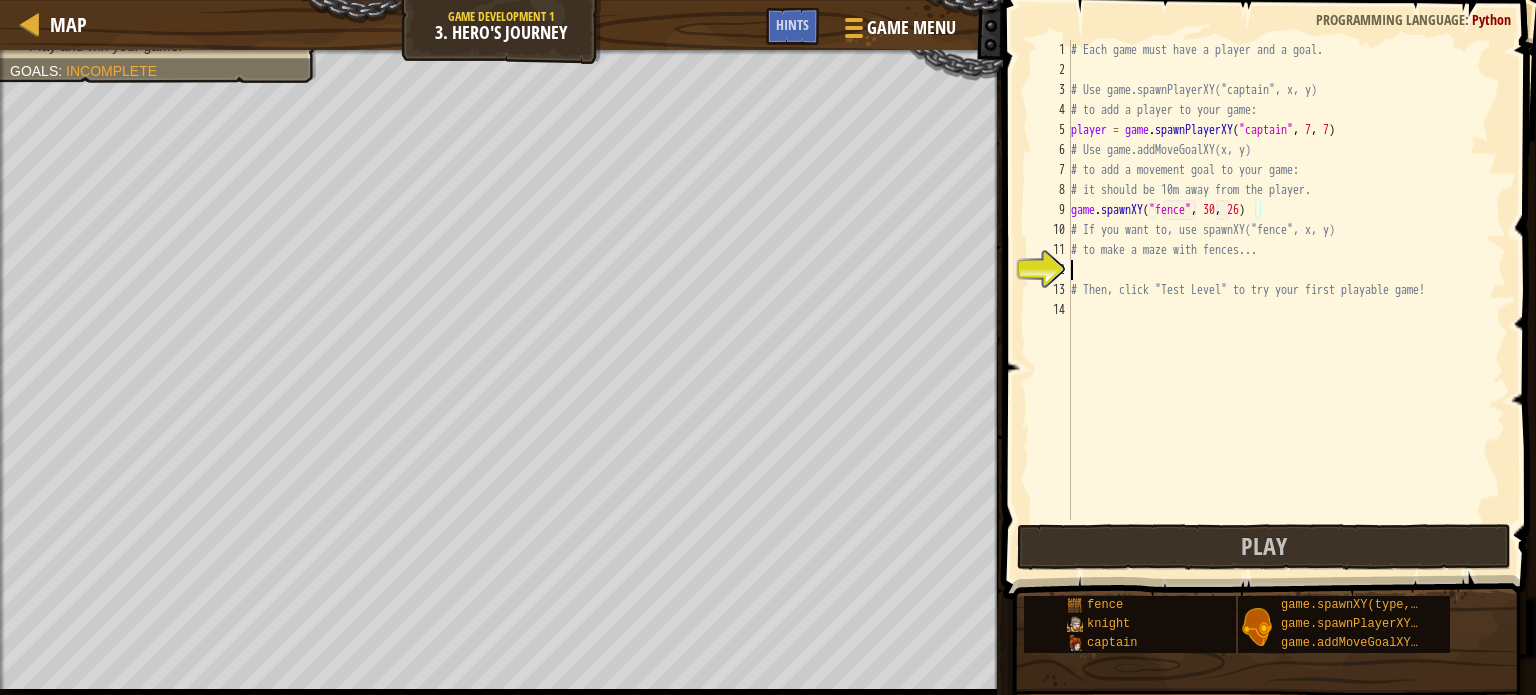 drag, startPoint x: 1103, startPoint y: 277, endPoint x: 1110, endPoint y: 285, distance: 10.630146 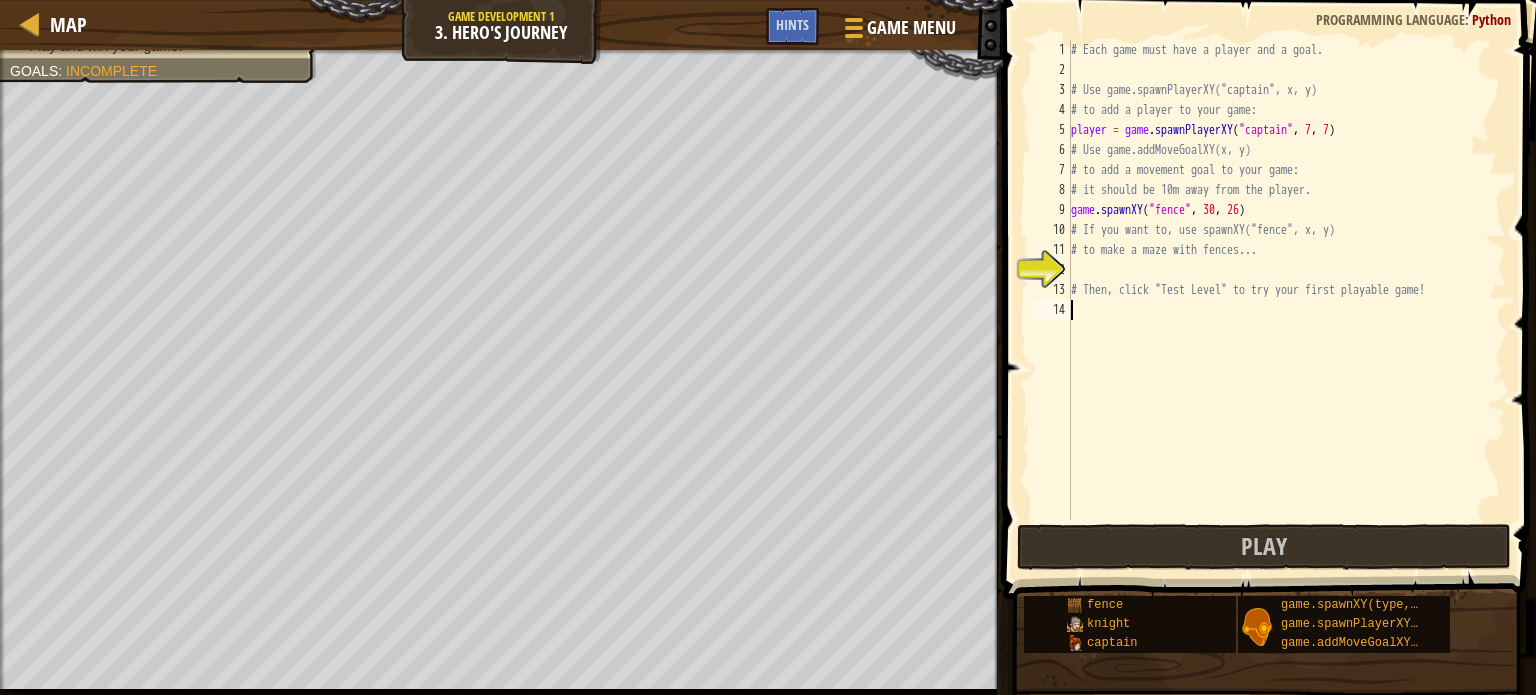 drag, startPoint x: 1136, startPoint y: 368, endPoint x: 1141, endPoint y: 339, distance: 29.427877 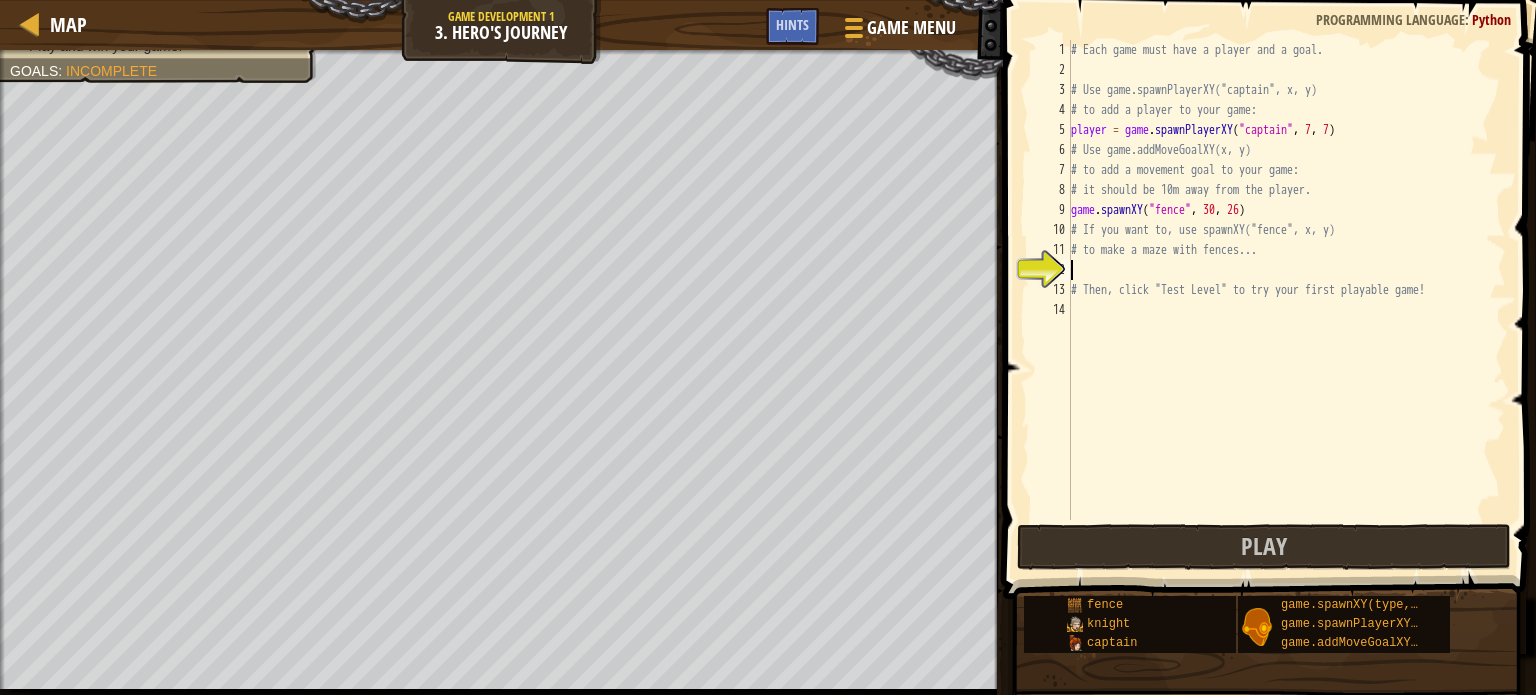 drag, startPoint x: 1080, startPoint y: 279, endPoint x: 1112, endPoint y: 323, distance: 54.405884 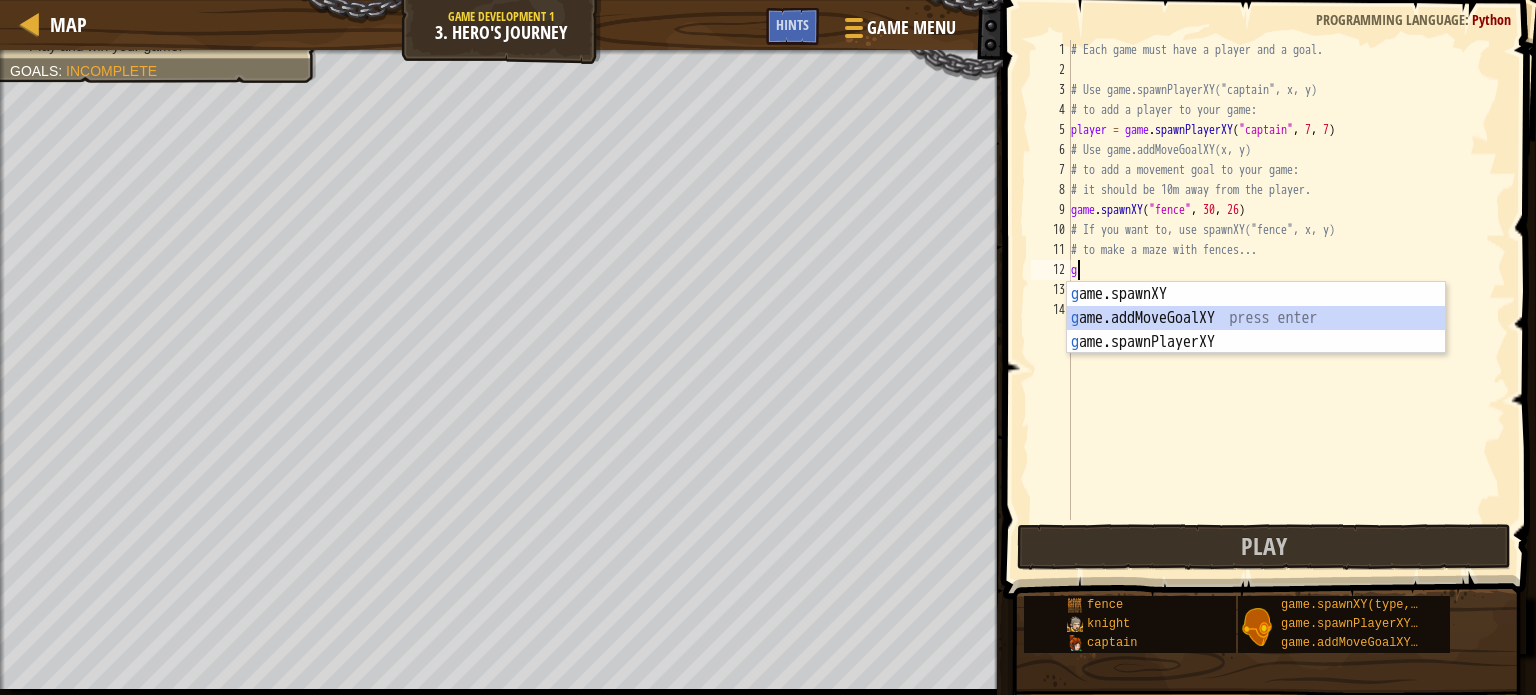 click on "g ame.spawnXY press enter g ame.addMoveGoalXY press enter g ame.spawnPlayerXY press enter" at bounding box center [1256, 342] 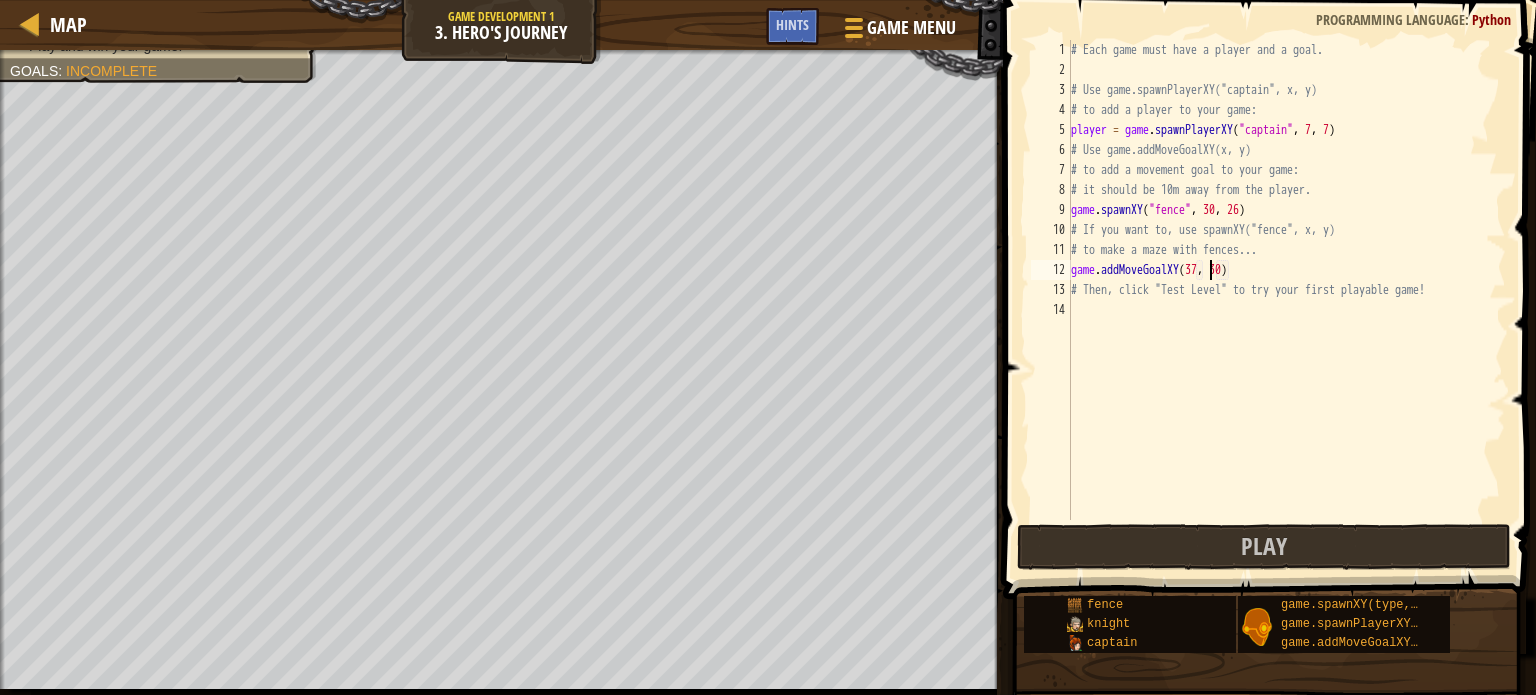 scroll, scrollTop: 9, scrollLeft: 11, axis: both 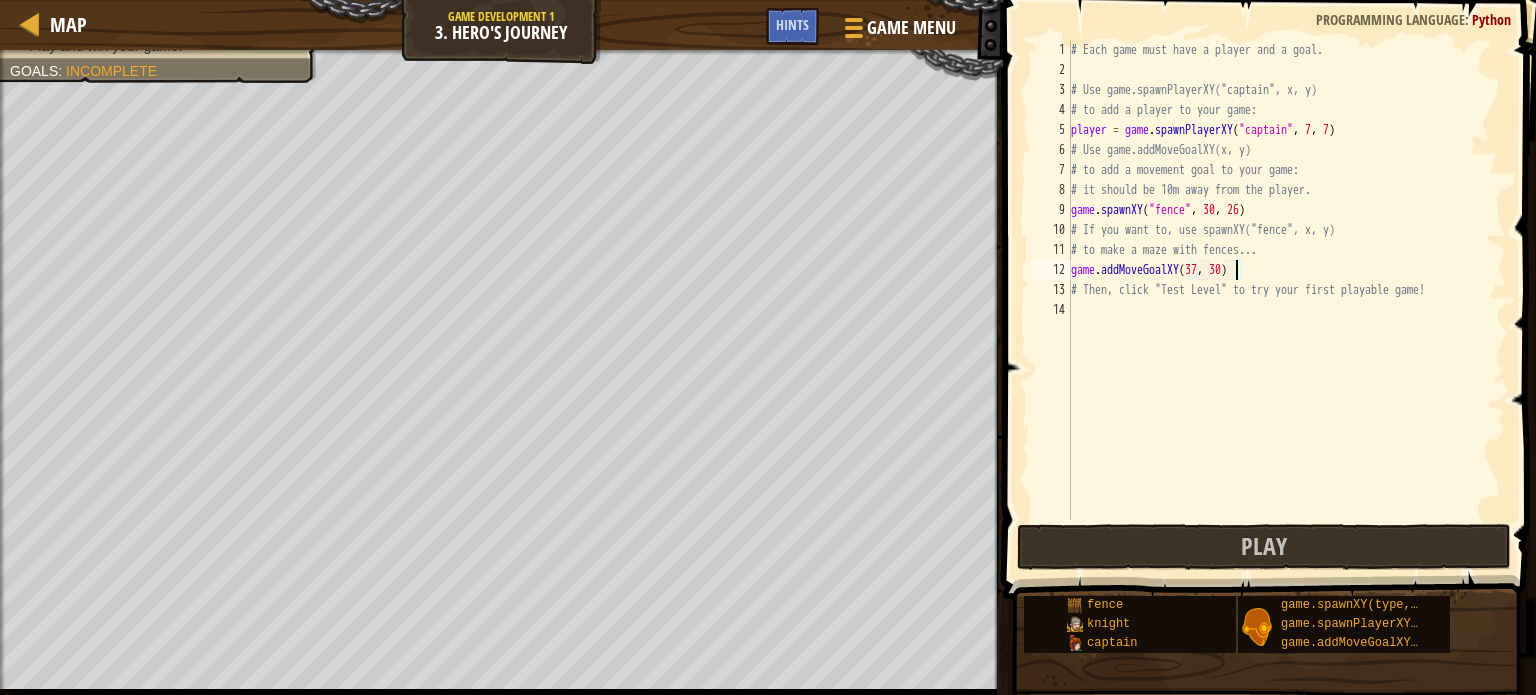 click on "player = game.spawnPlayerXY("captain", 7, 7) game.spawnXY("fence", 30, 26) game.addMoveGoalXY(37, 30)" at bounding box center (1286, 300) 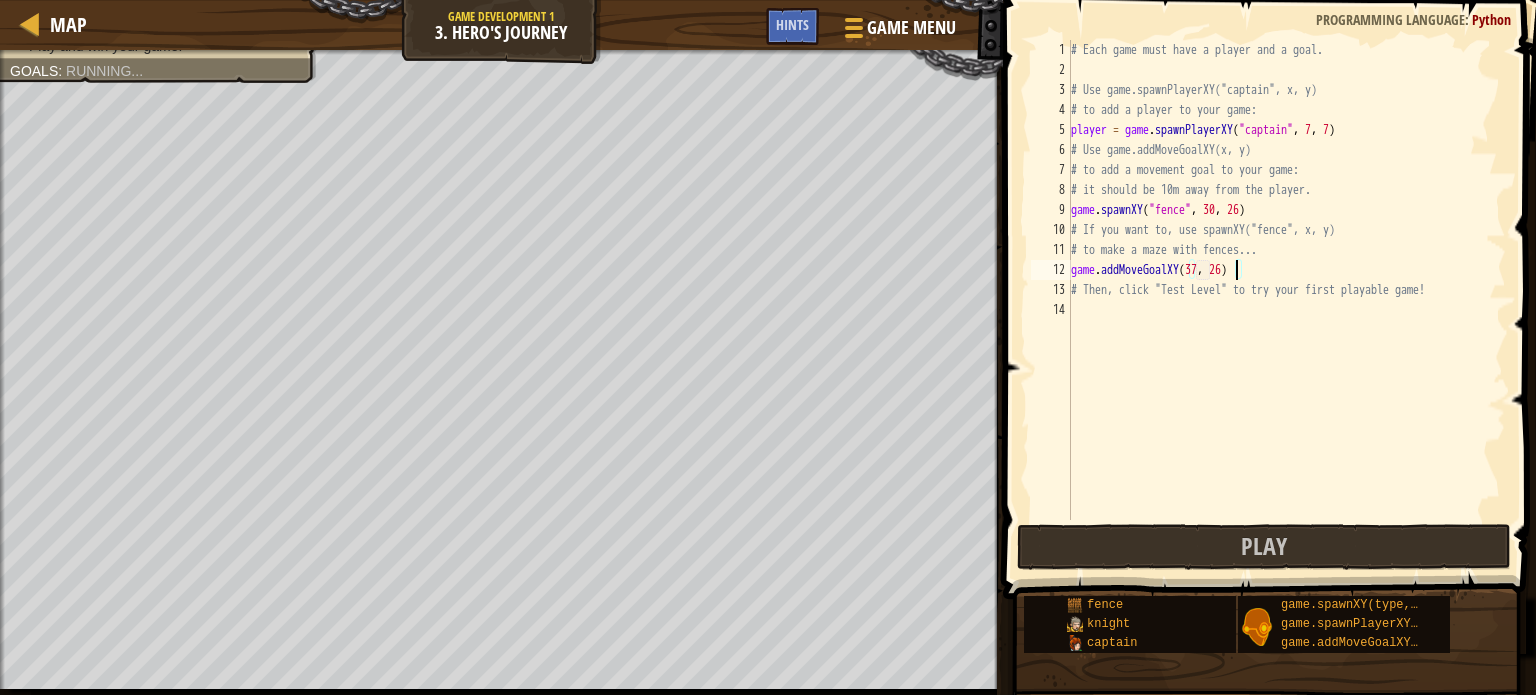 scroll, scrollTop: 9, scrollLeft: 12, axis: both 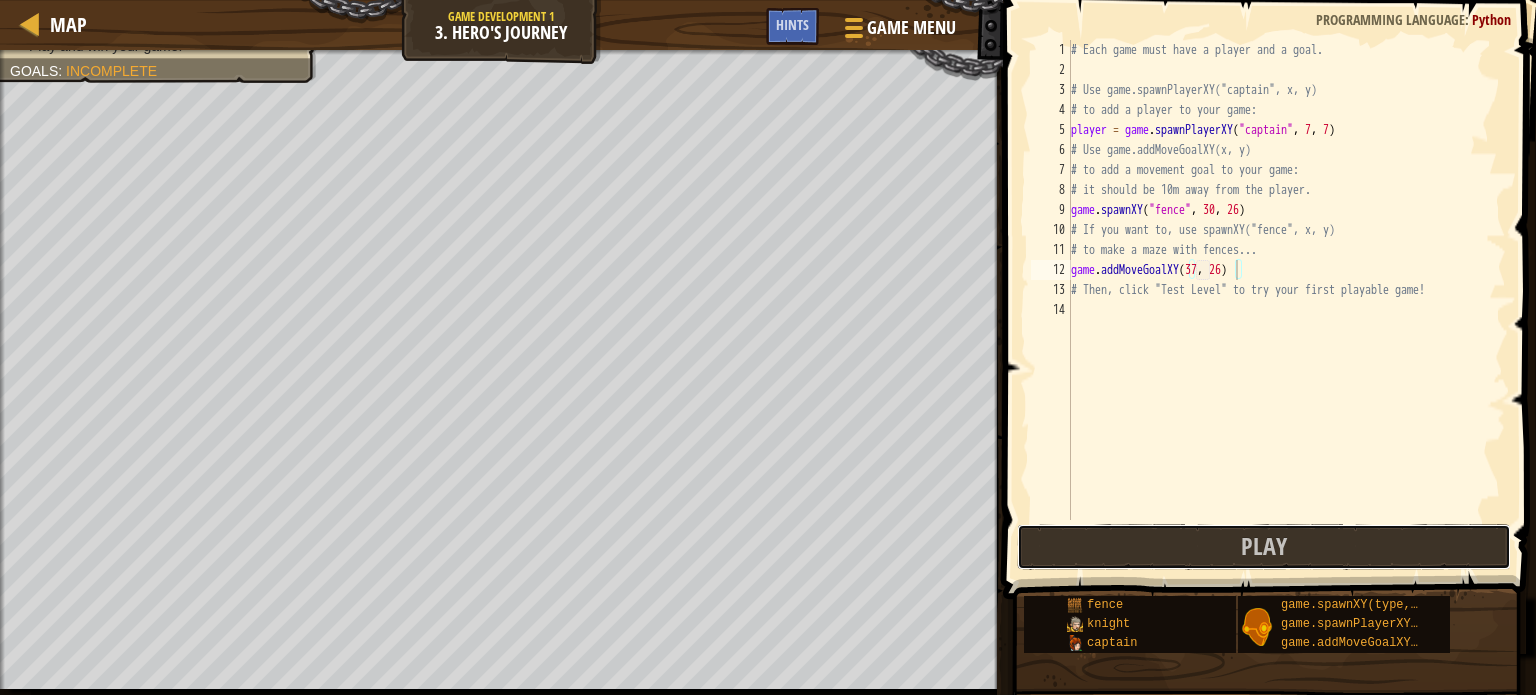 drag, startPoint x: 1140, startPoint y: 543, endPoint x: 1150, endPoint y: 536, distance: 12.206555 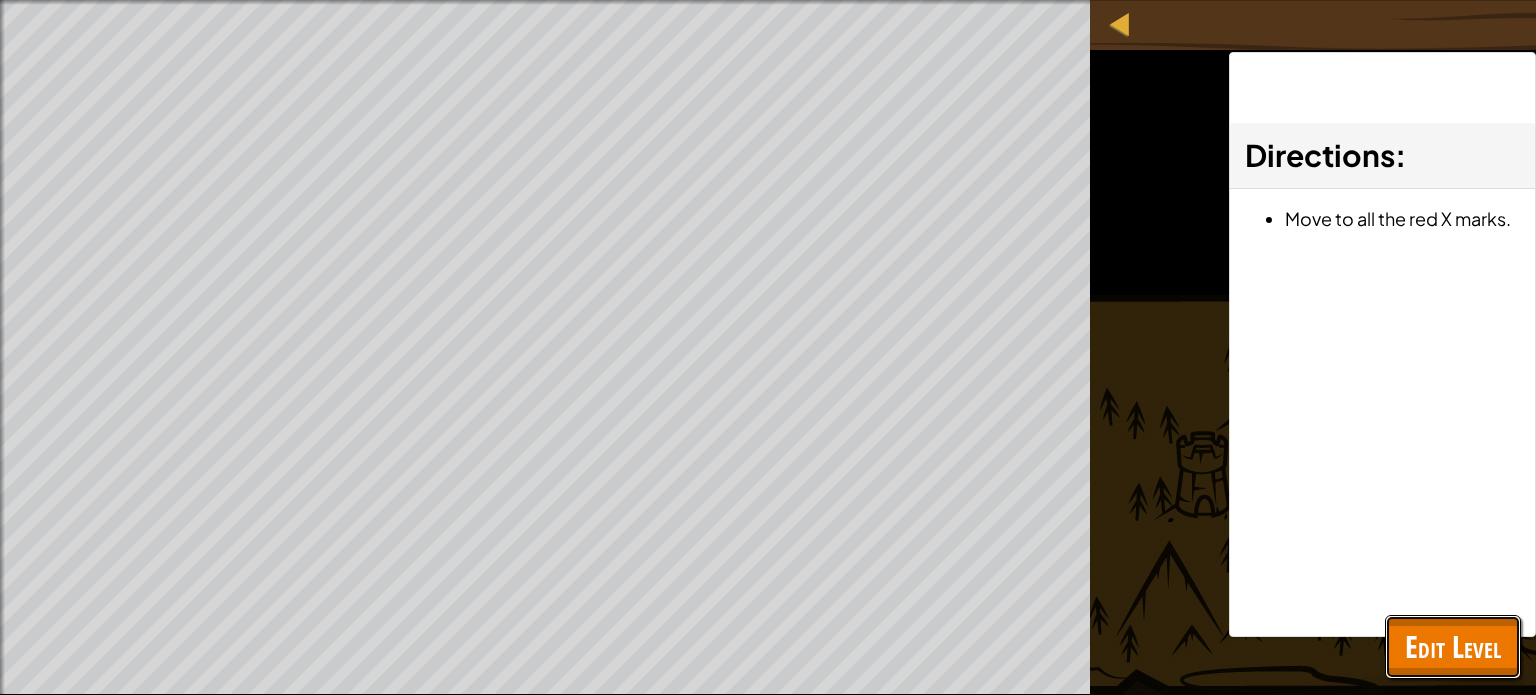 click on "Edit Level" at bounding box center [1453, 646] 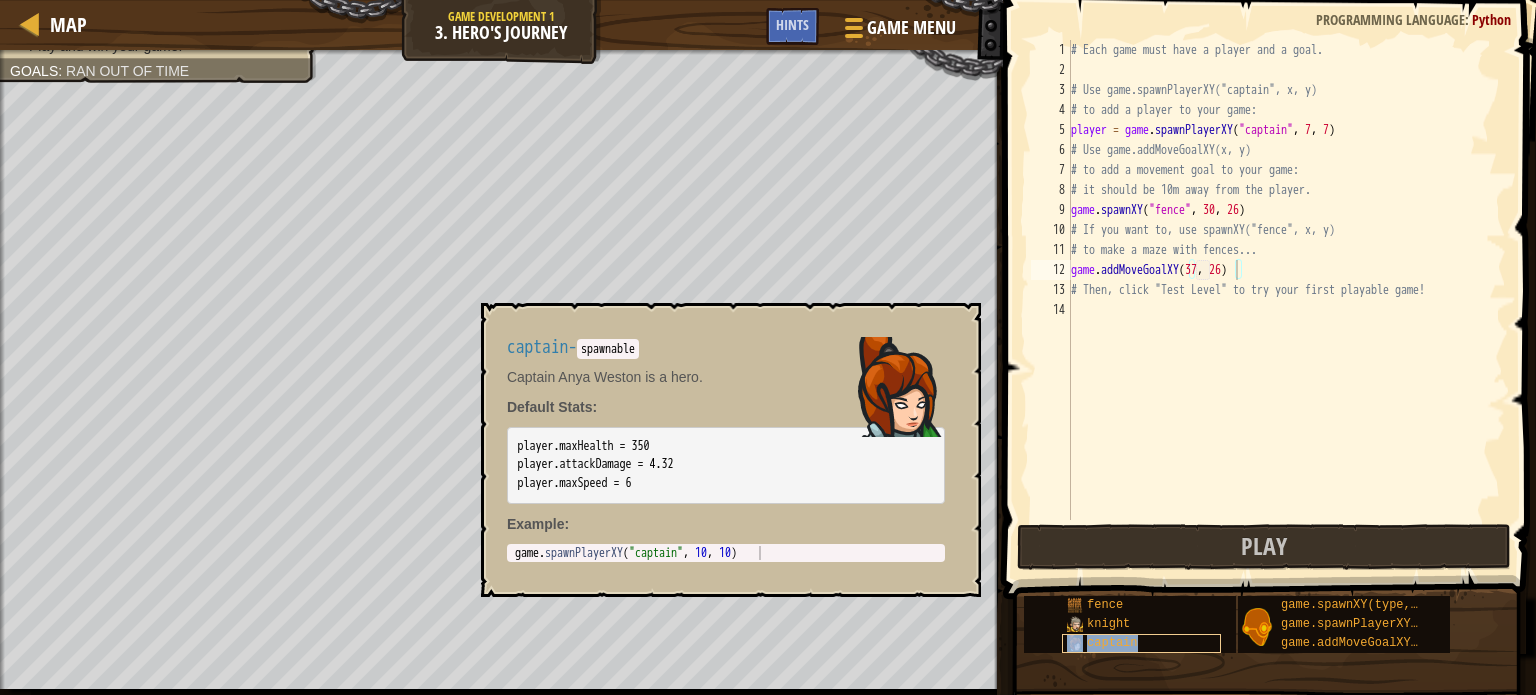 click on "captain" at bounding box center [1141, 643] 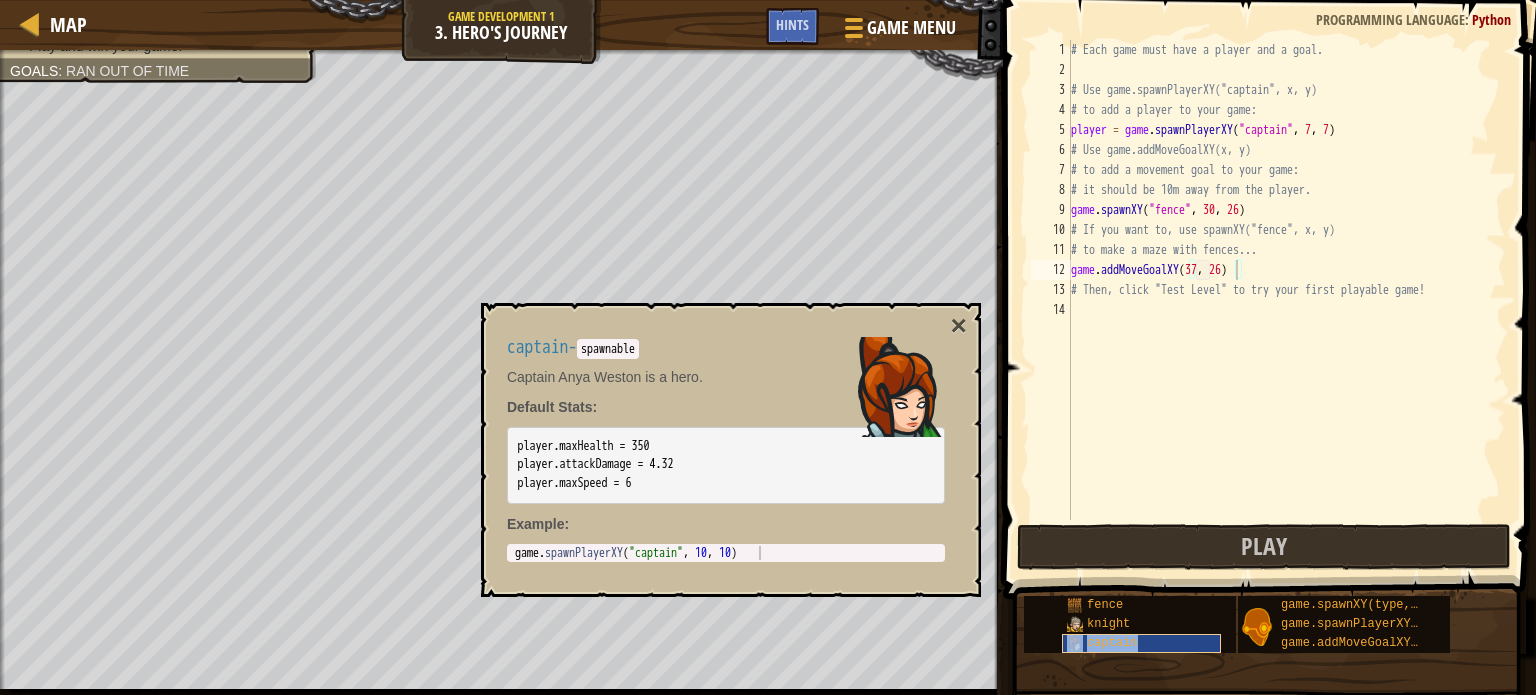 click on "captain" at bounding box center (1141, 643) 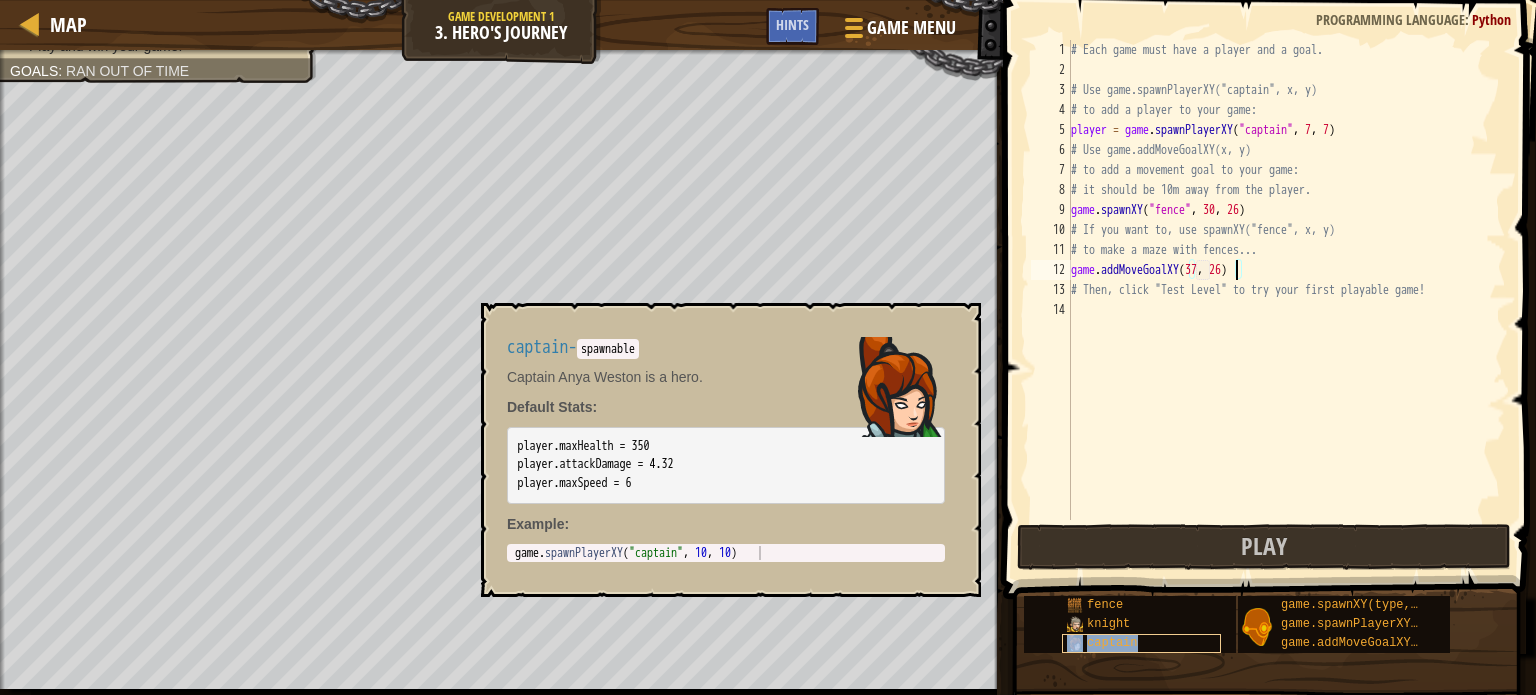 click on "captain" at bounding box center (1112, 643) 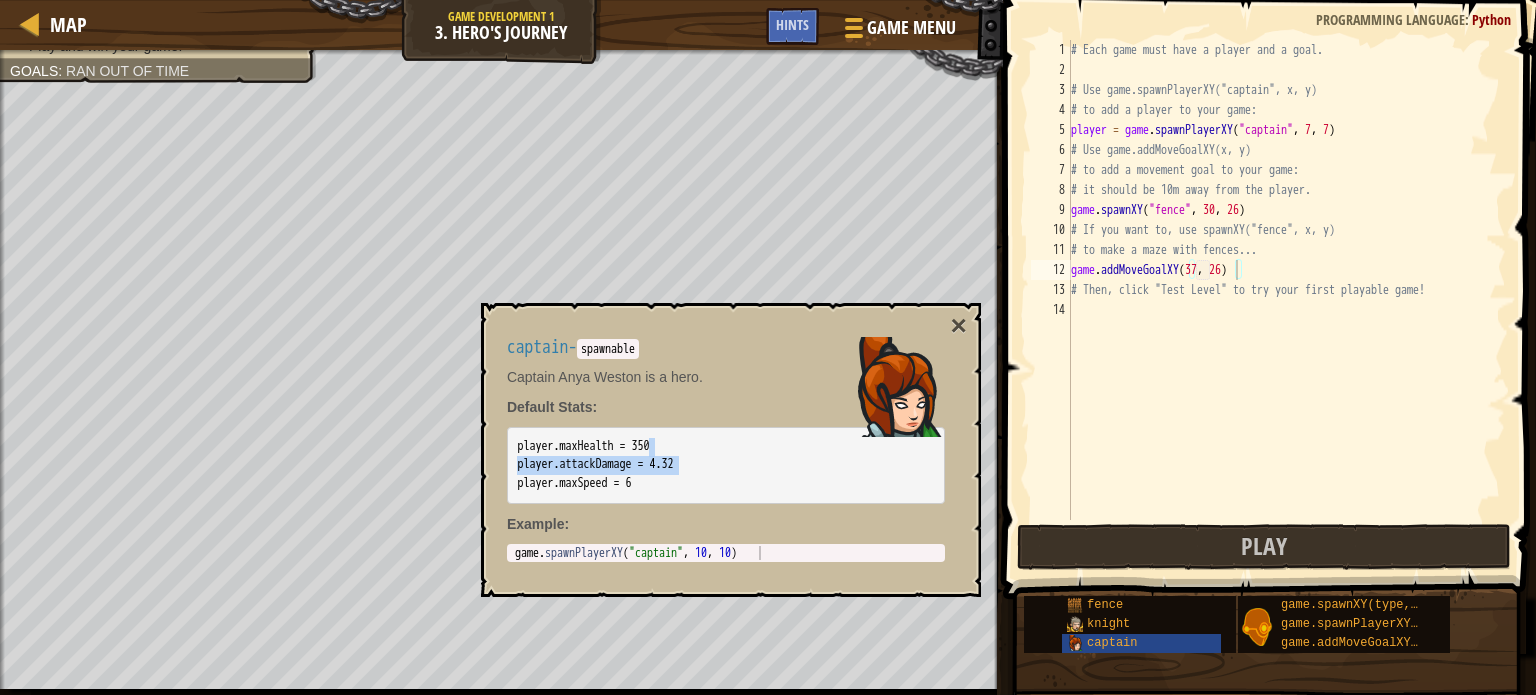 drag, startPoint x: 671, startPoint y: 439, endPoint x: 522, endPoint y: 433, distance: 149.12076 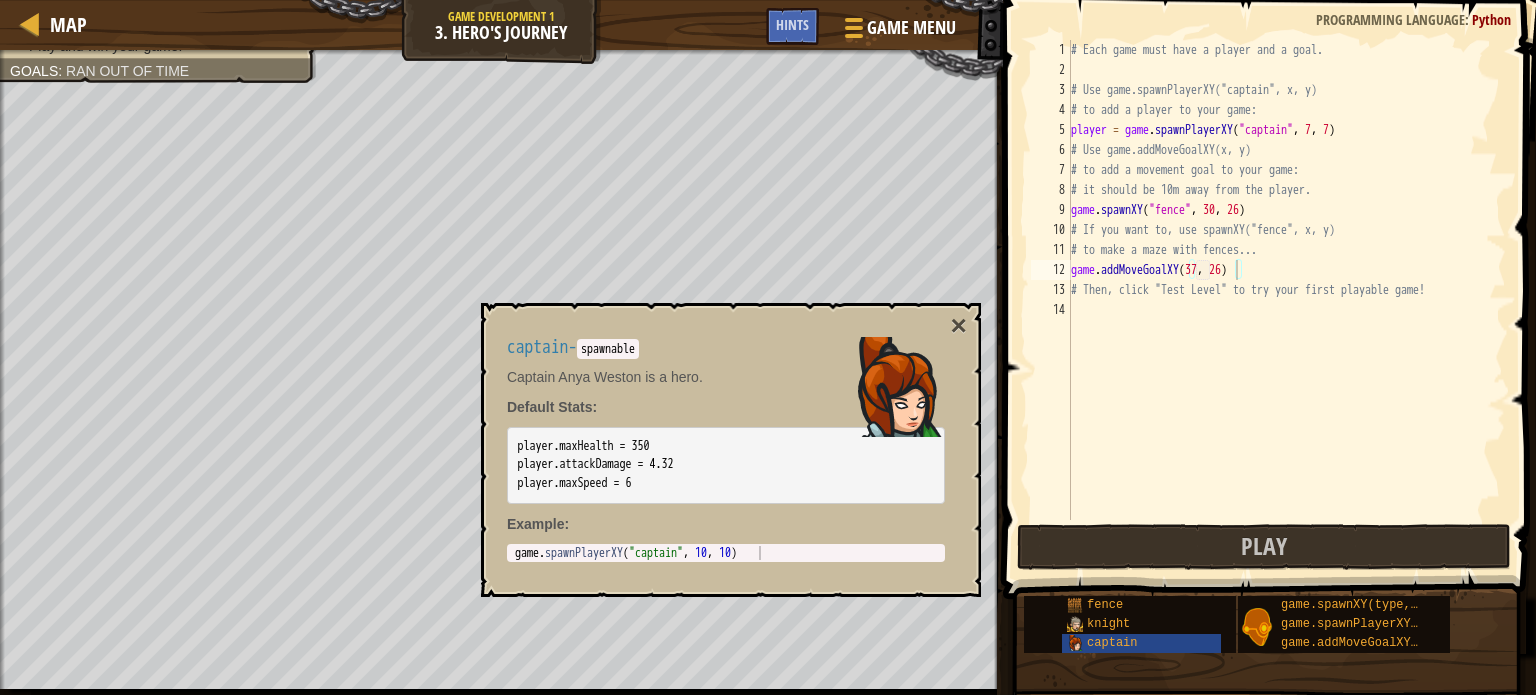 drag, startPoint x: 499, startPoint y: 435, endPoint x: 499, endPoint y: 448, distance: 13 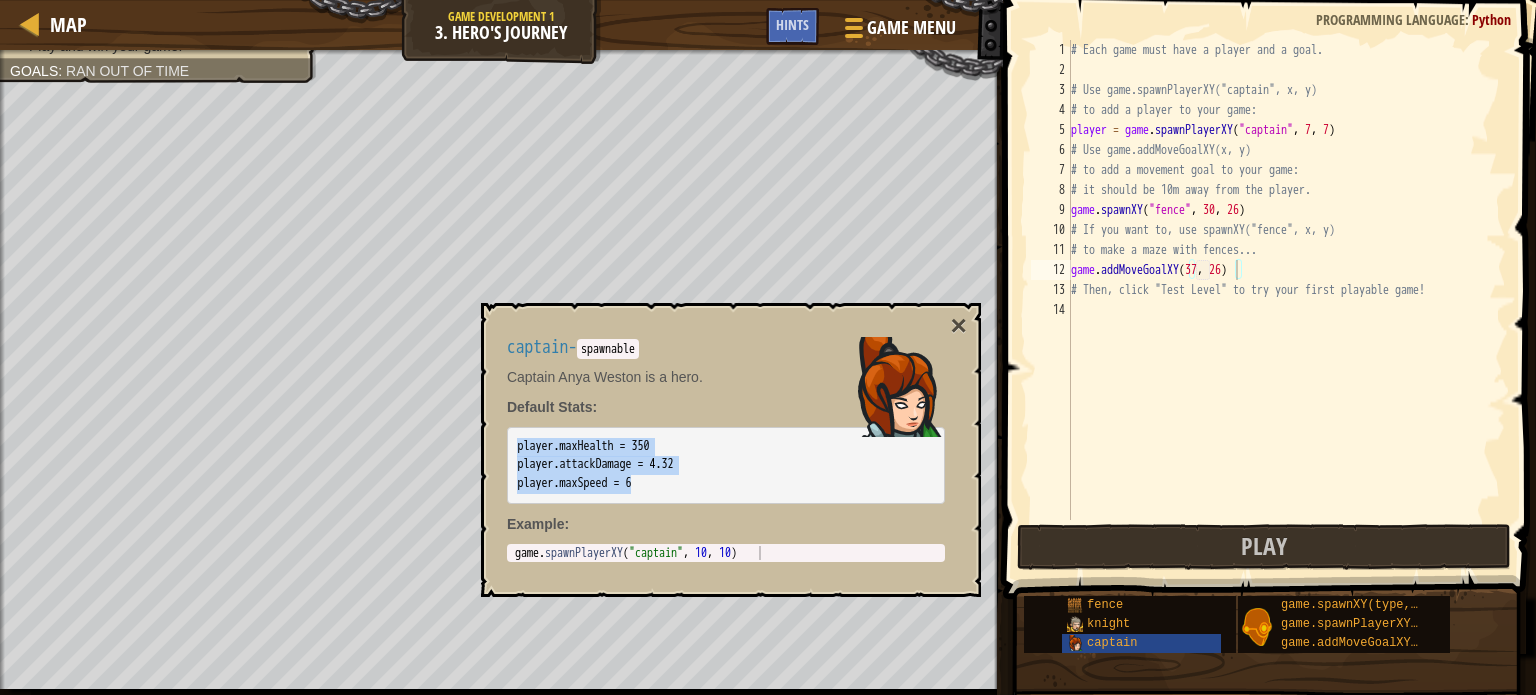 drag, startPoint x: 516, startPoint y: 447, endPoint x: 706, endPoint y: 476, distance: 192.20041 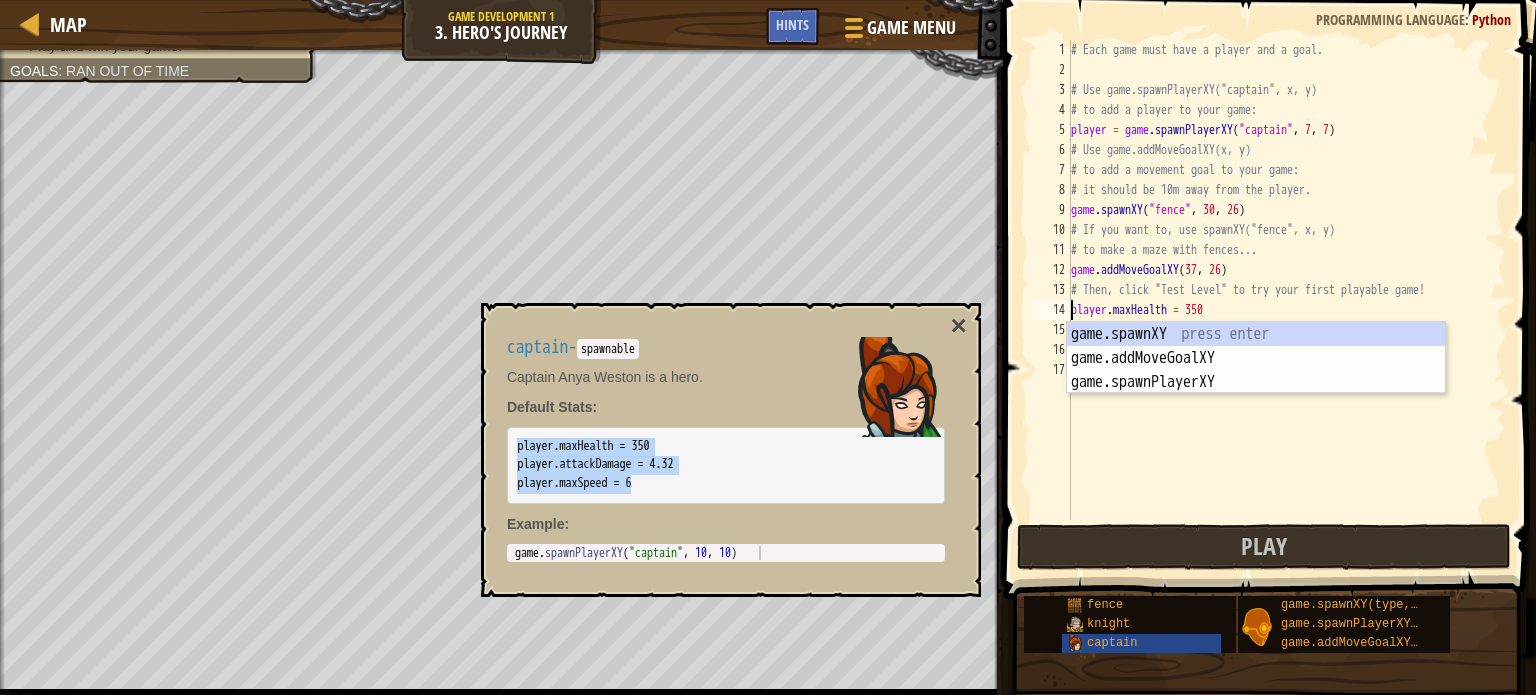 type on "player.maxHealth = 350" 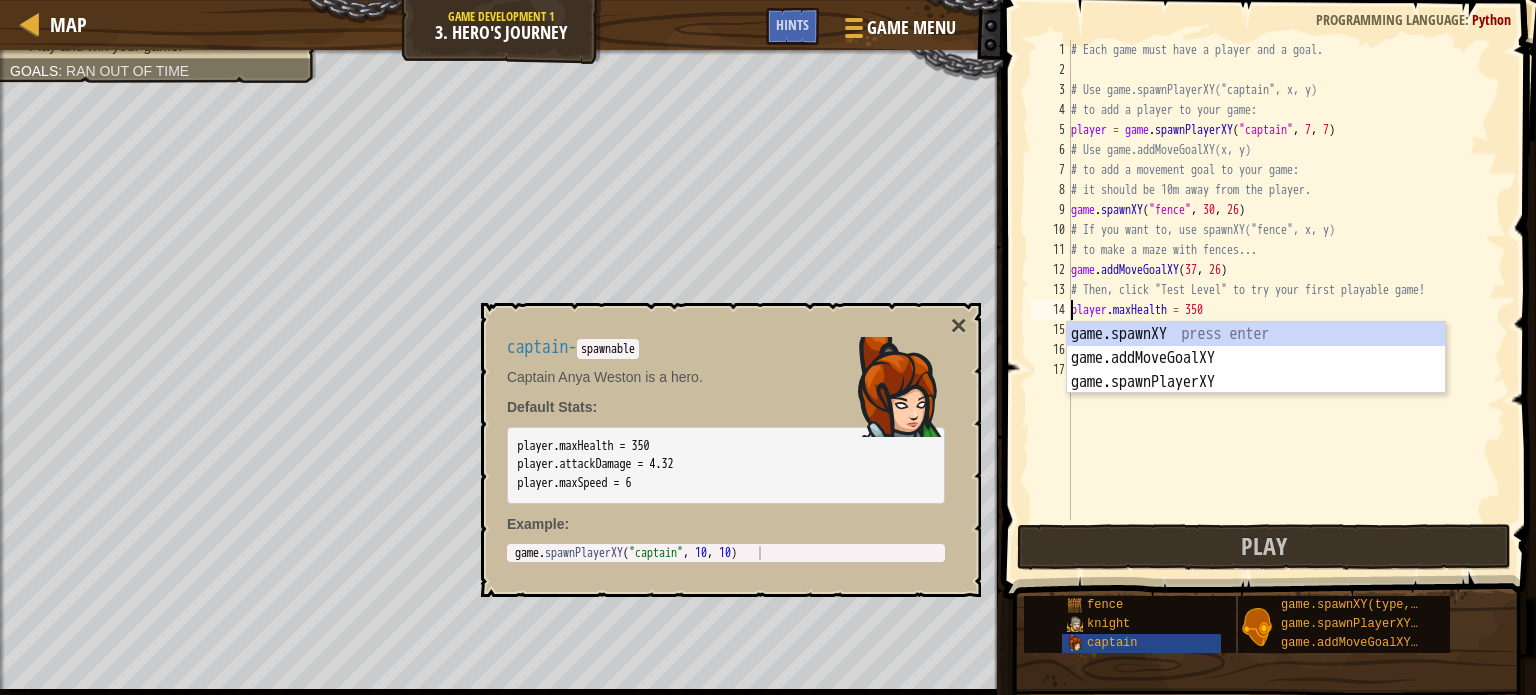 scroll, scrollTop: 9, scrollLeft: 8, axis: both 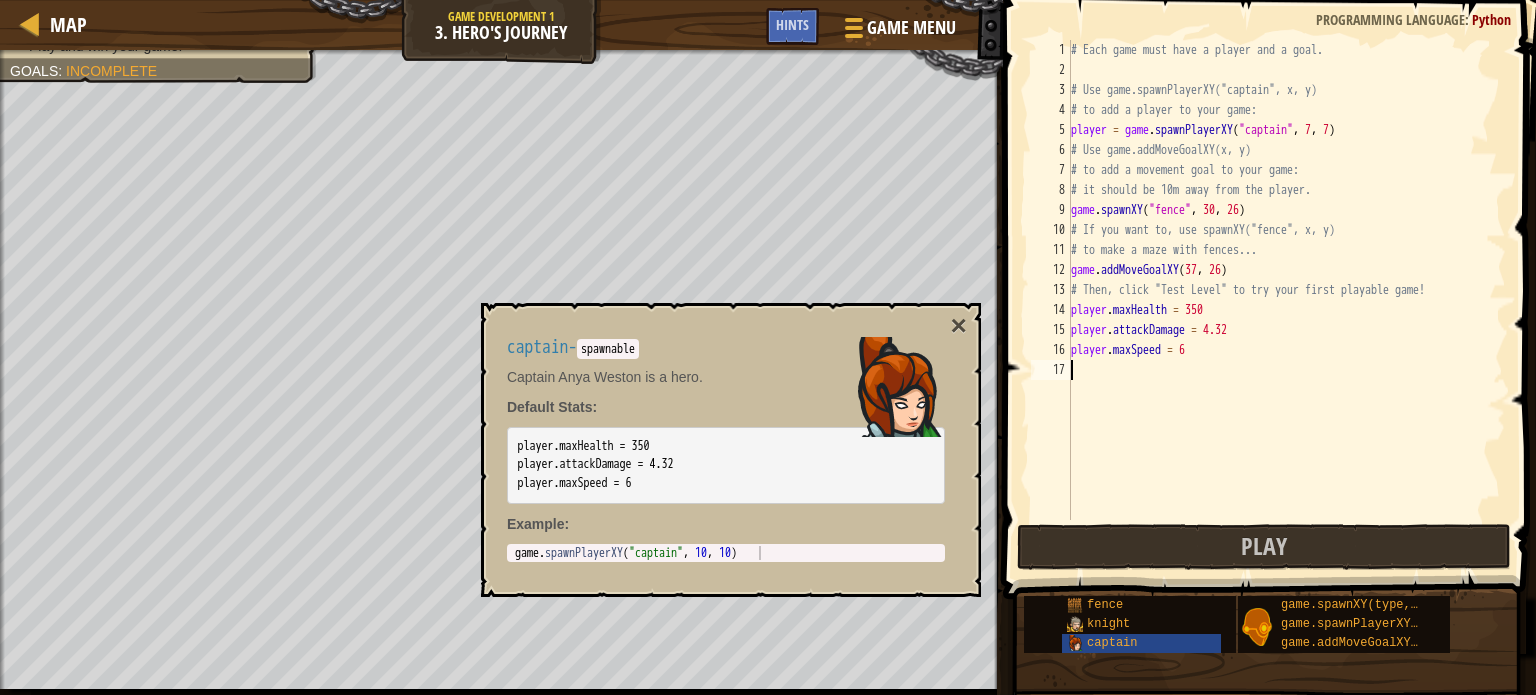 click on "player = game.spawnPlayerXY("captain", 7, 7) game.spawnXY("fence", 30, 26) game.addMoveGoalXY(37, 26)" at bounding box center (1286, 300) 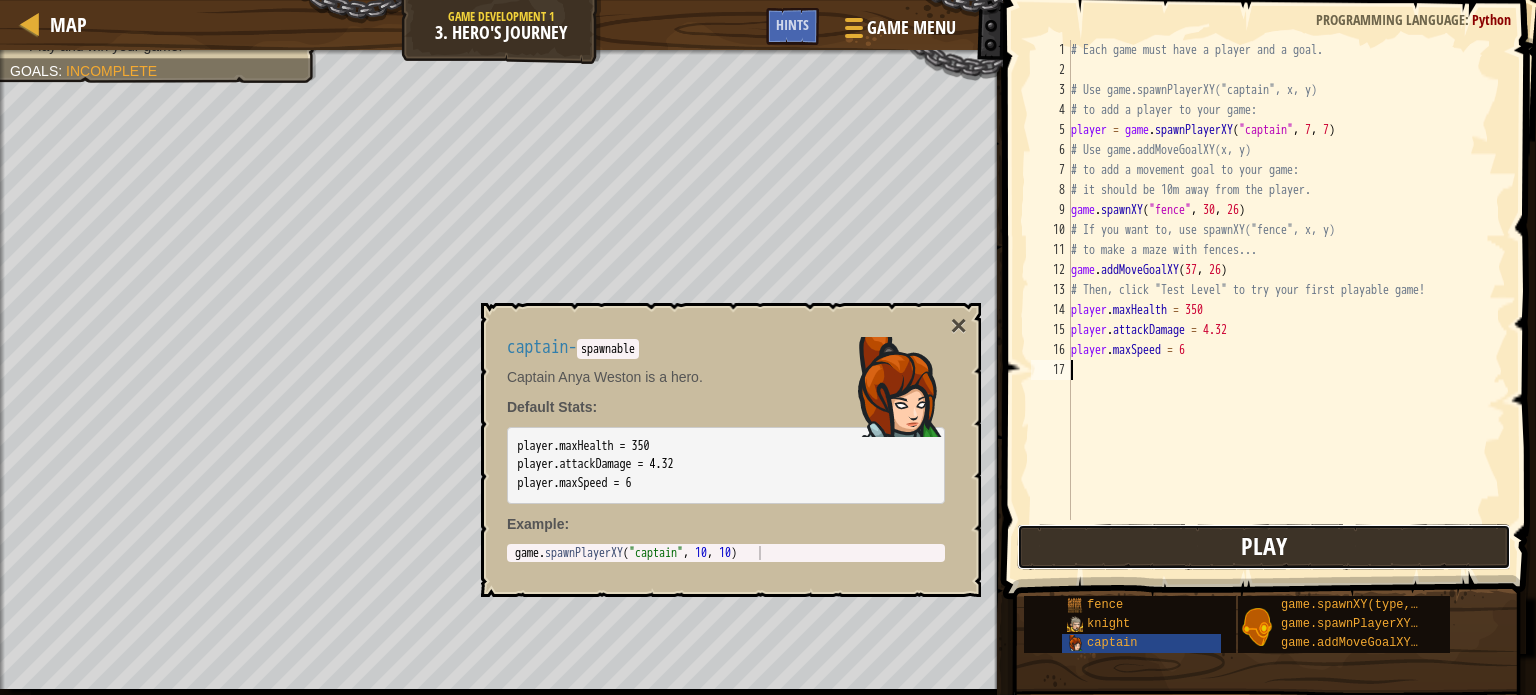 click on "Play" at bounding box center [1264, 547] 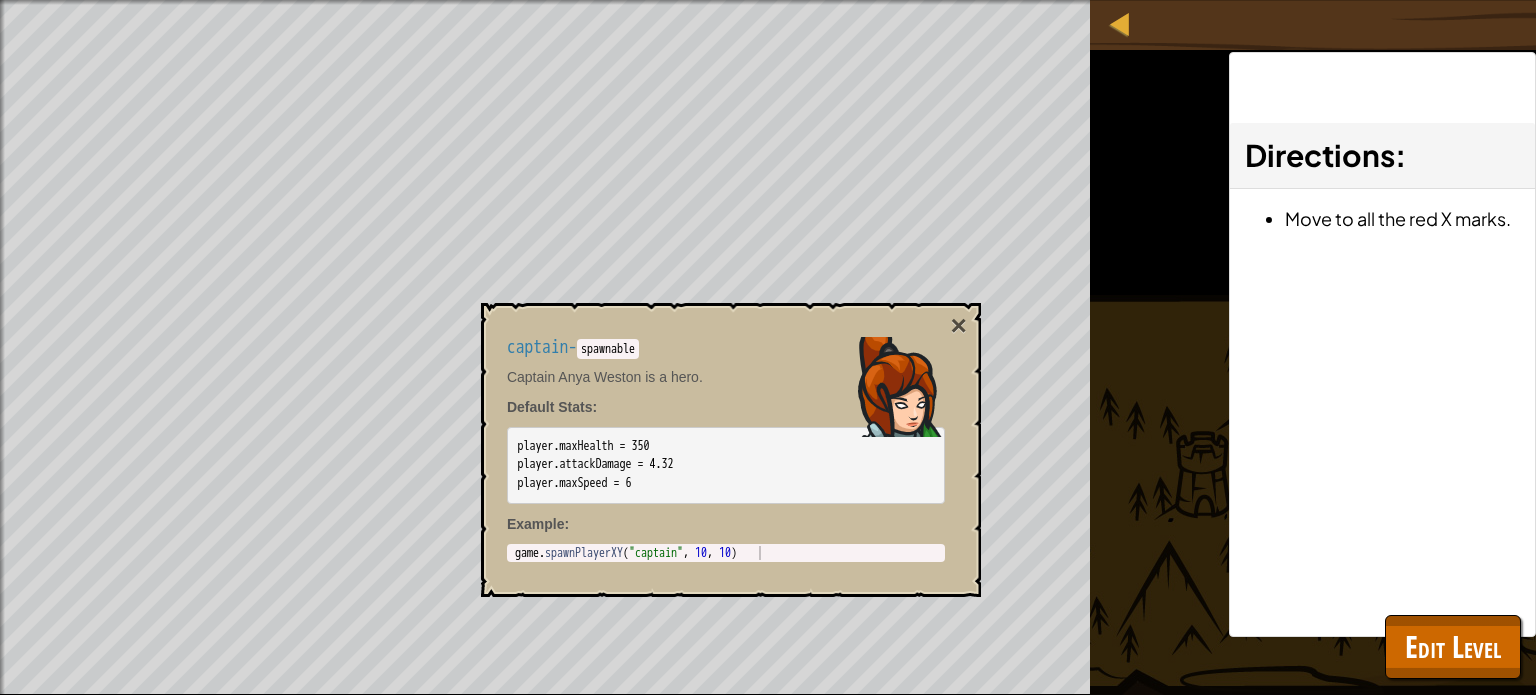 click on "player.attackDamage = 4.32 game.spawnPlayerXY("captain", 10, 10)" at bounding box center [731, 450] 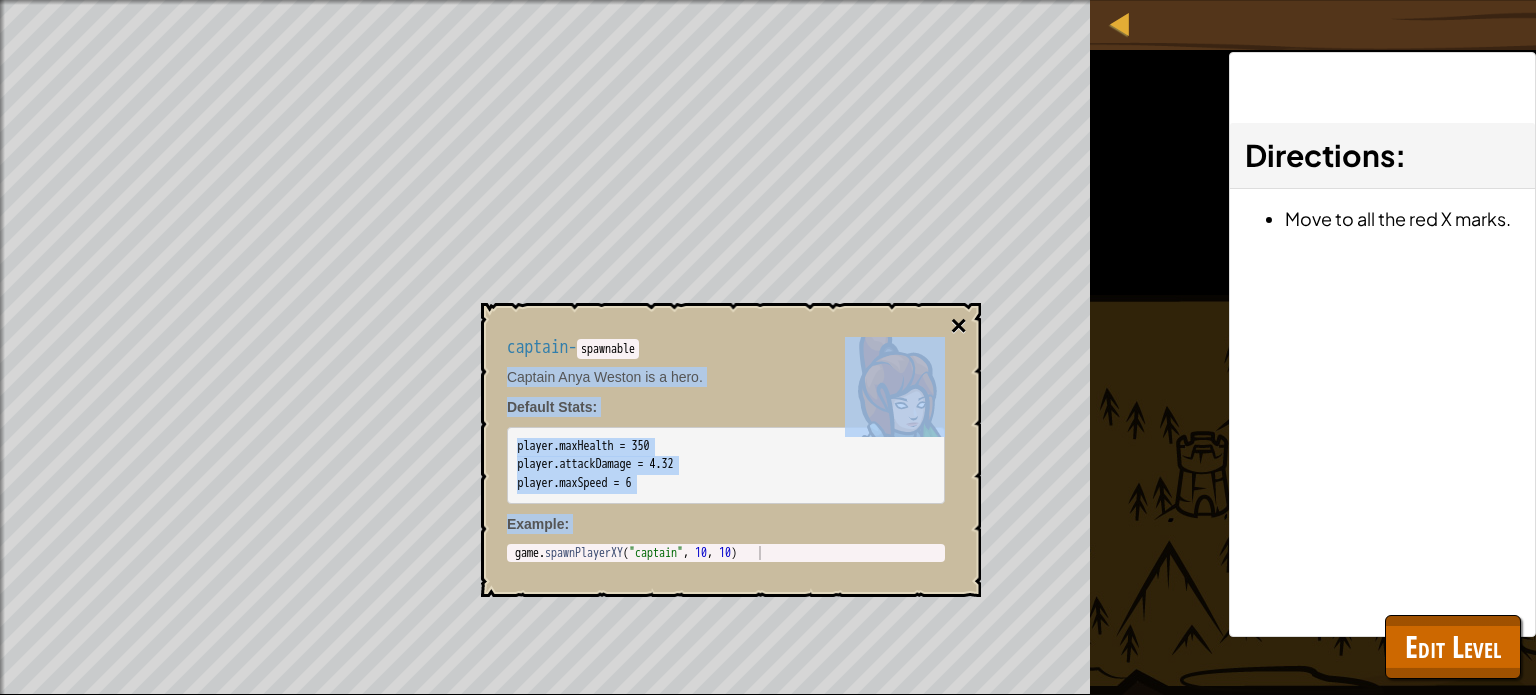 drag, startPoint x: 968, startPoint y: 321, endPoint x: 952, endPoint y: 328, distance: 17.464249 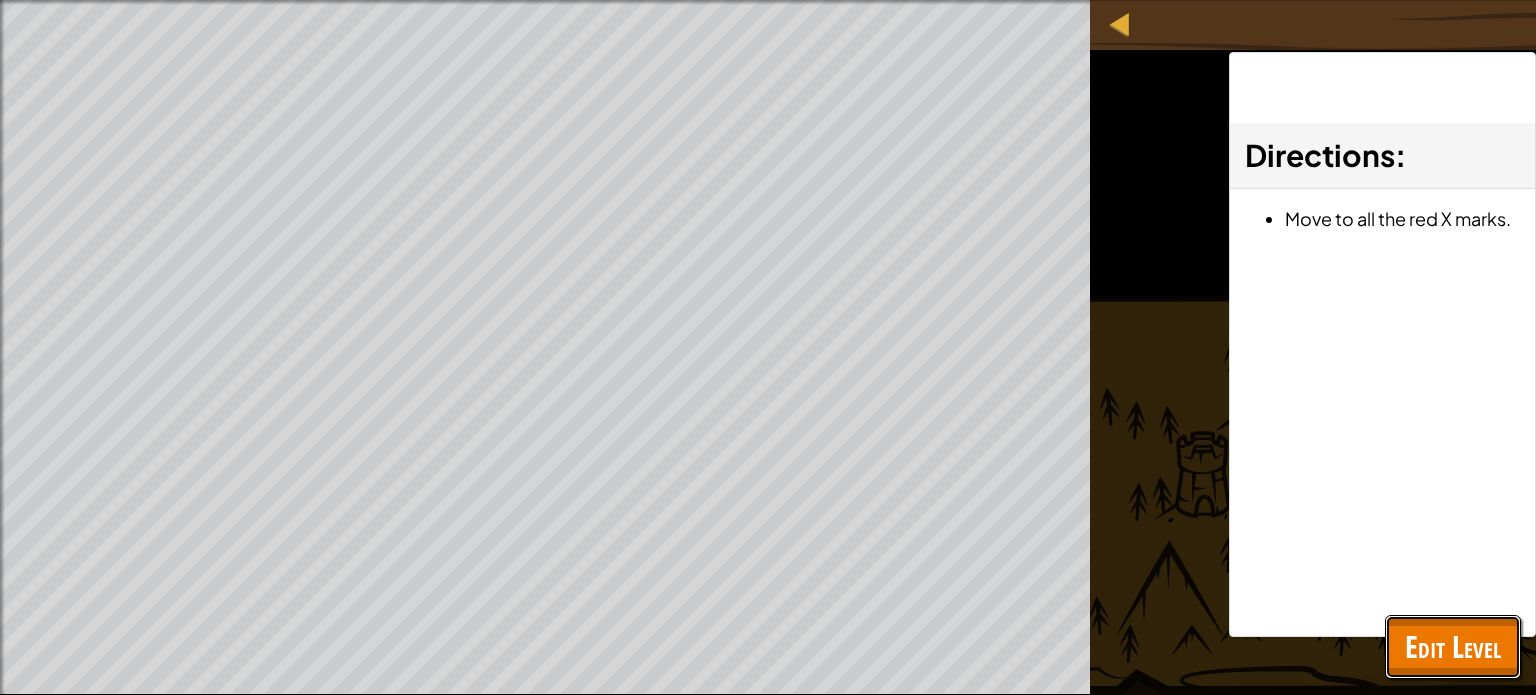 drag, startPoint x: 1398, startPoint y: 633, endPoint x: 1426, endPoint y: 641, distance: 29.12044 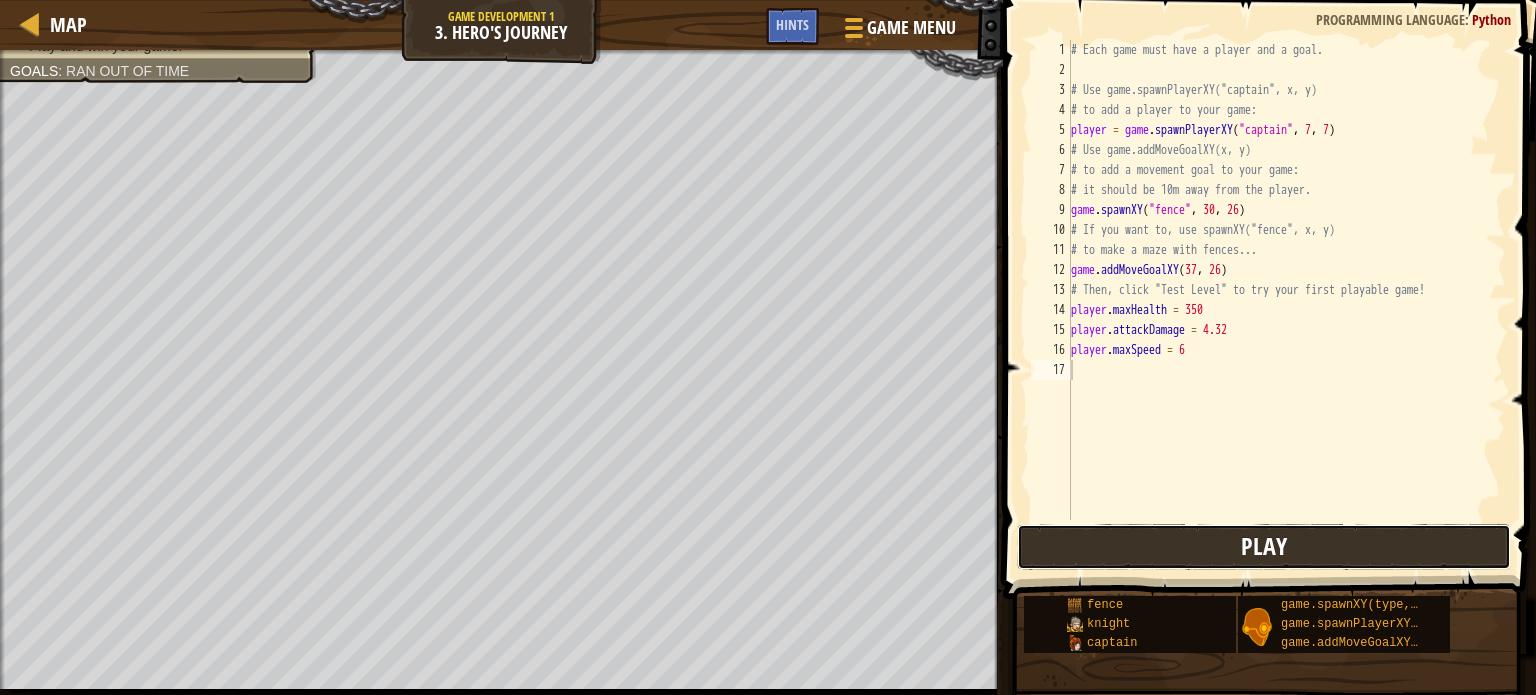 drag, startPoint x: 1044, startPoint y: 537, endPoint x: 1031, endPoint y: 547, distance: 16.40122 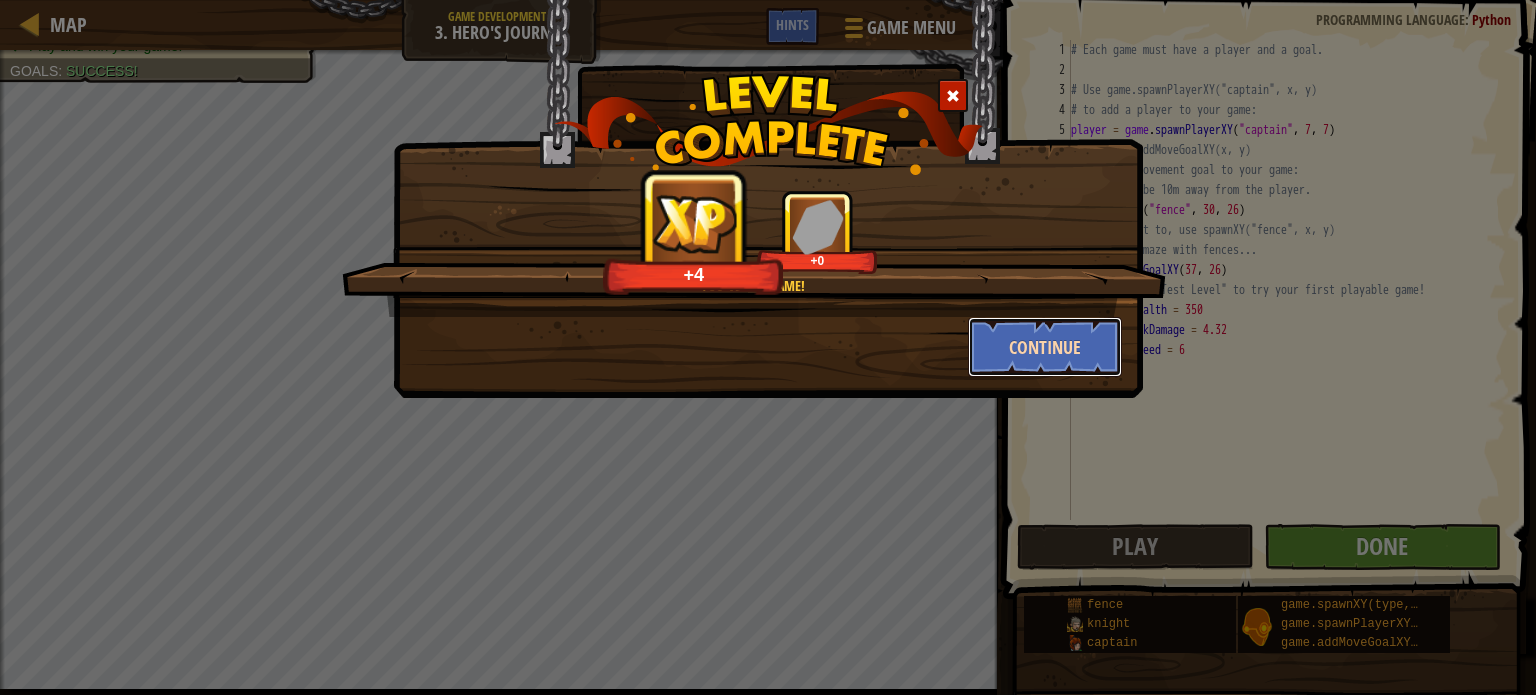 drag, startPoint x: 1078, startPoint y: 358, endPoint x: 1096, endPoint y: 351, distance: 19.313208 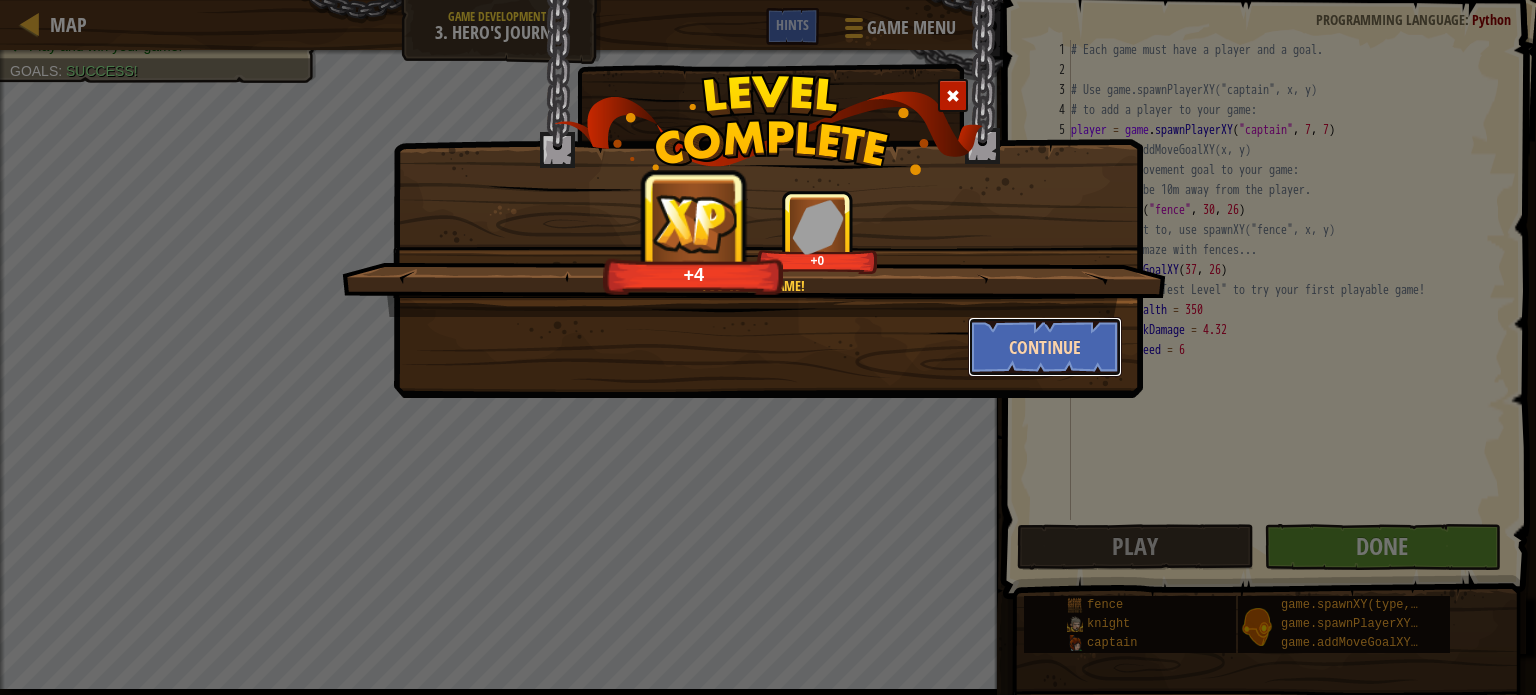 click on "Continue" at bounding box center [1045, 347] 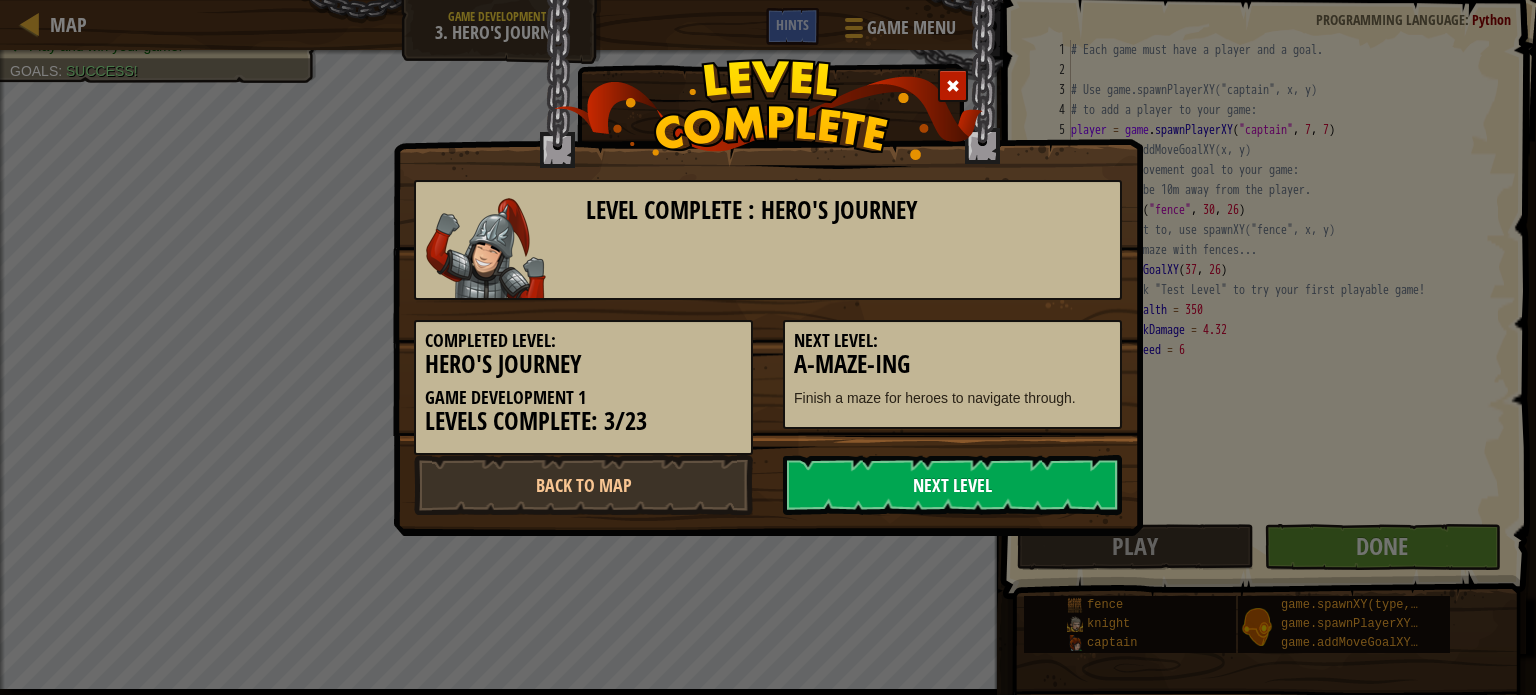 click on "Next Level" at bounding box center (952, 485) 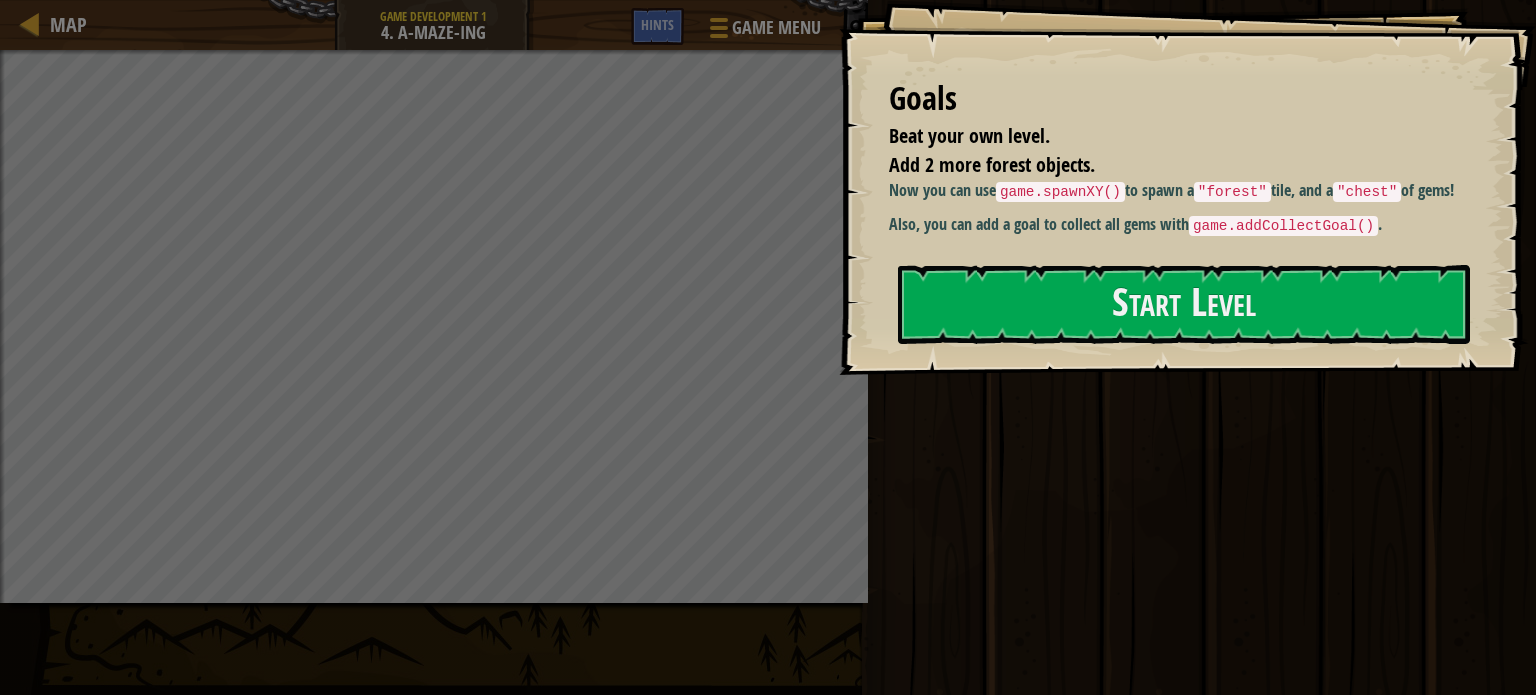 click on "Goals Beat your own level. Add 2 more forest objects. Now you can use game.spawnXY() to spawn a "forest" tile, and a "chest" of gems!
Also, you can add a goal to collect all gems with game.addCollectGoal().
Start Level Error loading from server. Try refreshing the page. You'll need a subscription to play this level. Subscribe You'll need to join a course to play this level. Back to my courses Ask your teacher to assign a license to you so you can continue to play CodeCombat! Back to my courses This level is locked. Back to my courses" at bounding box center (1187, 187) 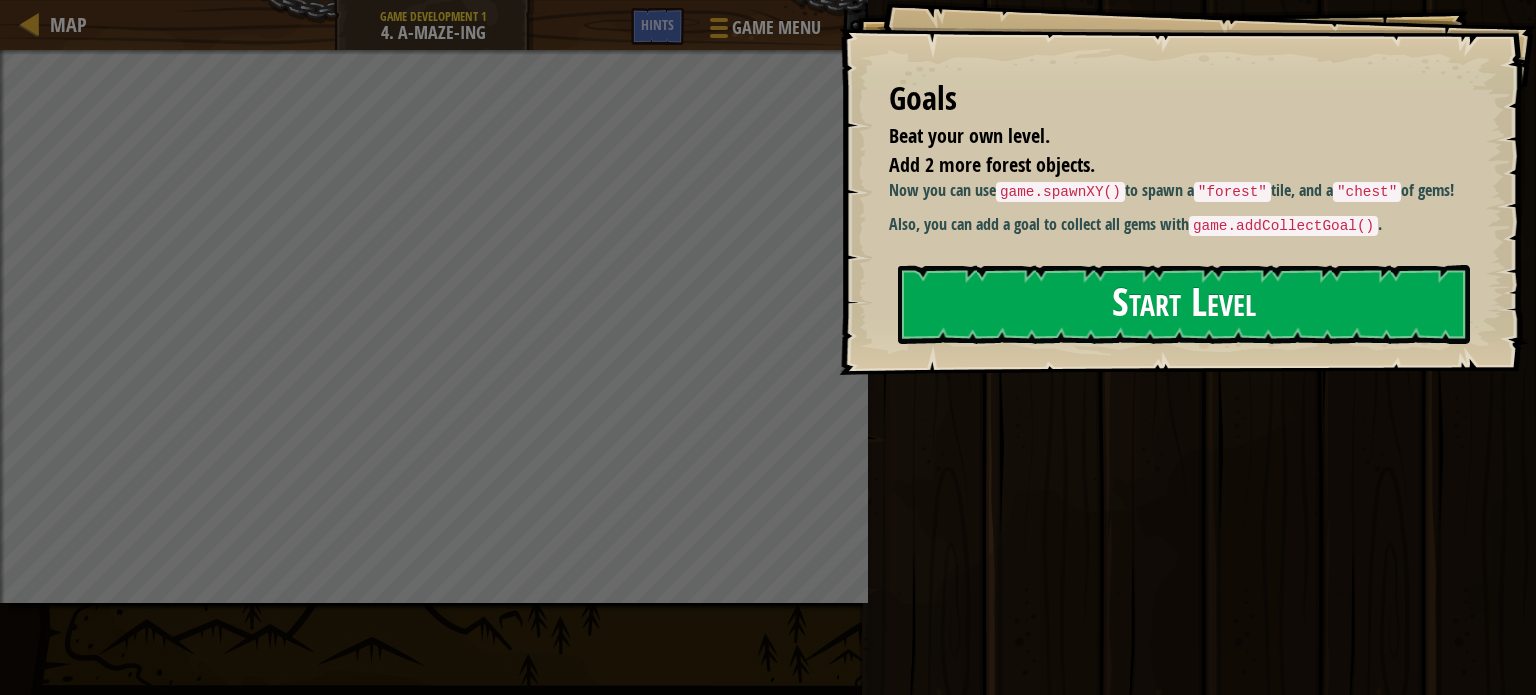 click on "Start Level" at bounding box center (1184, 304) 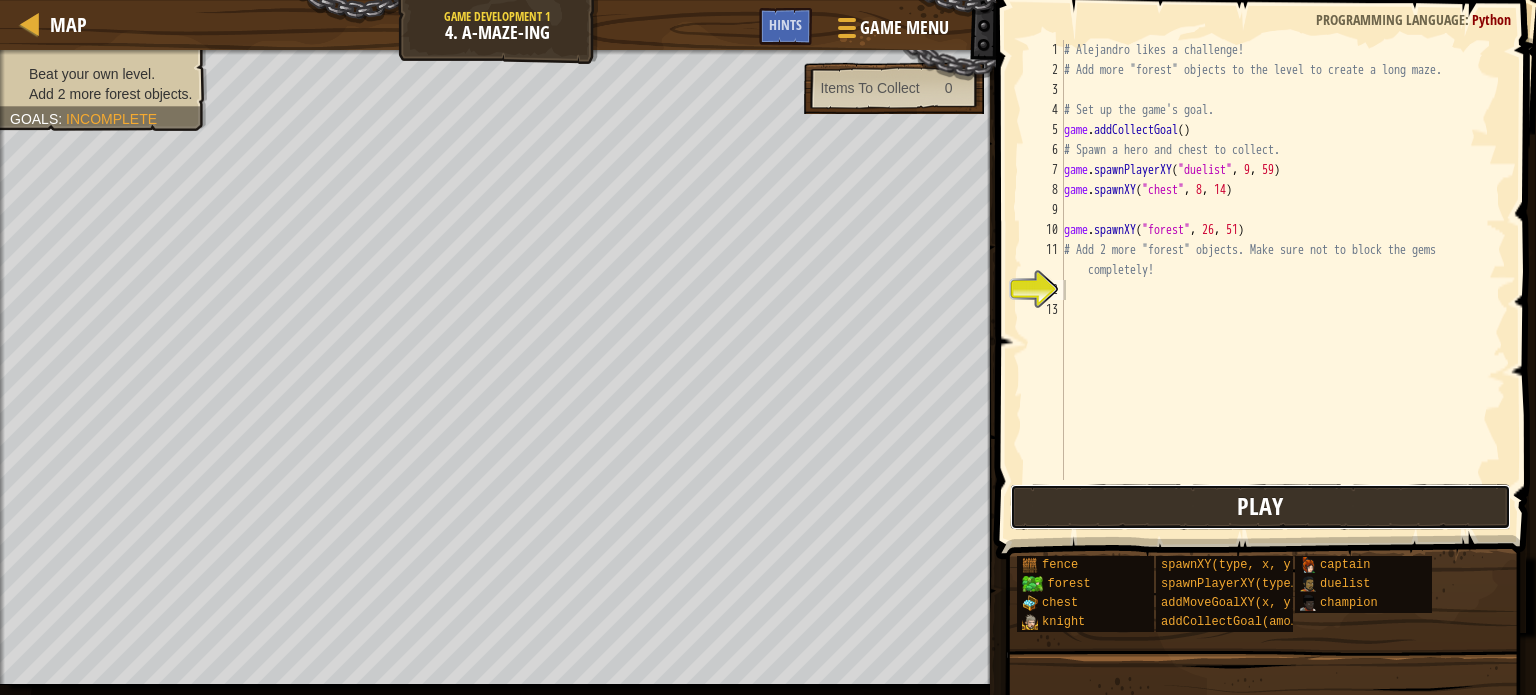 click on "Play" at bounding box center [1260, 507] 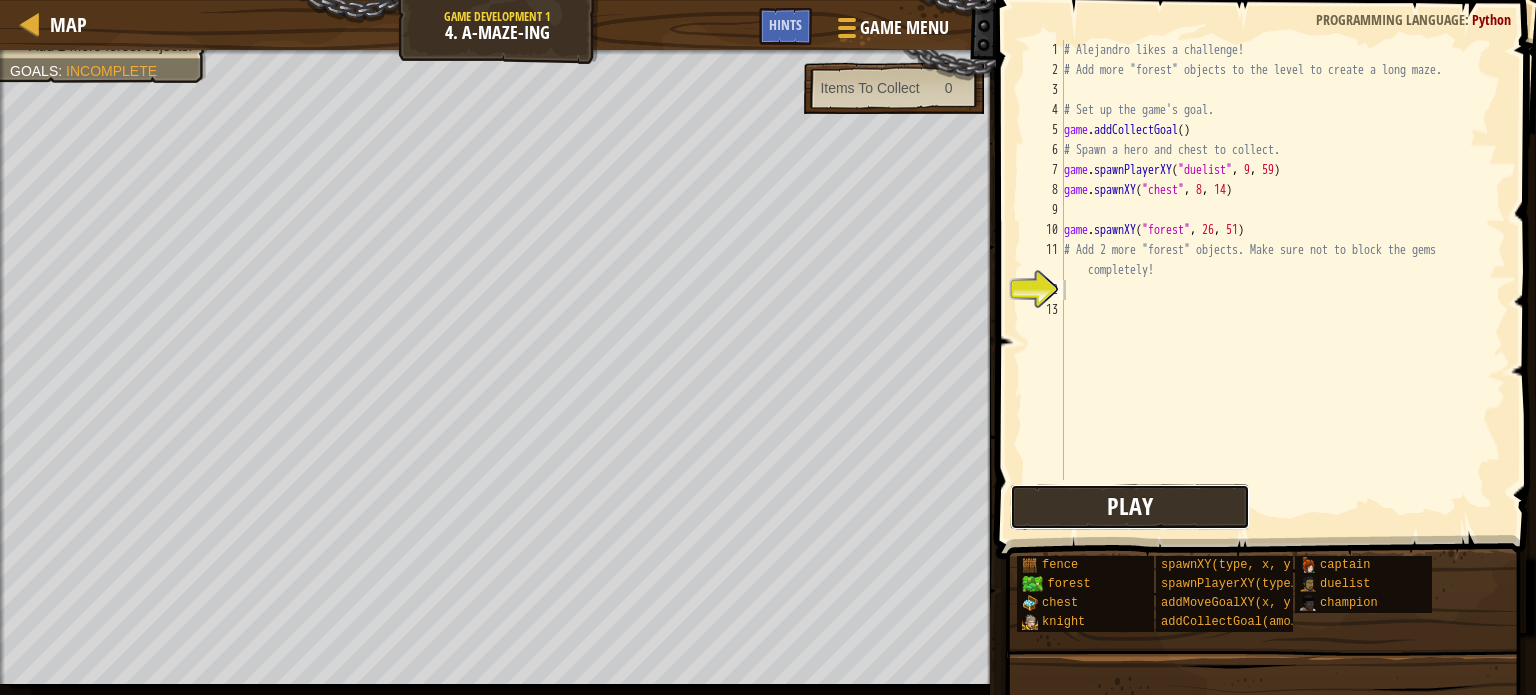 click on "Play" at bounding box center (1130, 507) 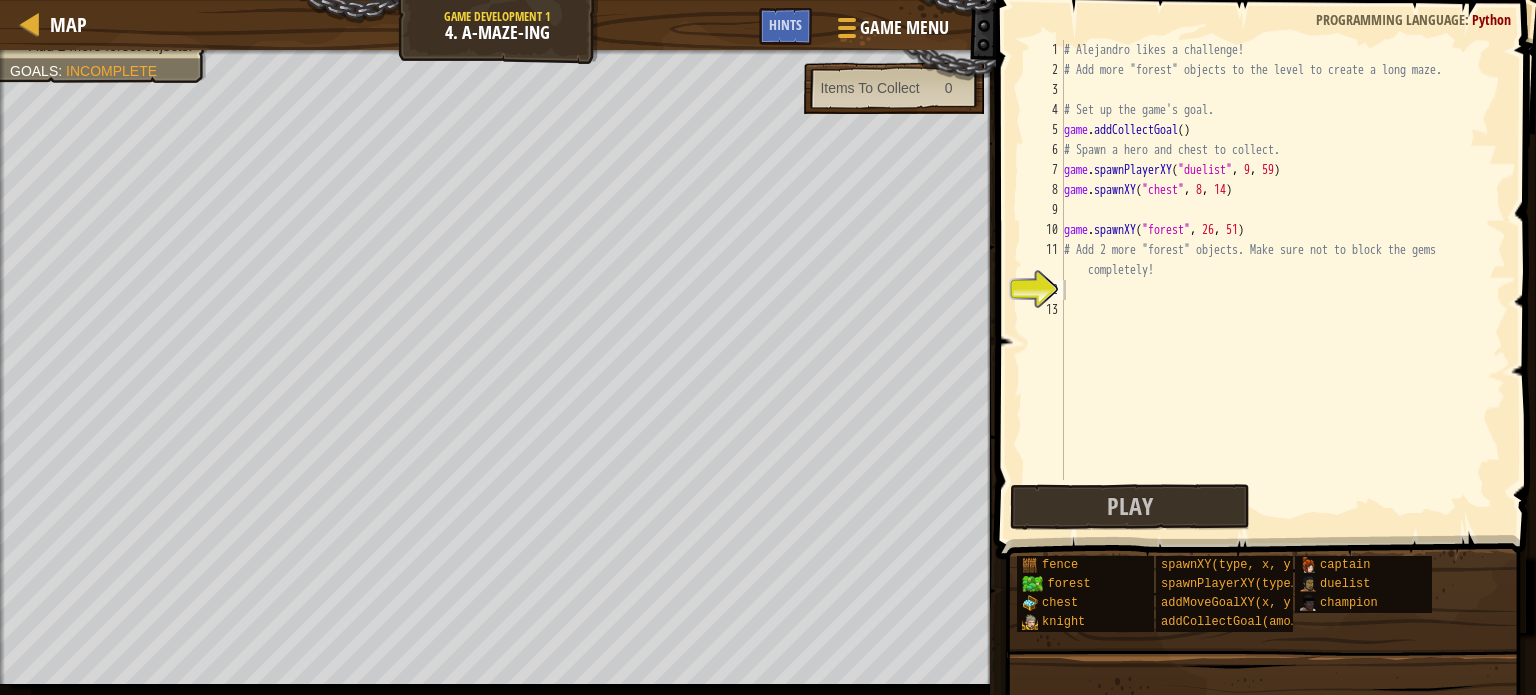 click on "11" at bounding box center [1044, 260] 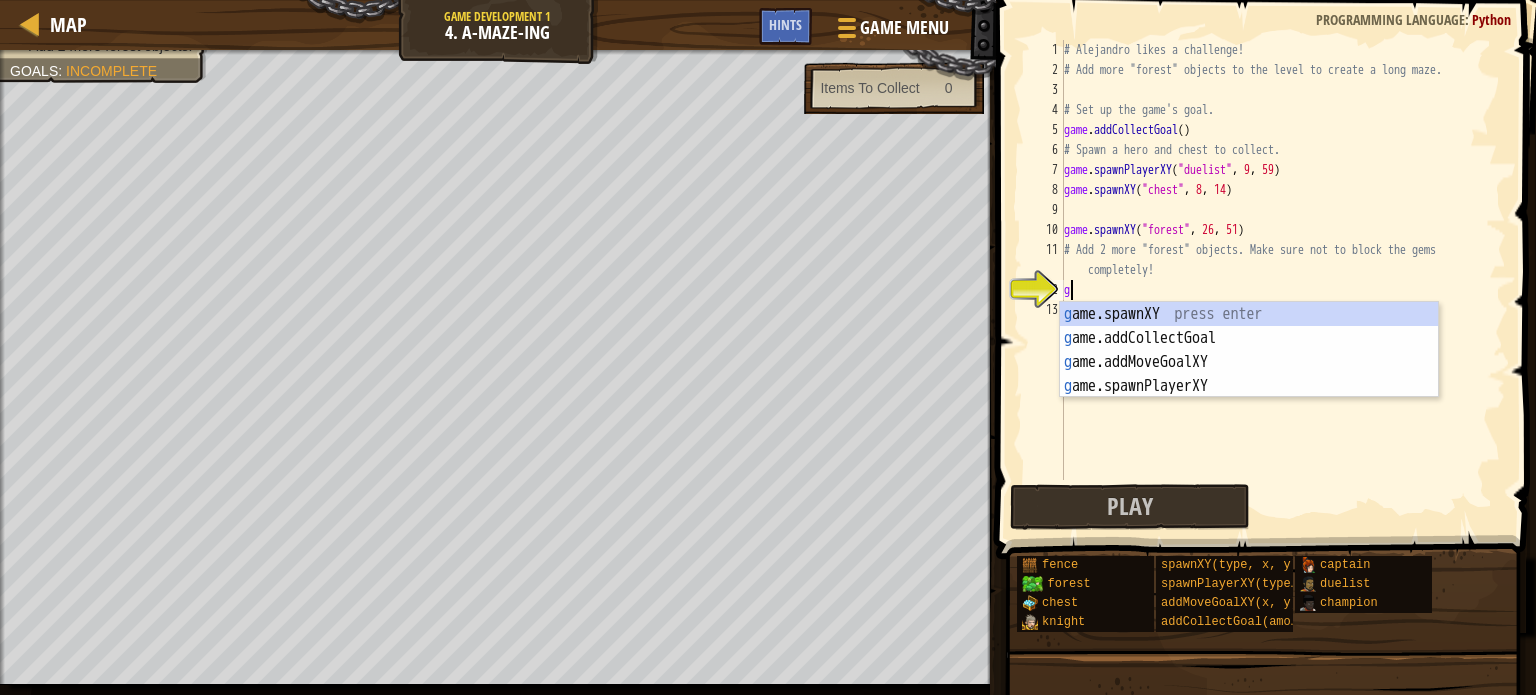 scroll, scrollTop: 9, scrollLeft: 0, axis: vertical 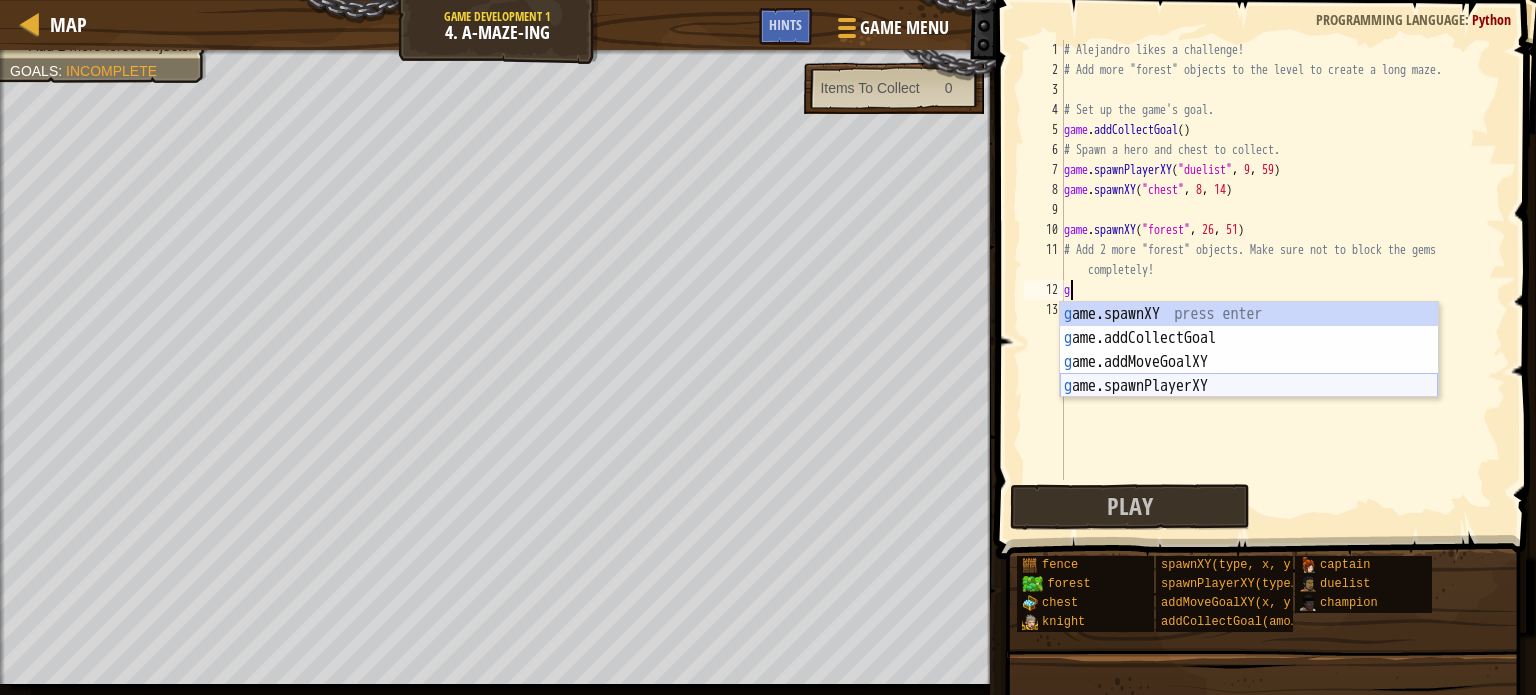 click on "g ame.spawnXY press enter g ame.addCollectGoal press enter g ame.addMoveGoalXY press enter g ame.spawnPlayerXY press enter" at bounding box center [1249, 374] 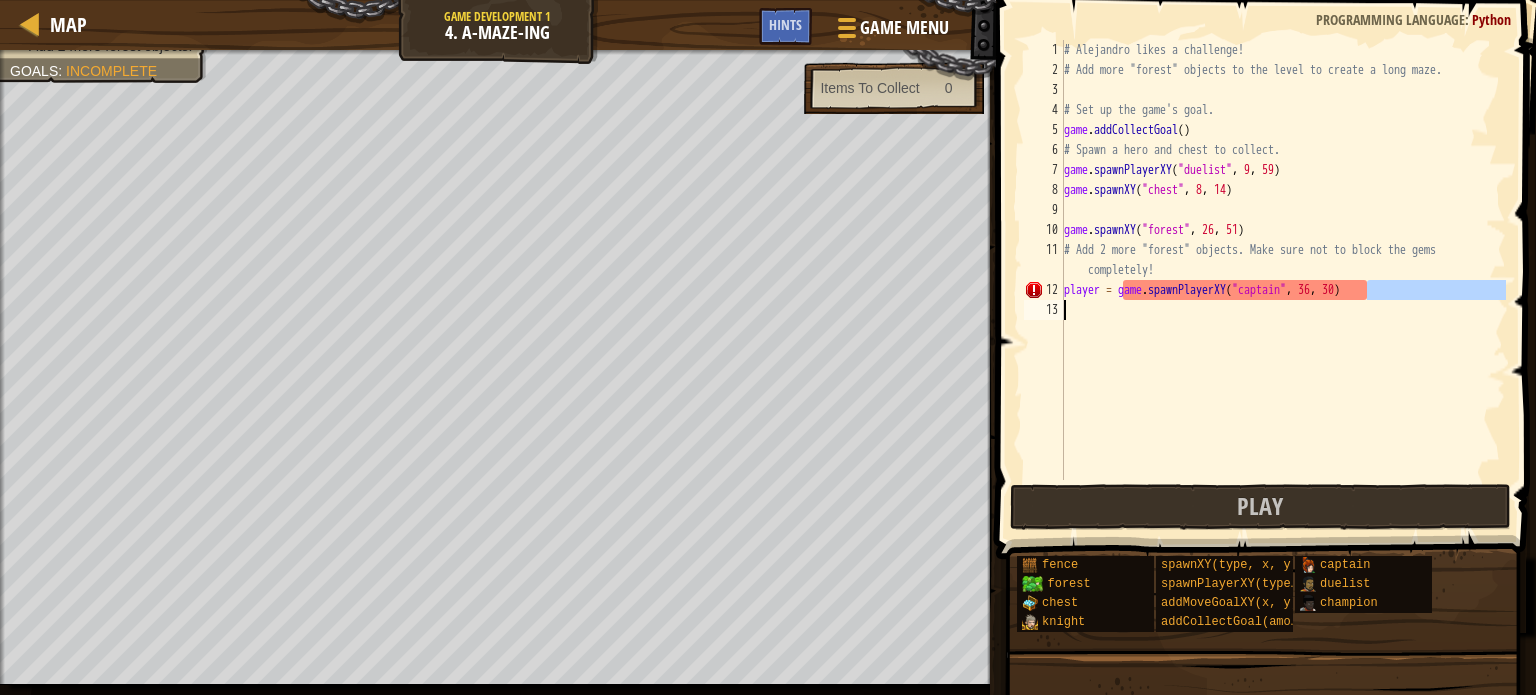 drag, startPoint x: 1375, startPoint y: 290, endPoint x: 1026, endPoint y: 328, distance: 351.06268 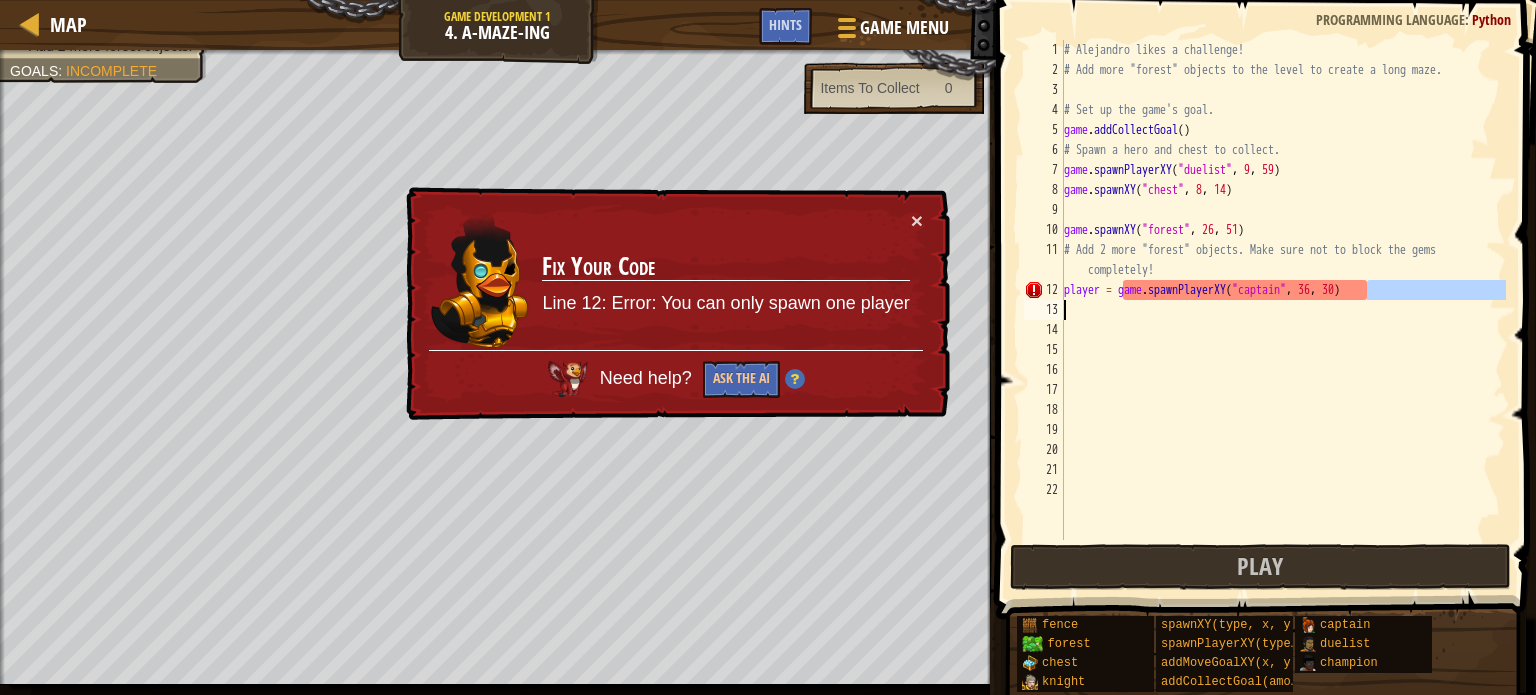 drag, startPoint x: 1431, startPoint y: 279, endPoint x: 1172, endPoint y: 309, distance: 260.73166 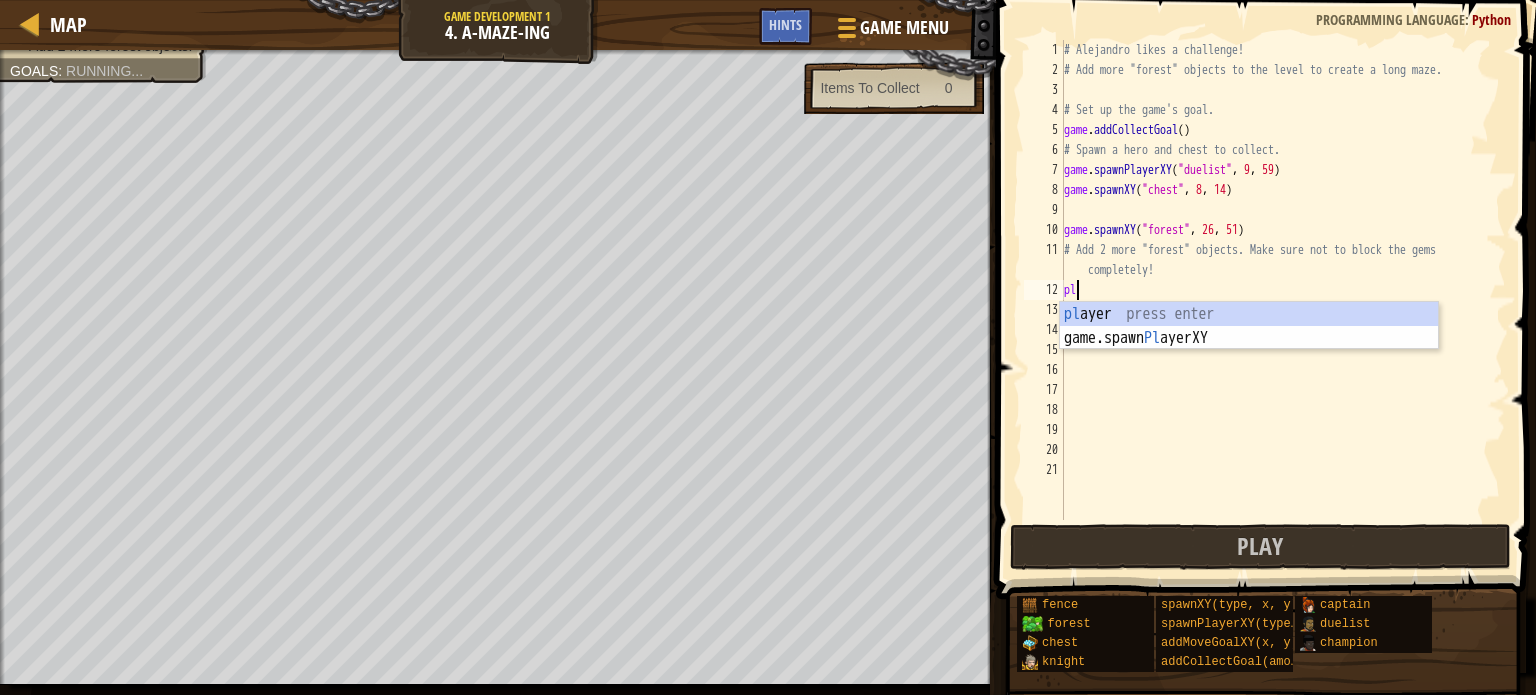 type on "p" 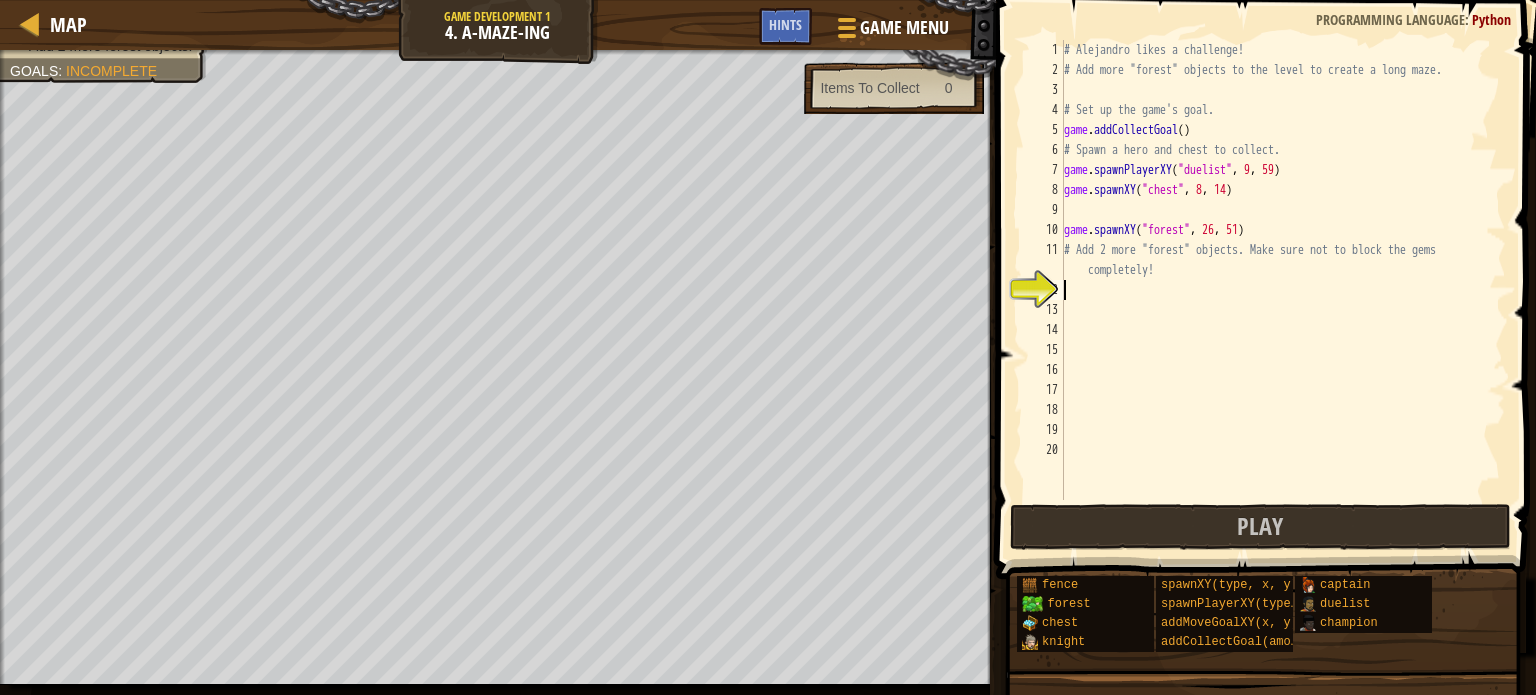 click on "# Alejandro likes a challenge! # Add more "forest" objects to the level to create a long maze. # Set up the game's goal. game . addCollectGoal ( ) # Spawn a hero and chest to collect. game . spawnPlayerXY ( "duelist" ,   9 ,   59 ) game . spawnXY ( "chest" ,   8 ,   14 ) game . spawnXY ( "forest" ,   26 ,   51 ) # Add 2 more "forest" objects. Make sure not to block the gems       completely!" at bounding box center (1283, 290) 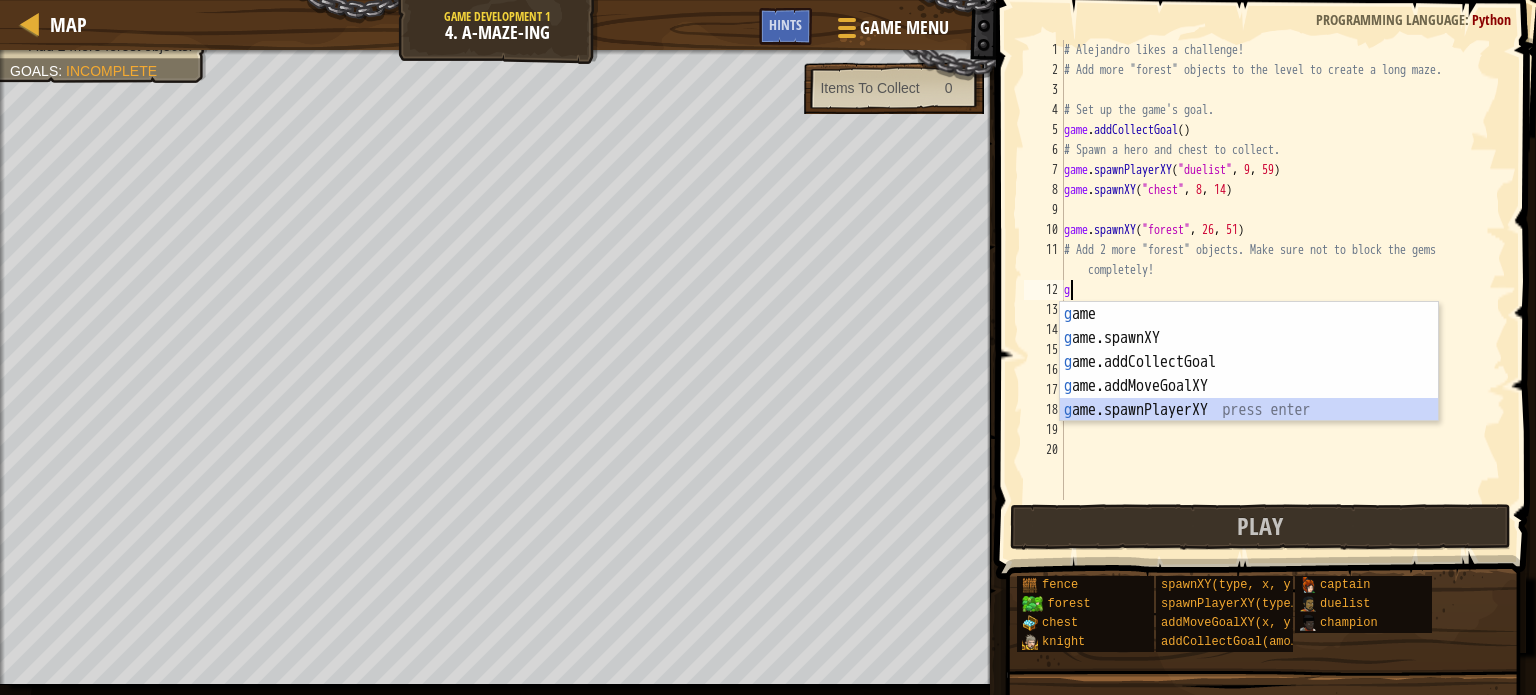 click on "g ame press enter g ame.spawnXY press enter g ame.addCollectGoal press enter g ame.addMoveGoalXY press enter g ame.spawnPlayerXY press enter" at bounding box center [1249, 386] 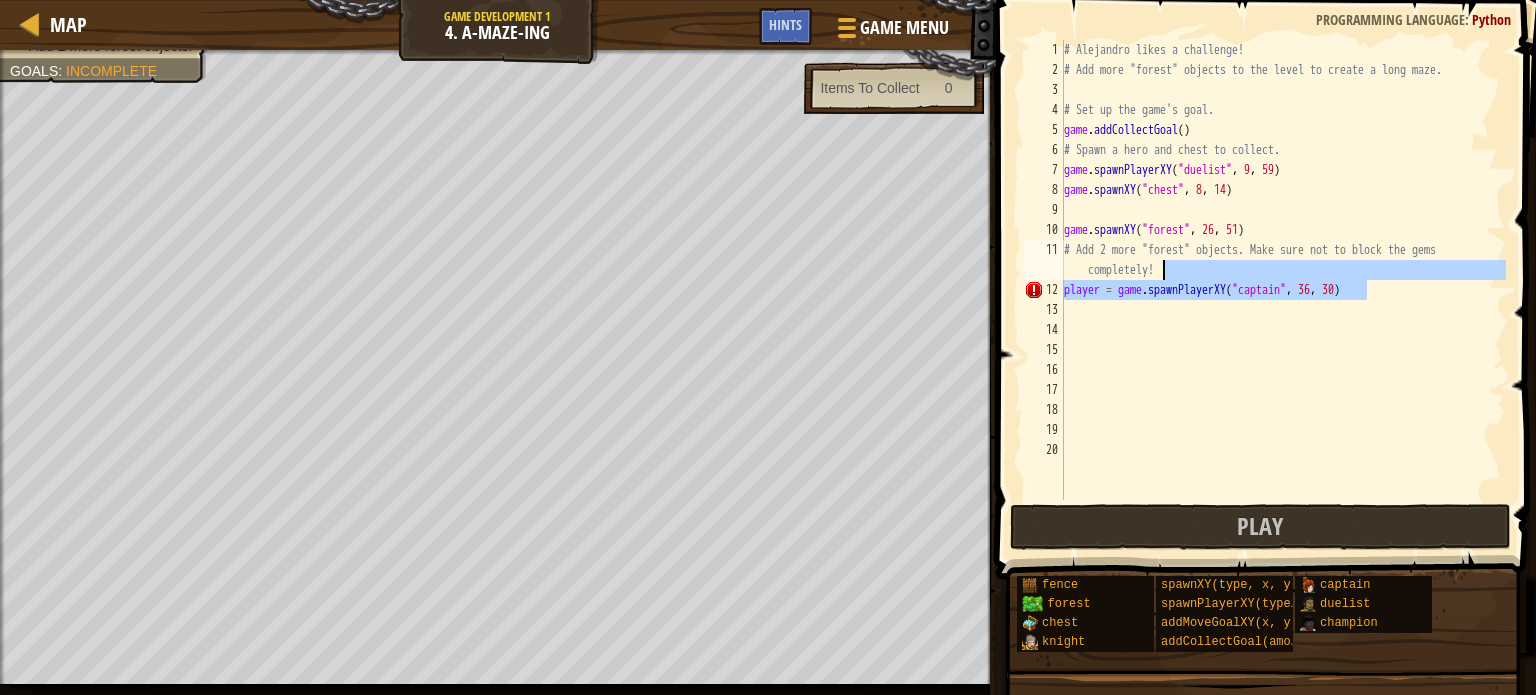 drag, startPoint x: 1393, startPoint y: 291, endPoint x: 1400, endPoint y: 275, distance: 17.464249 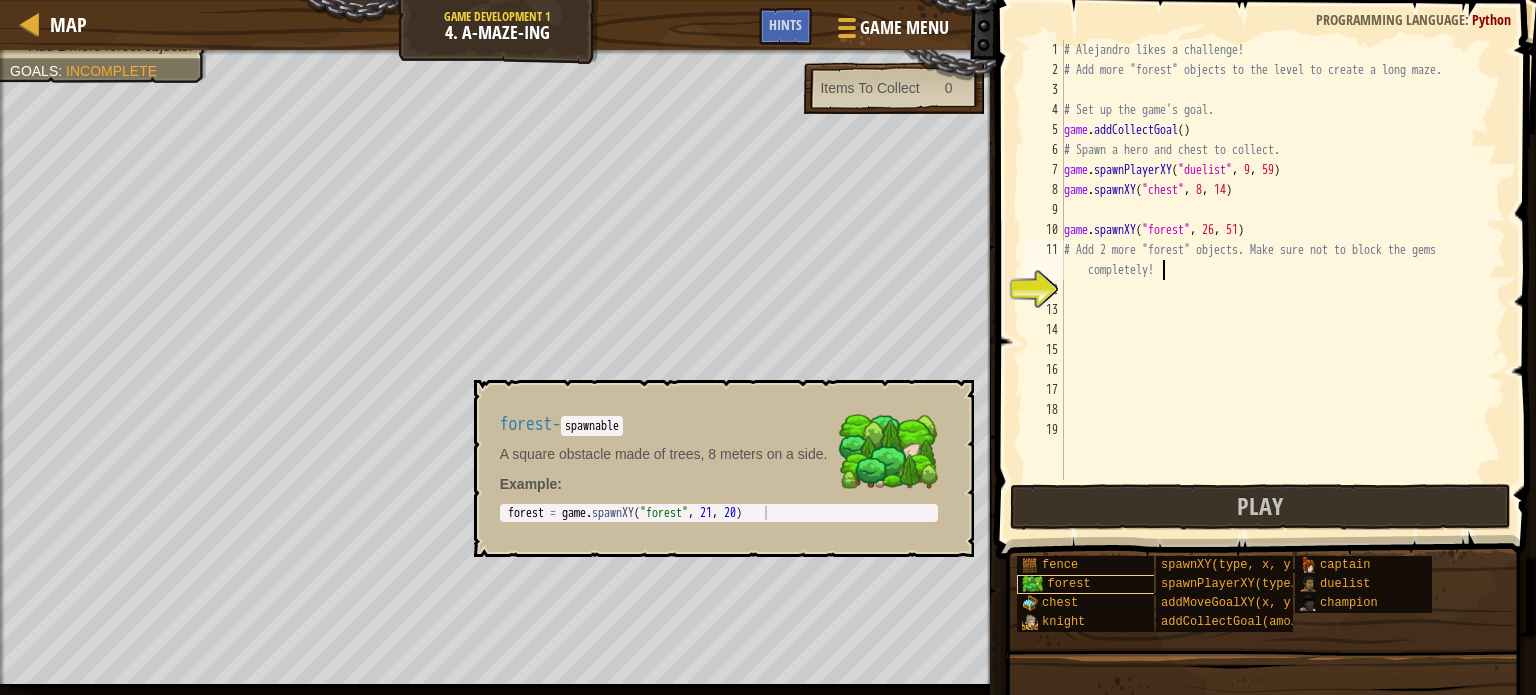 type on "# Add 2 more "forest" objects. Make sure not to block the gems completely!" 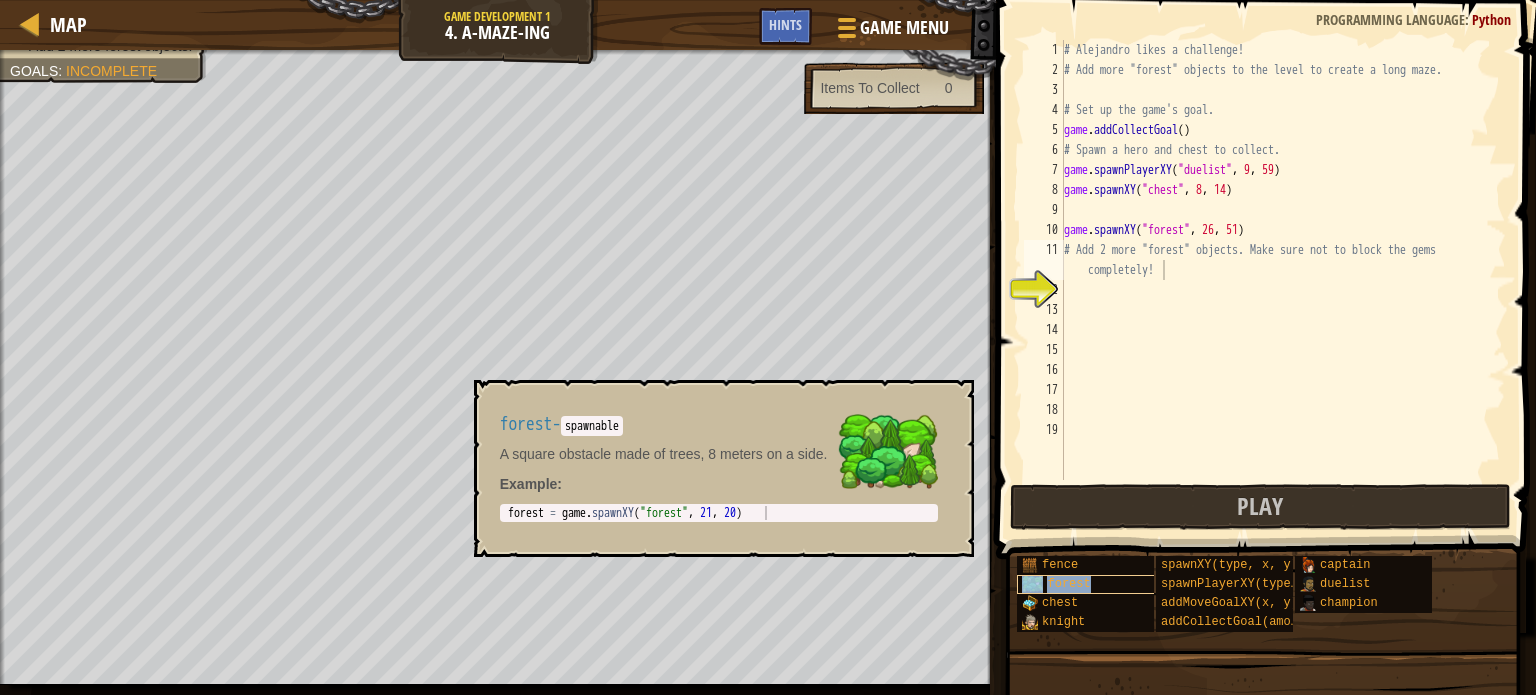 click on "forest" at bounding box center [1094, 584] 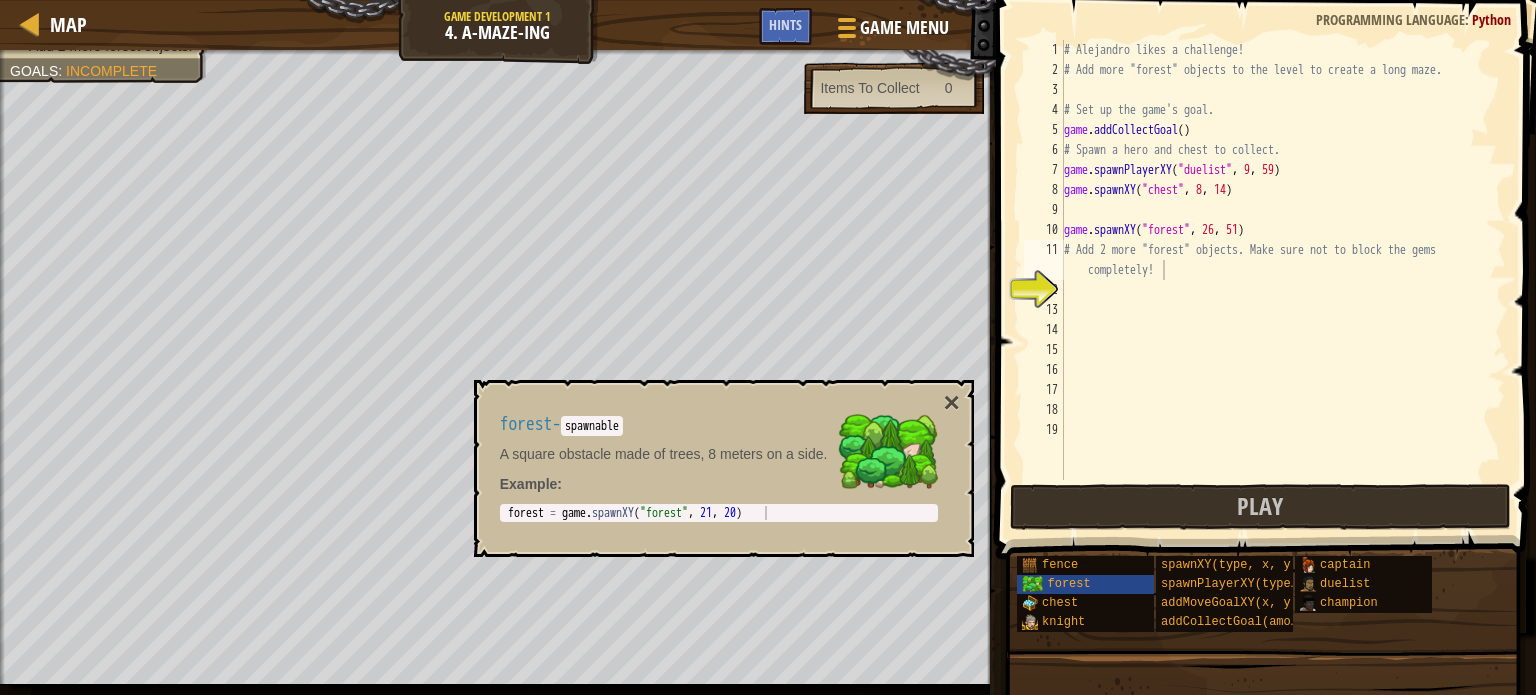 drag, startPoint x: 498, startPoint y: 506, endPoint x: 764, endPoint y: 511, distance: 266.047 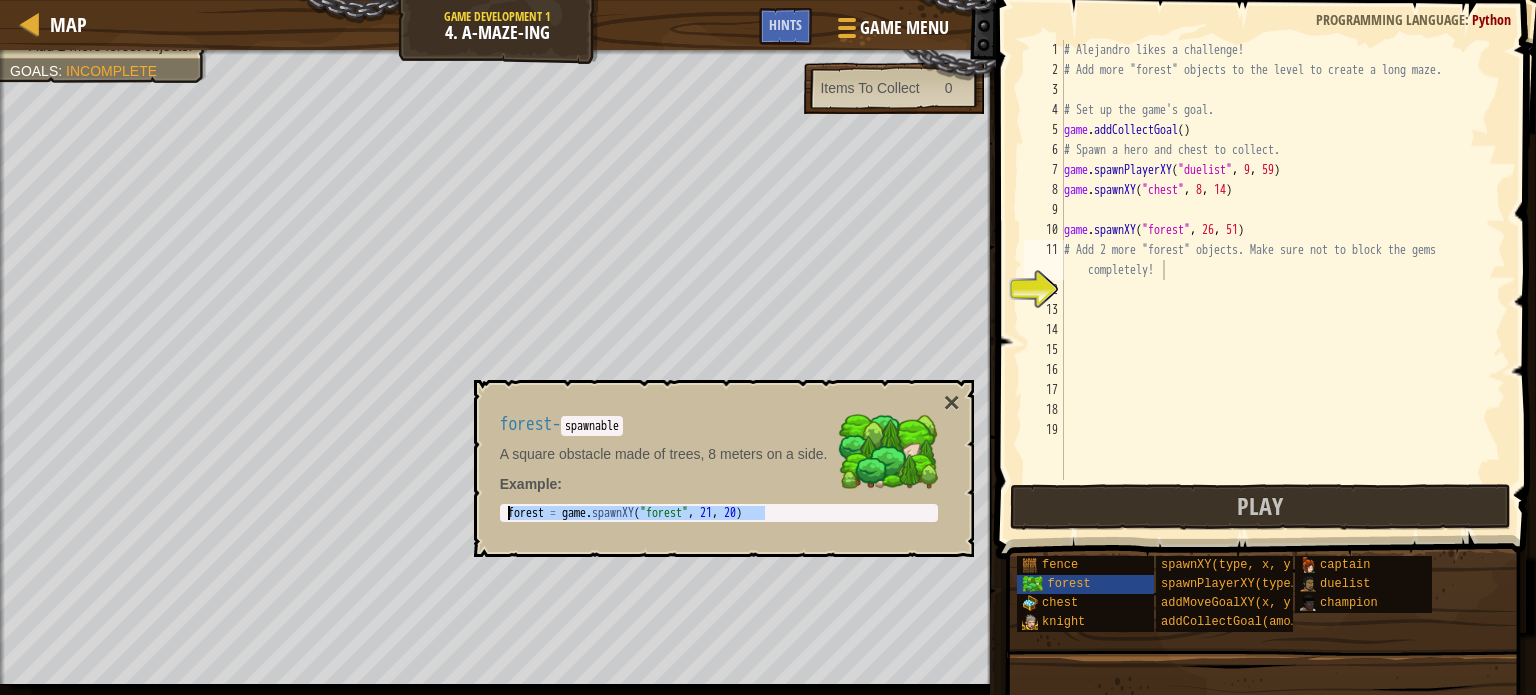 drag, startPoint x: 764, startPoint y: 511, endPoint x: 609, endPoint y: 471, distance: 160.07811 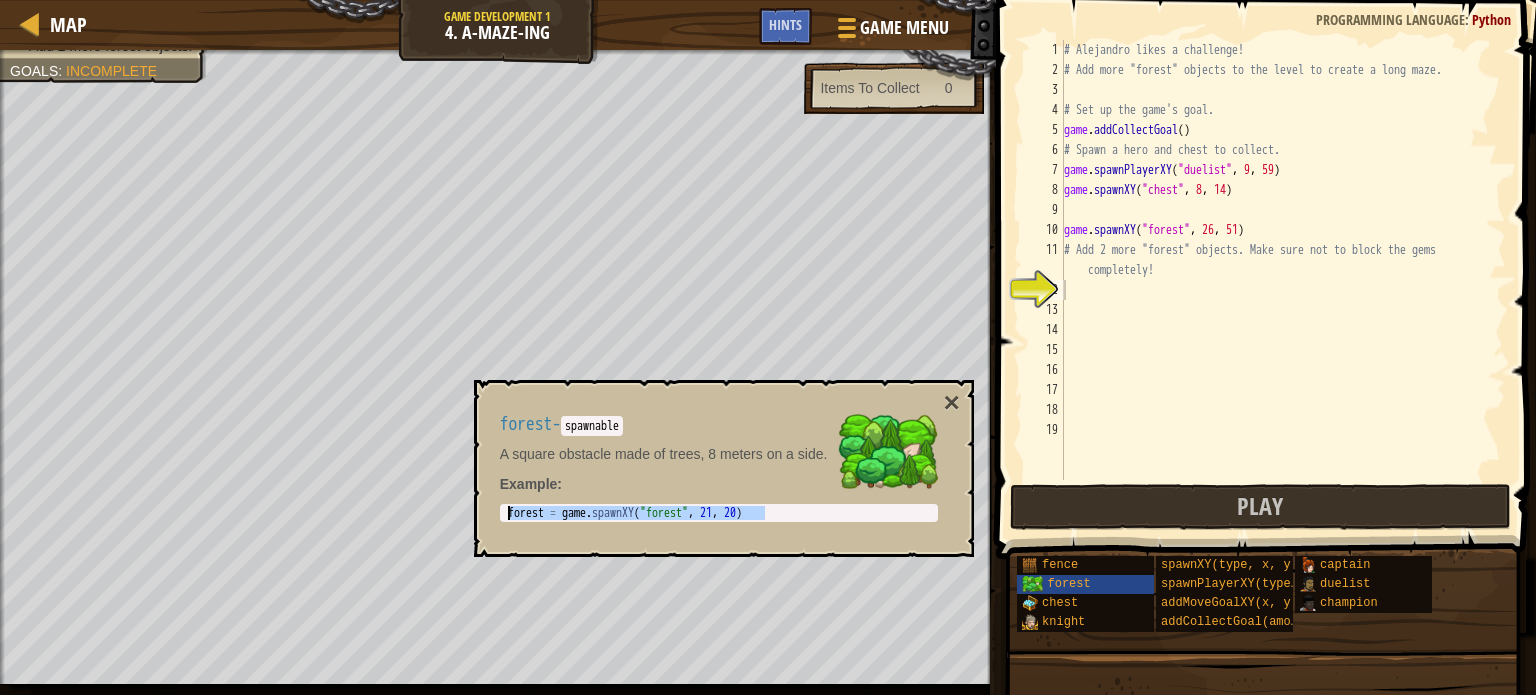 type on "forest = game.spawnXY("forest", 21, 20)" 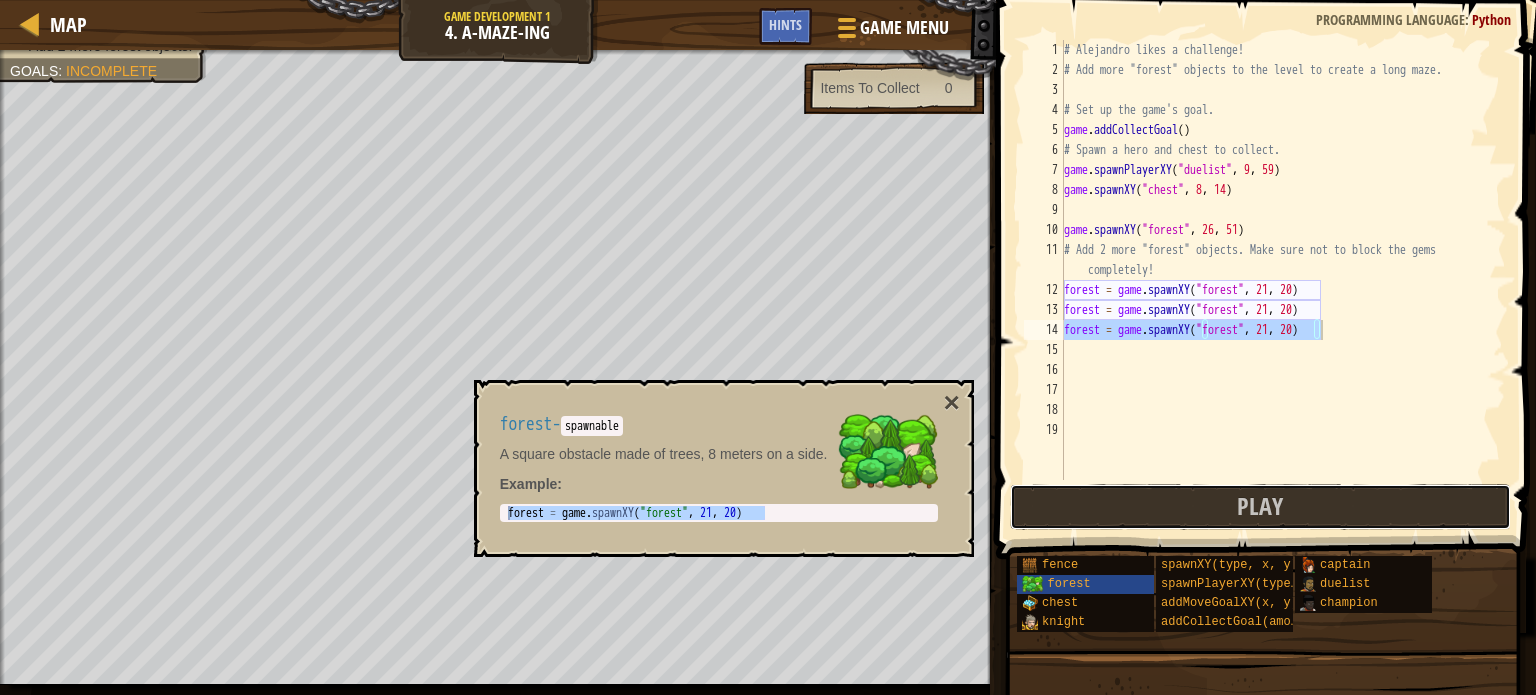 click on "Play" at bounding box center (1260, 507) 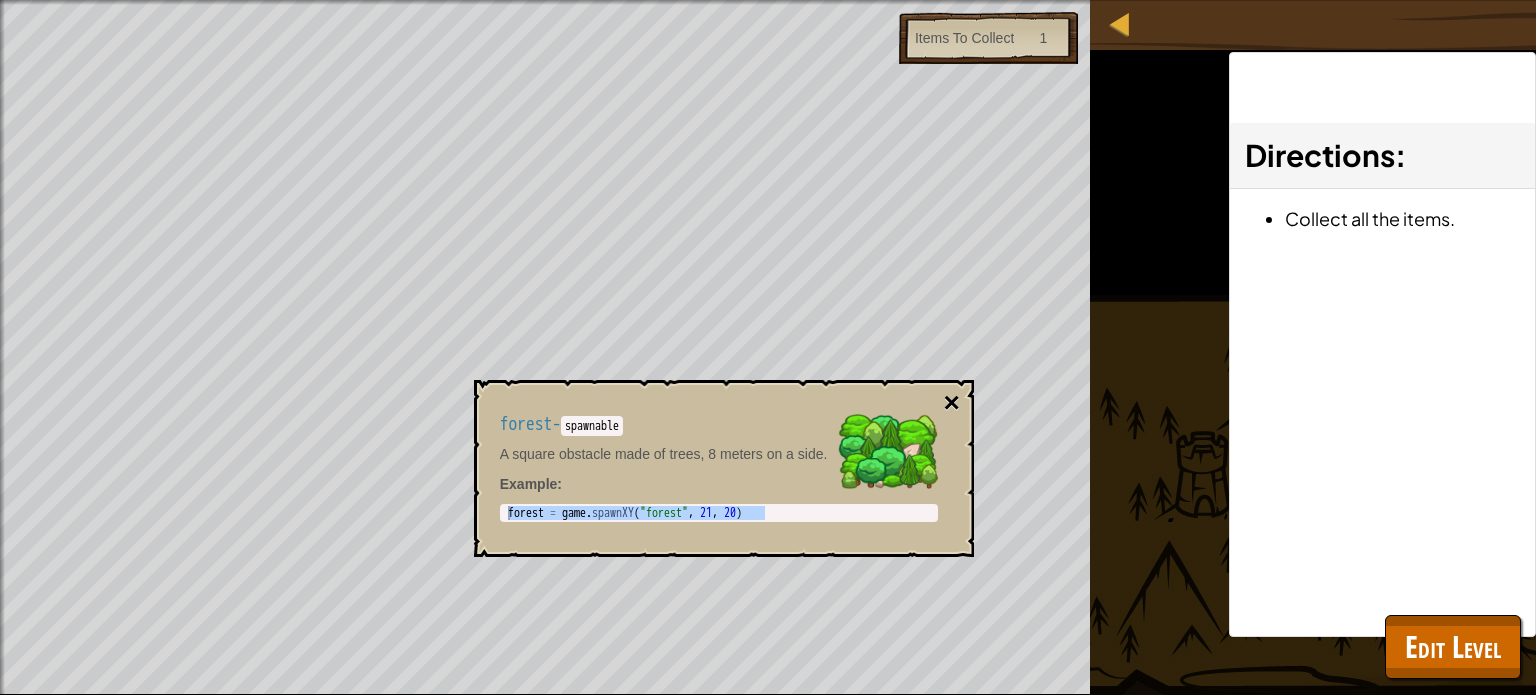 click on "×" at bounding box center (951, 403) 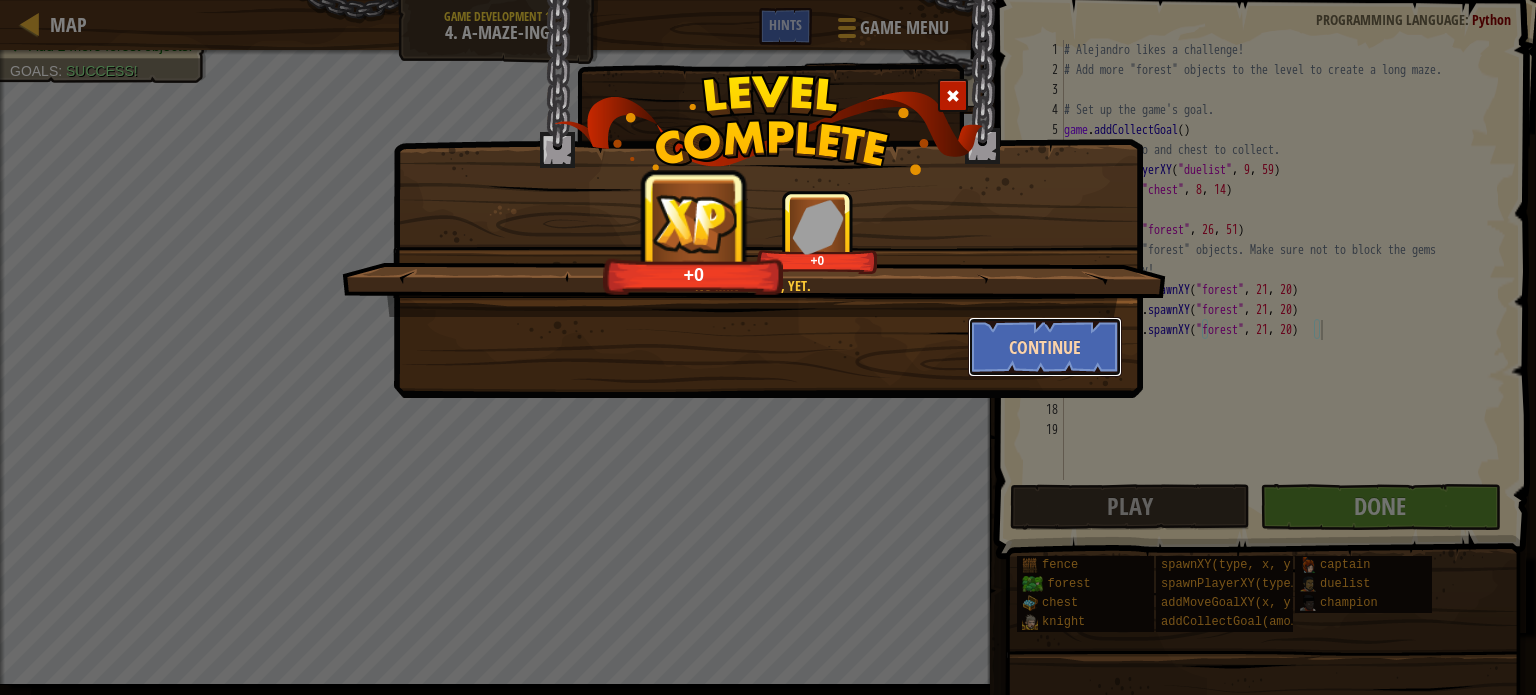 click on "Continue" at bounding box center [1045, 347] 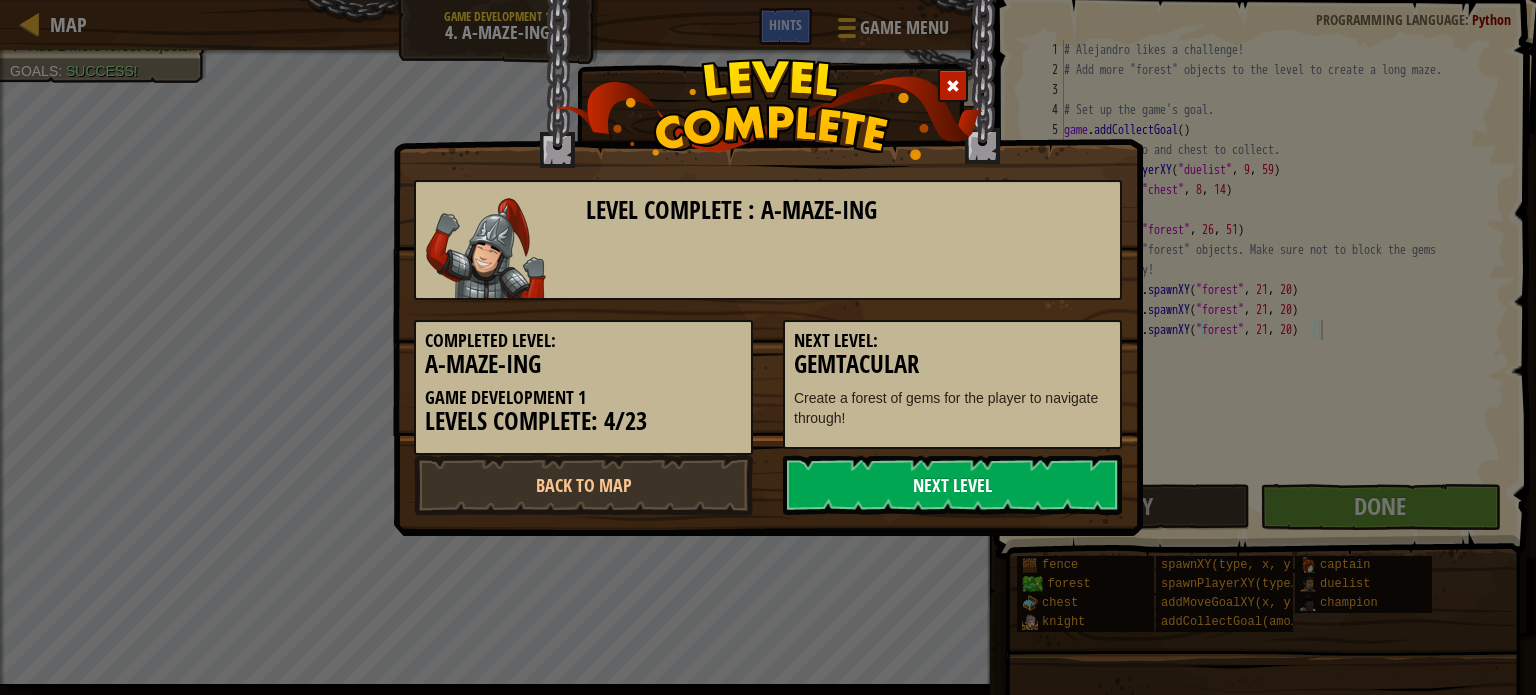 click on "Next Level" at bounding box center (952, 485) 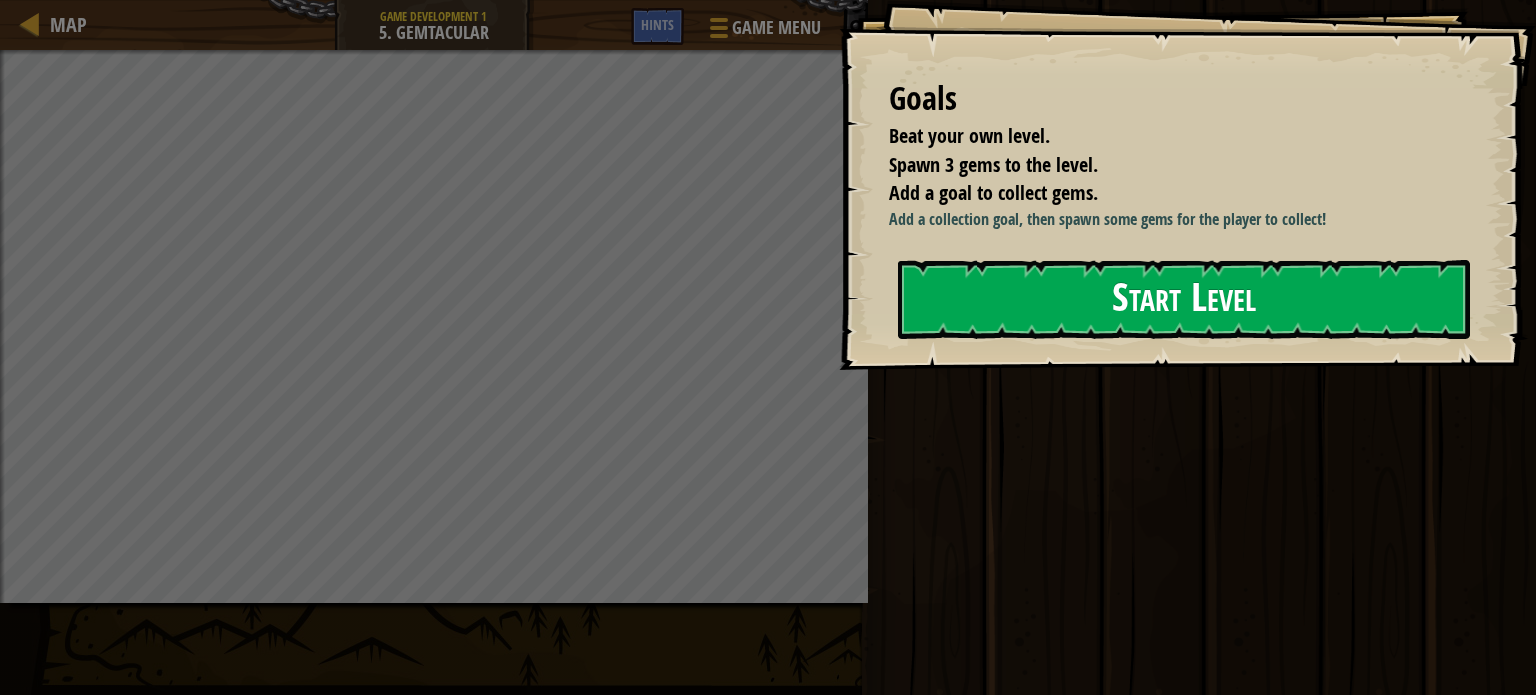 click on "Start Level" at bounding box center (1184, 299) 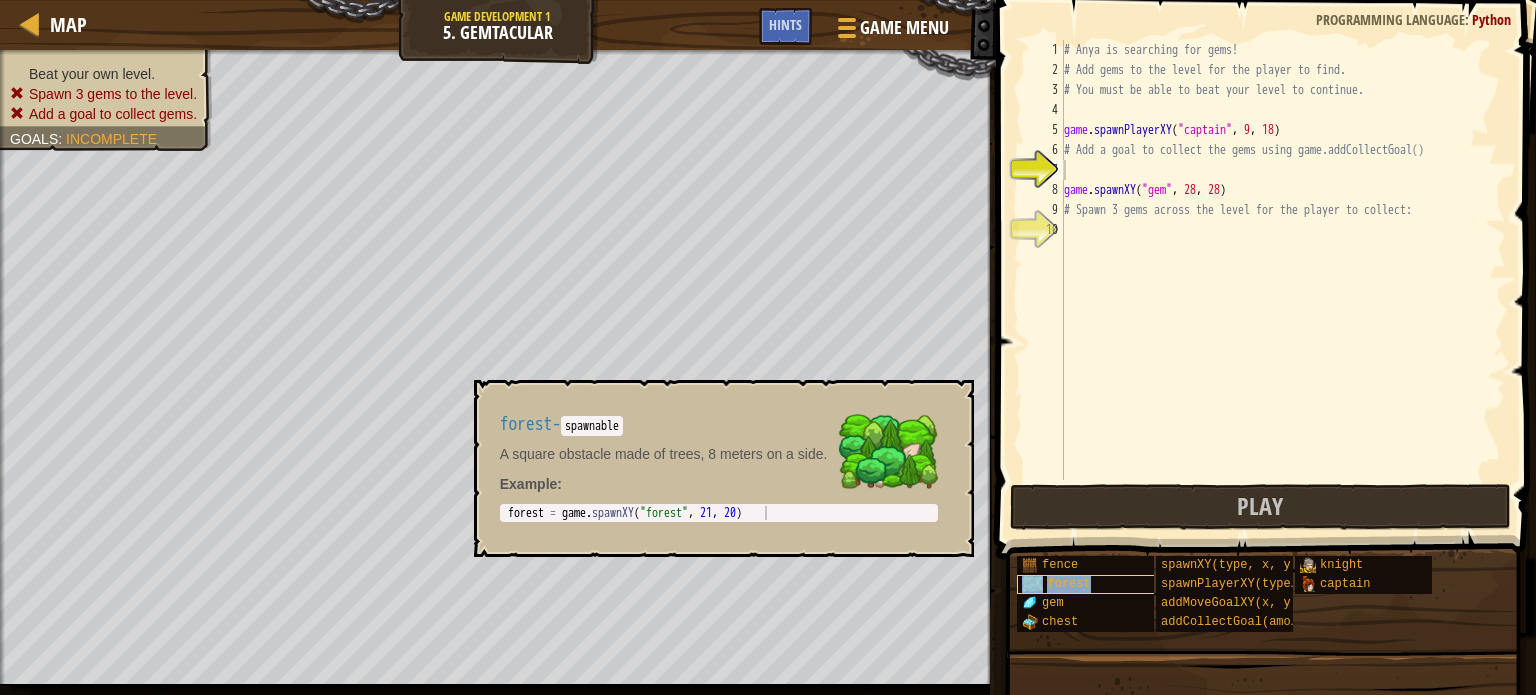 click on "forest" at bounding box center (1068, 584) 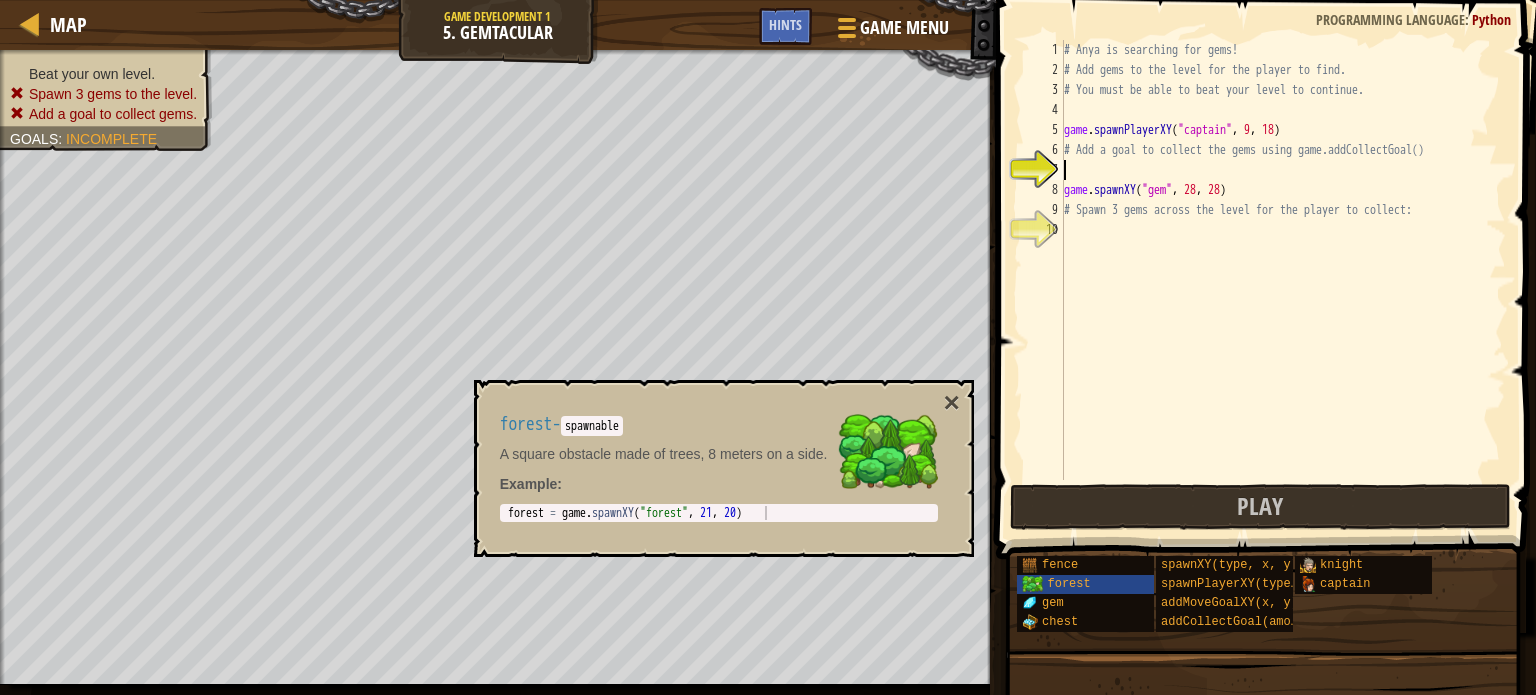 type on "forest = game.spawnXY("forest", 21, 20)" 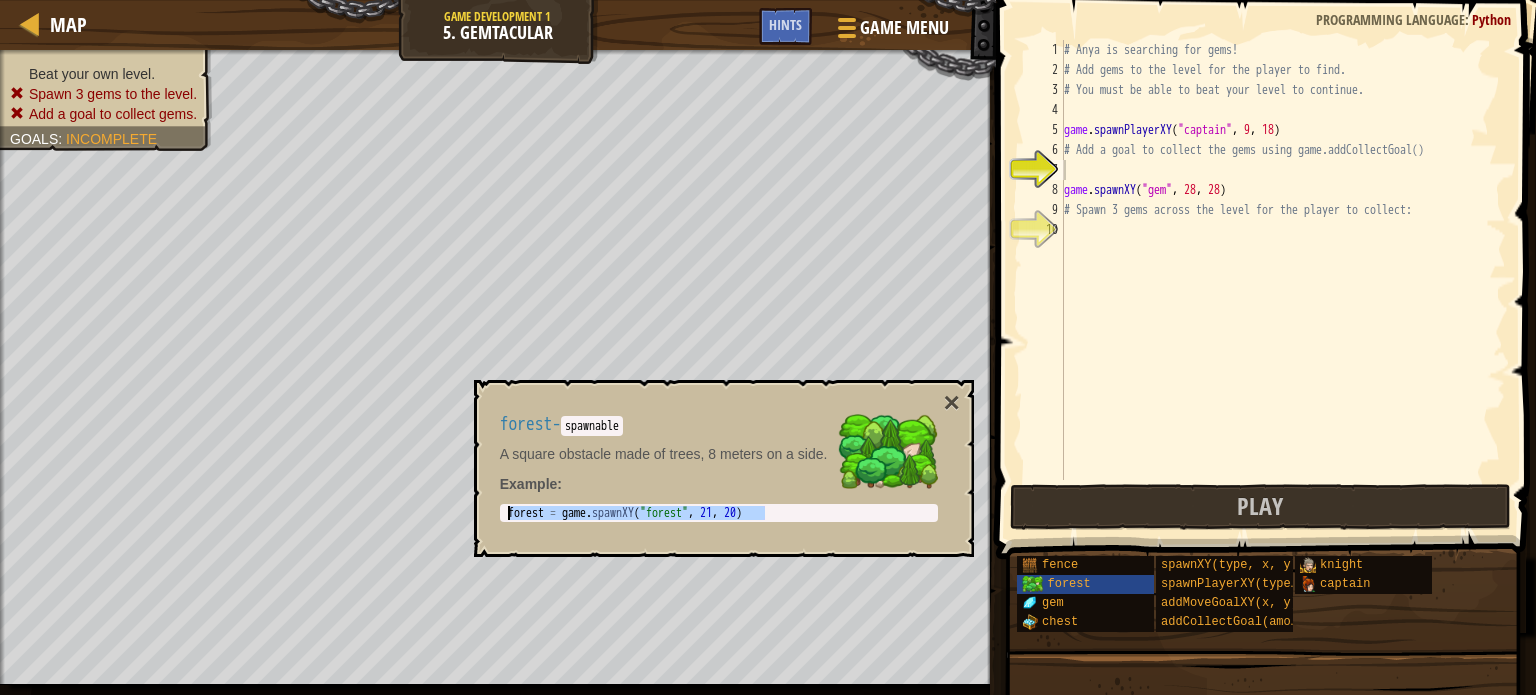 drag, startPoint x: 764, startPoint y: 507, endPoint x: 855, endPoint y: 446, distance: 109.55364 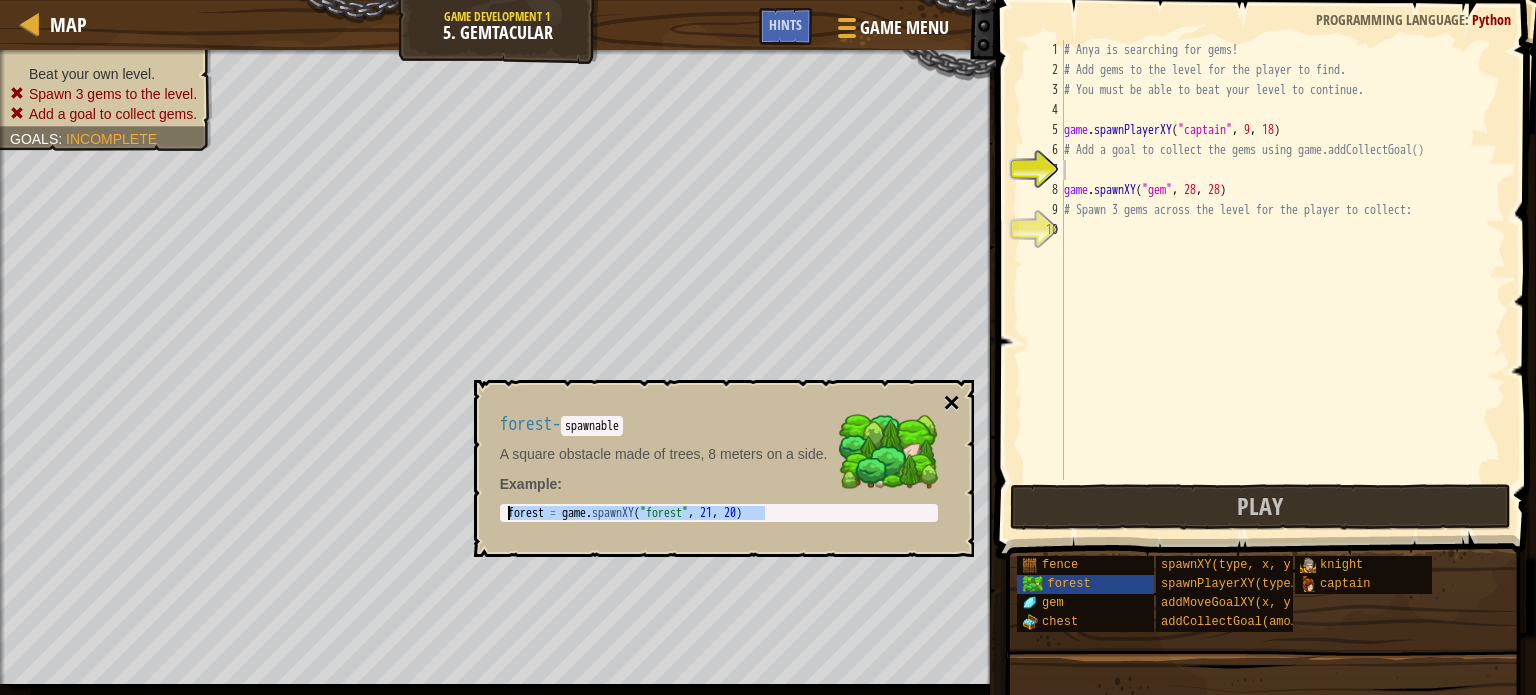 click on "×" at bounding box center (951, 403) 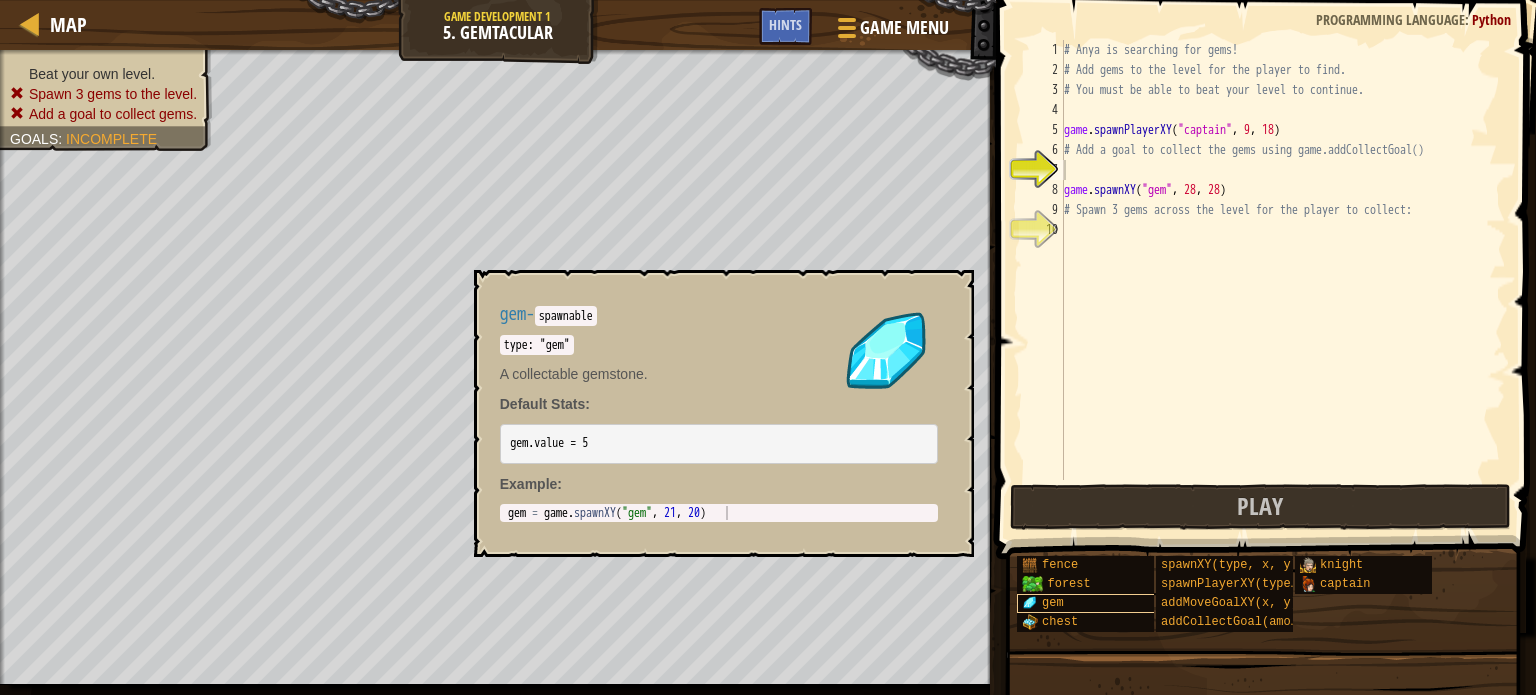 click at bounding box center (1030, 603) 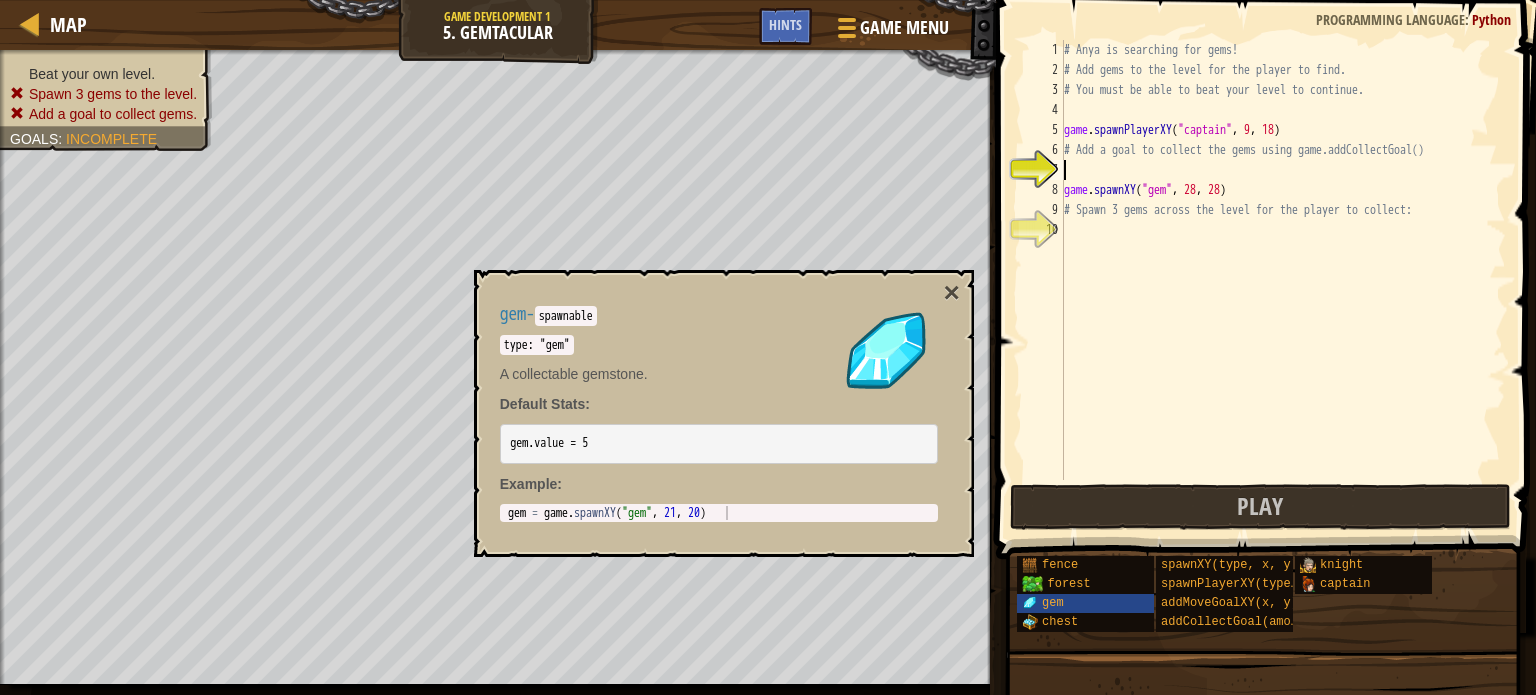 type on "gem = game.spawnXY("gem", 21, 20)" 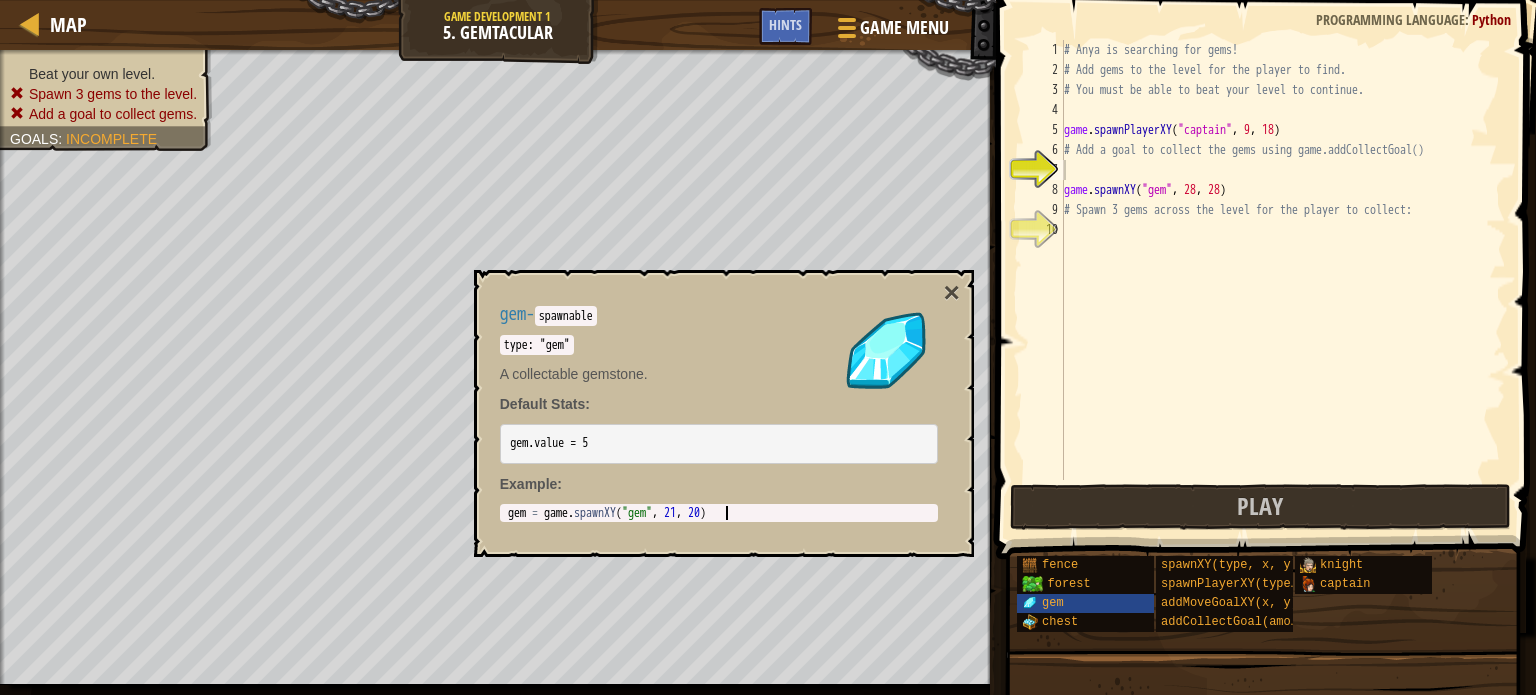 drag, startPoint x: 741, startPoint y: 515, endPoint x: 656, endPoint y: 509, distance: 85.2115 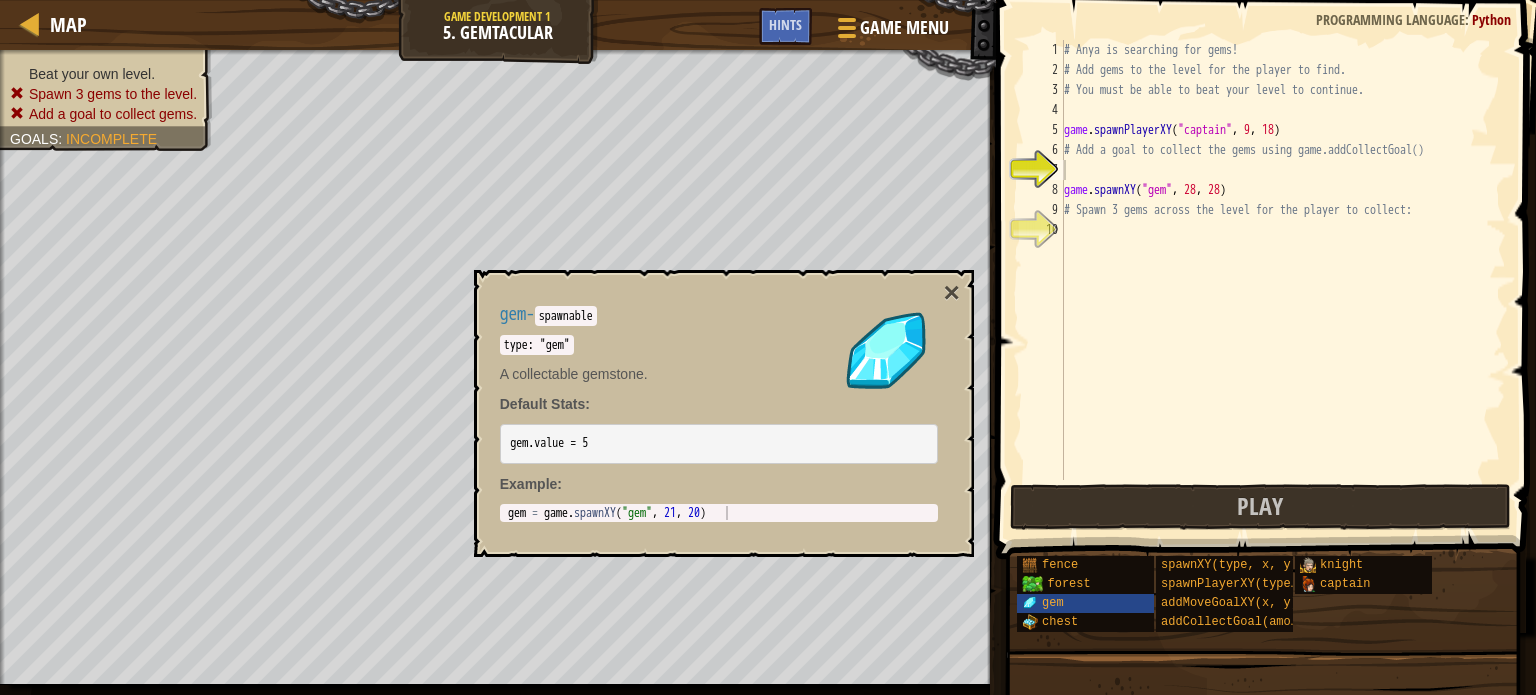 click on "gem - spawnable type: "gem"
A collectable gemstone.
Default Stats:
gem.value = 5
Example : gem = game.spawnXY("gem", 21, 20) 1 gem = game.spawnXY("gem", 21, 20) הההההההההההההההההההההההההההההההההההההההההההההההההההההההההההההההההההההההההההההההההההההההההההההההההההההההההההההההההההההההההההההההההההההההההההההההההההההההההההההההההההההההההההההההההההההההההההההההההההההההההההההההההההההההההההההההההההההההההההההההההההההההההההההההה XXXXXXXXXXXXXXXXXXXXXXXXXXXXXXXXXXXXXXXXXXXXXXXXXXXXXXXXXXXXXXXXXXXXXXXXXXXXXXXXXXXXXXXXXXXXXXXXXXXXXXXXXXXXXXXXXXXXXXXXXXXXXXXXXXXXXXXXXXXXXXXXXXXXXXXXXXXXXXXXXXXXXXXXXXXXXXXXXXXXXXXXXXXXXXXXXXXXXXXXXXXXXXXXXXXXXXXXXXXXXXXXXXXXXXXXXXXXXXXXXXXXXXXXXXXXXXXX" at bounding box center [719, 413] 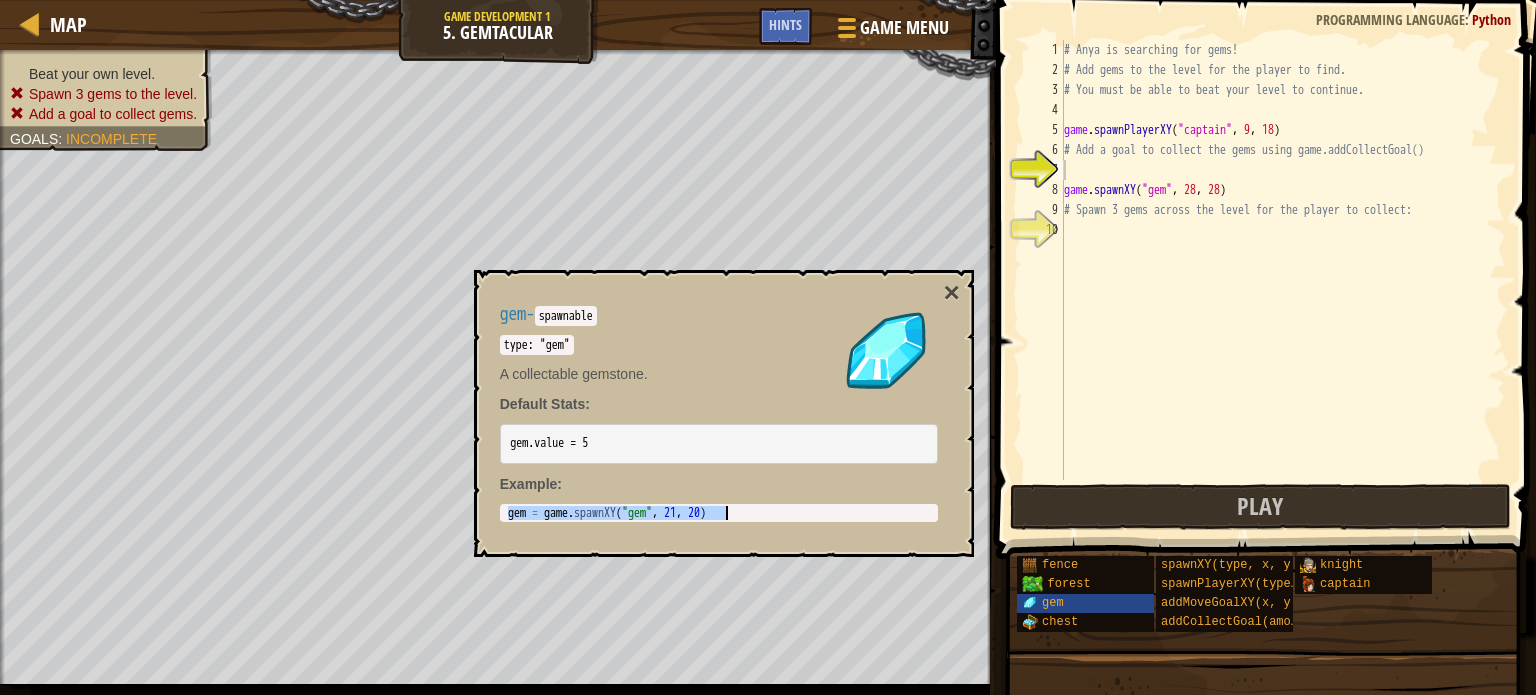 drag, startPoint x: 743, startPoint y: 505, endPoint x: 634, endPoint y: 524, distance: 110.64357 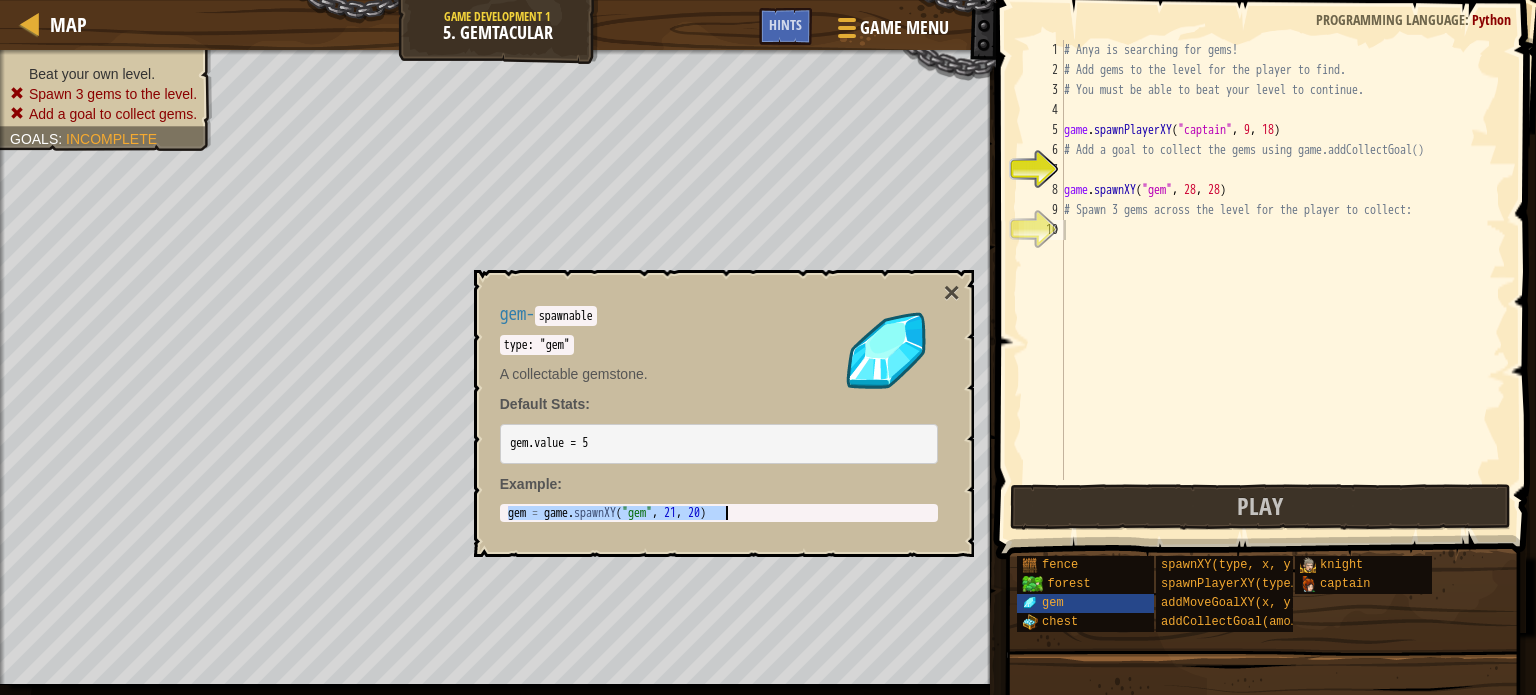 type on "gem = game.spawnXY("gem", 21, 20)" 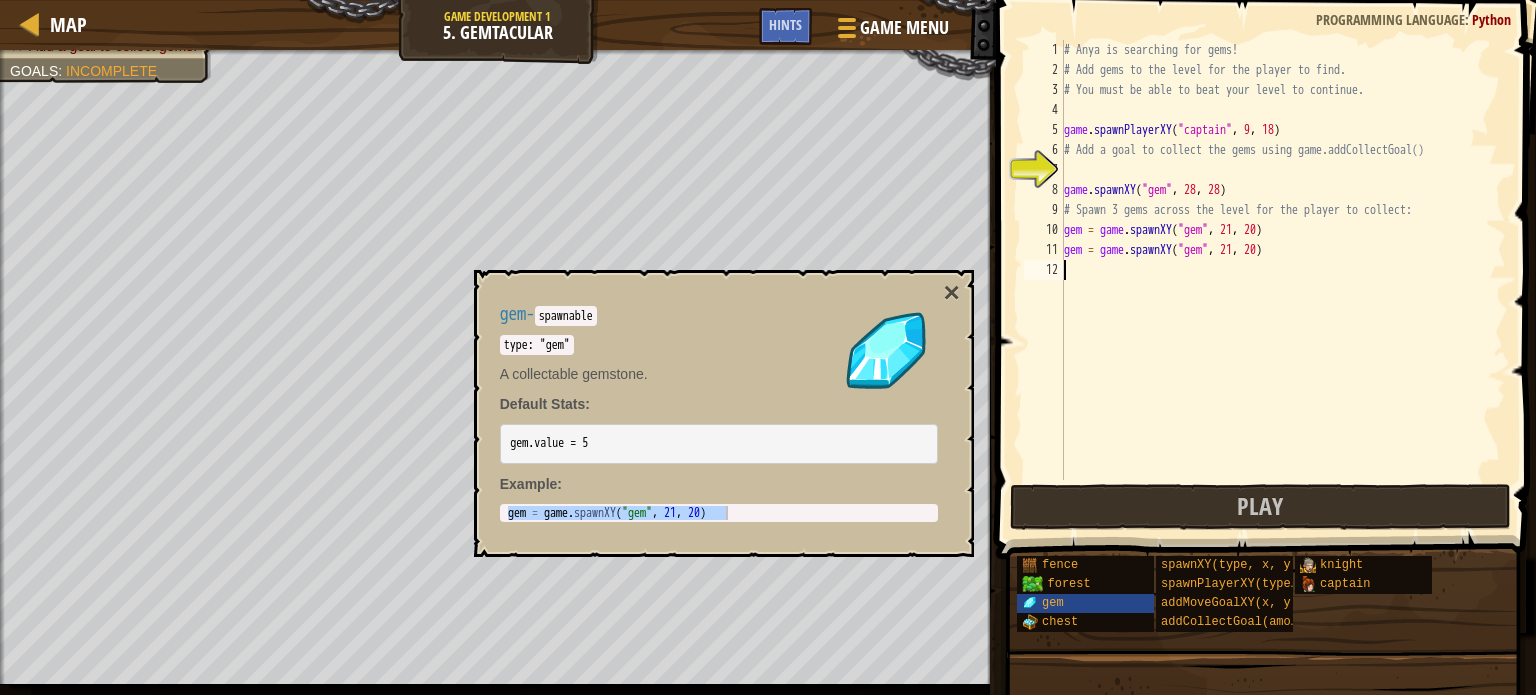 drag, startPoint x: 1298, startPoint y: 333, endPoint x: 1287, endPoint y: 307, distance: 28.231188 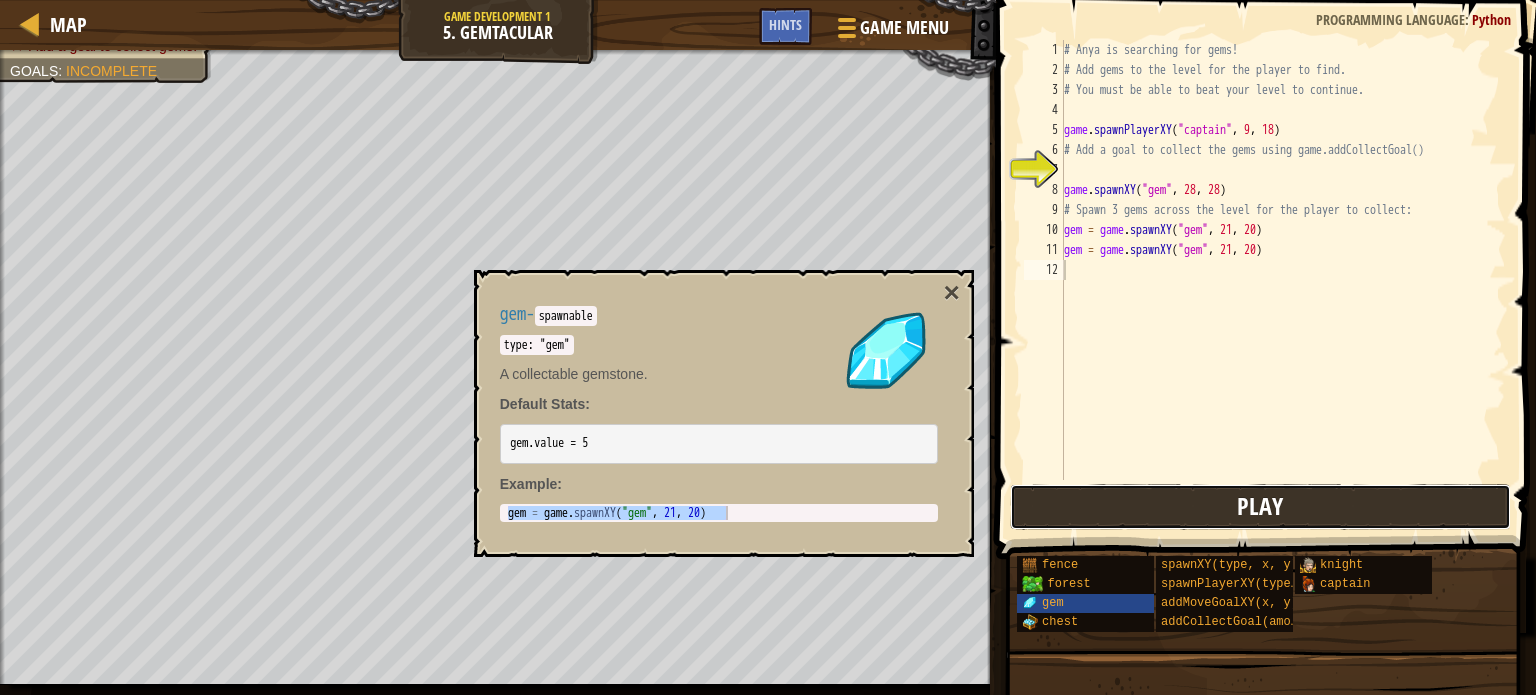 click on "Play" at bounding box center [1260, 506] 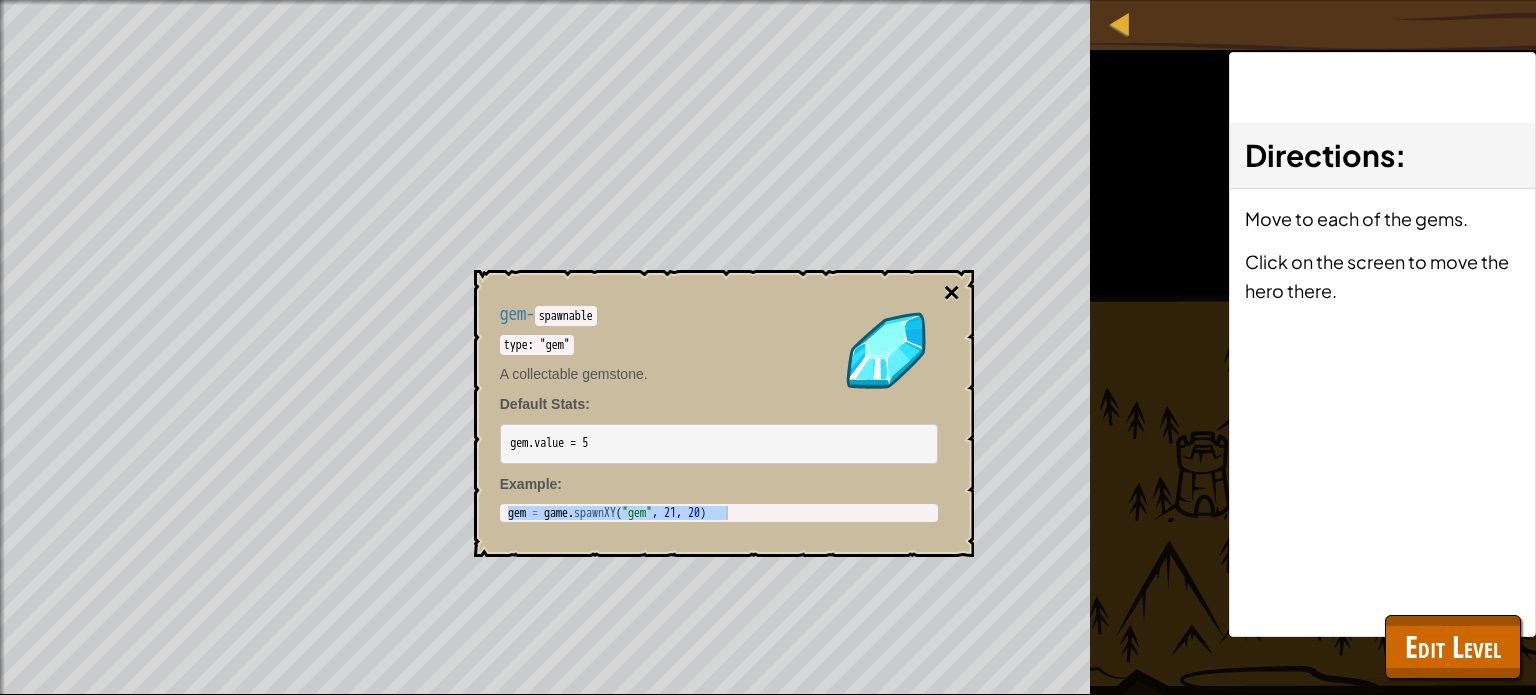 click on "×" at bounding box center [951, 293] 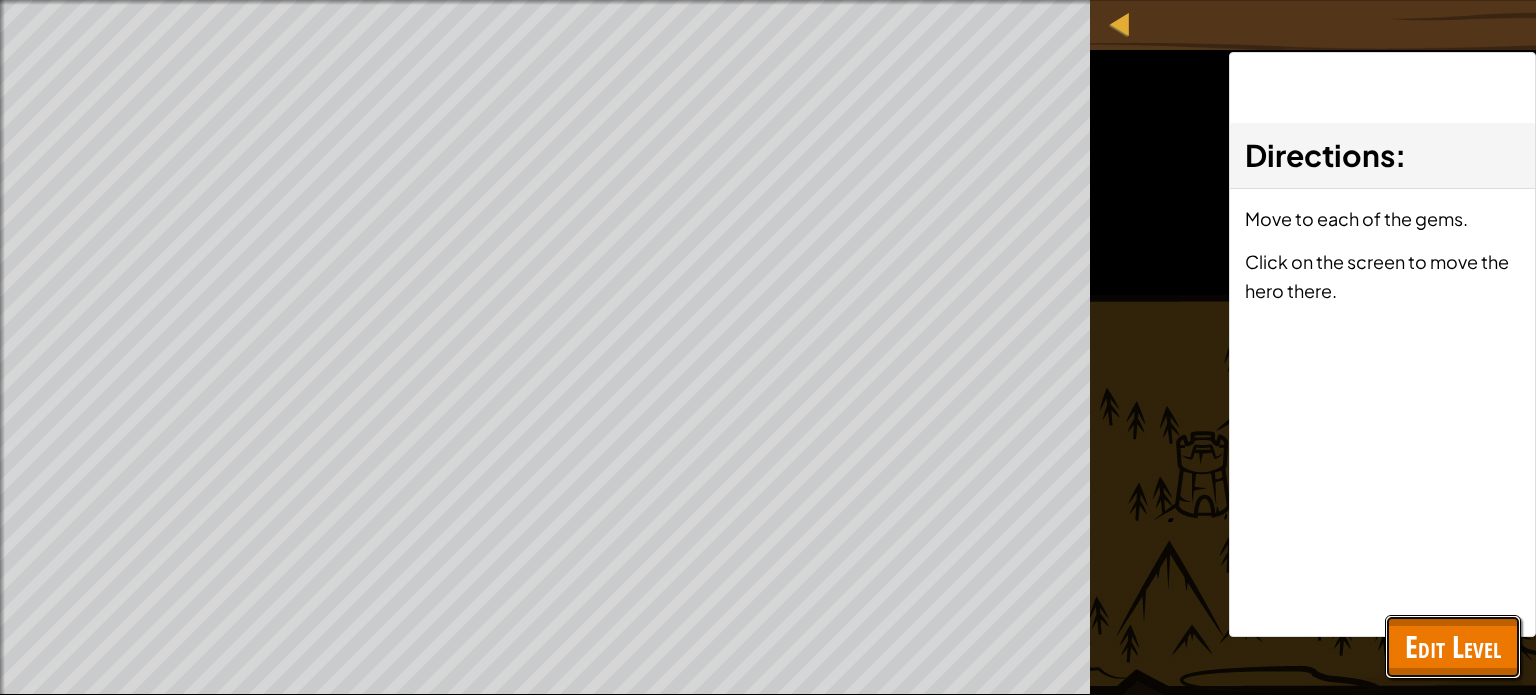 click on "Edit Level" at bounding box center (1453, 646) 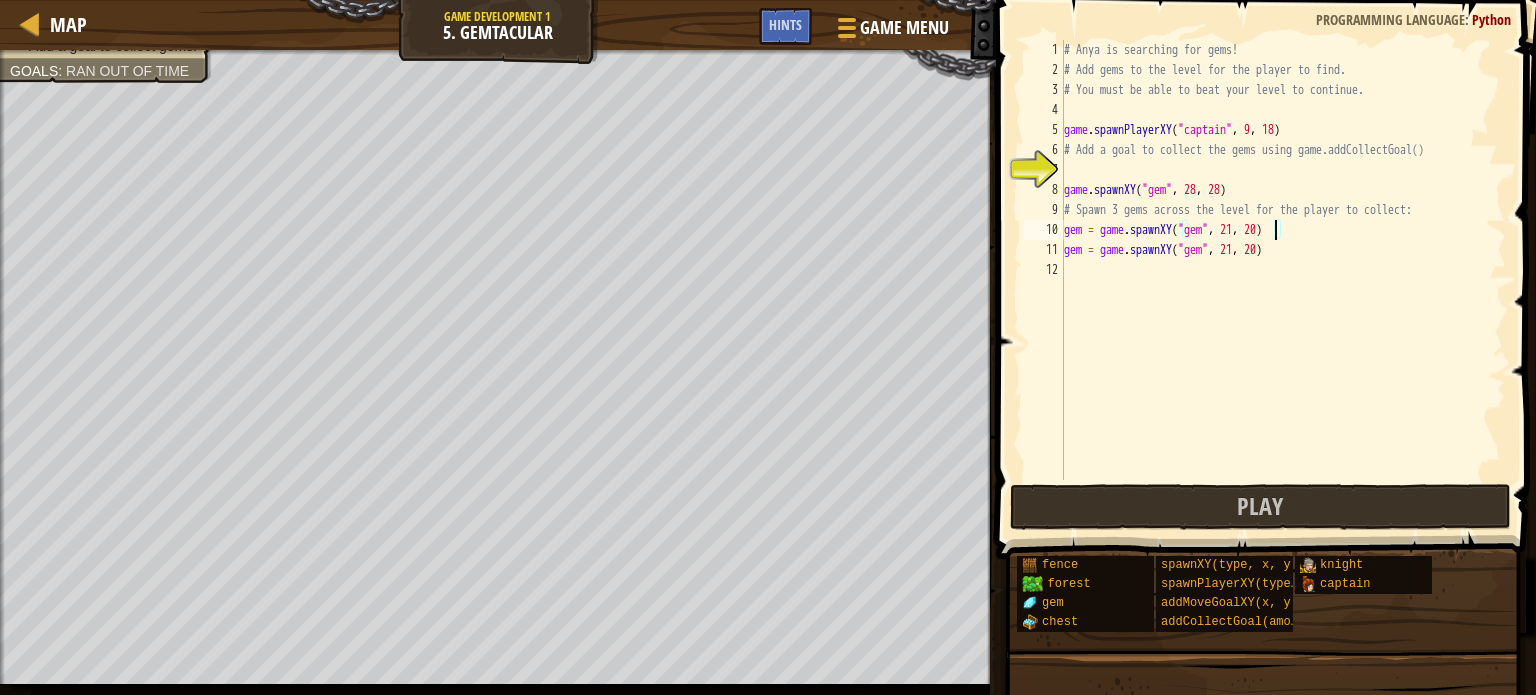 click on "# Anya is searching for gems! # Add gems to the level for the player to find. # You must be able to beat your level to continue. game . spawnPlayerXY ( "captain" ,   9 ,   18 ) # Add a goal to collect the gems using game.addCollectGoal() game . spawnXY ( "gem" ,   28 ,   28 ) # Spawn 3 gems across the level for the player to collect: gem   =   game . spawnXY ( "gem" ,   21 ,   20 ) gem   =   game . spawnXY ( "gem" ,   21 ,   20 )" at bounding box center (1283, 280) 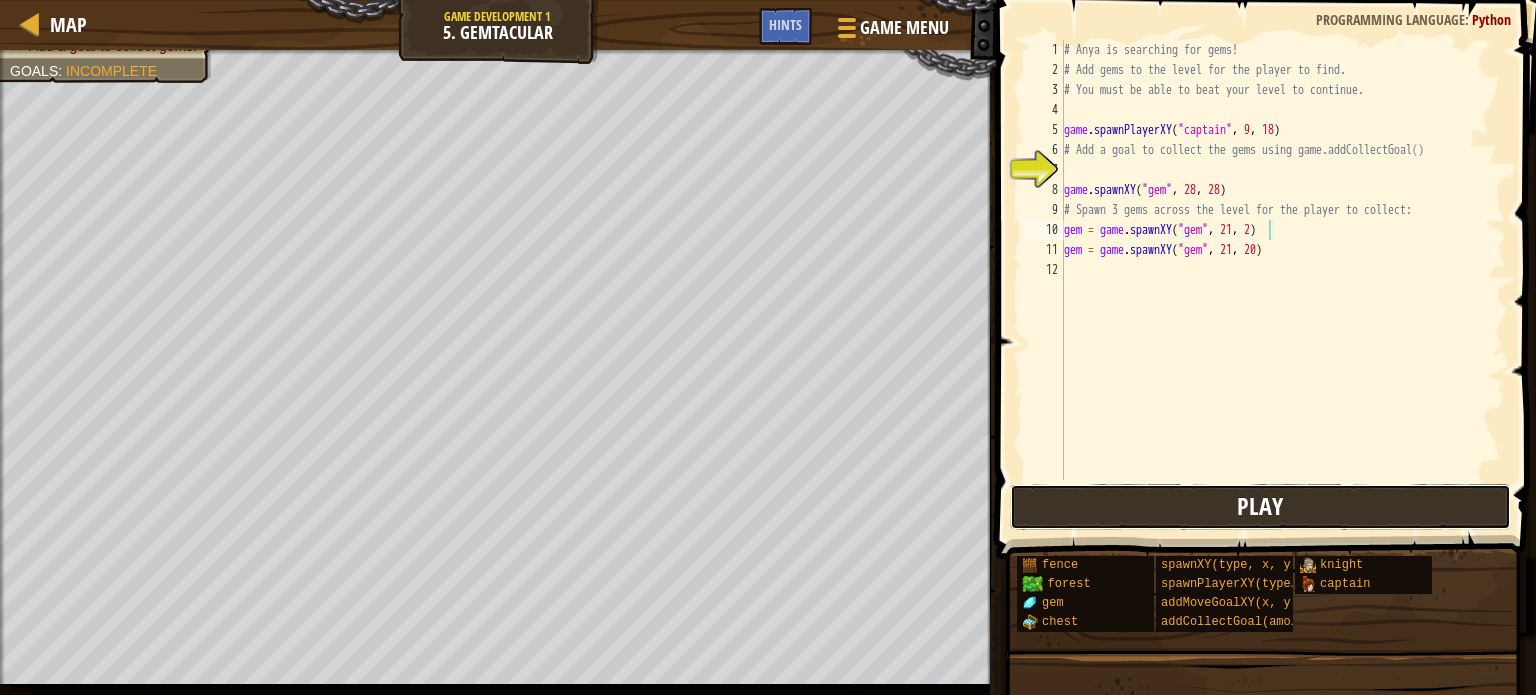 click on "Play" at bounding box center (1260, 507) 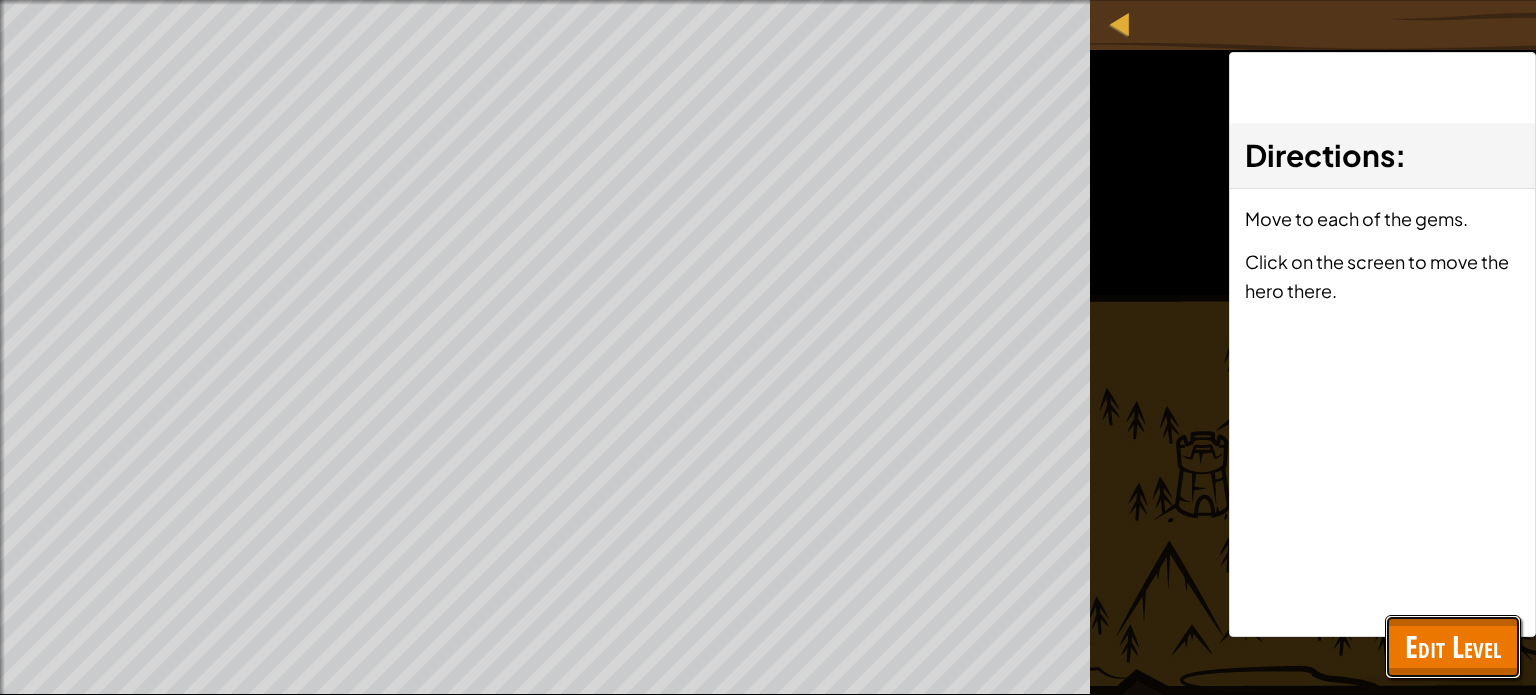 drag, startPoint x: 1461, startPoint y: 639, endPoint x: 1143, endPoint y: 613, distance: 319.06113 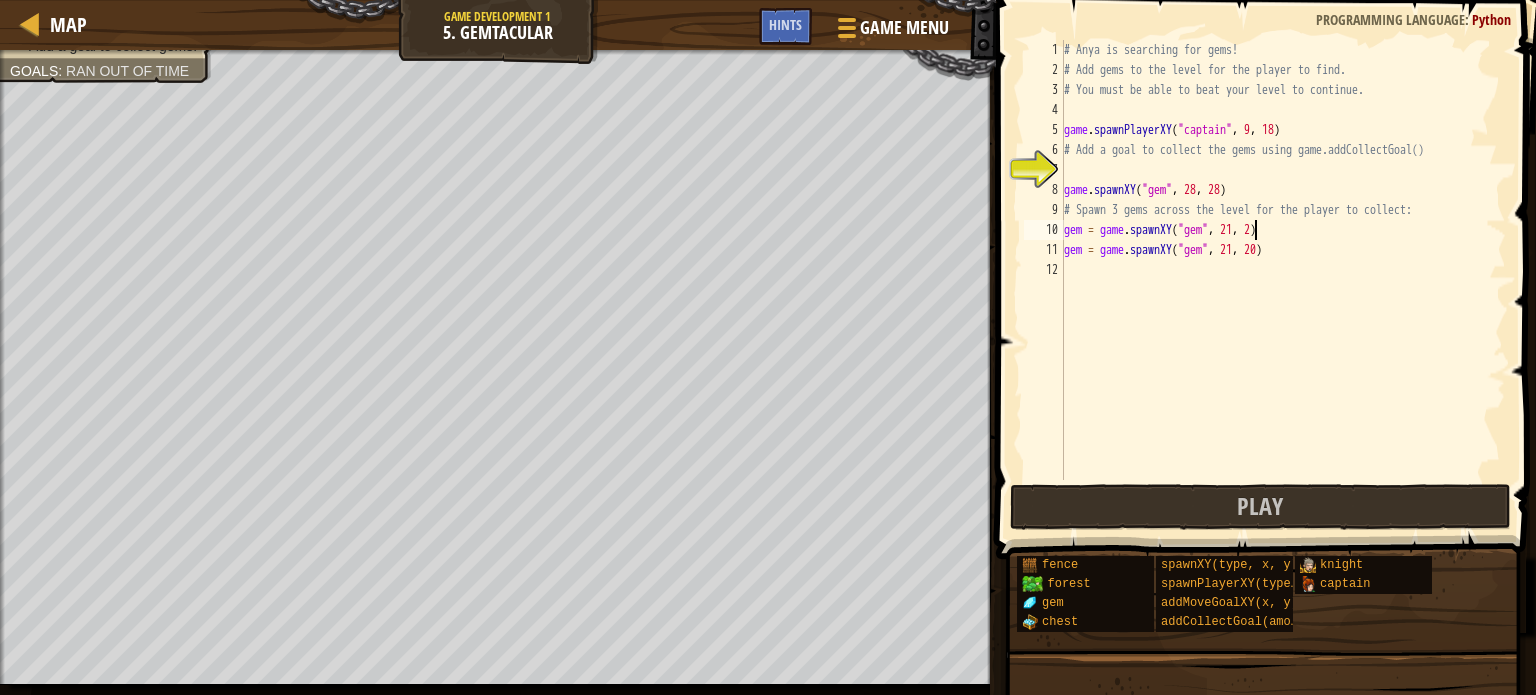 click on "# Anya is searching for gems! # Add gems to the level for the player to find. # You must be able to beat your level to continue. game . spawnPlayerXY ( "captain" ,   9 ,   18 ) # Add a goal to collect the gems using game.addCollectGoal() game . spawnXY ( "gem" ,   28 ,   28 ) # Spawn 3 gems across the level for the player to collect: gem   =   game . spawnXY ( "gem" ,   21 ,   2 ) gem   =   game . spawnXY ( "gem" ,   21 ,   20 )" at bounding box center [1283, 280] 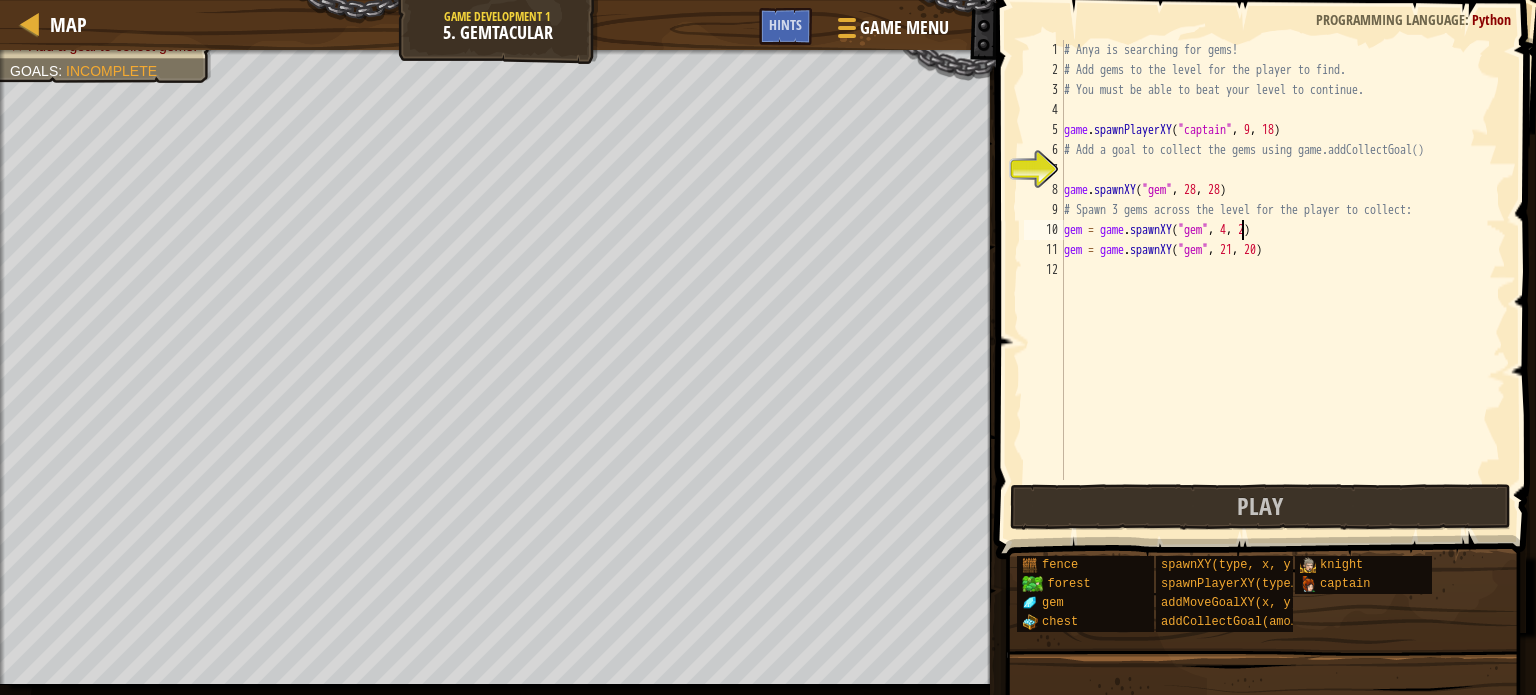scroll, scrollTop: 9, scrollLeft: 16, axis: both 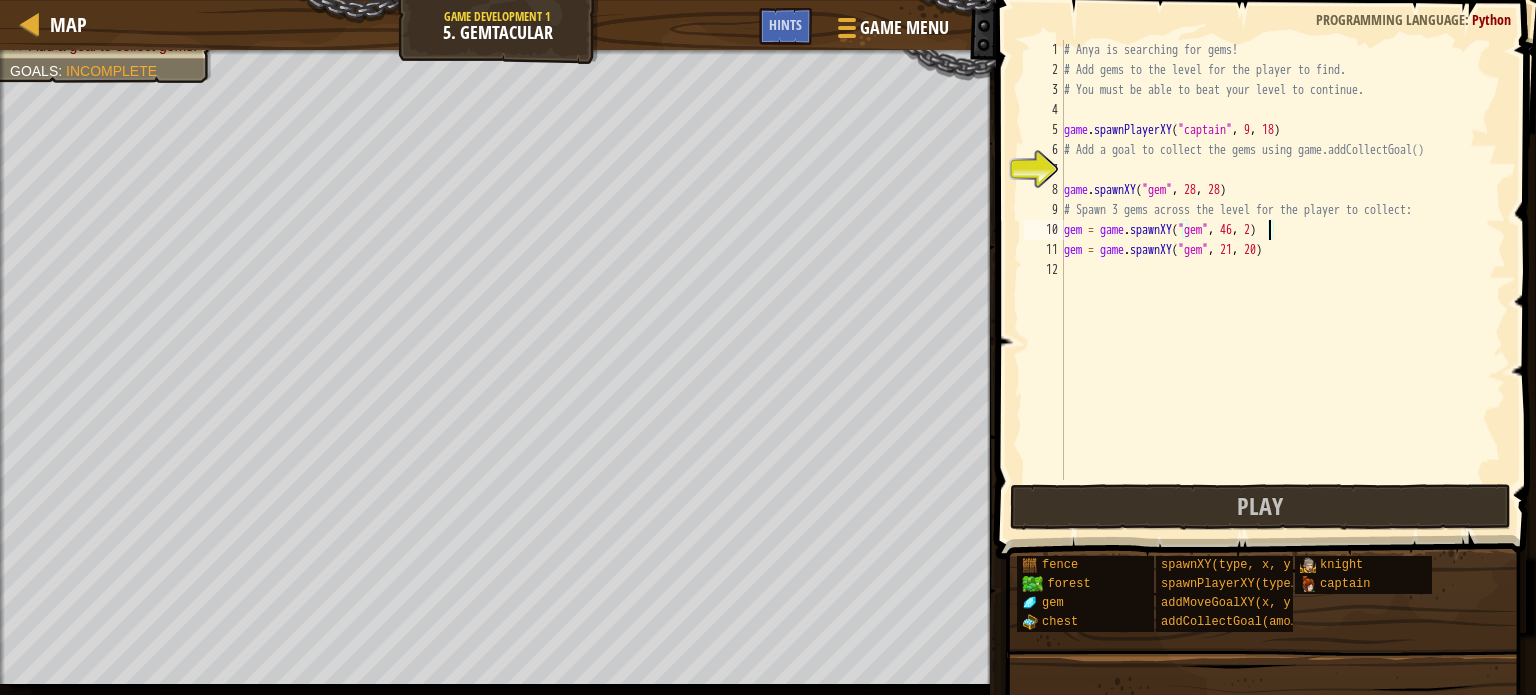 click on "# Anya is searching for gems! # Add gems to the level for the player to find. # You must be able to beat your level to continue. game . spawnPlayerXY ( "captain" ,   9 ,   18 ) # Add a goal to collect the gems using game.addCollectGoal() game . spawnXY ( "gem" ,   28 ,   28 ) # Spawn 3 gems across the level for the player to collect: gem   =   game . spawnXY ( "gem" ,   46 ,   2 ) gem   =   game . spawnXY ( "gem" ,   21 ,   20 )" at bounding box center (1283, 280) 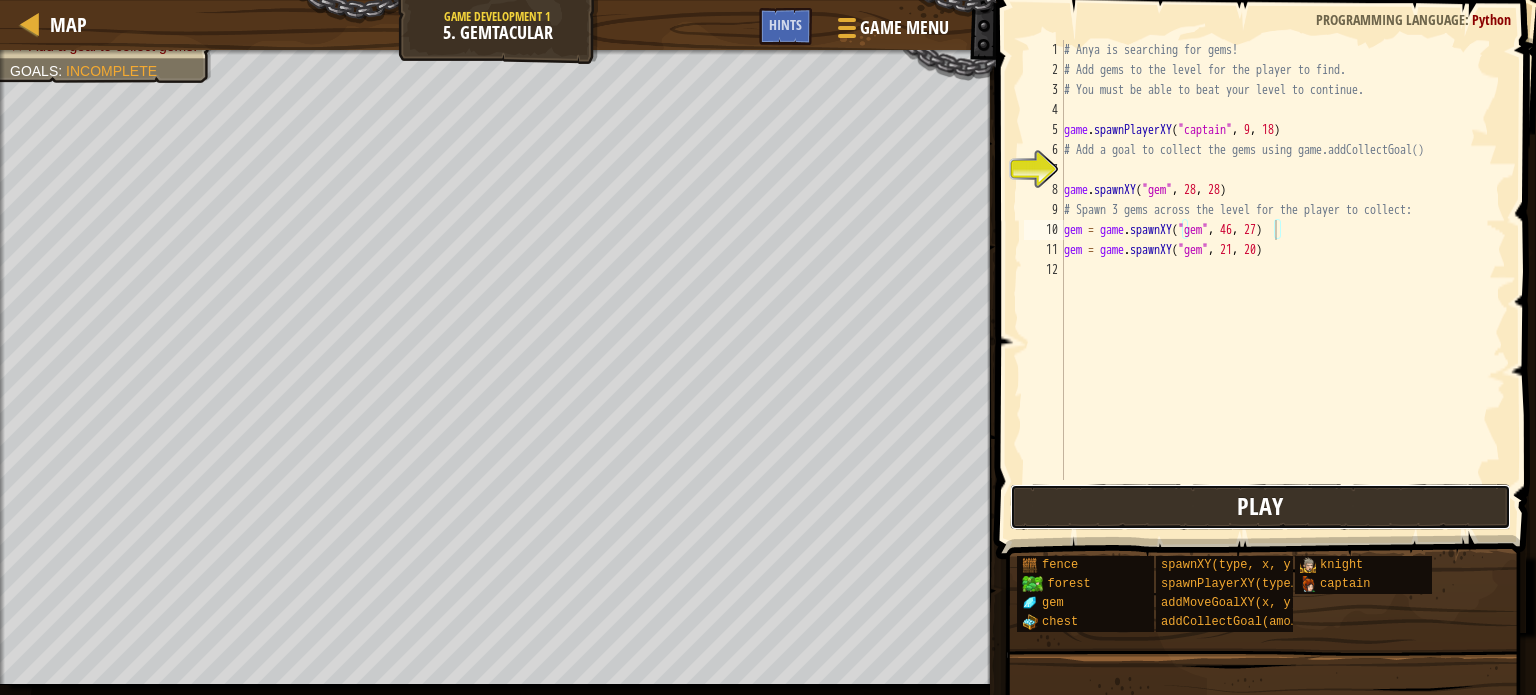 click on "Play" at bounding box center [1260, 507] 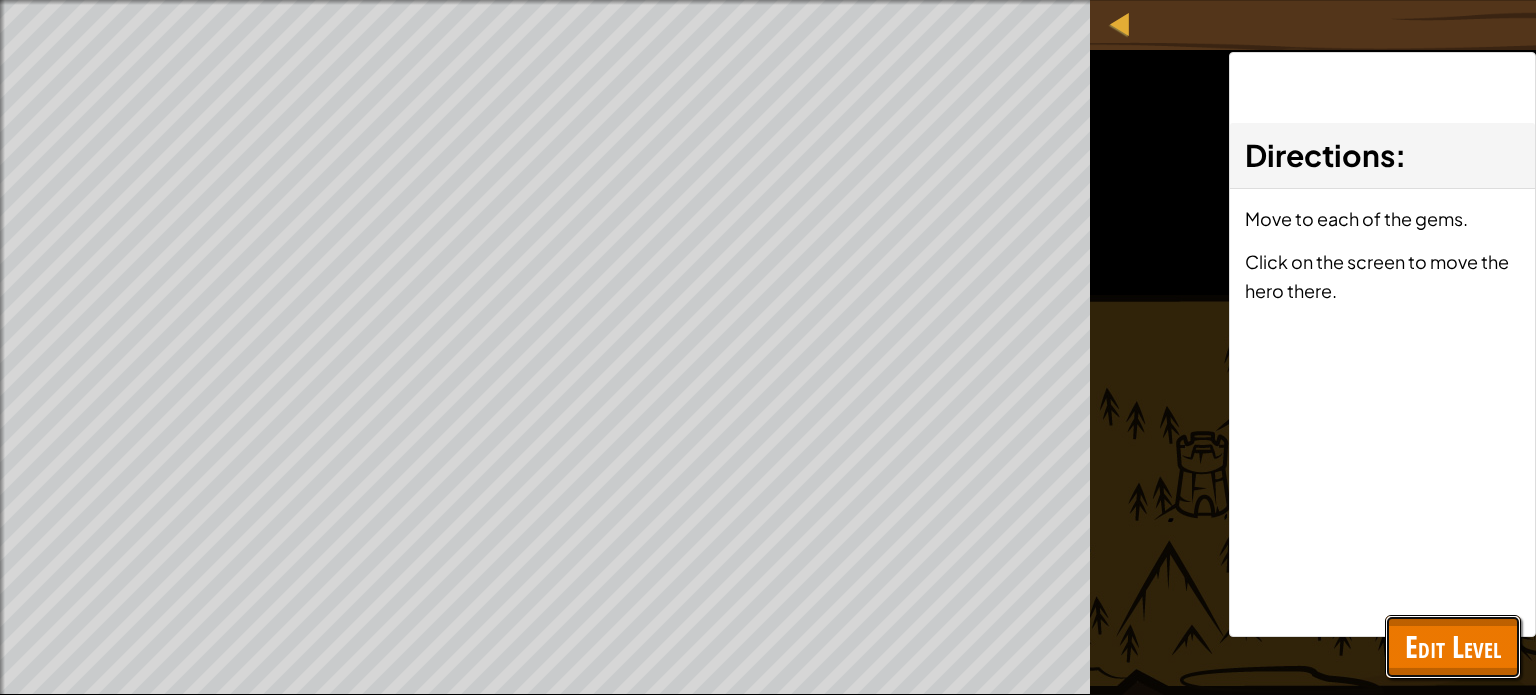 click on "Edit Level" at bounding box center (1453, 646) 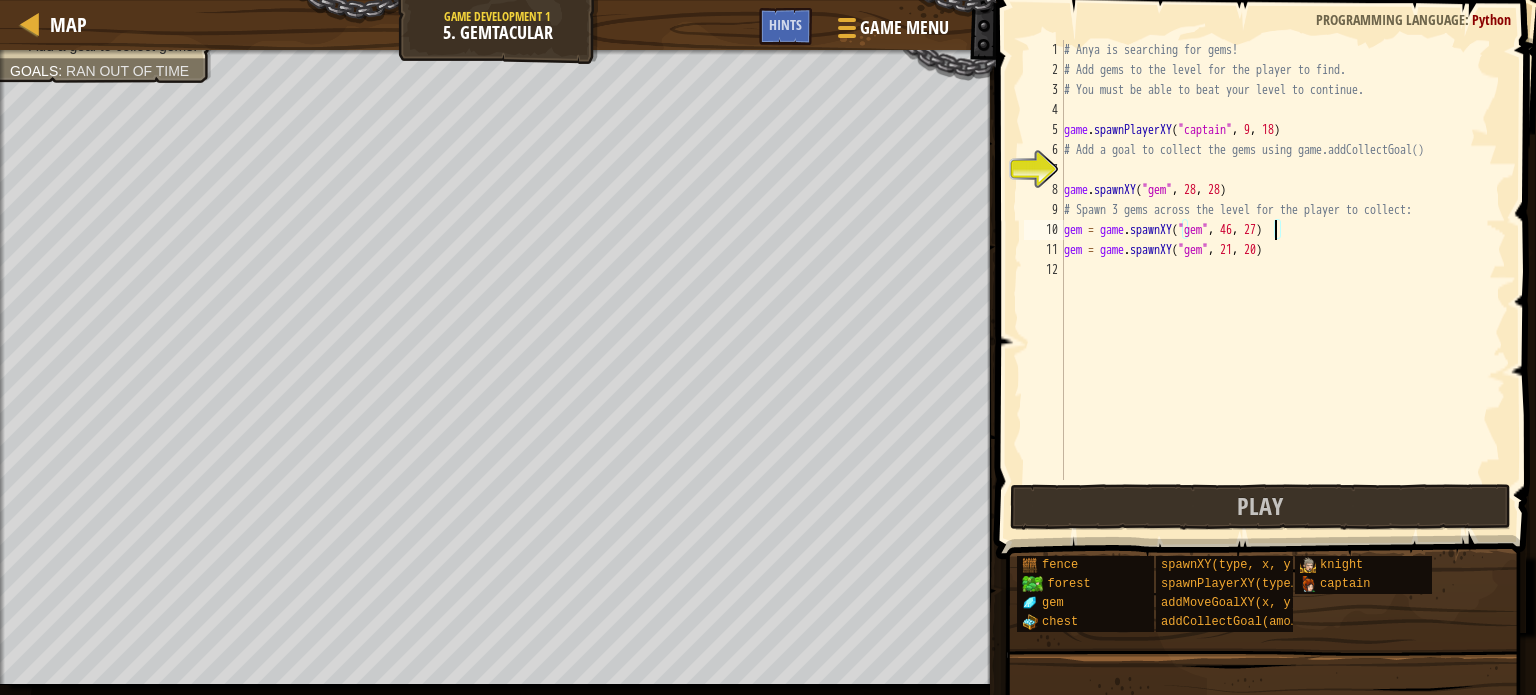 click on "# Anya is searching for gems! # Add gems to the level for the player to find. # You must be able to beat your level to continue. game . spawnPlayerXY ( "captain" ,   9 ,   18 ) # Add a goal to collect the gems using game.addCollectGoal() game . spawnXY ( "gem" ,   28 ,   28 ) # Spawn 3 gems across the level for the player to collect: gem   =   game . spawnXY ( "gem" ,   46 ,   27 ) gem   =   game . spawnXY ( "gem" ,   21 ,   20 )" at bounding box center [1283, 280] 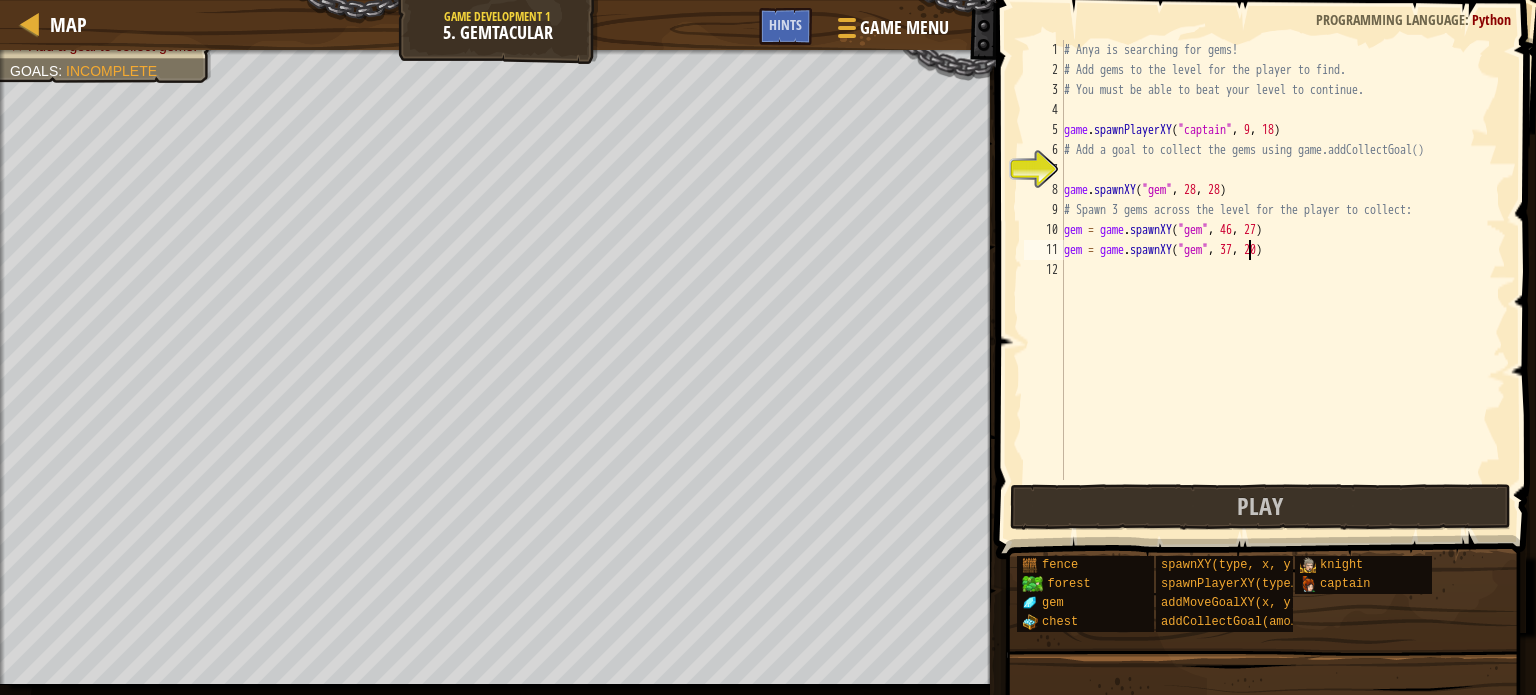 scroll, scrollTop: 9, scrollLeft: 16, axis: both 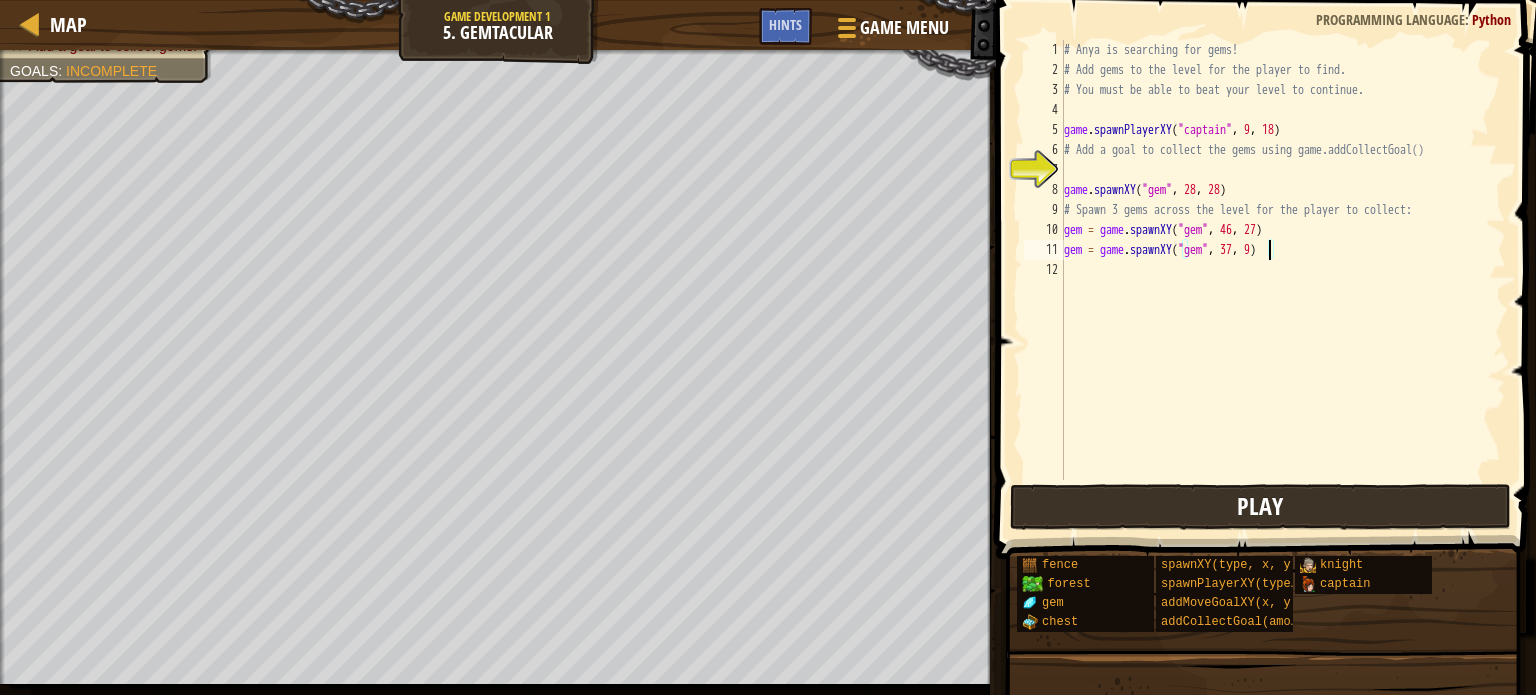 type on "gem = game.spawnXY("gem", 37, 9)" 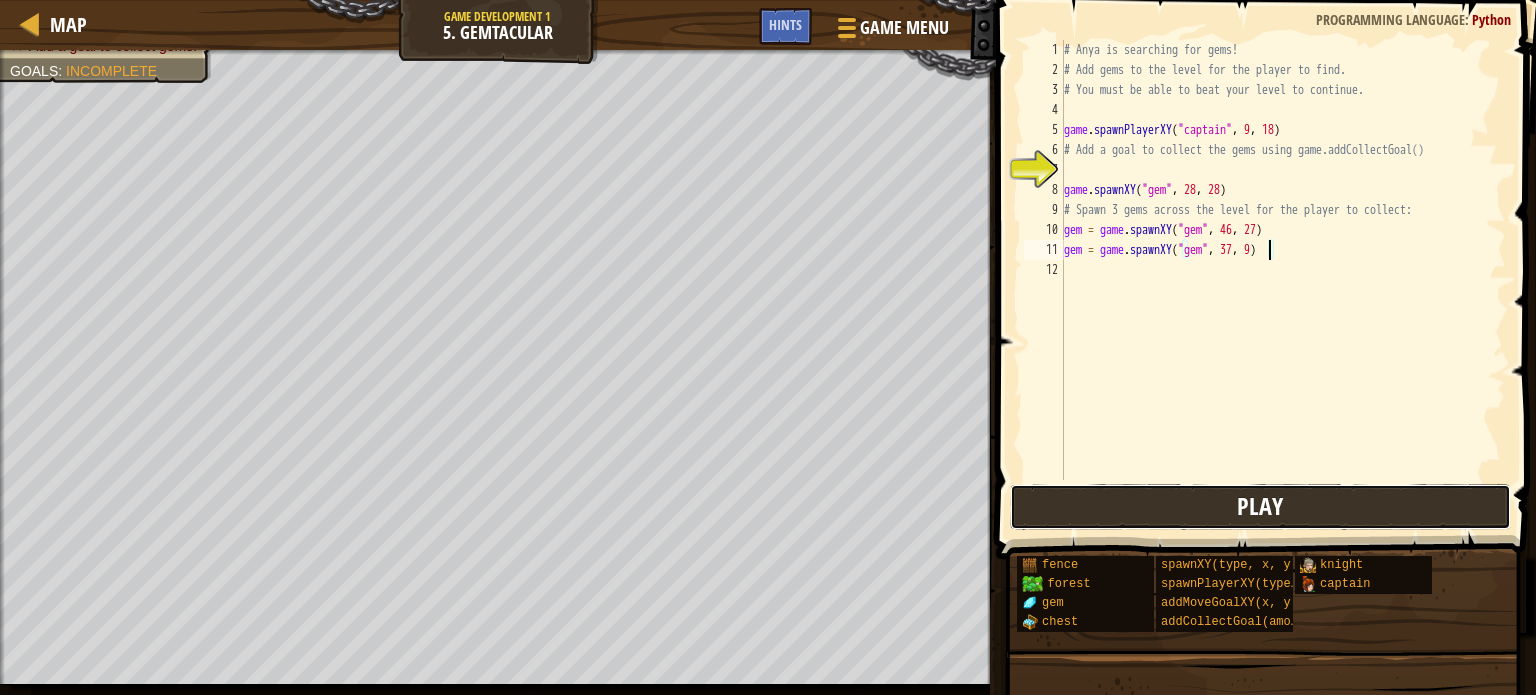 click on "Play" at bounding box center [1260, 507] 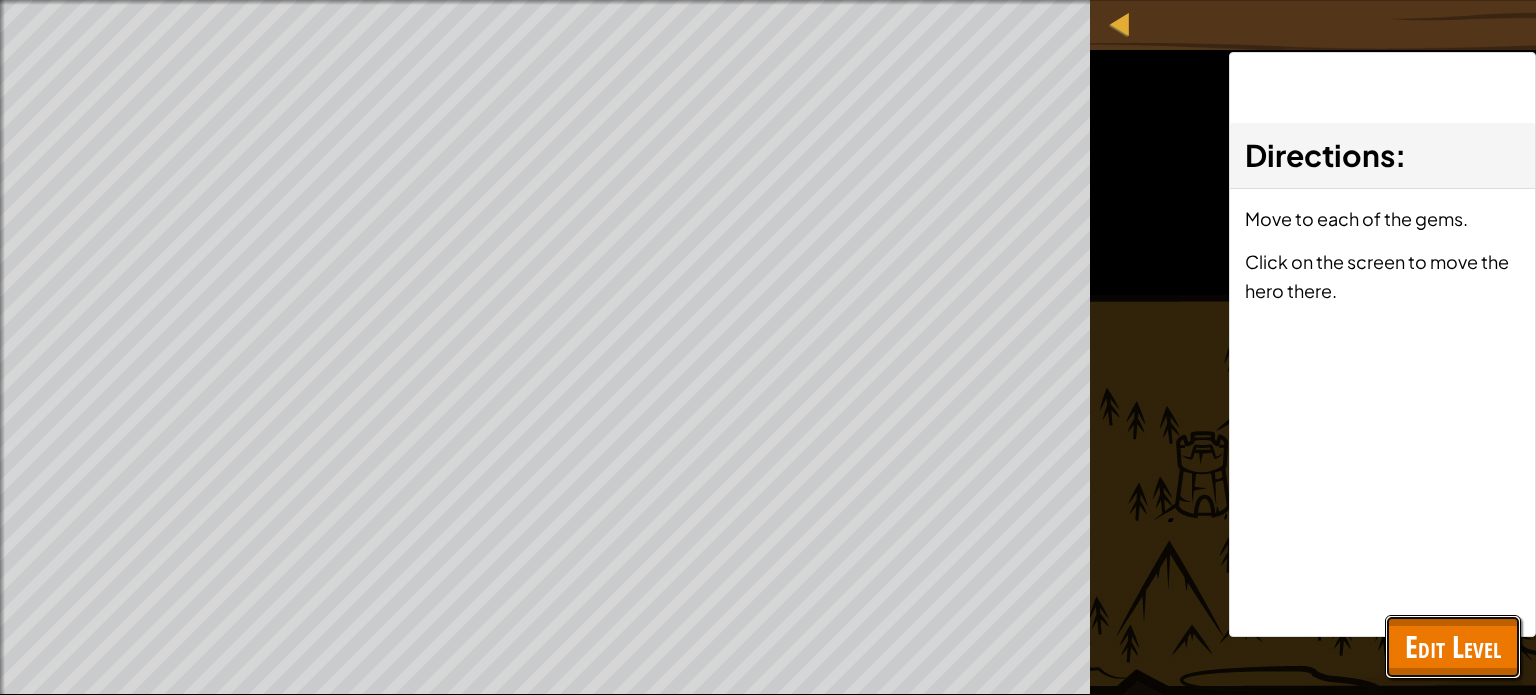 click on "Edit Level" at bounding box center (1453, 647) 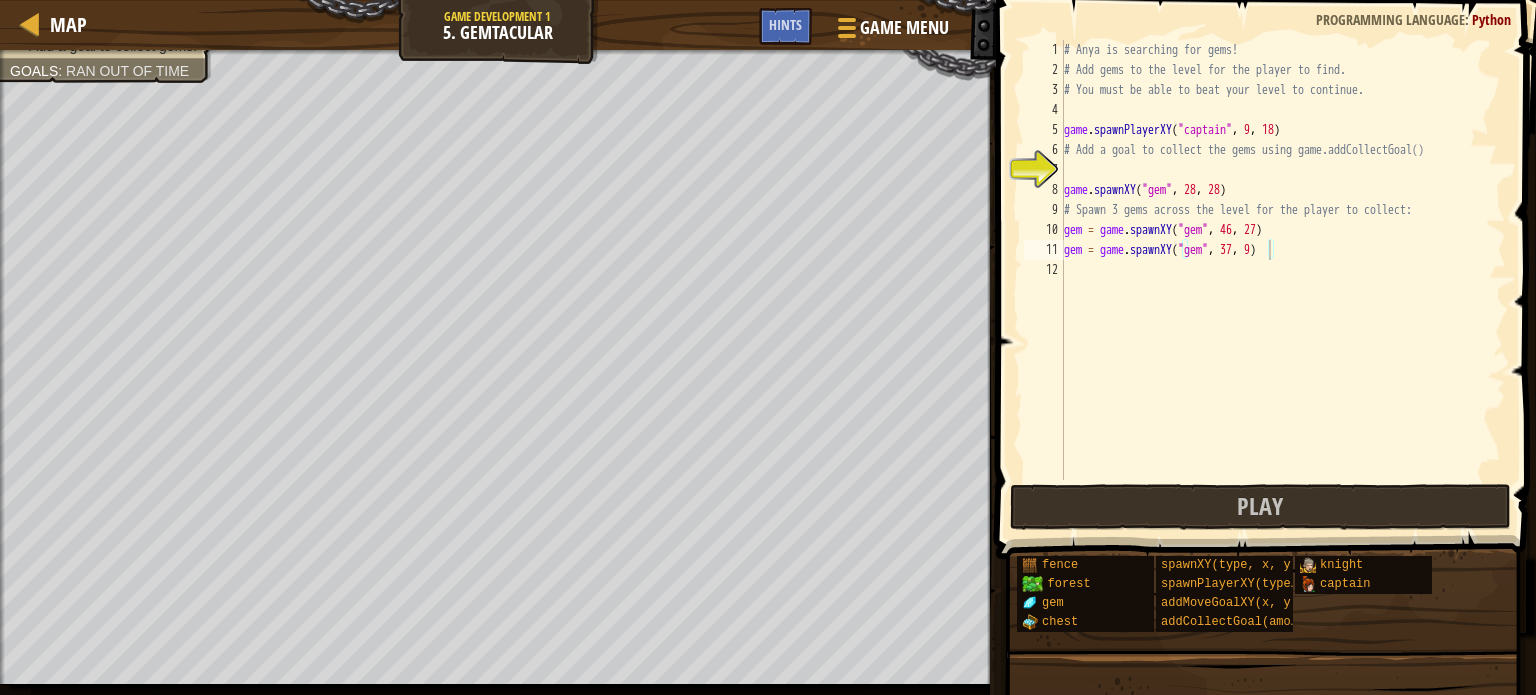 scroll, scrollTop: 9, scrollLeft: 0, axis: vertical 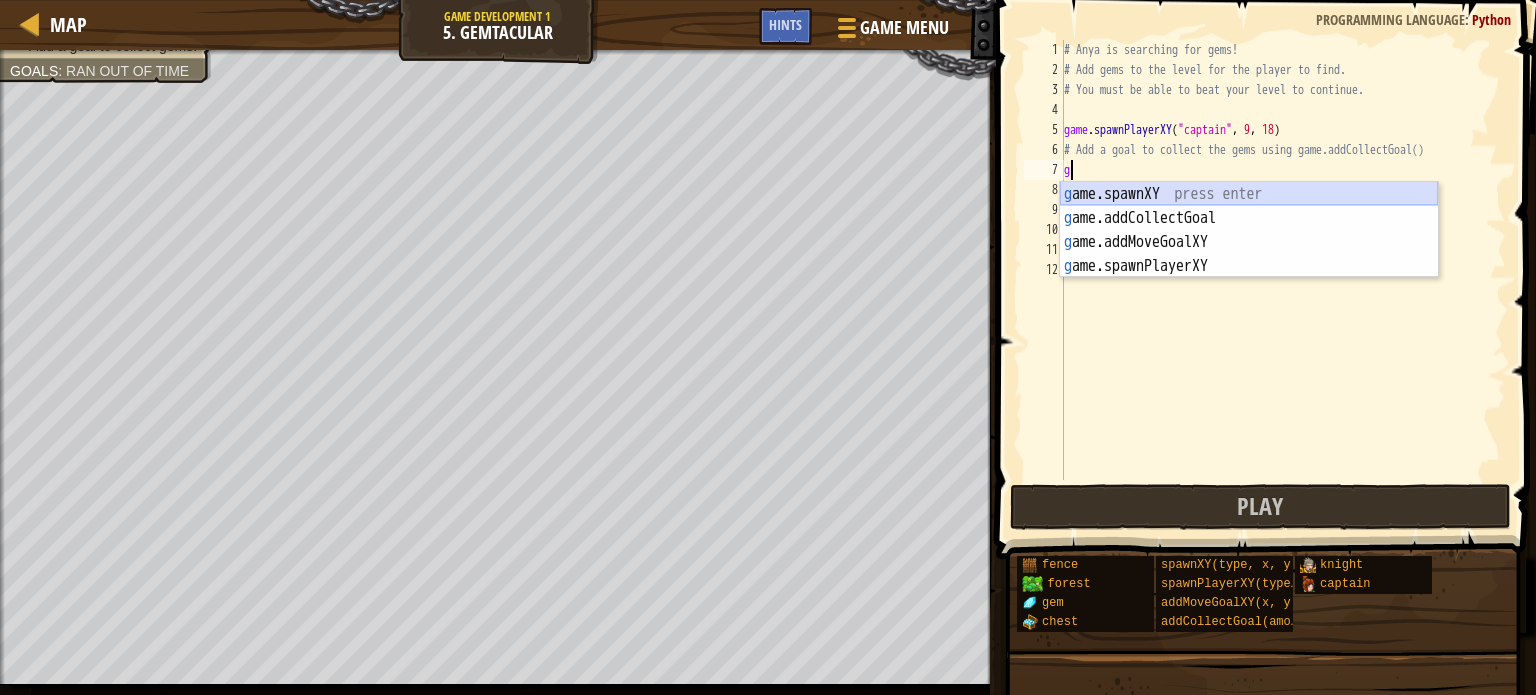 click on "g ame.spawnXY press enter g ame.addCollectGoal press enter g ame.addMoveGoalXY press enter g ame.spawnPlayerXY press enter" at bounding box center (1249, 254) 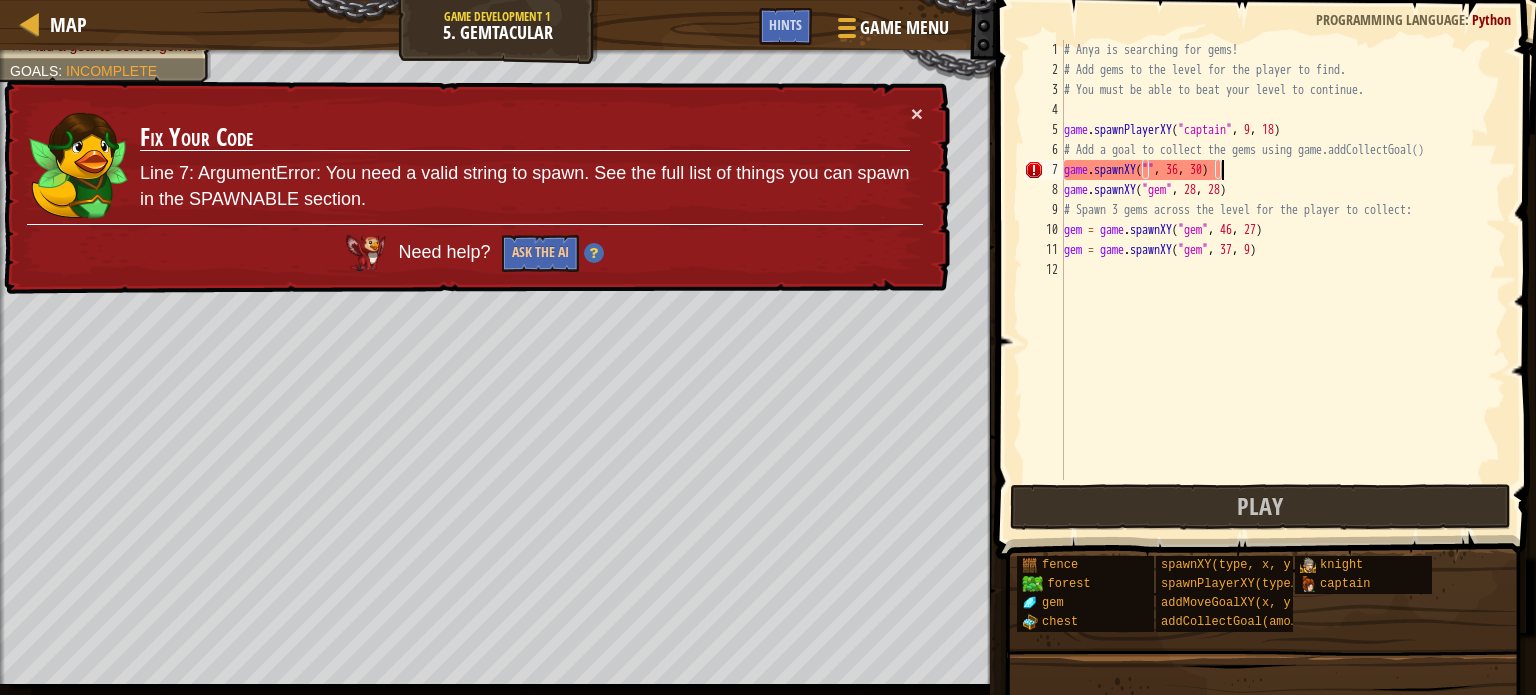 drag, startPoint x: 1241, startPoint y: 165, endPoint x: 1256, endPoint y: 175, distance: 18.027756 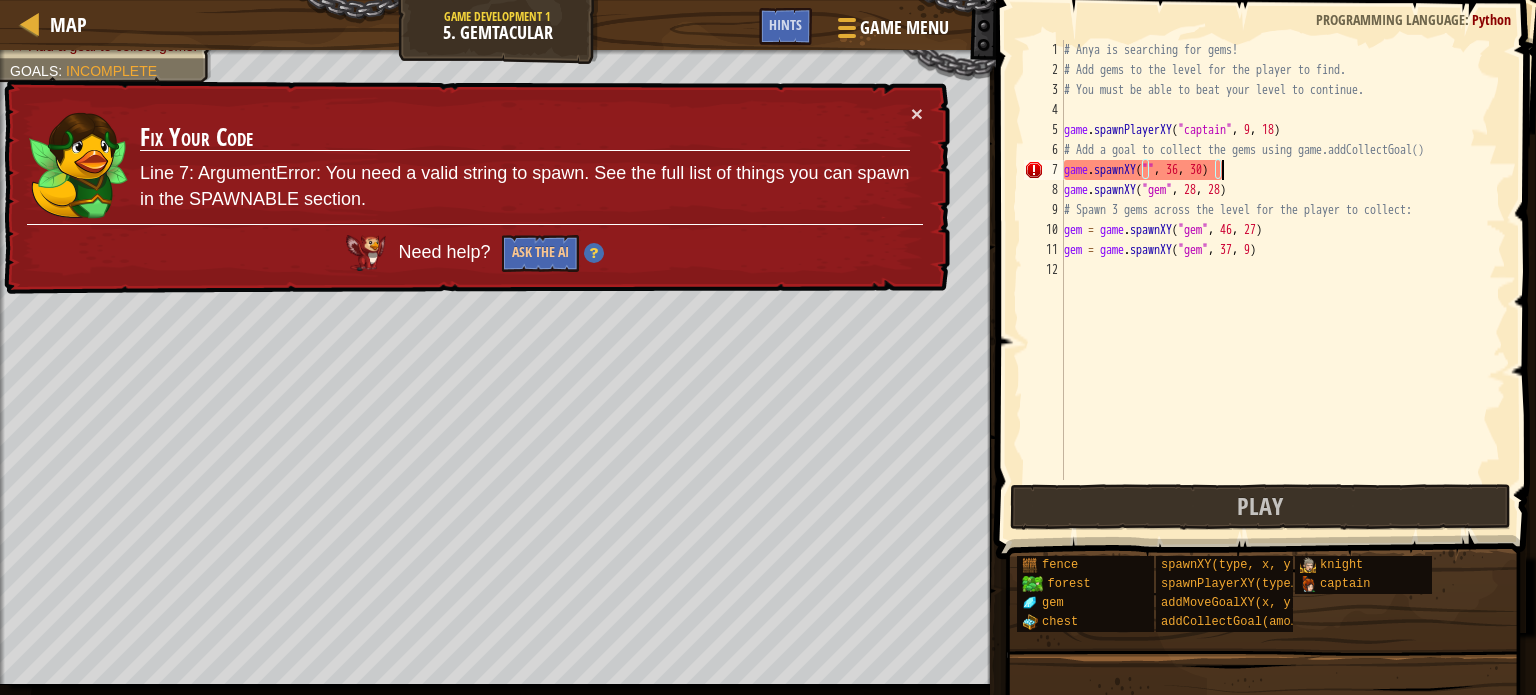 click on "# Anya is searching for gems! # Add gems to the level for the player to find. # You must be able to beat your level to continue. game . spawnPlayerXY ( "[FIRST]" ,   [NUMBER] ,   [NUMBER] ) # Add a goal to collect the gems using game.addCollectGoal() game . spawnXY ( "" ,   [NUMBER] ,   [NUMBER] ) game . spawnXY ( "gem" ,   [NUMBER] ,   [NUMBER] ) # Spawn [NUMBER] gems across the level for the player to collect: gem   =   game . spawnXY ( "gem" ,   [NUMBER] ,   [NUMBER] ) gem   =   game . spawnXY ( "gem" ,   [NUMBER] ,   [NUMBER] )" at bounding box center [1283, 280] 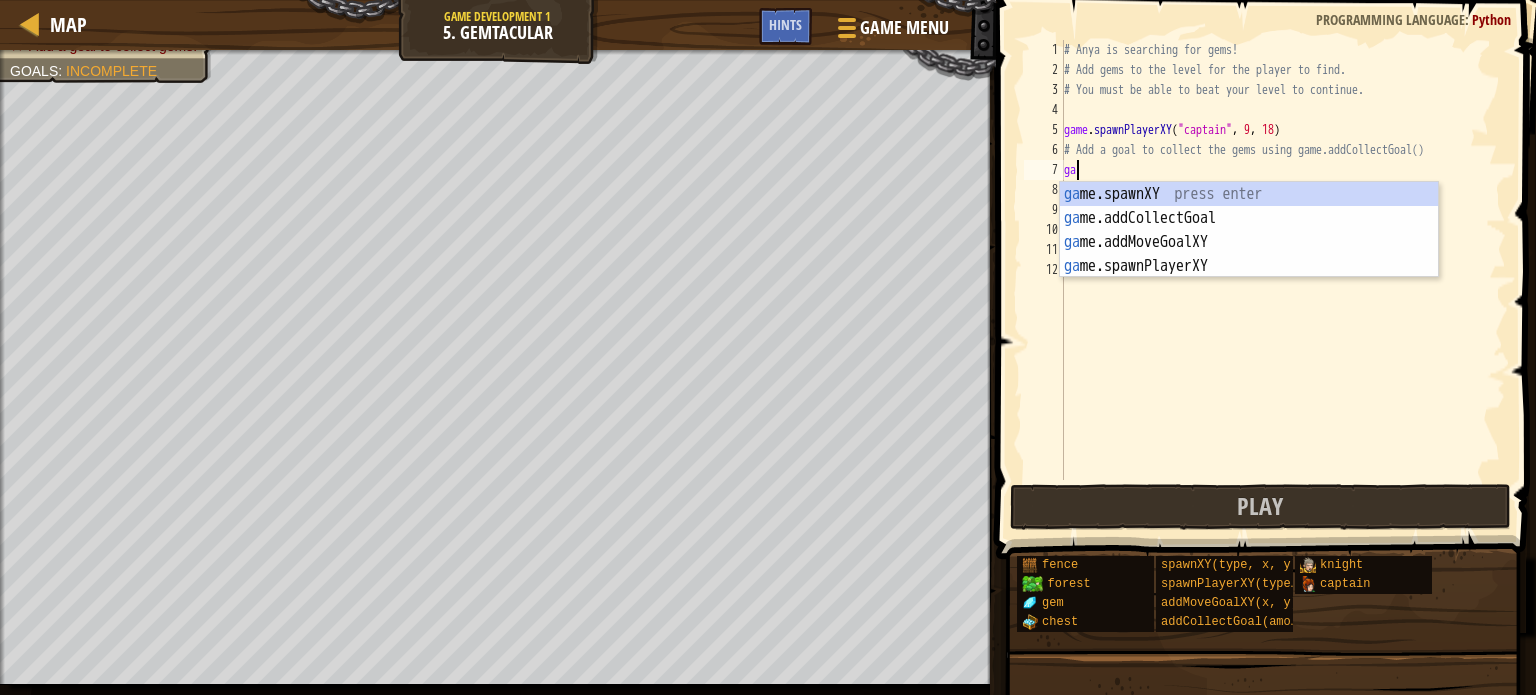 type on "g" 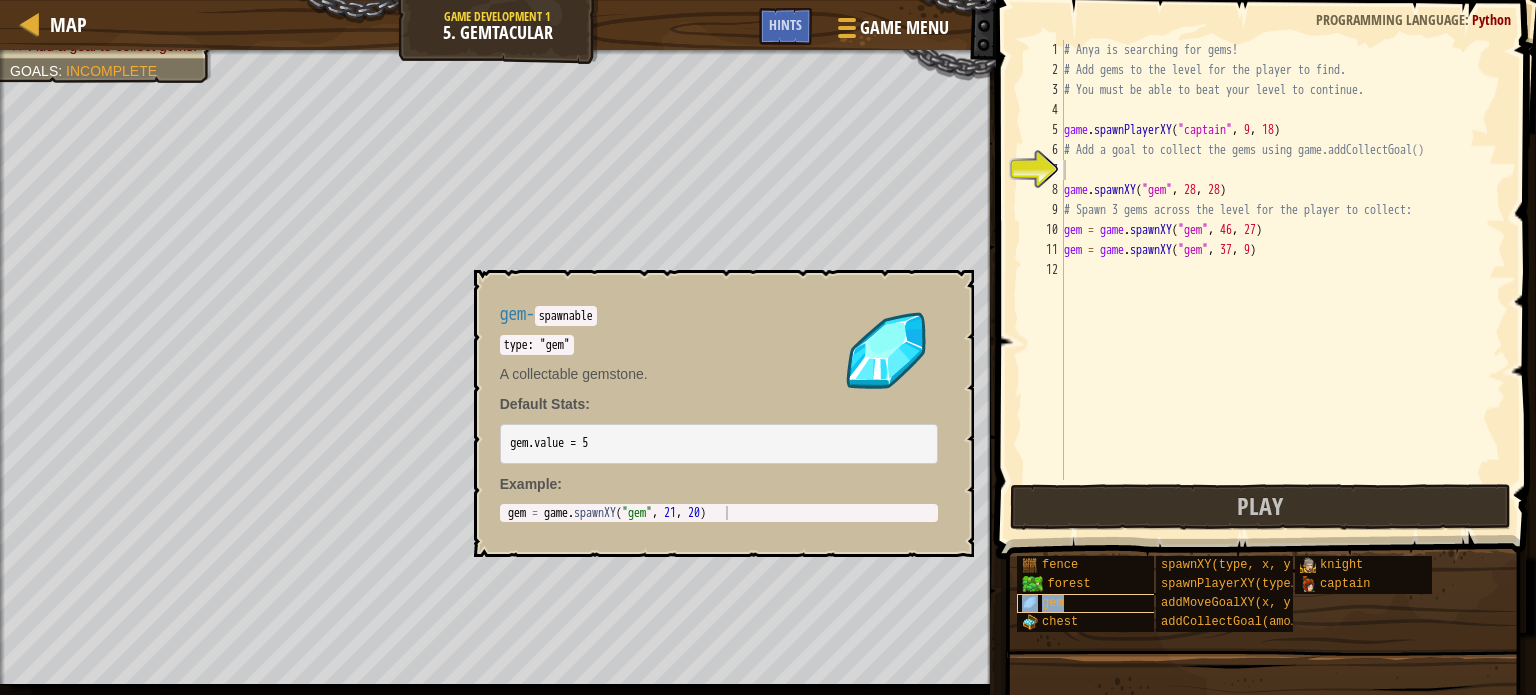 click on "gem" at bounding box center [1053, 603] 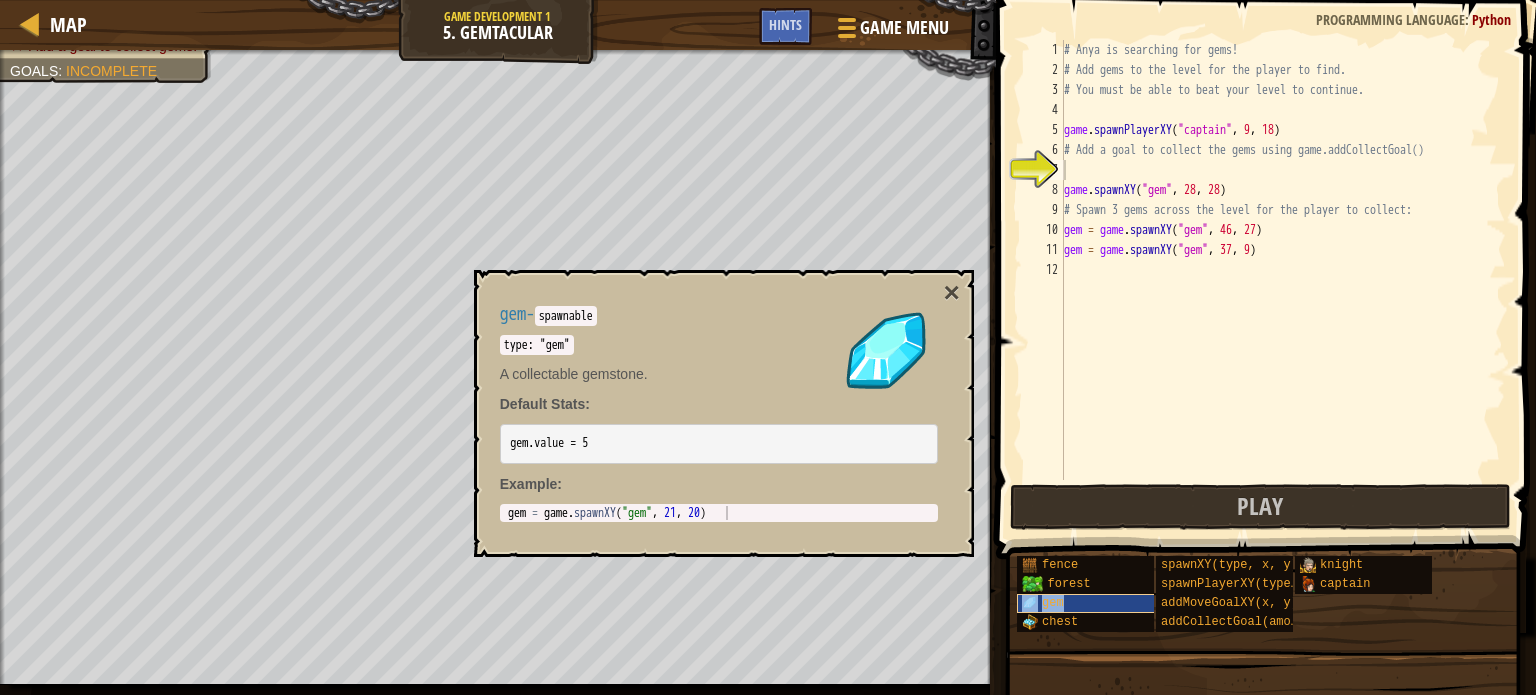 click on "gem" at bounding box center (1053, 603) 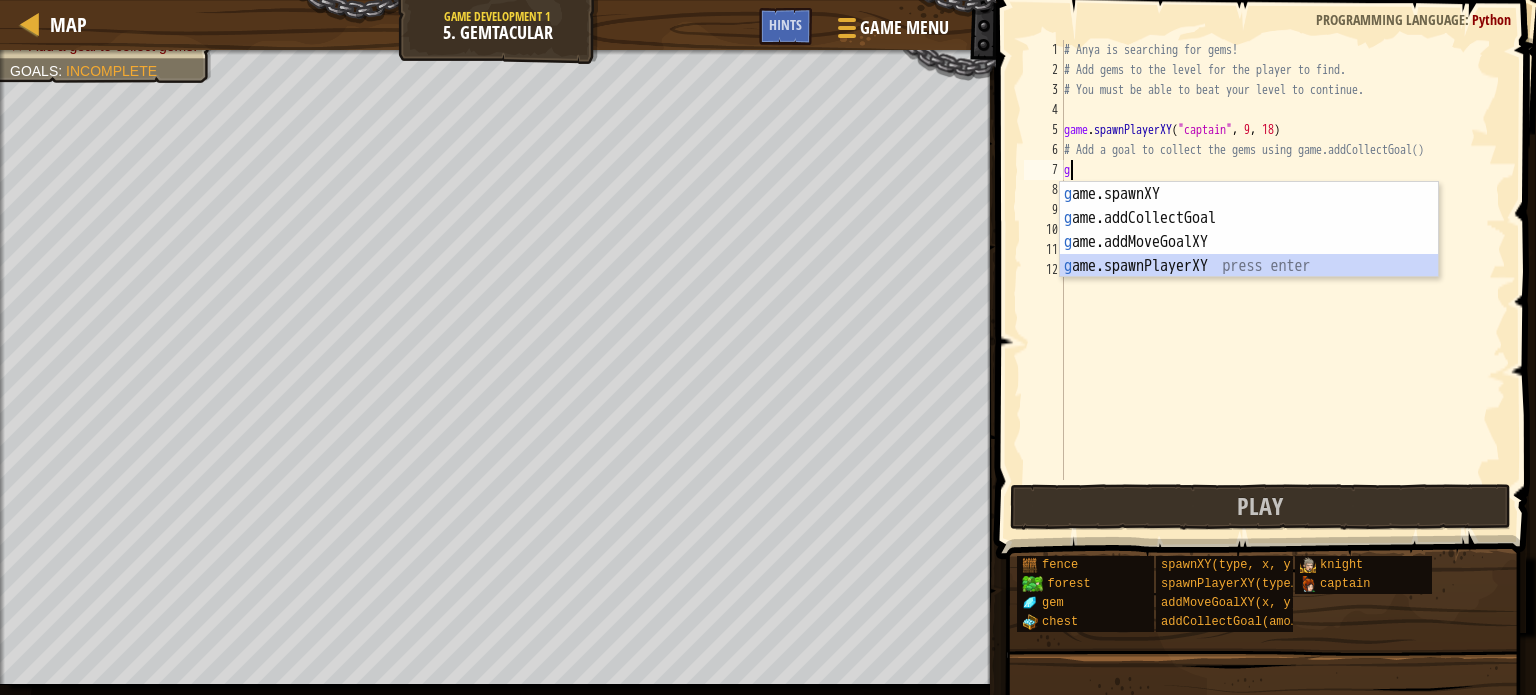 click on "g ame.spawnXY press enter g ame.addCollectGoal press enter g ame.addMoveGoalXY press enter g ame.spawnPlayerXY press enter" at bounding box center (1249, 254) 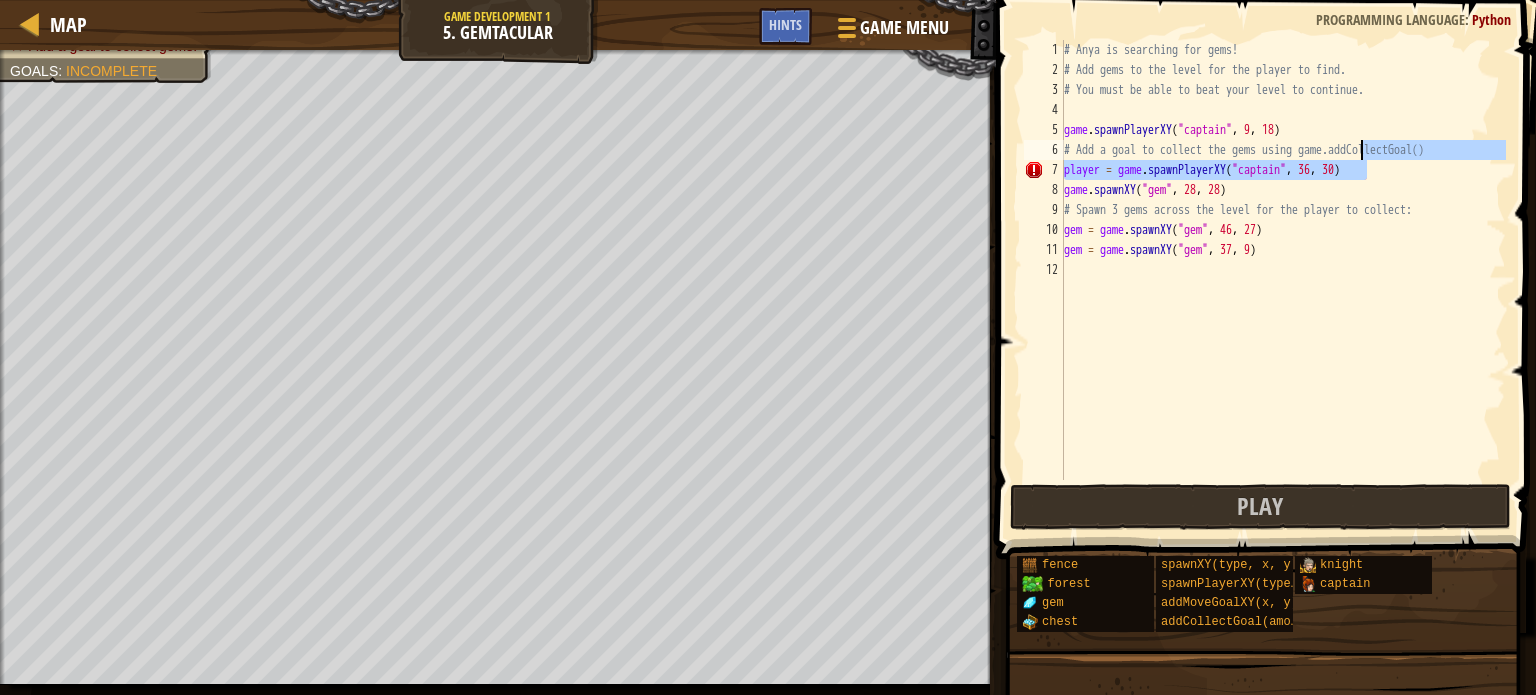 drag, startPoint x: 1385, startPoint y: 175, endPoint x: 1362, endPoint y: 150, distance: 33.970577 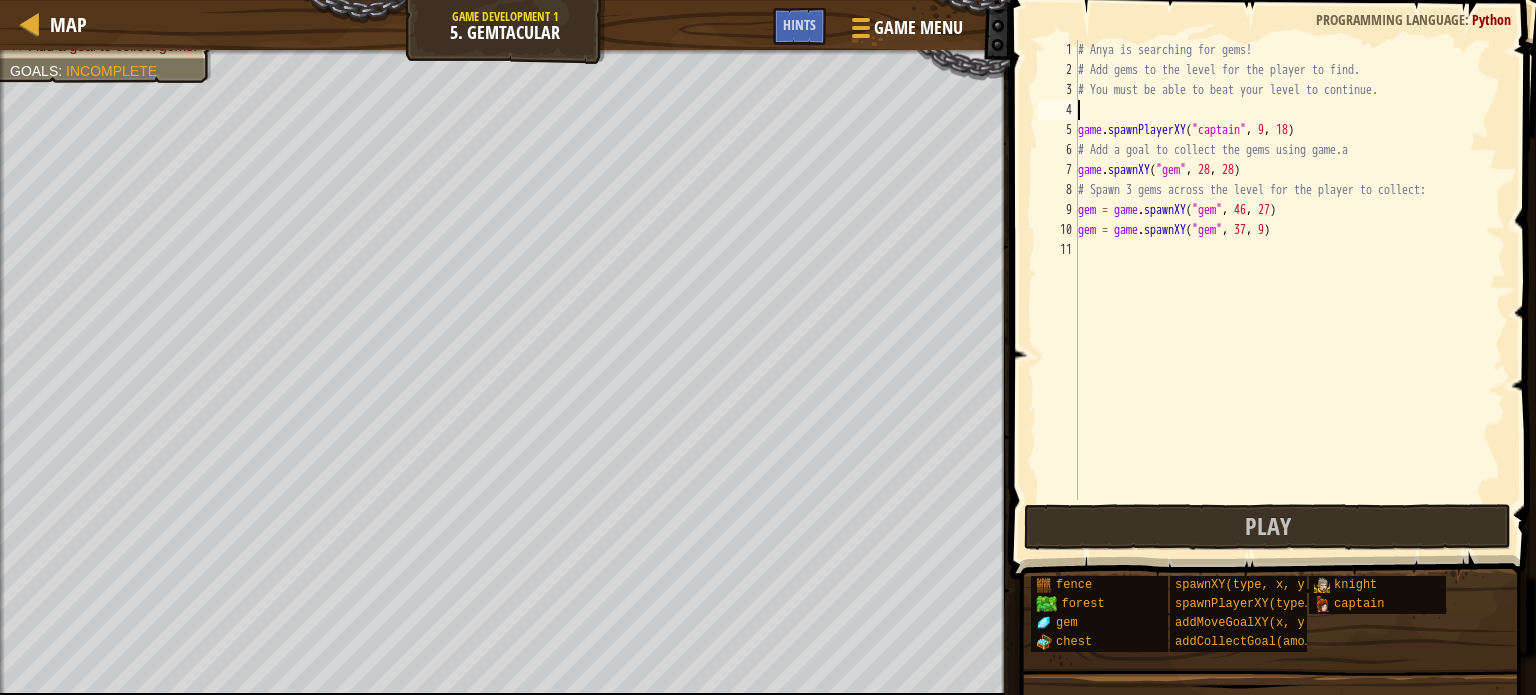 click on "# Anya is searching for gems! # Add gems to the level for the player to find. # You must be able to beat your level to continue. game . spawnPlayerXY ( "captain" ,   9 ,   18 ) # Add a goal to collect the gems using game.a game . spawnXY ( "gem" ,   28 ,   28 ) # Spawn 3 gems across the level for the player to collect: gem   =   game . spawnXY ( "gem" ,   46 ,   27 ) gem   =   game . spawnXY ( "gem" ,   37 ,   9 )" at bounding box center (1290, 290) 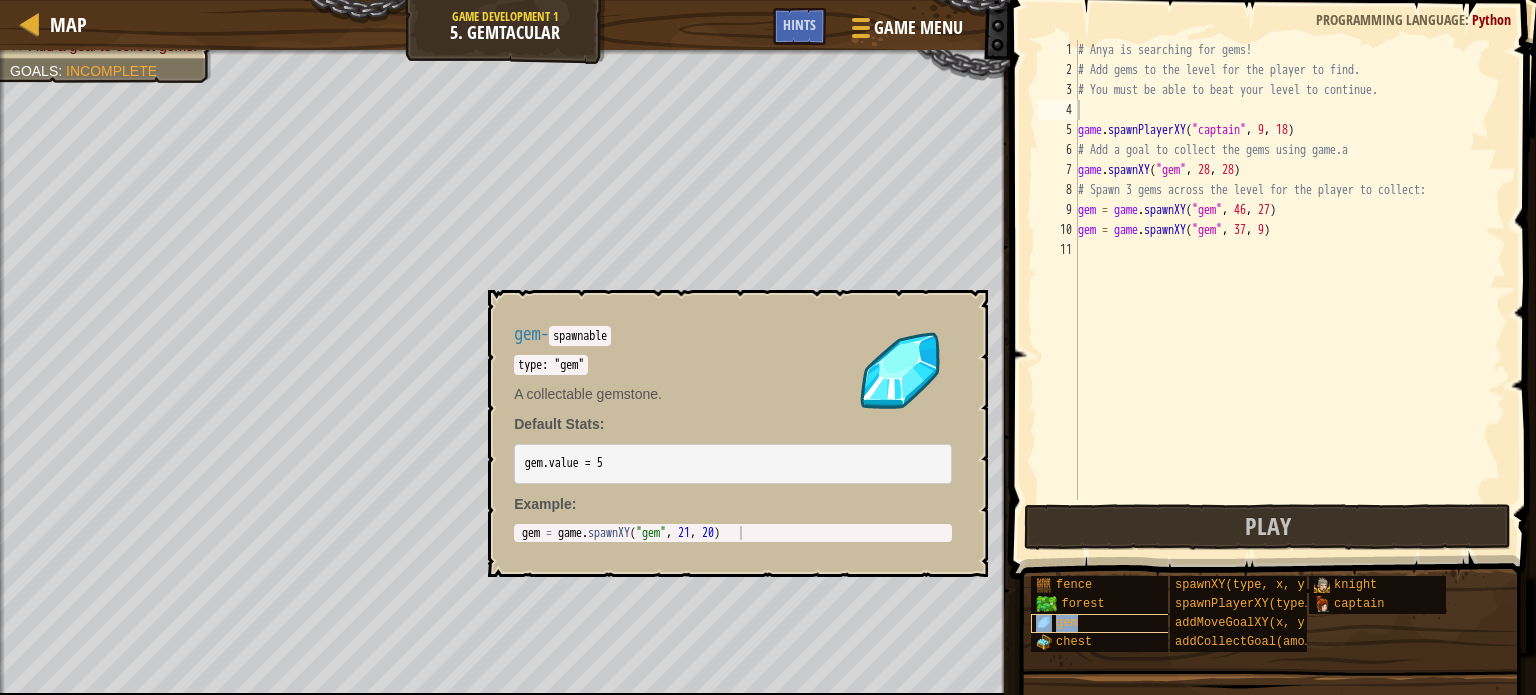click on "gem" at bounding box center [1108, 623] 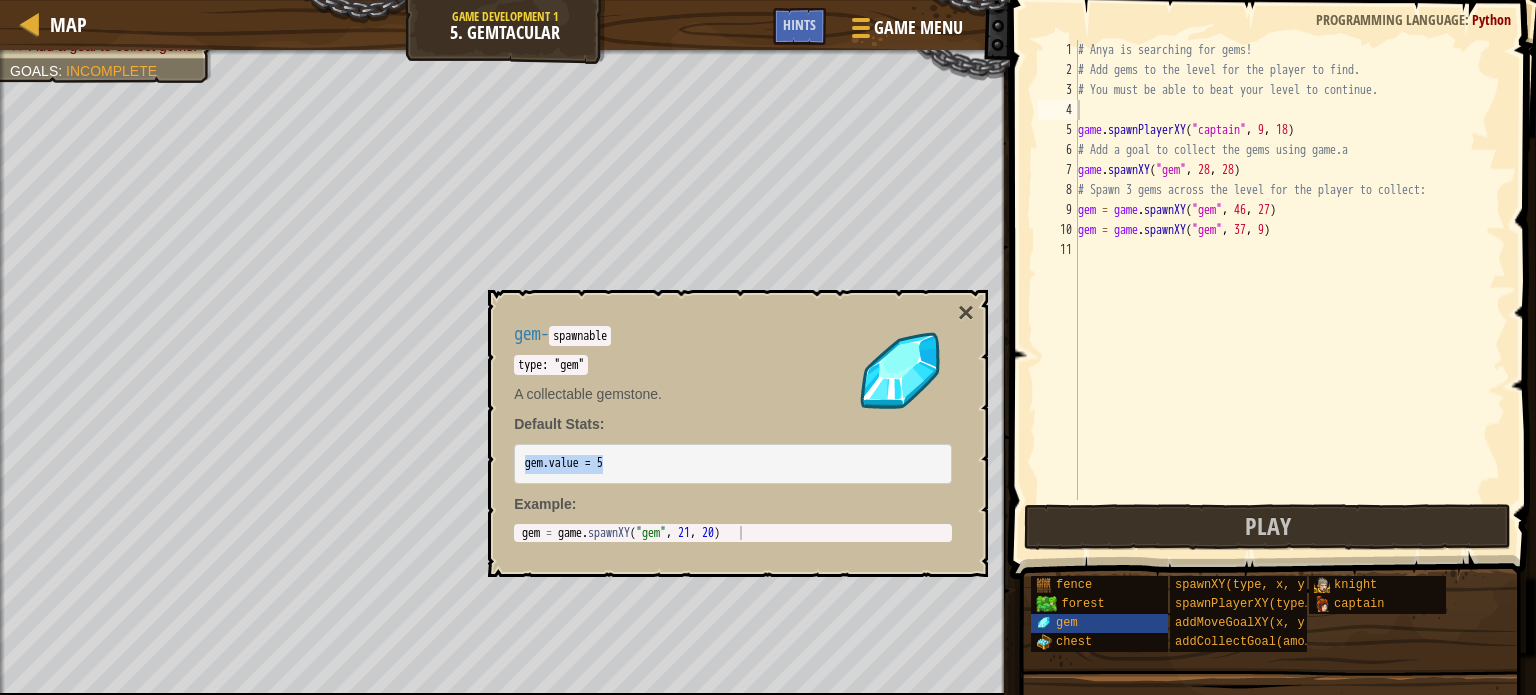 drag, startPoint x: 628, startPoint y: 463, endPoint x: 514, endPoint y: 477, distance: 114.85643 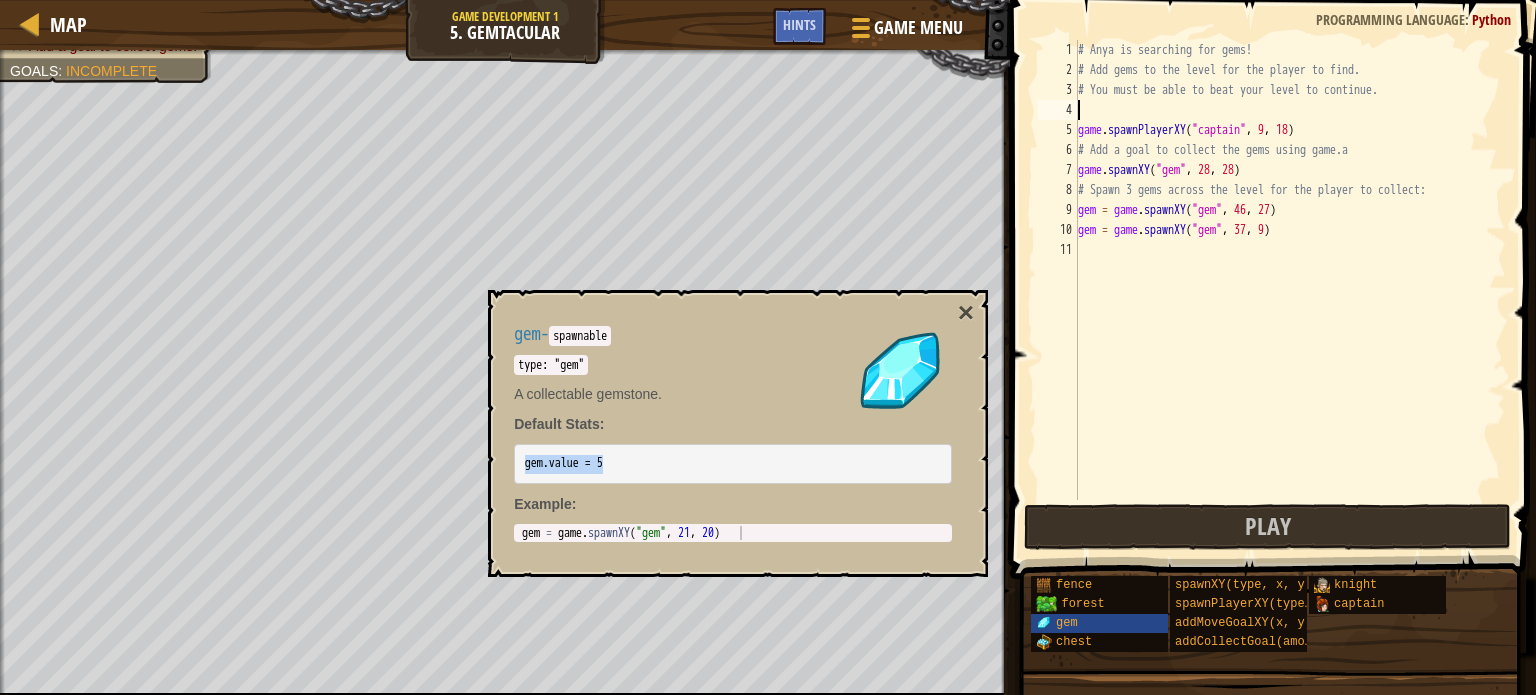 type on "gem.value = 5" 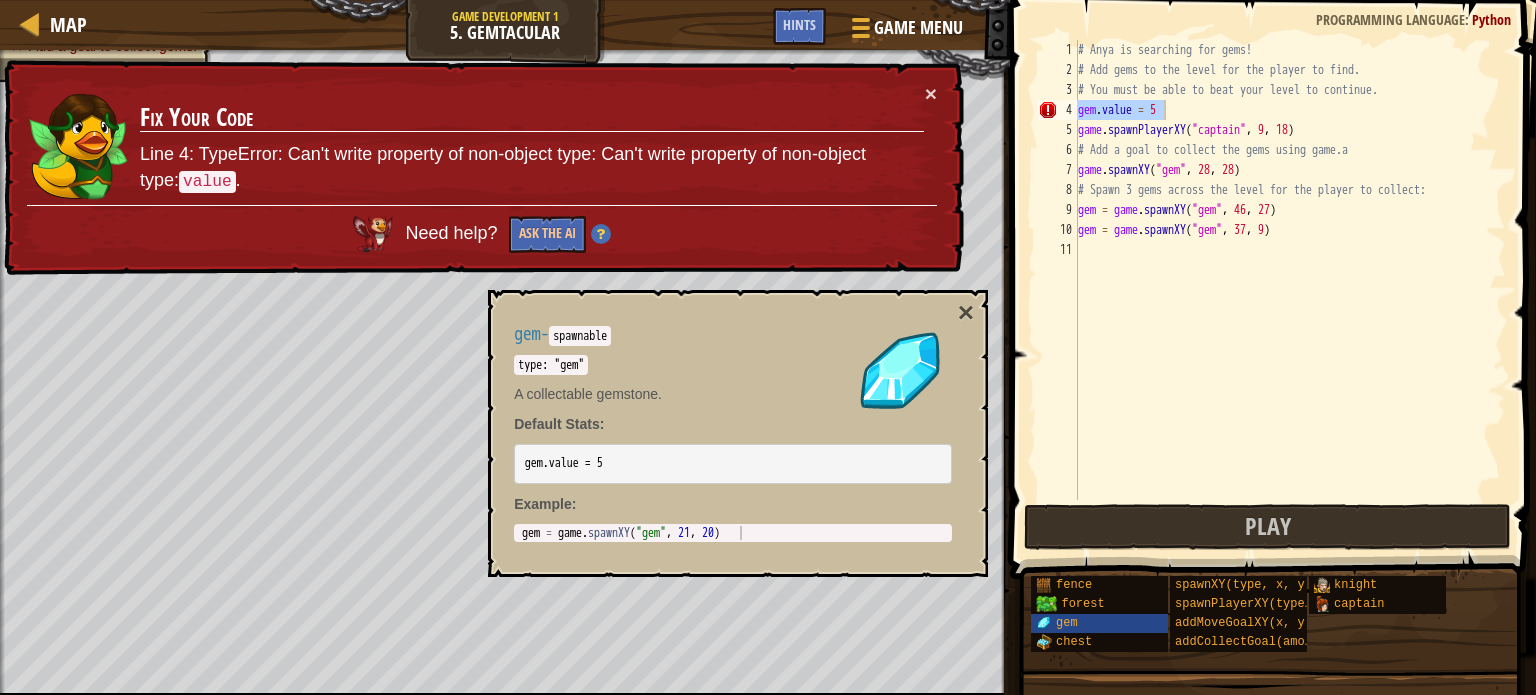drag, startPoint x: 966, startPoint y: 313, endPoint x: 1046, endPoint y: 201, distance: 137.6372 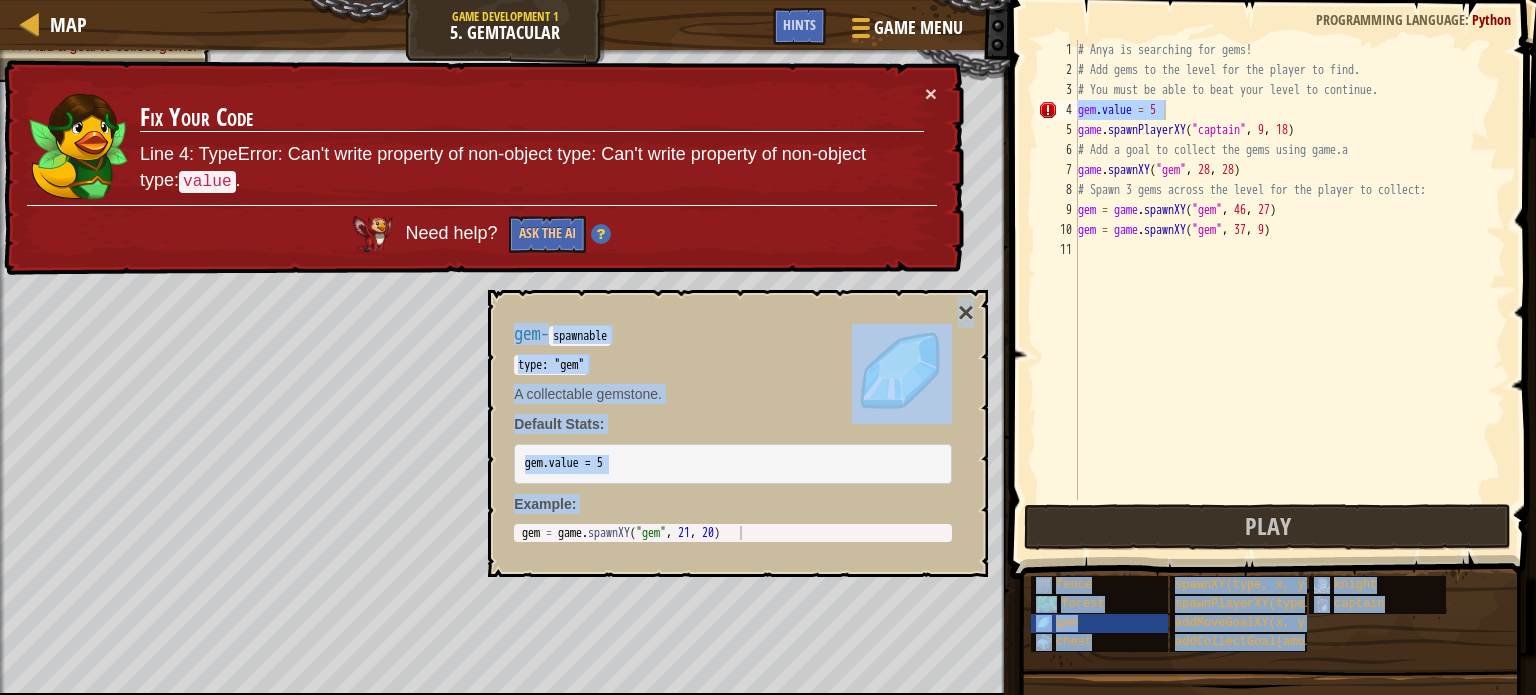 type 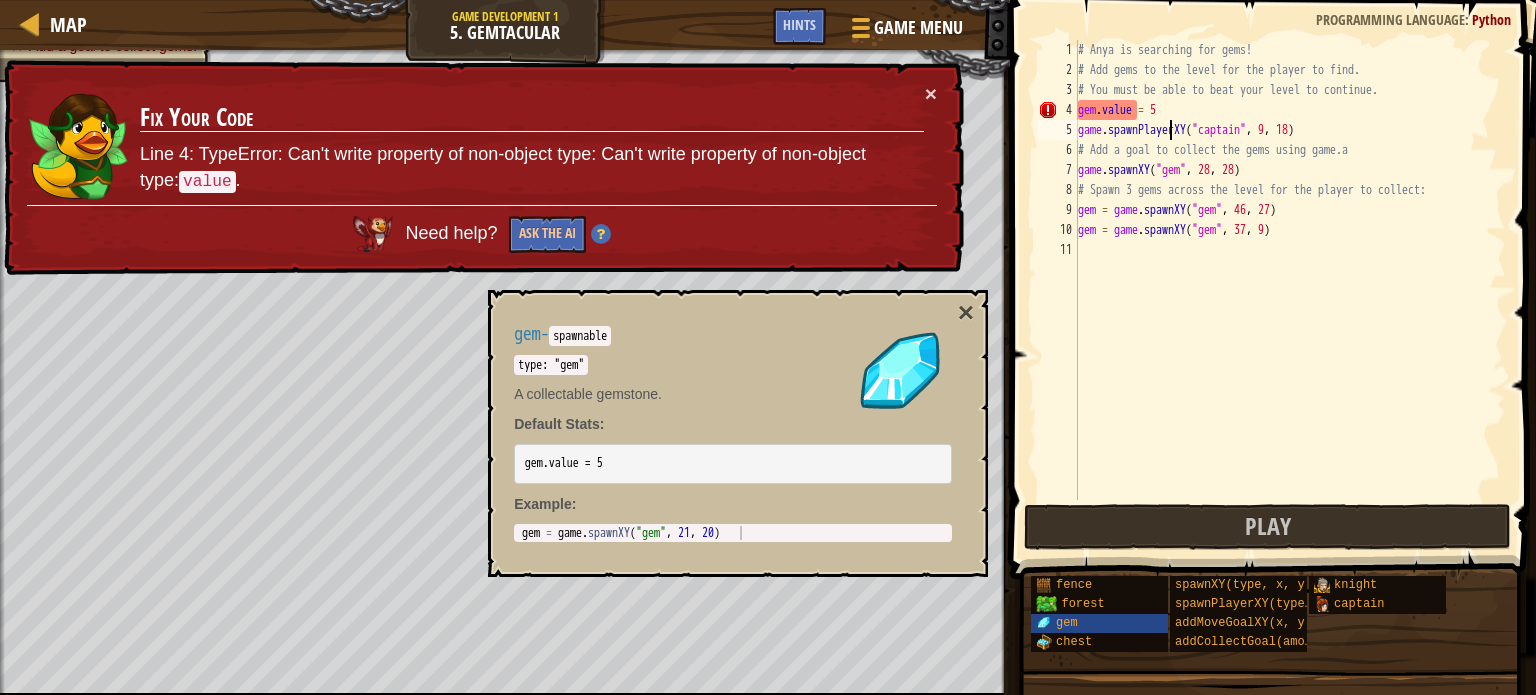 click on "gem.value = 5 game.spawnPlayerXY("captain", 9, 18) # Add a goal to collect the gems using game.a game.spawnXY("gem", 28, 28) # Spawn 3 gems across the level for the player to collect: gem = game.spawnXY("gem", 46, 27) gem = game.spawnXY("gem", 37, 9)" at bounding box center [1290, 290] 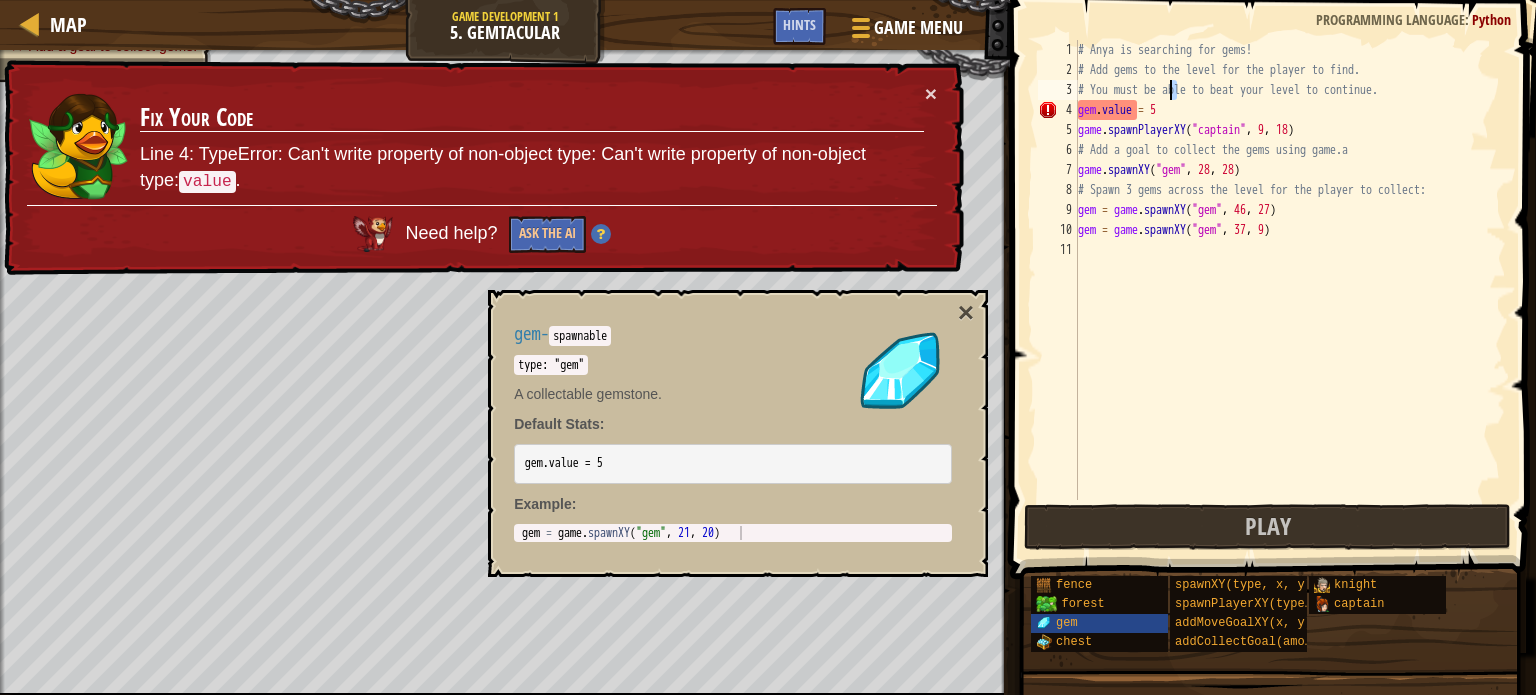 click on "gem.value = 5 game.spawnPlayerXY("captain", 9, 18) # Add a goal to collect the gems using game.a game.spawnXY("gem", 28, 28) # Spawn 3 gems across the level for the player to collect: gem = game.spawnXY("gem", 46, 27) gem = game.spawnXY("gem", 37, 9)" at bounding box center [1290, 290] 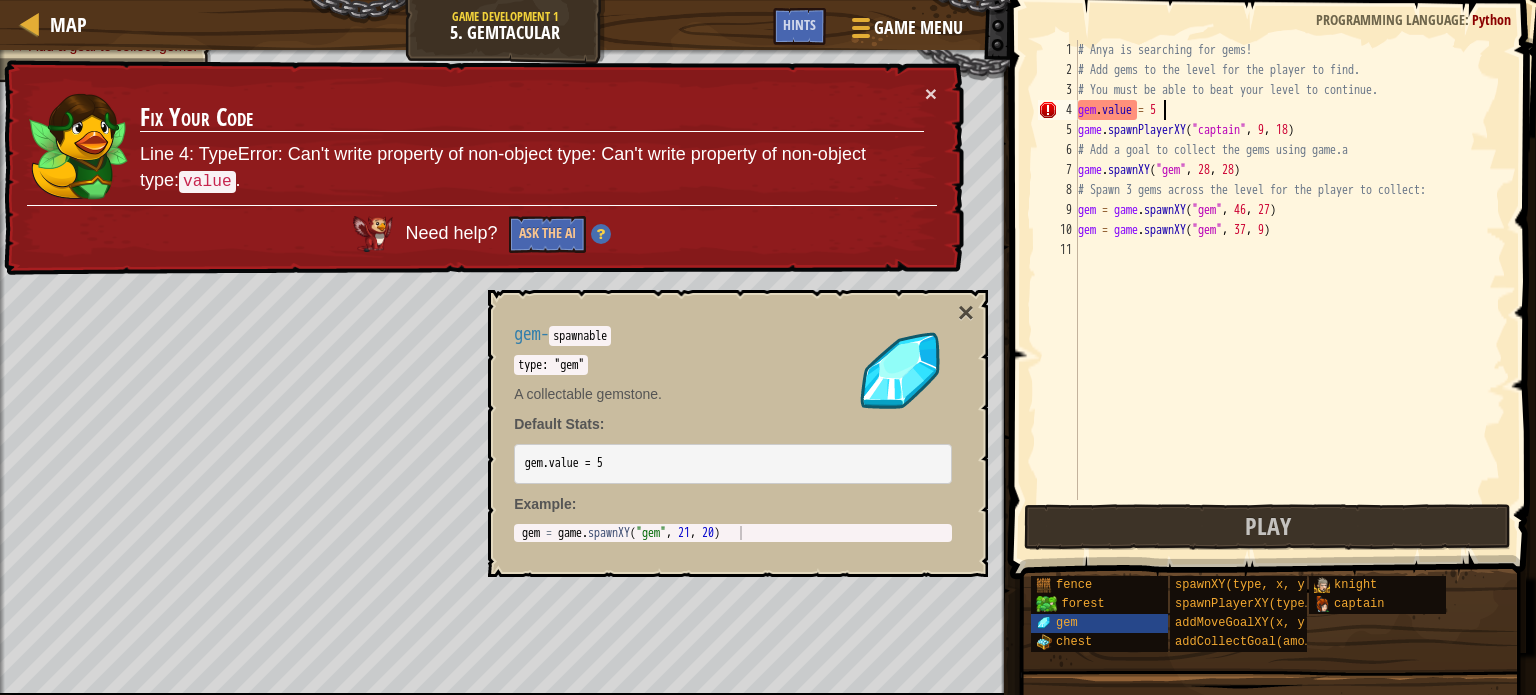 click on "gem.value = 5 game.spawnPlayerXY("captain", 9, 18) # Add a goal to collect the gems using game.a game.spawnXY("gem", 28, 28) # Spawn 3 gems across the level for the player to collect: gem = game.spawnXY("gem", 46, 27) gem = game.spawnXY("gem", 37, 9)" at bounding box center [1290, 290] 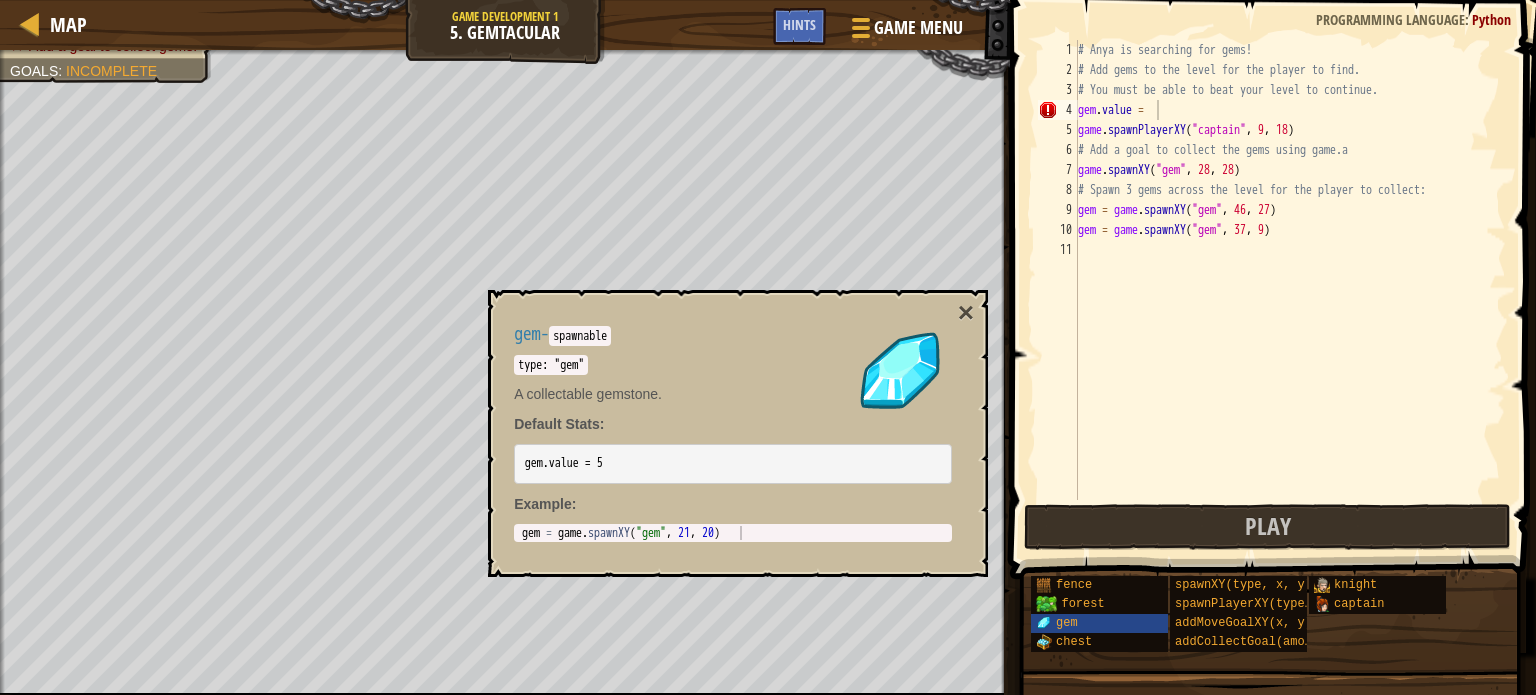 drag, startPoint x: 969, startPoint y: 316, endPoint x: 1003, endPoint y: 277, distance: 51.739735 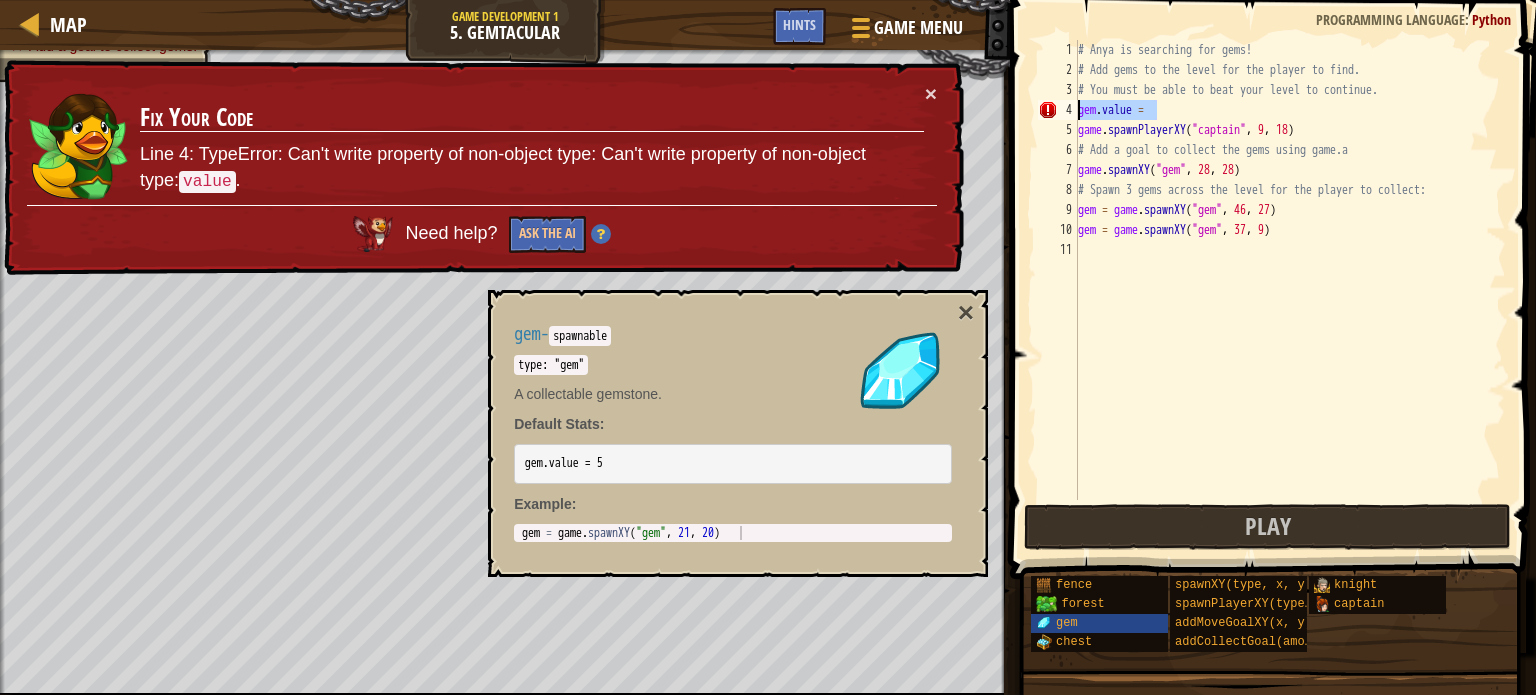 drag, startPoint x: 1189, startPoint y: 110, endPoint x: 1068, endPoint y: 116, distance: 121.14867 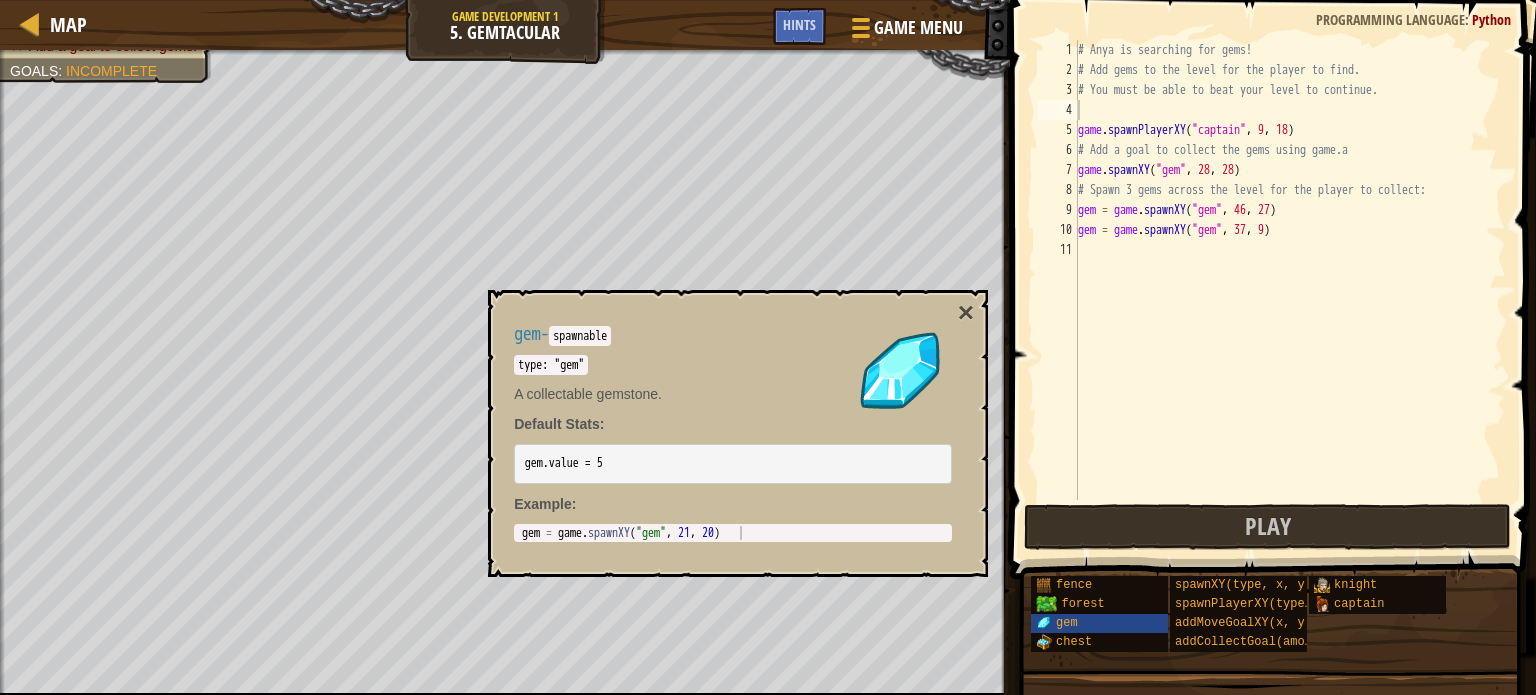 drag, startPoint x: 960, startPoint y: 304, endPoint x: 987, endPoint y: 319, distance: 30.88689 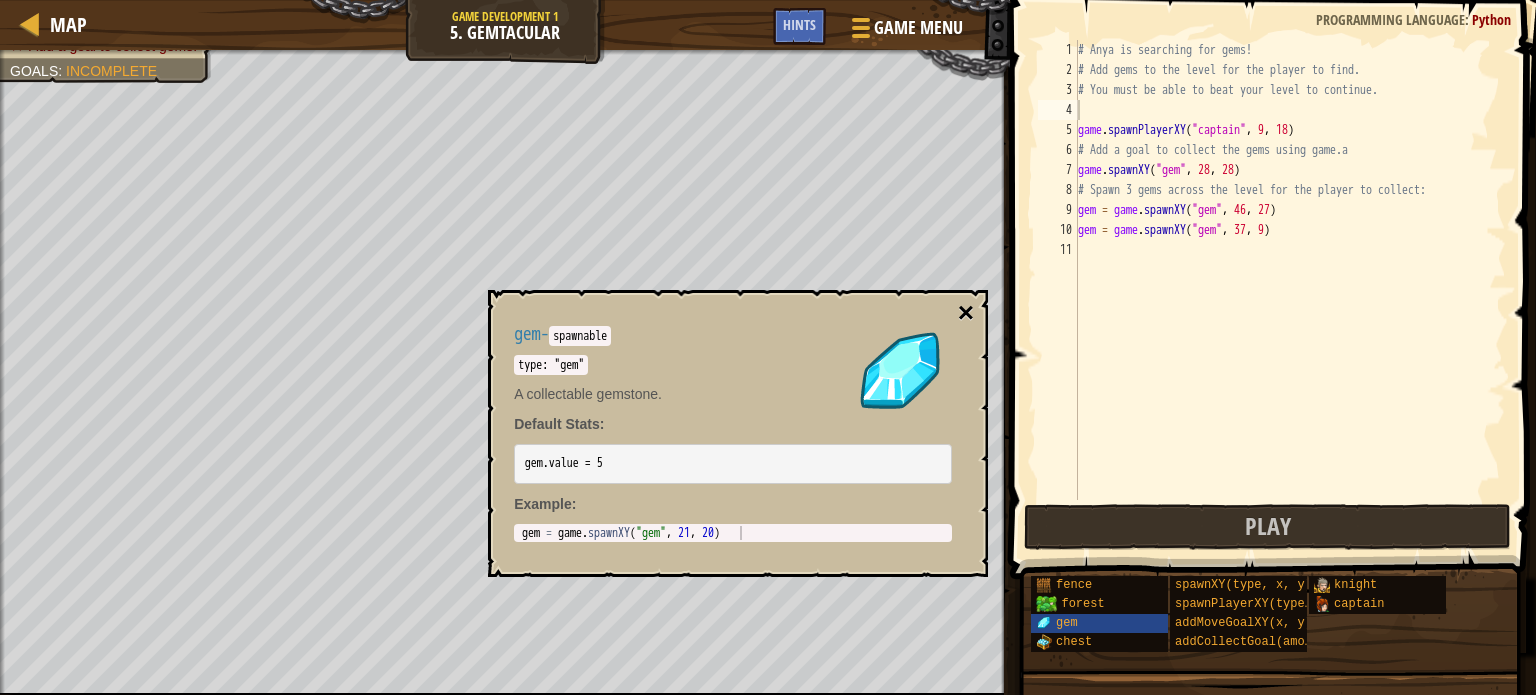 click on "×" at bounding box center (966, 313) 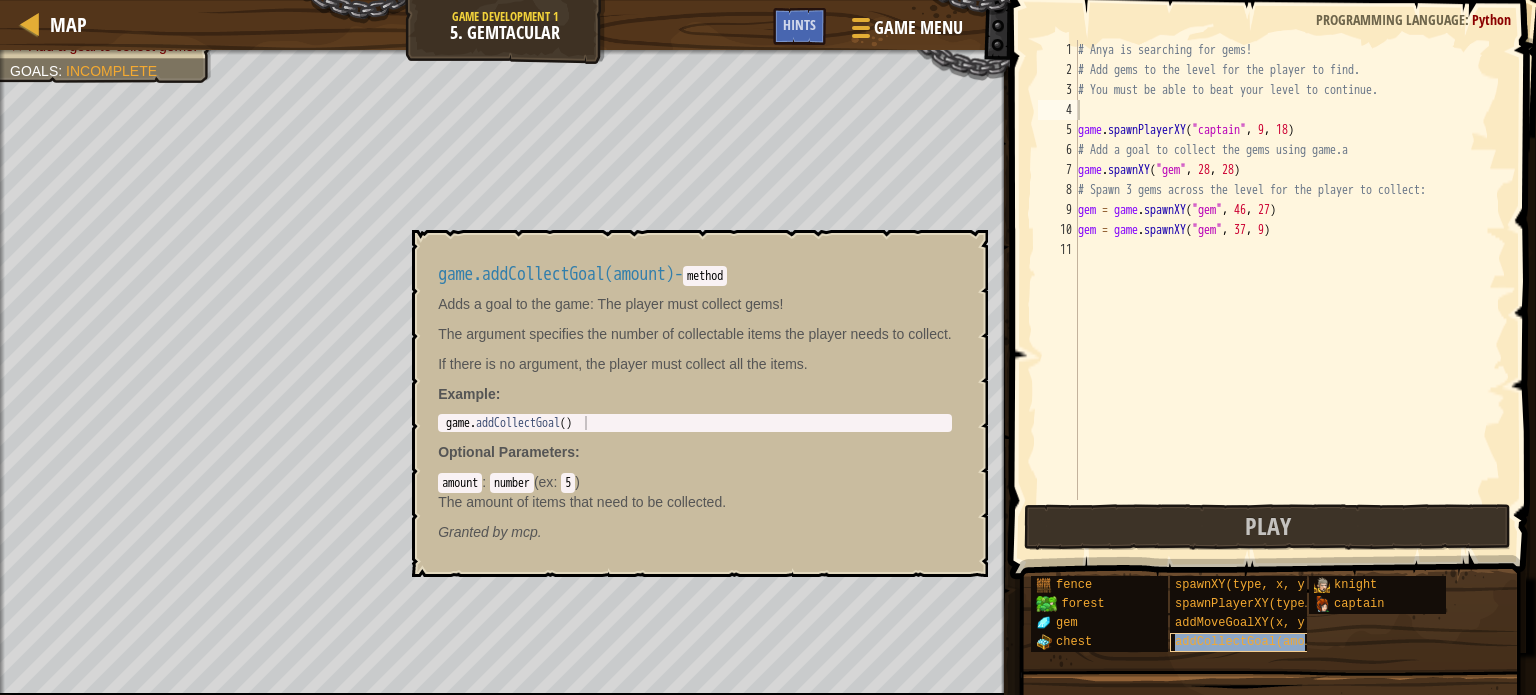click on "addCollectGoal(amount)" at bounding box center [1247, 642] 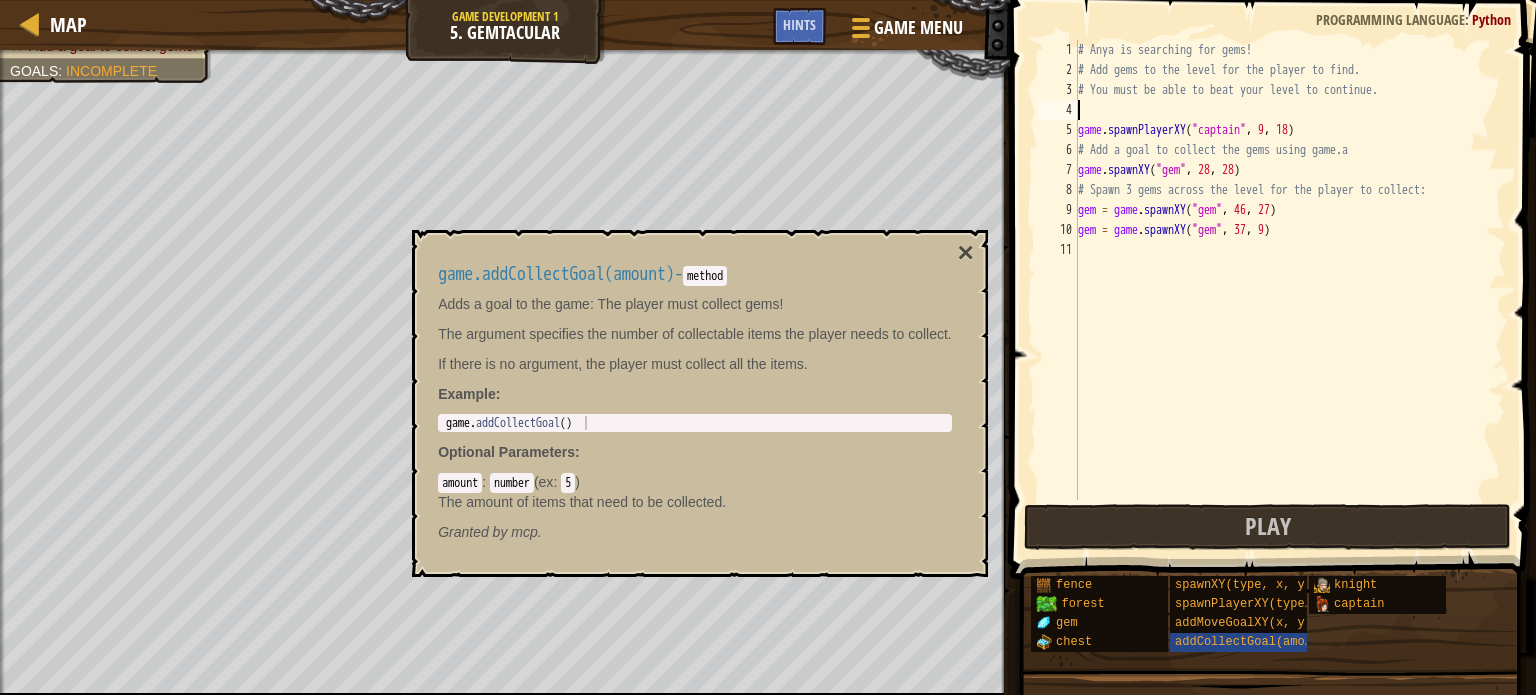 type on "game.addCollectGoal()" 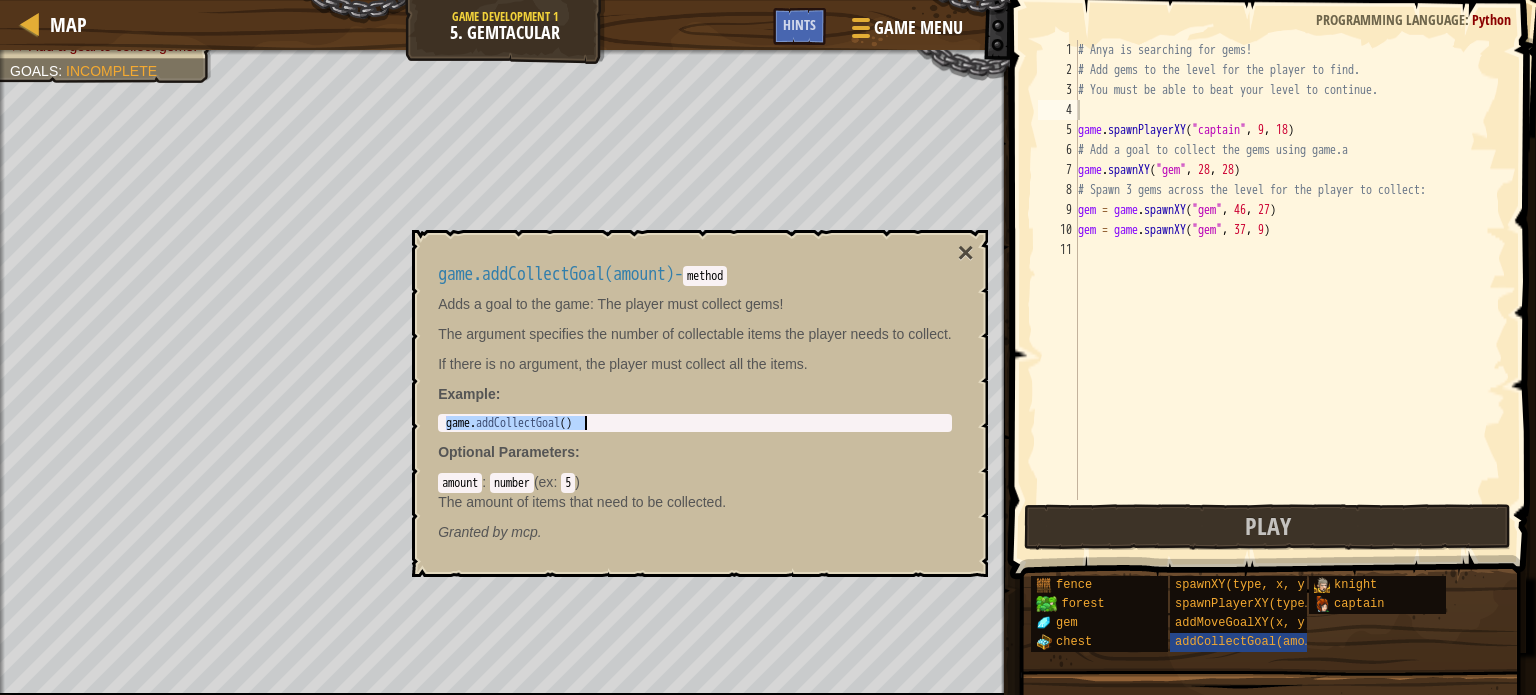 drag, startPoint x: 592, startPoint y: 415, endPoint x: 545, endPoint y: 419, distance: 47.169907 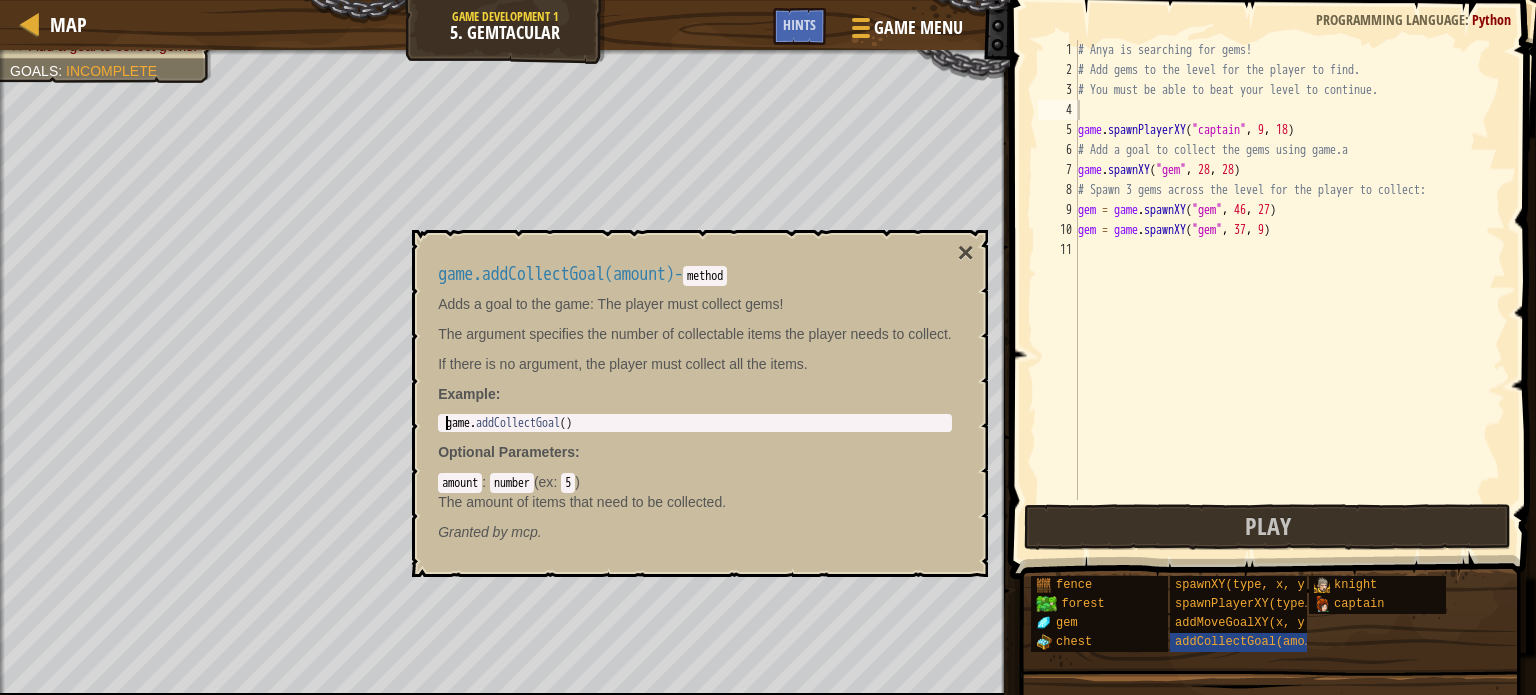 drag, startPoint x: 448, startPoint y: 429, endPoint x: 583, endPoint y: 407, distance: 136.78085 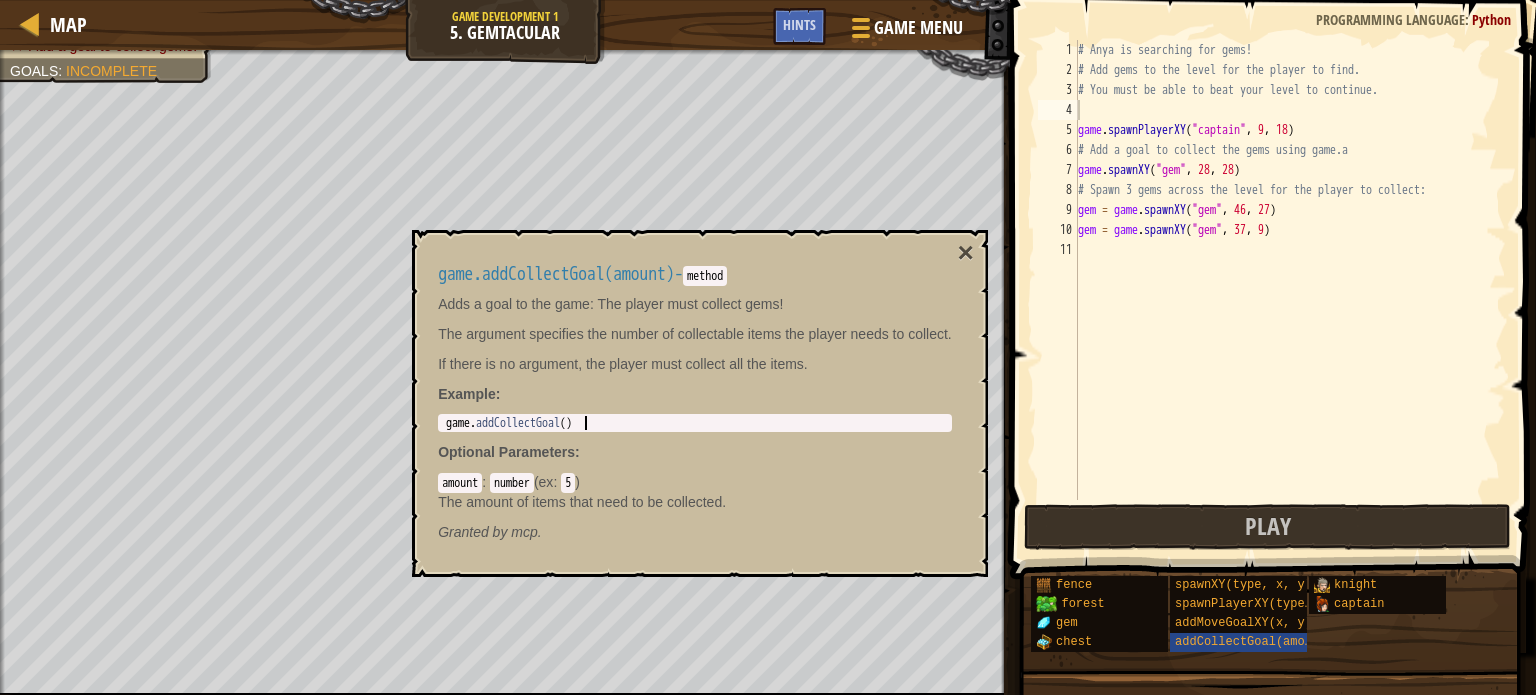 drag, startPoint x: 587, startPoint y: 423, endPoint x: 475, endPoint y: 428, distance: 112.11155 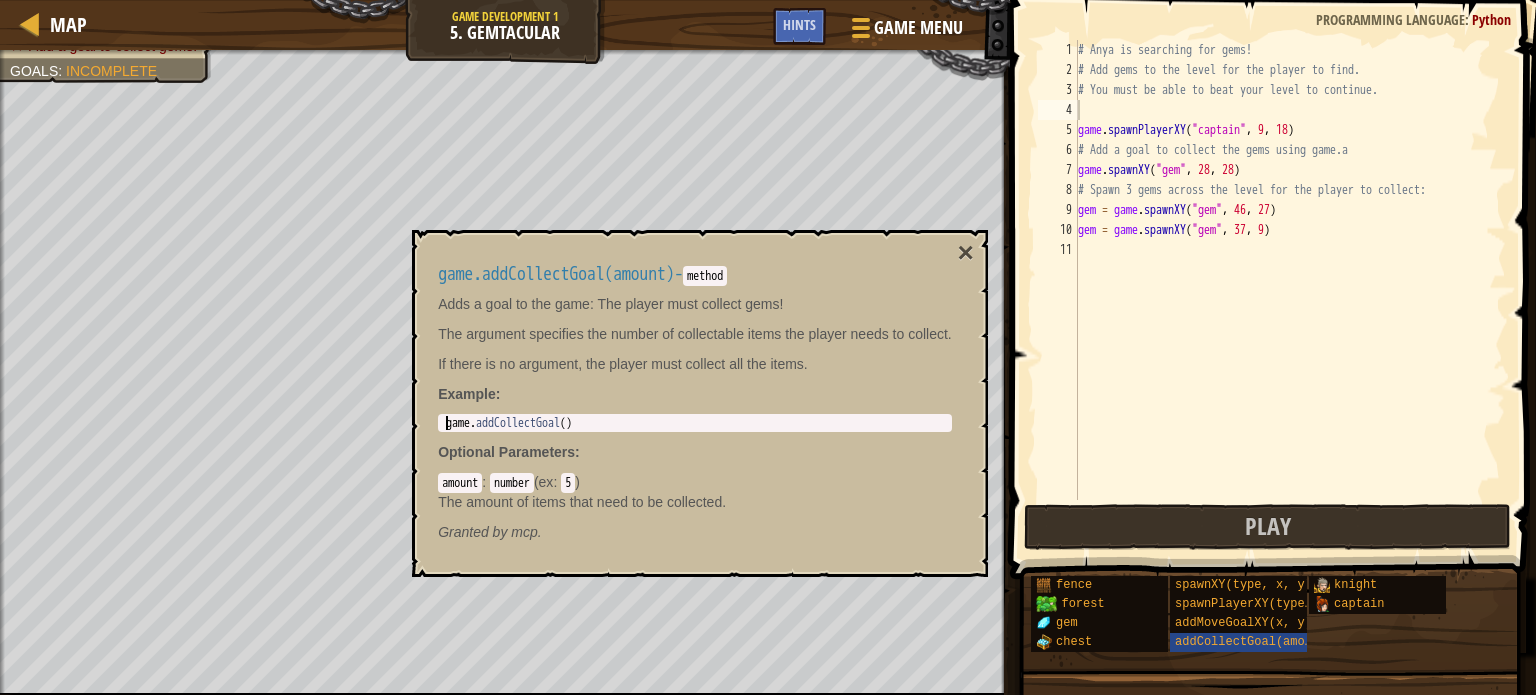 drag, startPoint x: 442, startPoint y: 418, endPoint x: 581, endPoint y: 409, distance: 139.29106 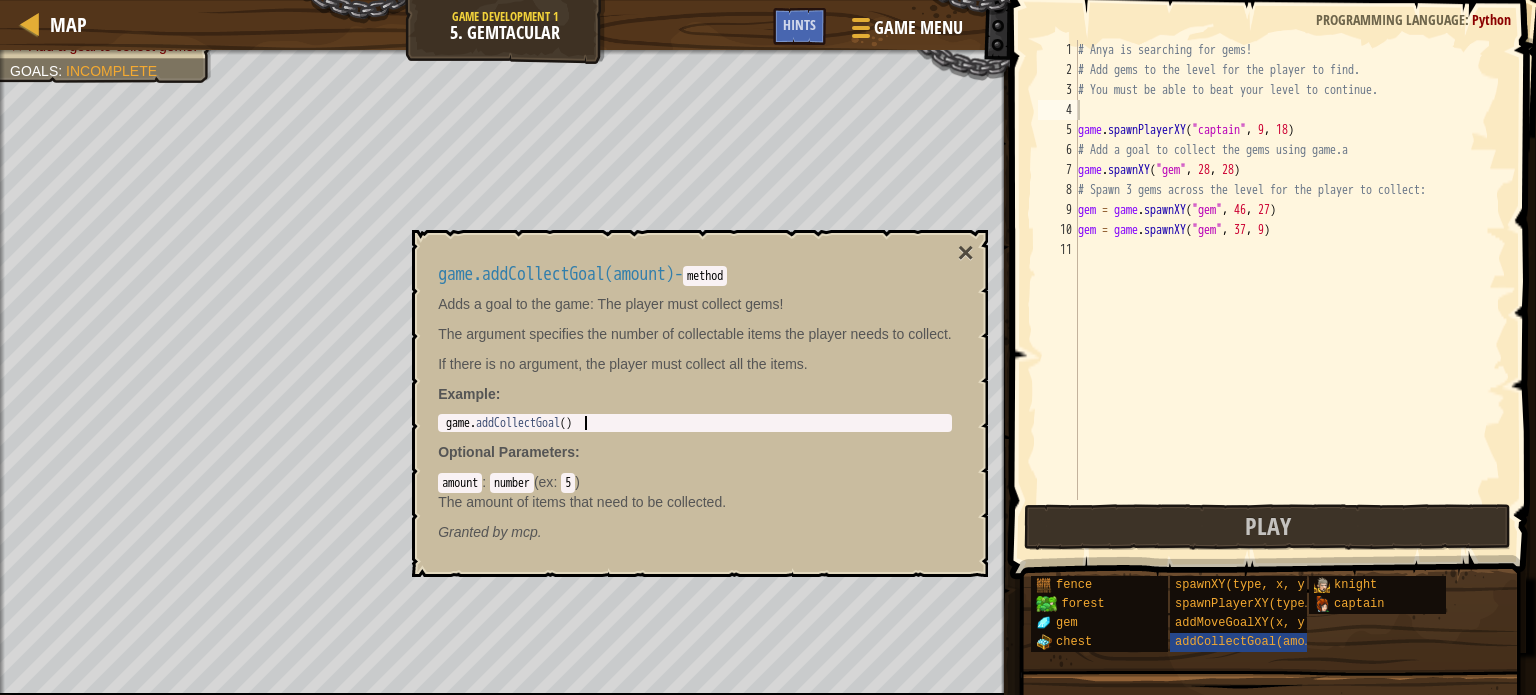 click on "game.addCollectGoal(amount)  -  method Adds a goal to the game:
The player must collect gems!
The argument specifies the number of collectable items the player needs to collect.
If there is no argument, the player must collect all the items.
Example : game.addCollectGoal() 1 game . addCollectGoal ( )     הההההההההההההההההההההההההההההההההההההההההההההההההההההההההההההההההההההההההההההההההההההההההההההההההההההההההההההההההההההההההההההההההההההההההההההההההההההההההההההההההההההההההההההההההההההההההההההההההההההההההההההההההההההההההההההההההההההההההההההההההההההההההההההההה Optional Parameters : amount : number  ( ex : 5 ) The amount of items that need to be collected.
Granted by mcp." at bounding box center (695, 403) 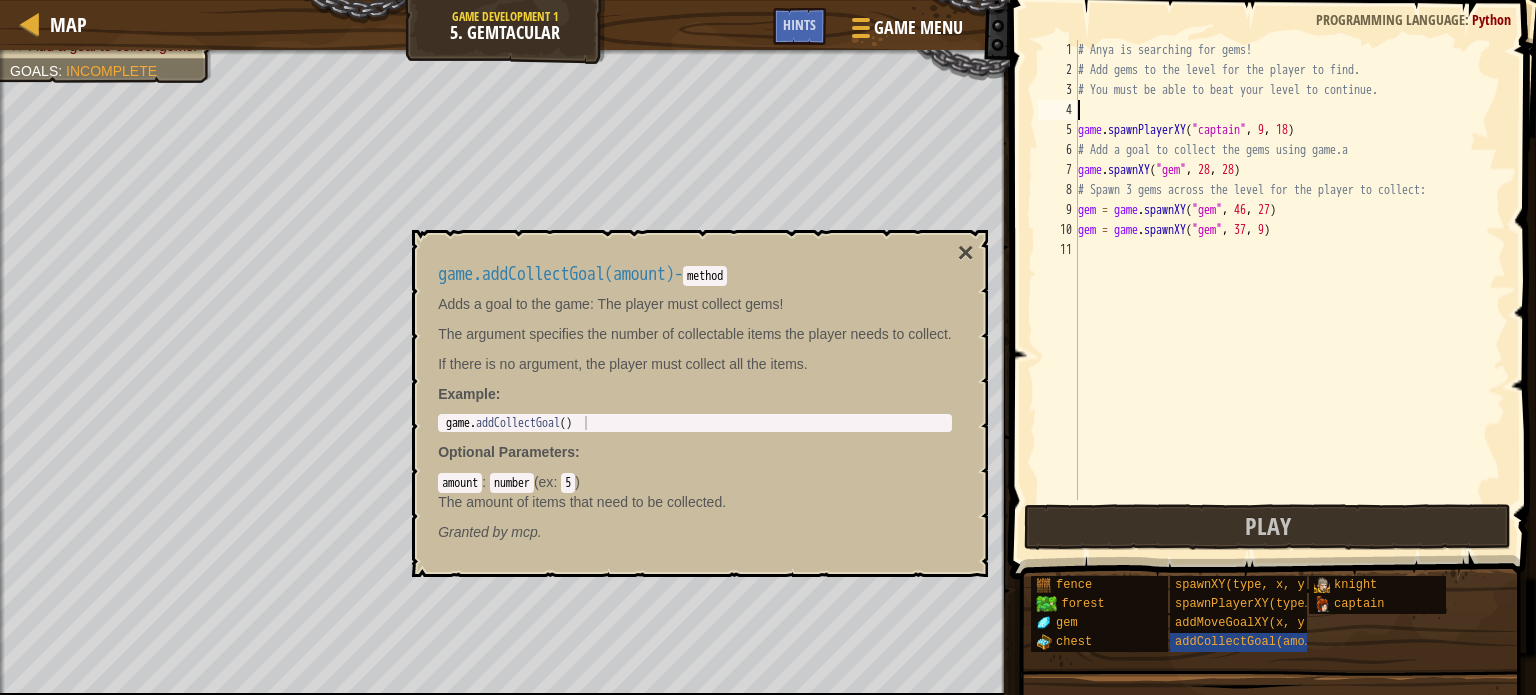 type on "g" 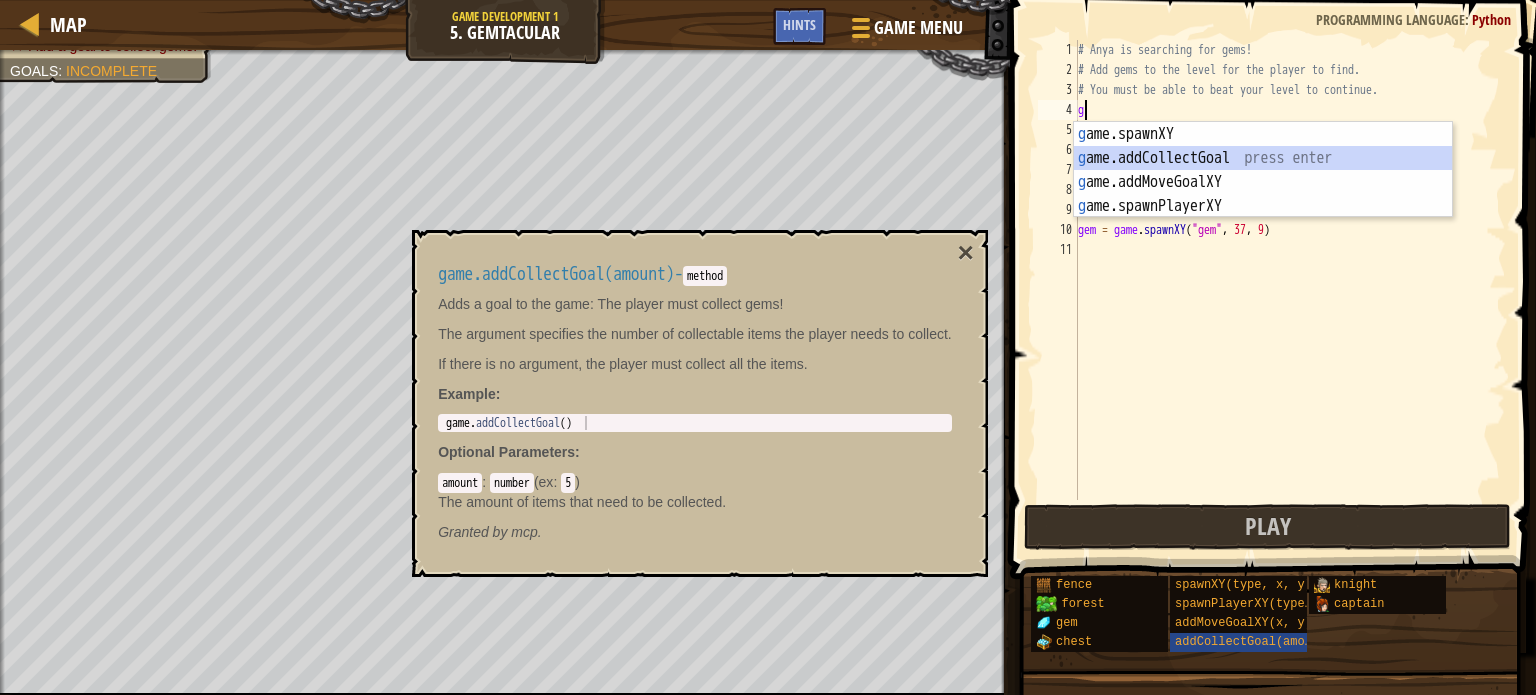 click on "g ame.spawnXY press enter g ame.addCollectGoal press enter g ame.addMoveGoalXY press enter g ame.spawnPlayerXY press enter" at bounding box center [1263, 194] 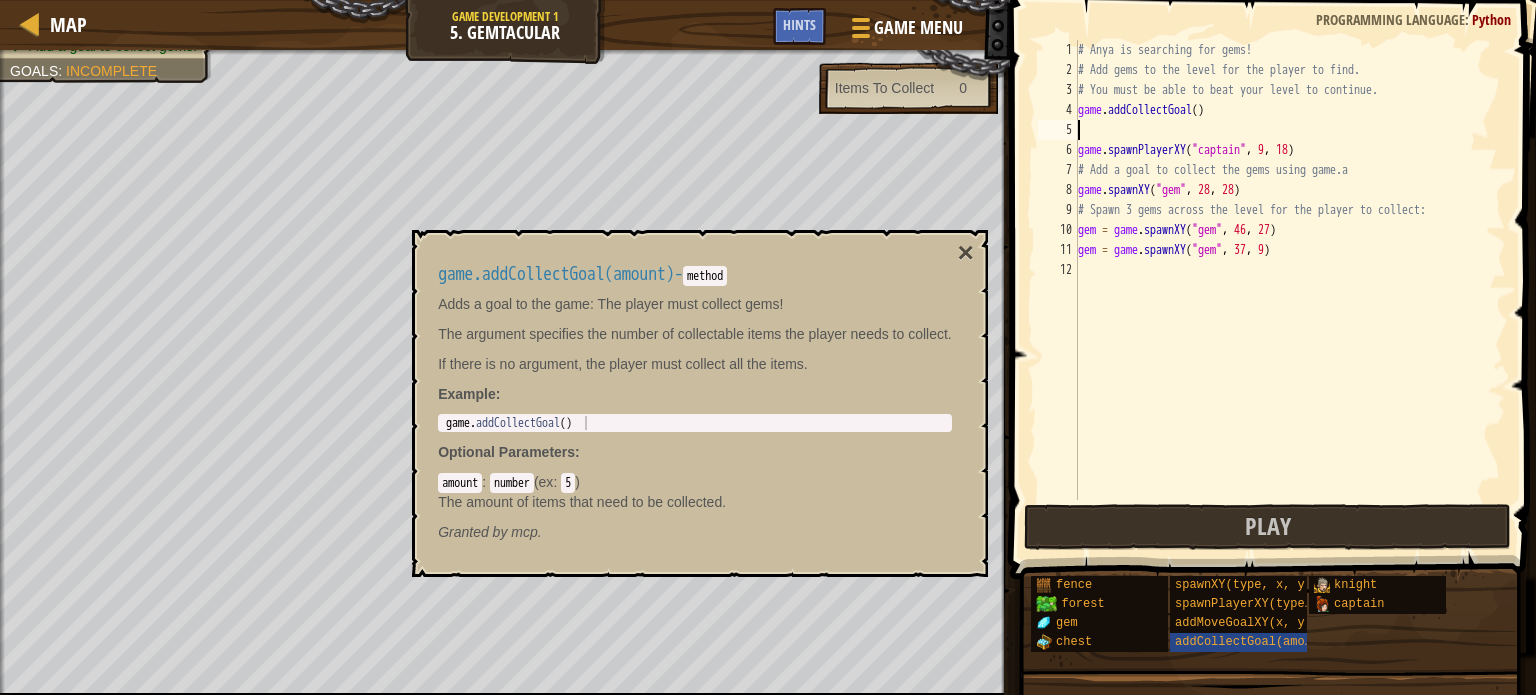 drag, startPoint x: 1209, startPoint y: 110, endPoint x: 1224, endPoint y: 125, distance: 21.213203 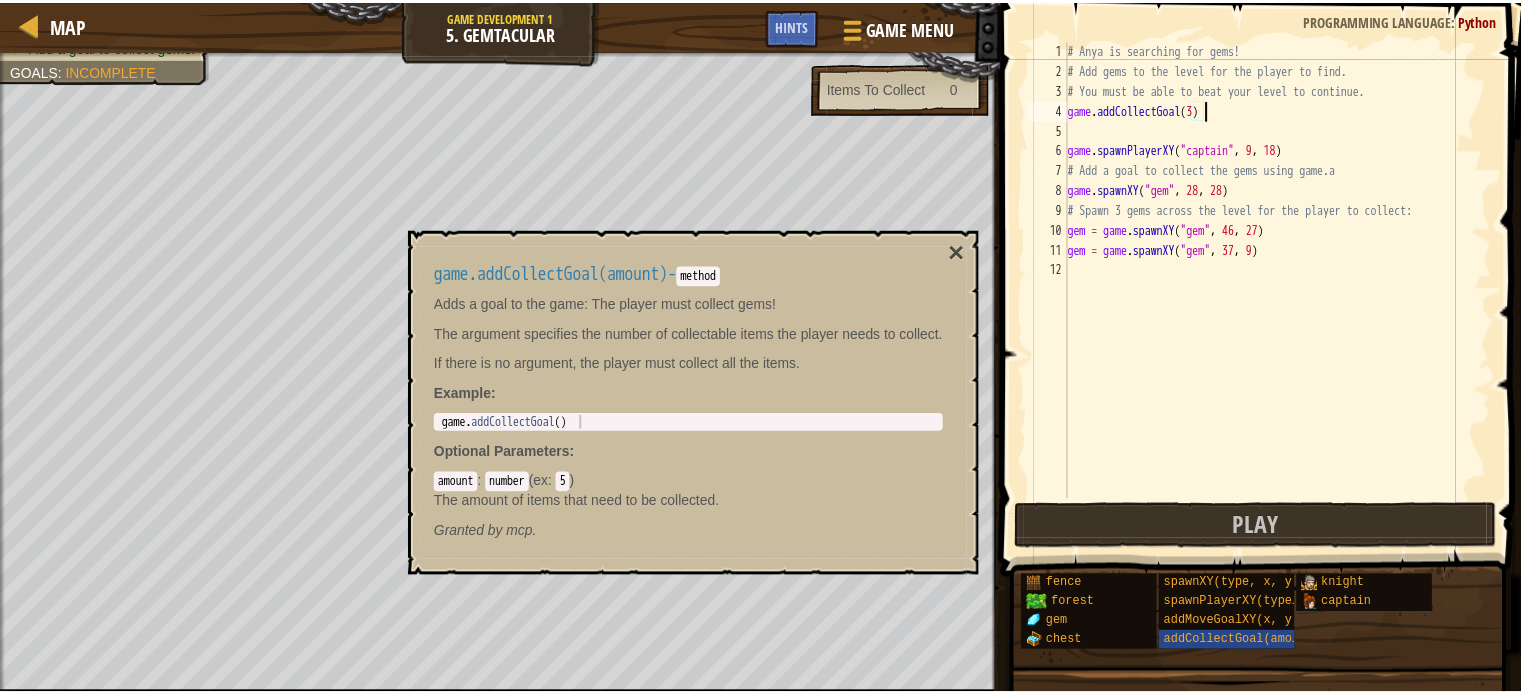 scroll, scrollTop: 9, scrollLeft: 10, axis: both 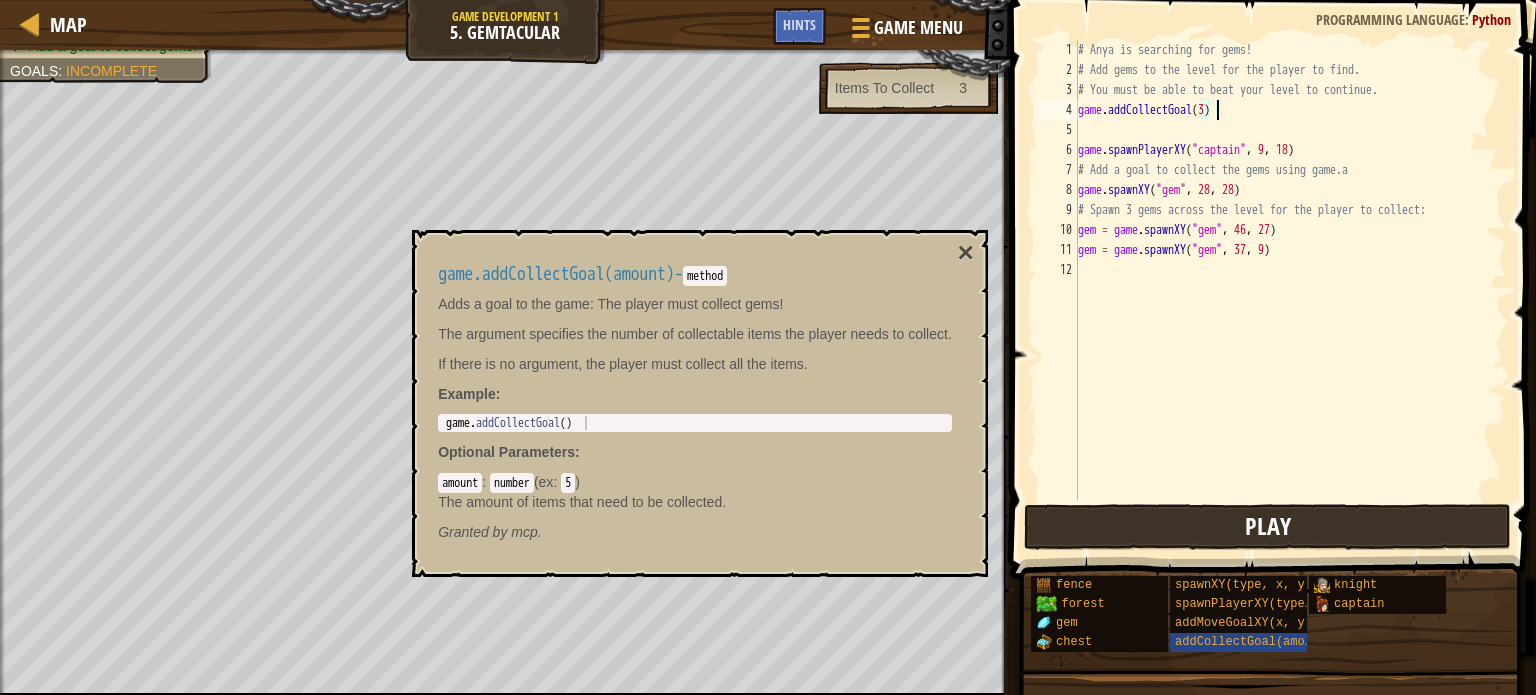 type on "game.addCollectGoal(3)" 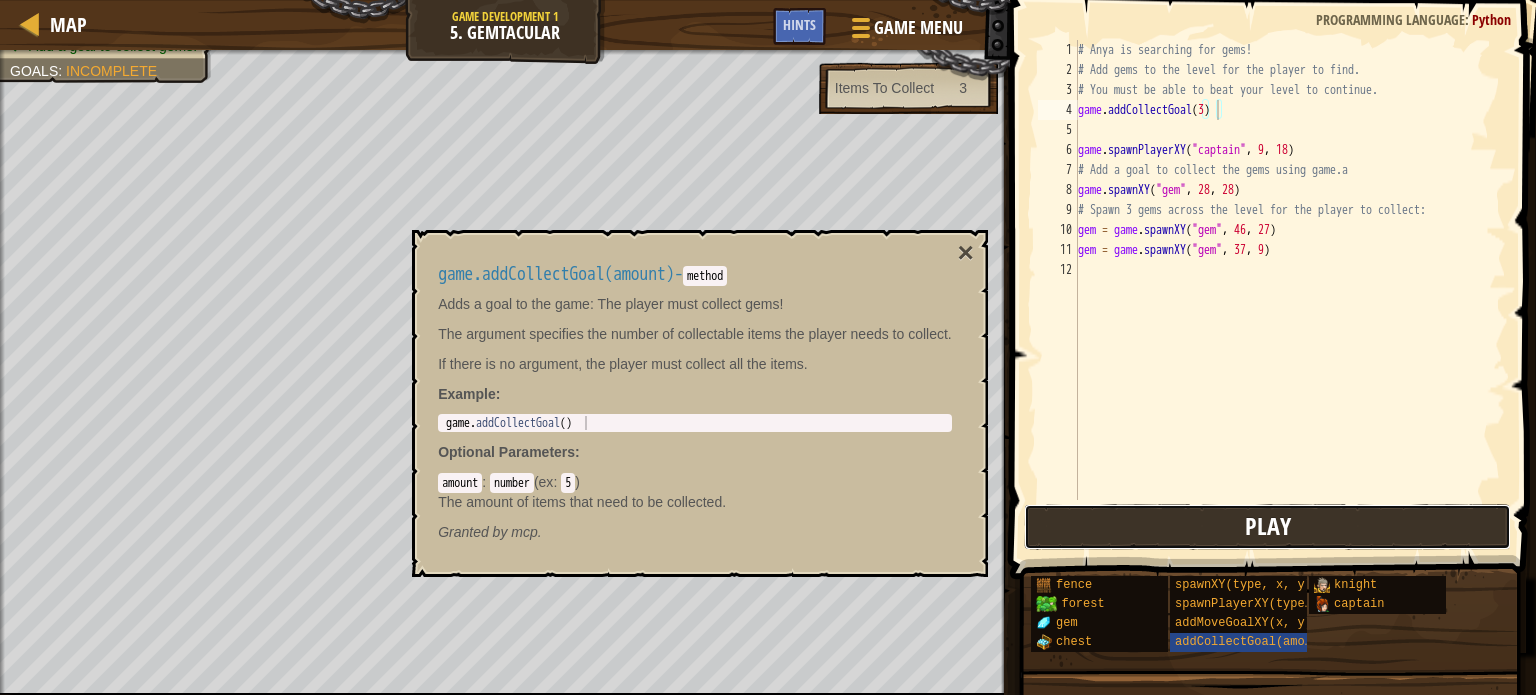 click on "Play" at bounding box center [1267, 527] 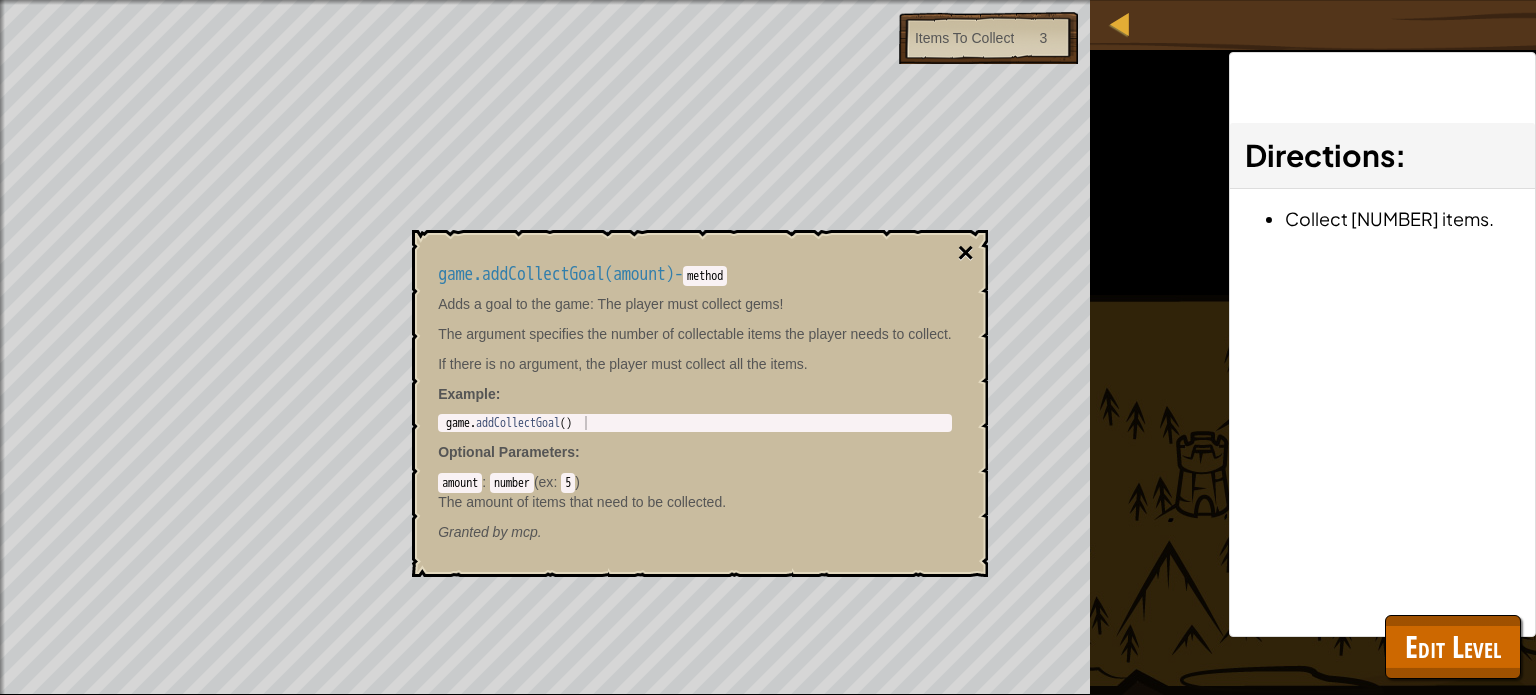 click on "×" at bounding box center [965, 253] 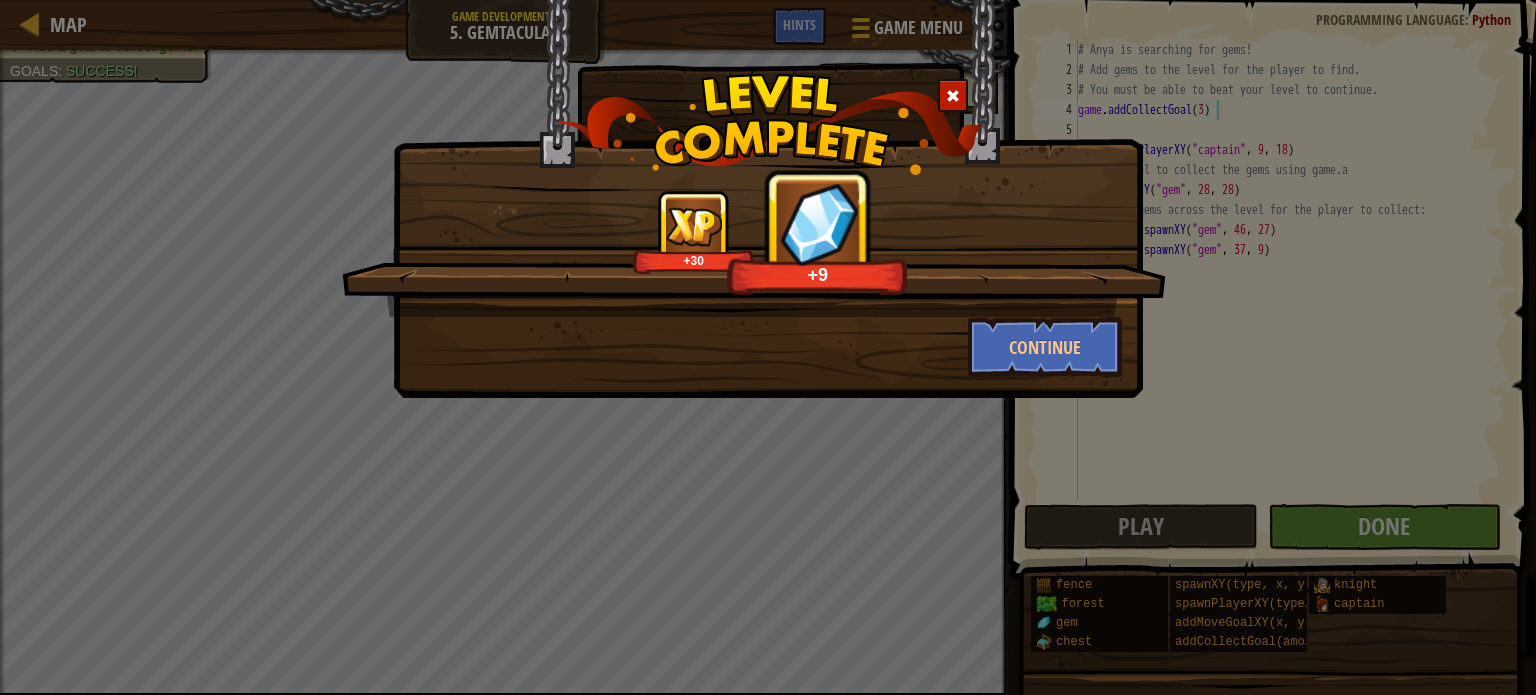 click on "Shiny! +30 +9 Continue" at bounding box center [768, 347] 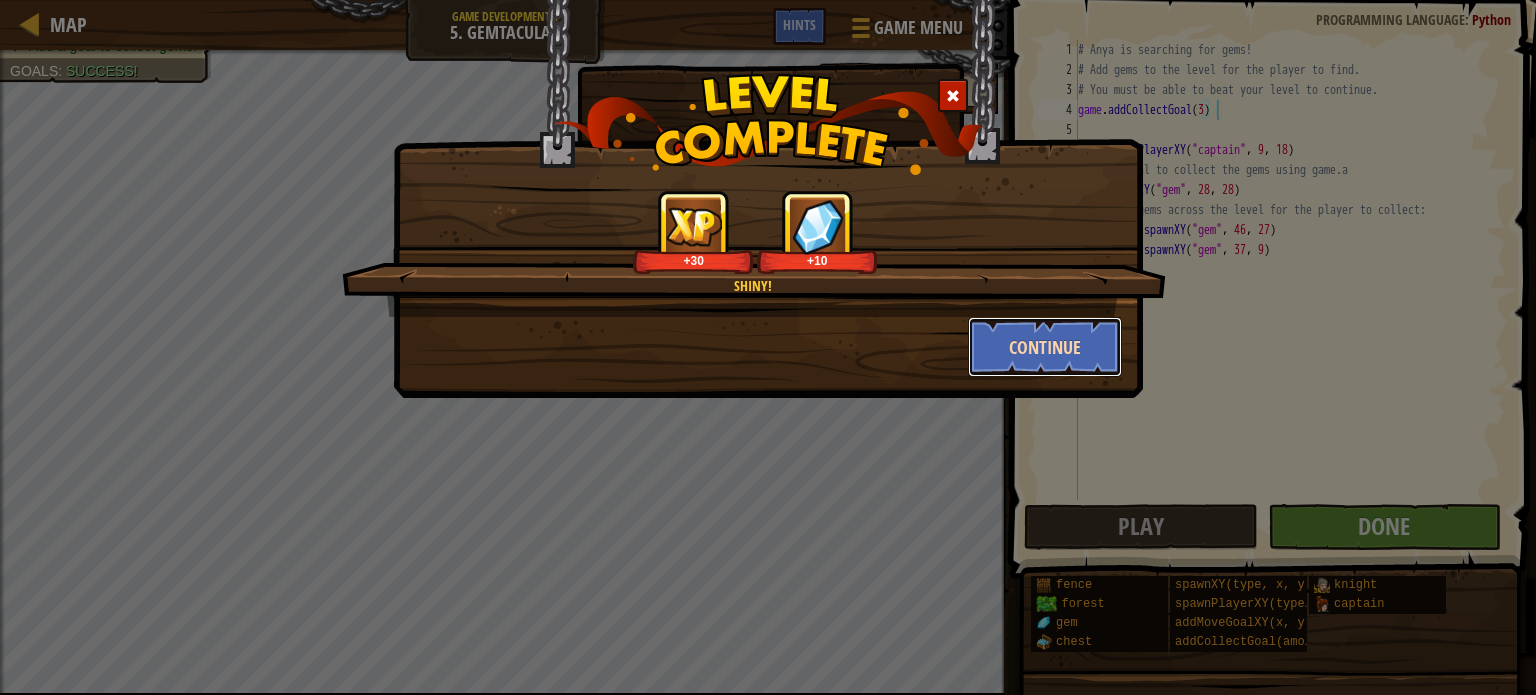 click on "Continue" at bounding box center [1045, 347] 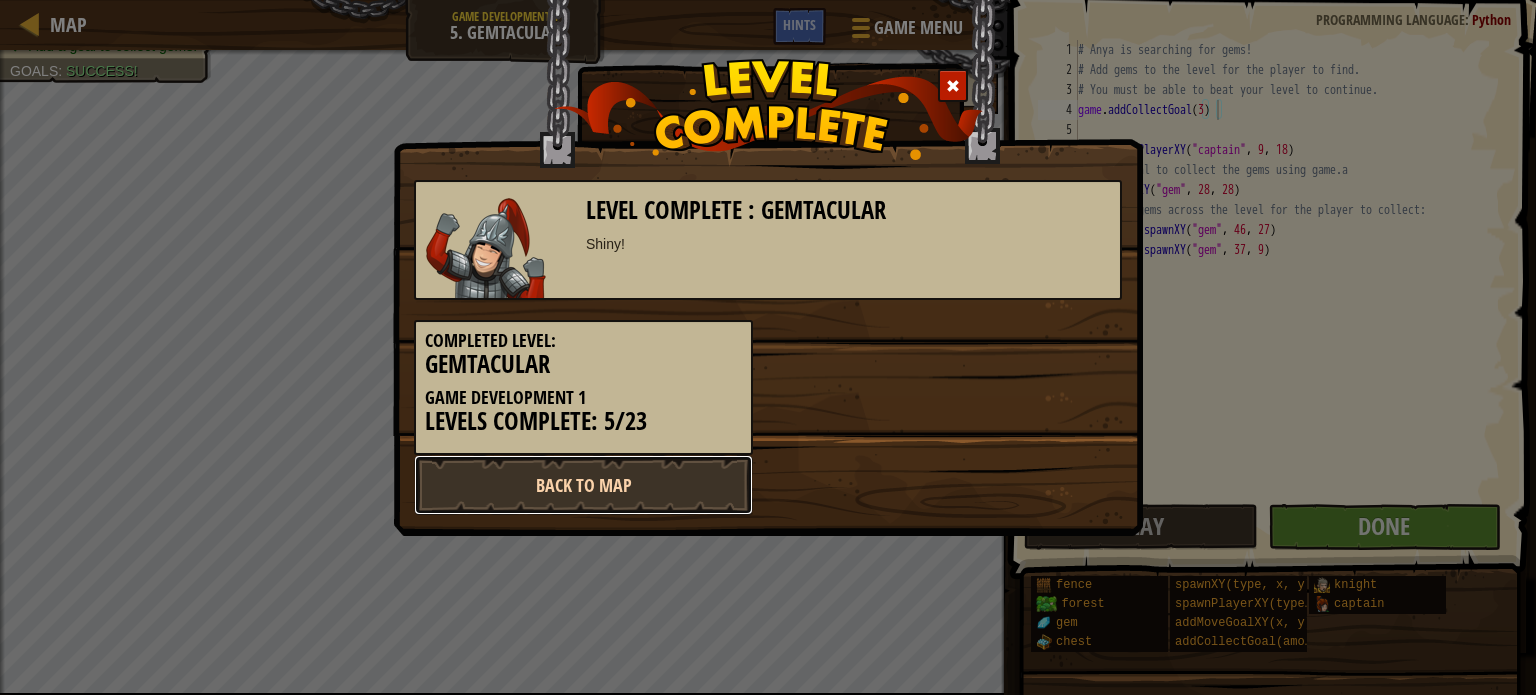 click on "Back to Map" at bounding box center [583, 485] 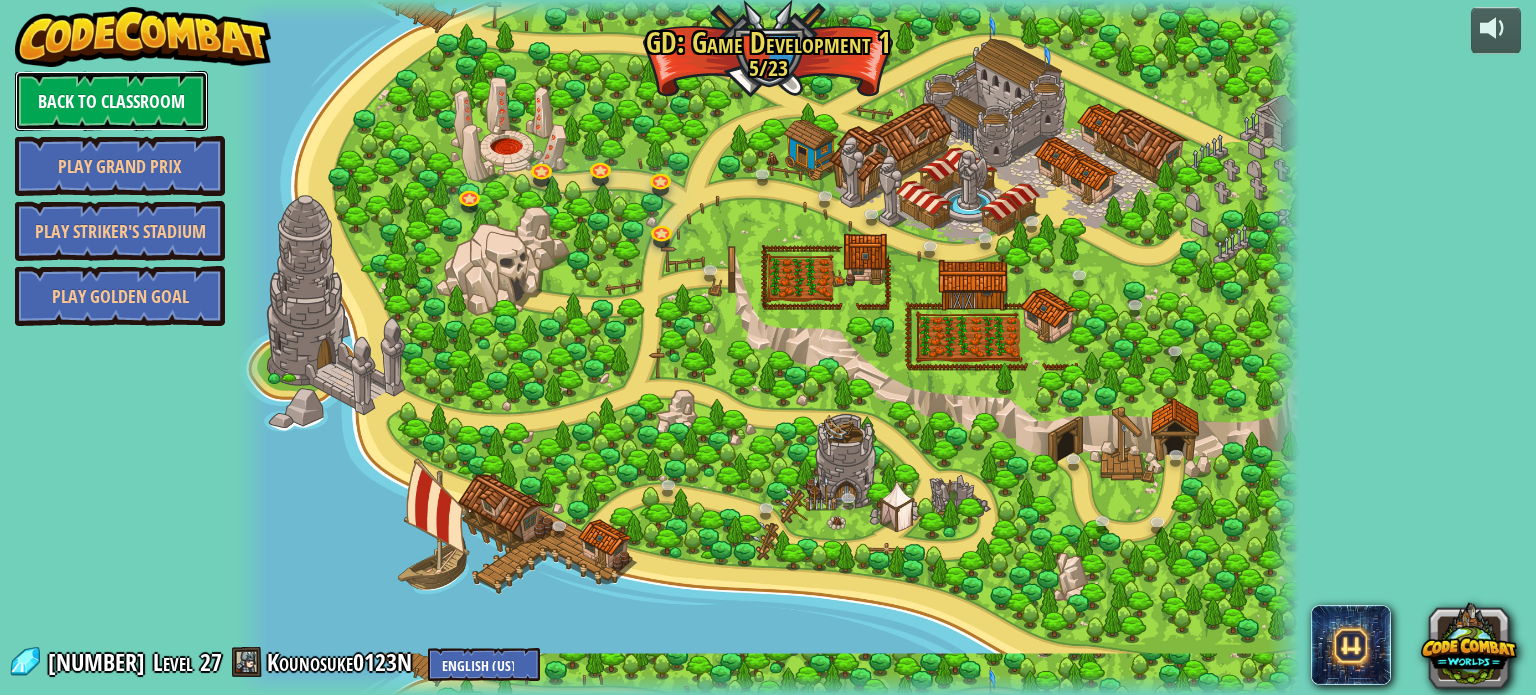 click on "Back to Classroom" at bounding box center [111, 101] 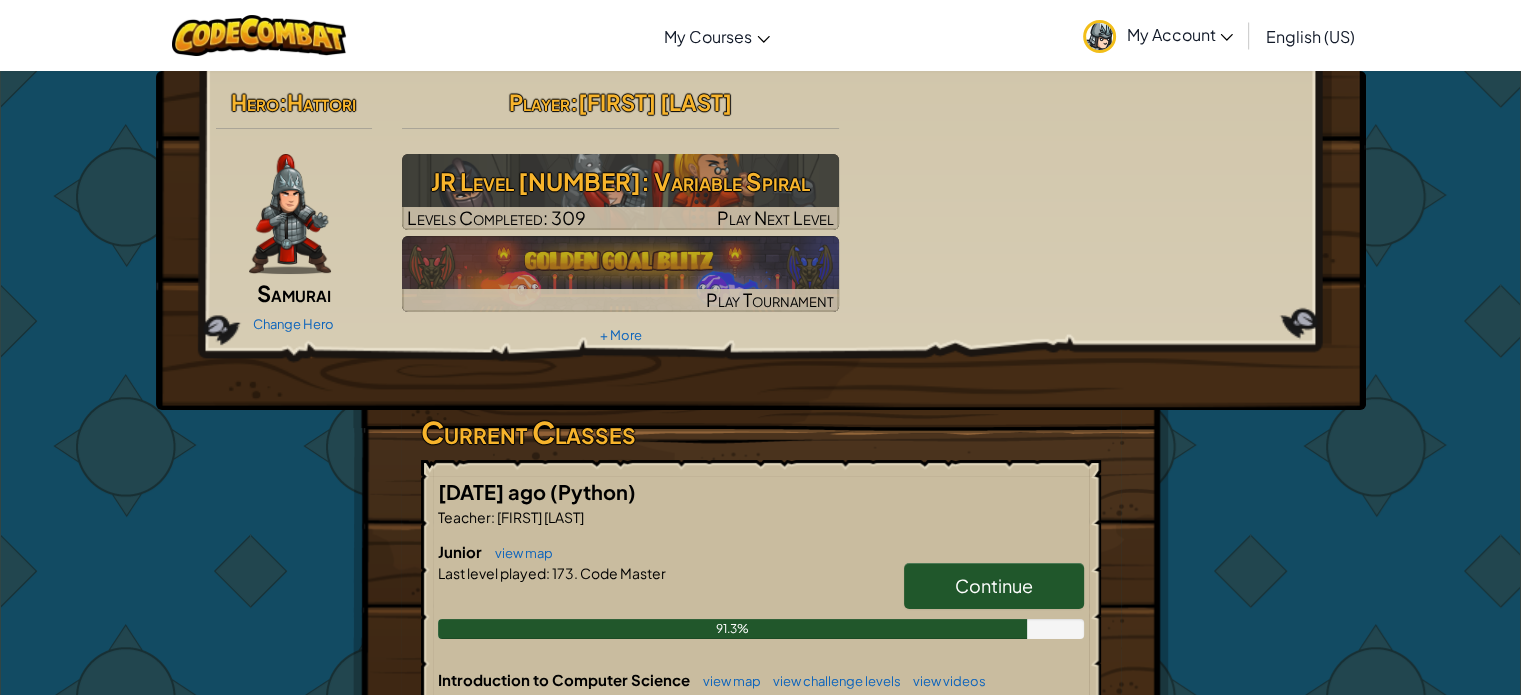 drag, startPoint x: 940, startPoint y: 369, endPoint x: 950, endPoint y: 362, distance: 12.206555 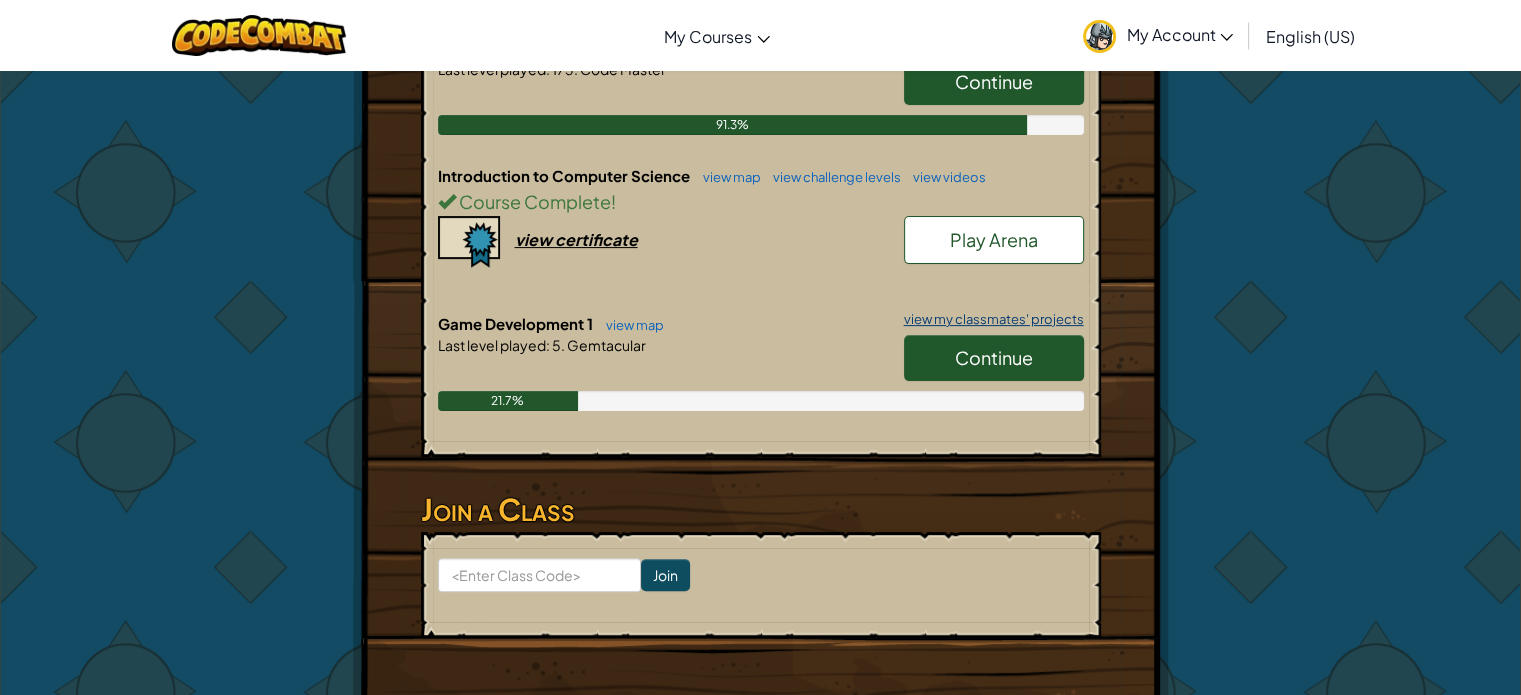 scroll, scrollTop: 500, scrollLeft: 0, axis: vertical 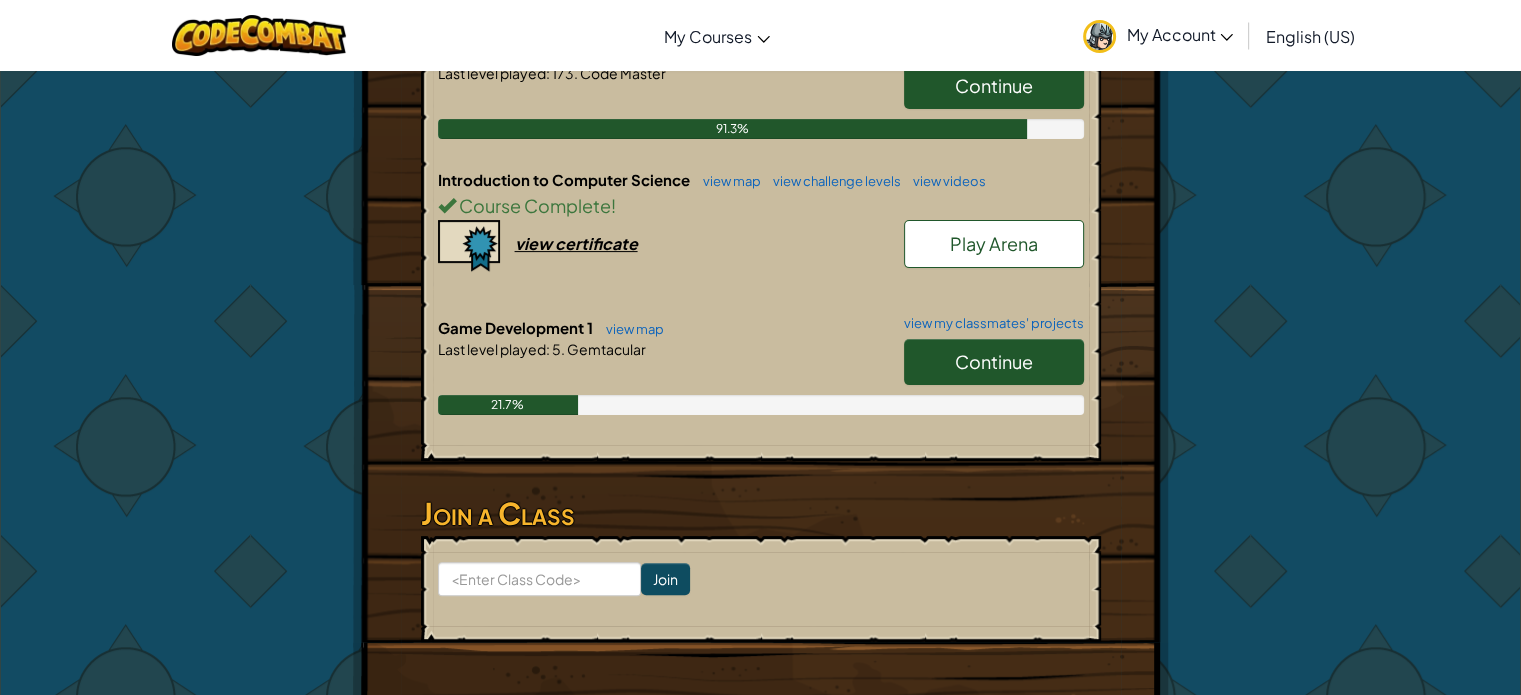 click on "Play Arena" at bounding box center [994, 244] 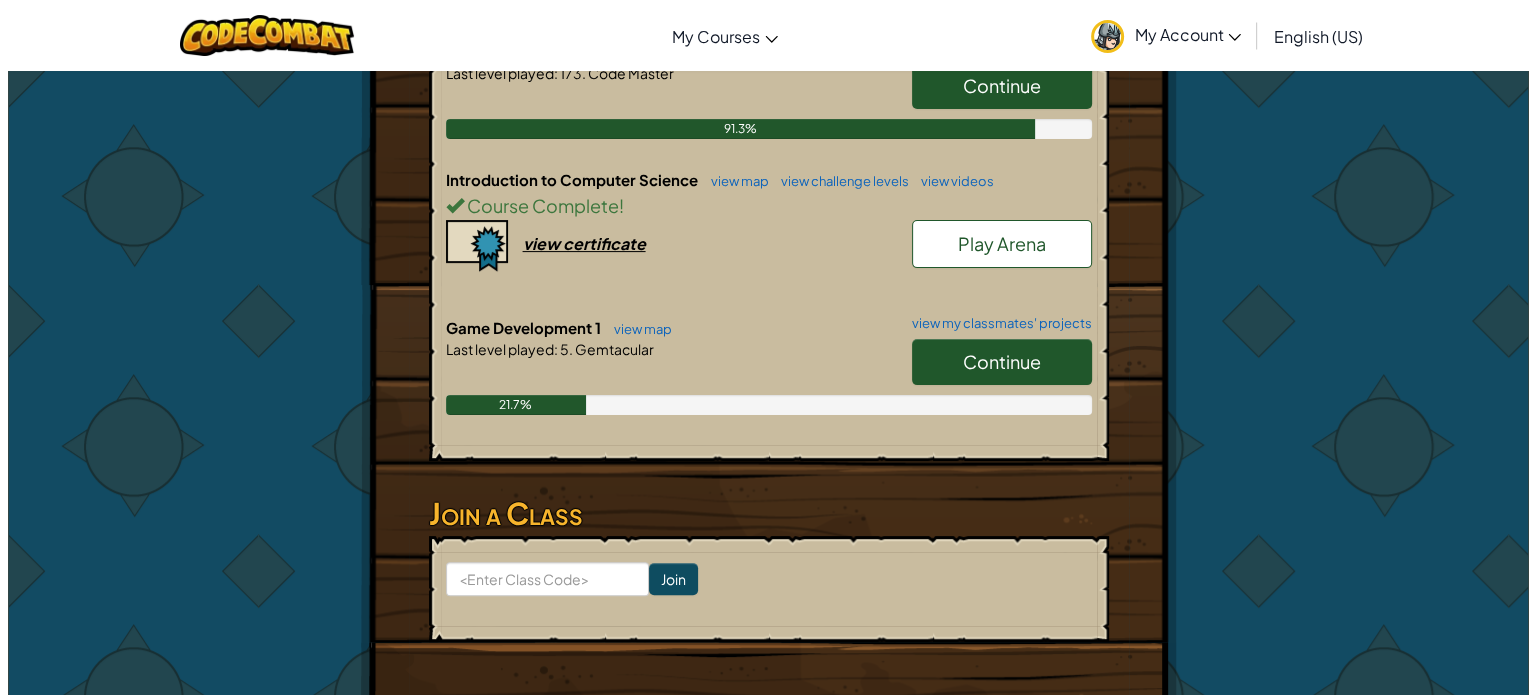 scroll, scrollTop: 0, scrollLeft: 0, axis: both 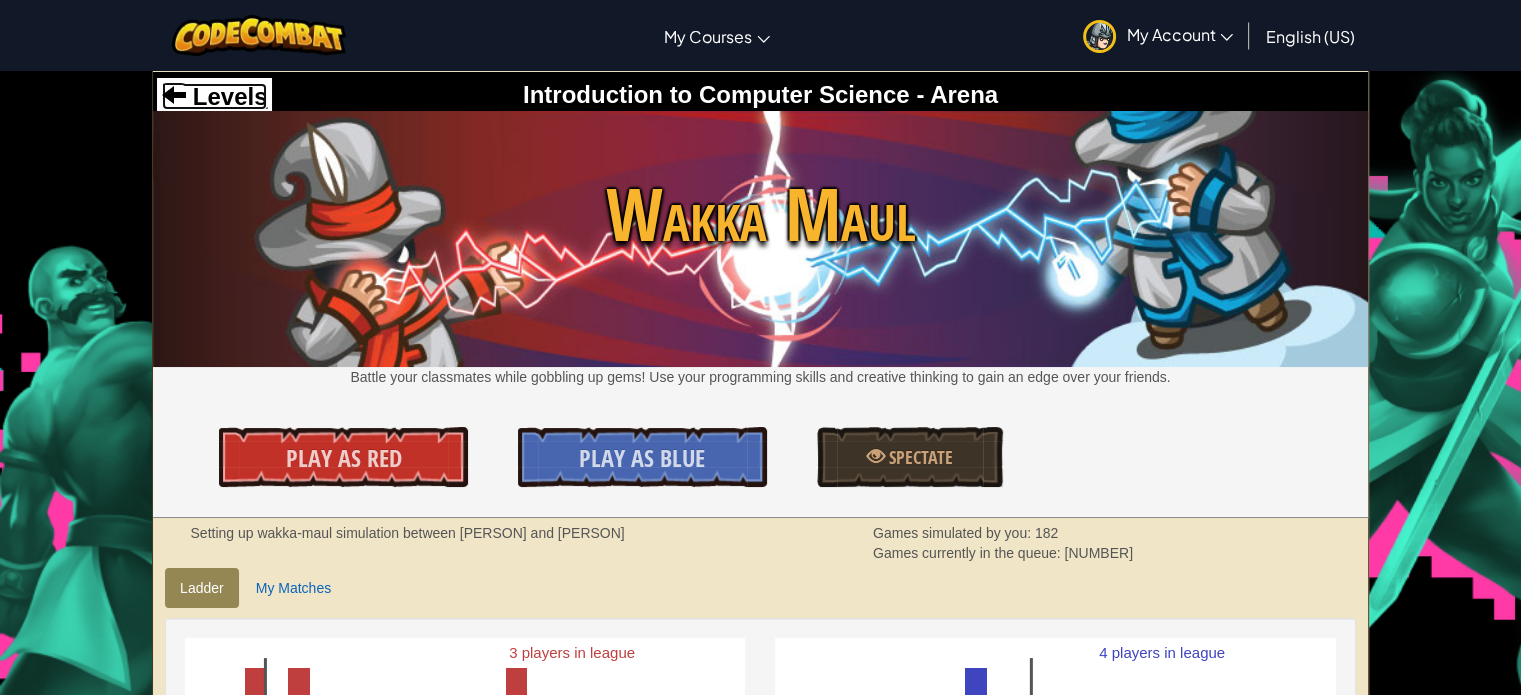 click on "Levels" at bounding box center (226, 96) 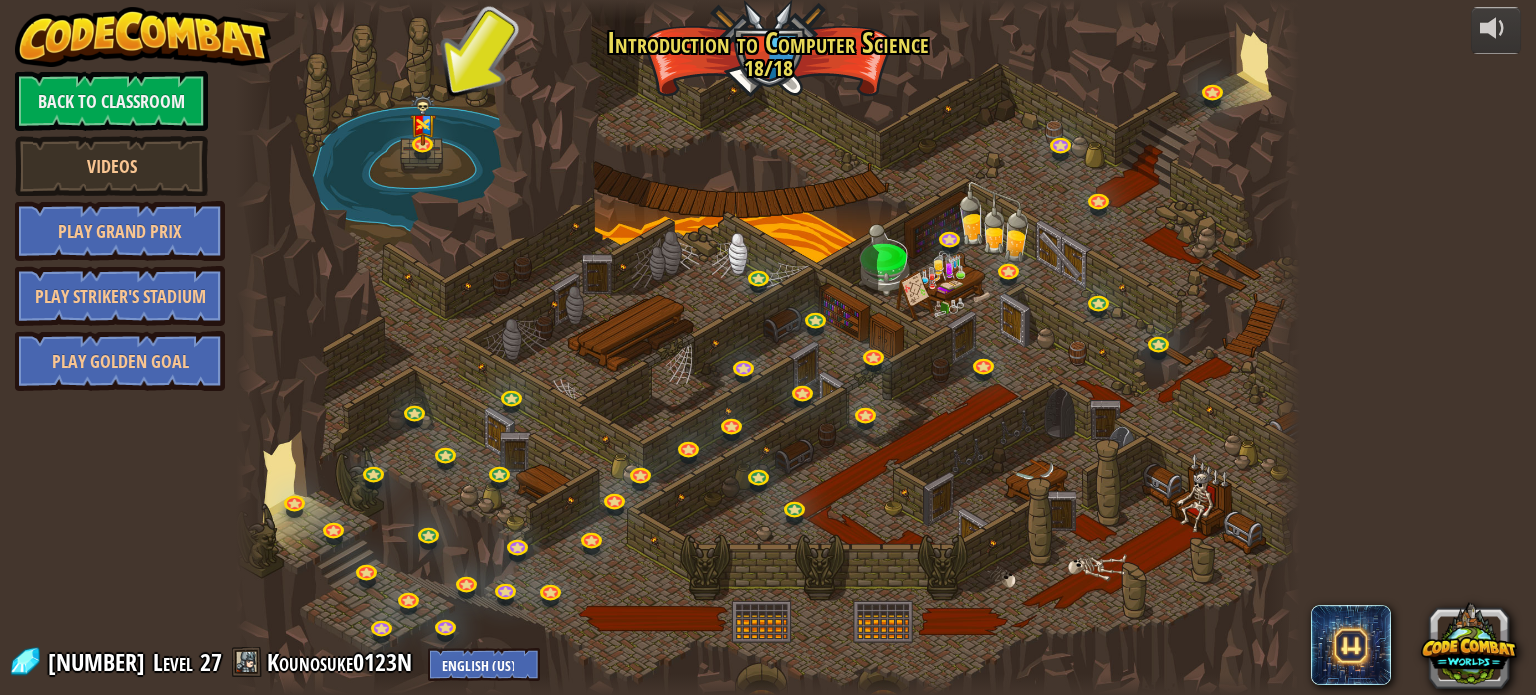 click at bounding box center (767, 347) 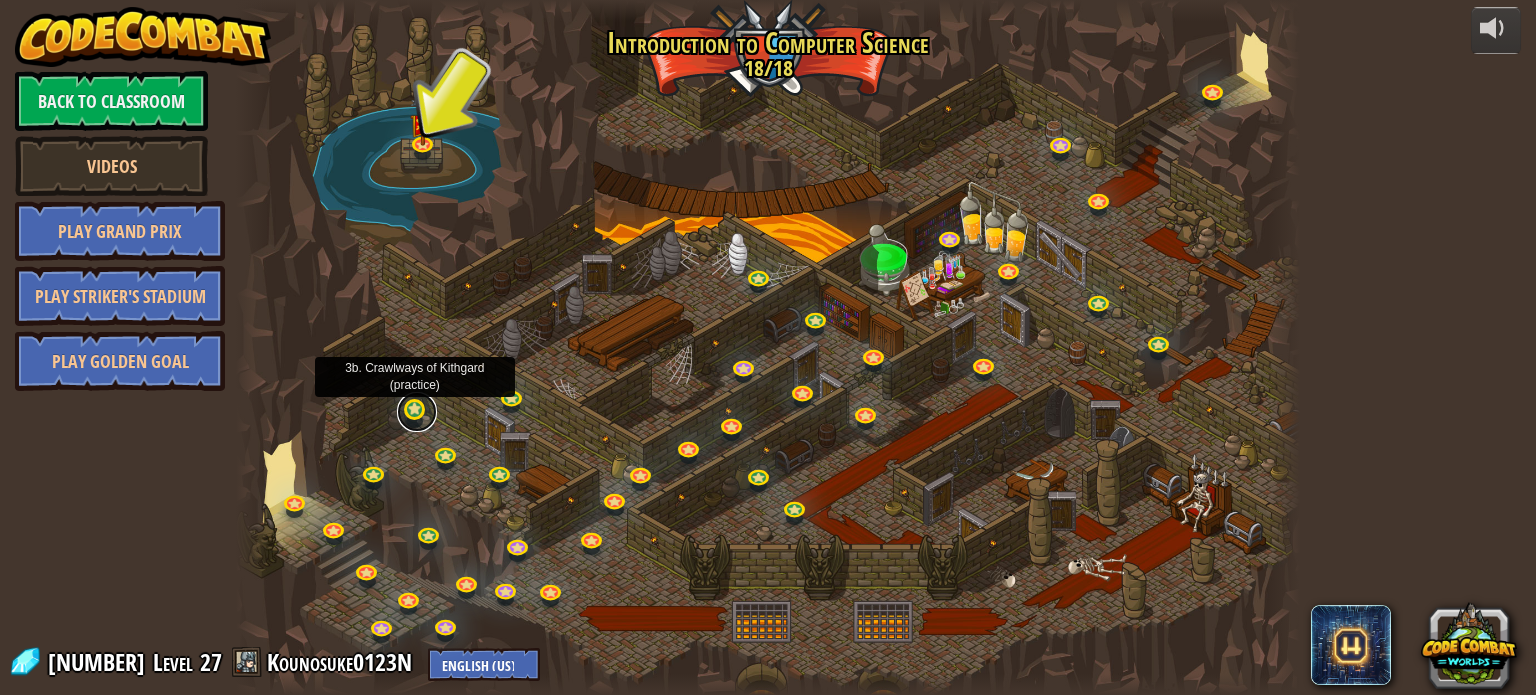 click at bounding box center (417, 412) 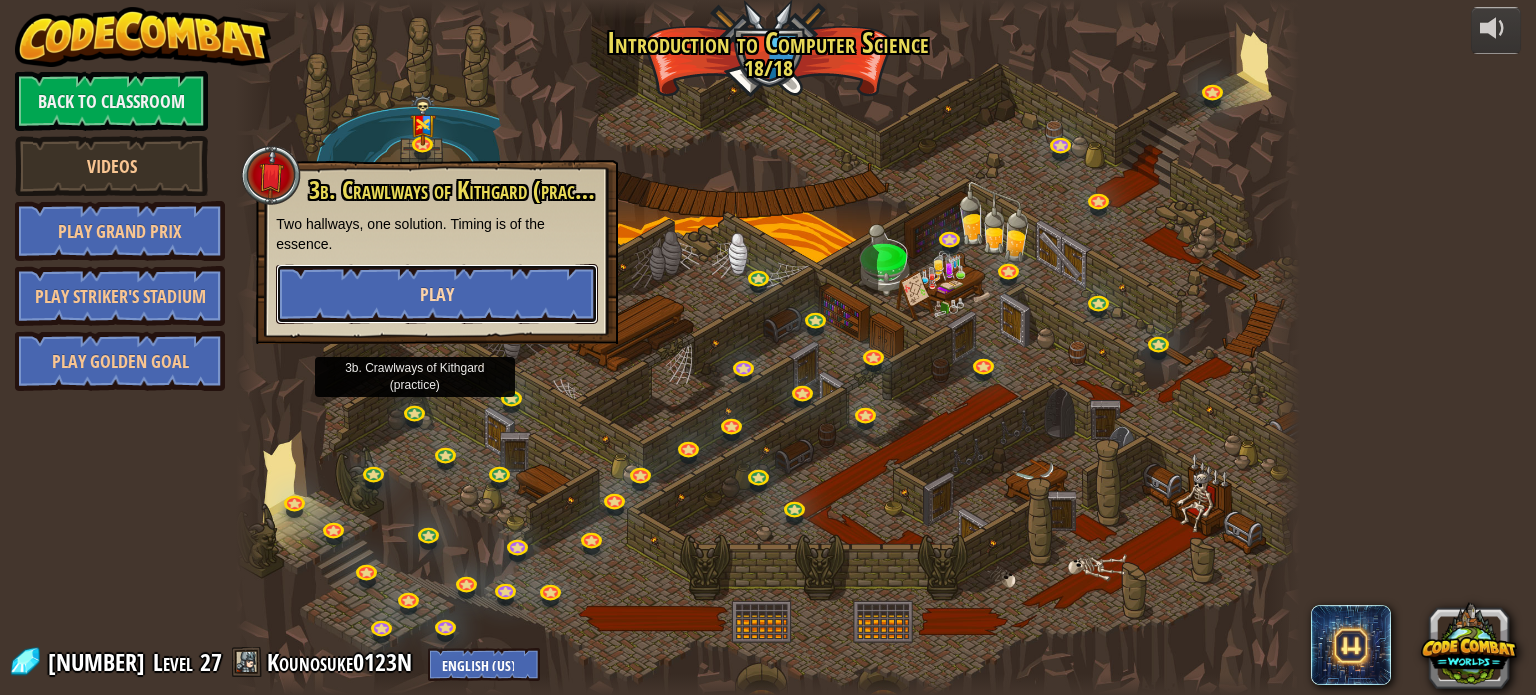 click on "Play" at bounding box center (437, 294) 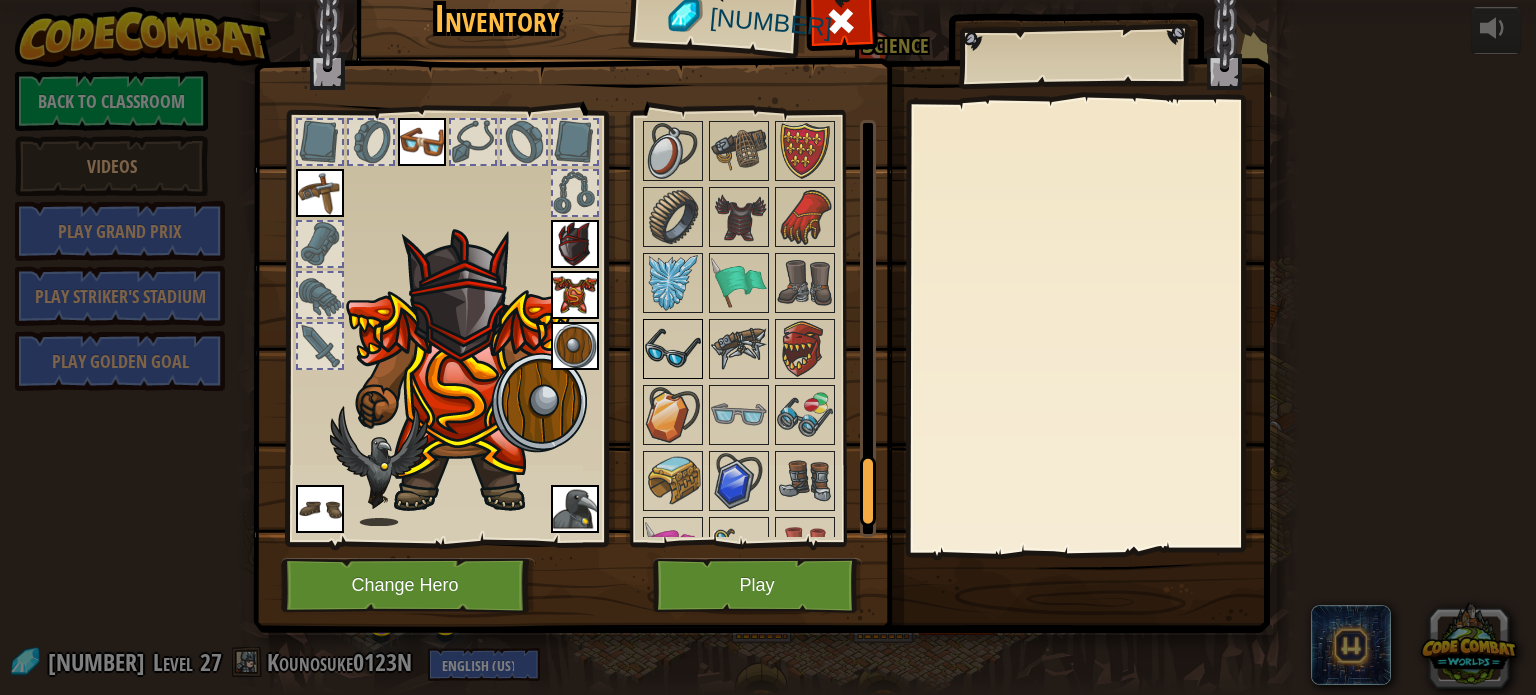 scroll, scrollTop: 1985, scrollLeft: 0, axis: vertical 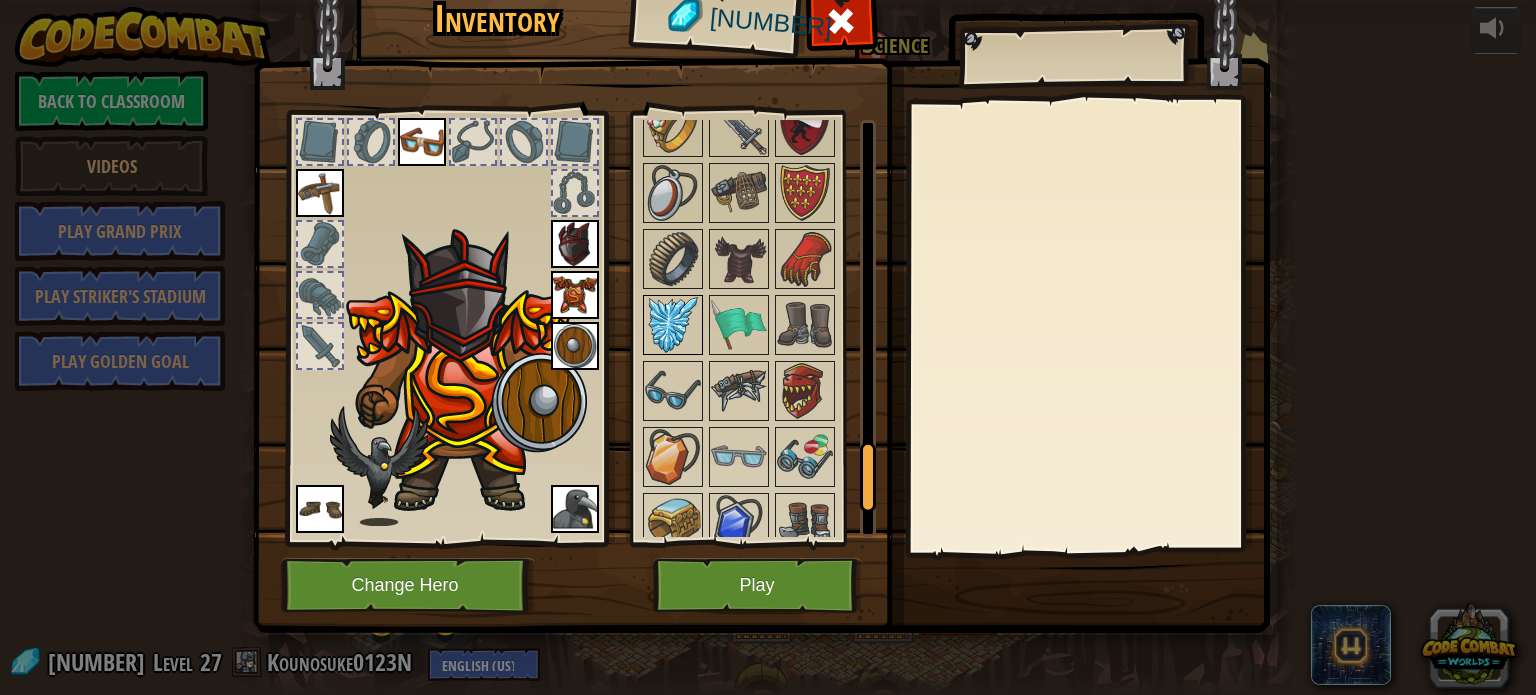 click at bounding box center (673, 325) 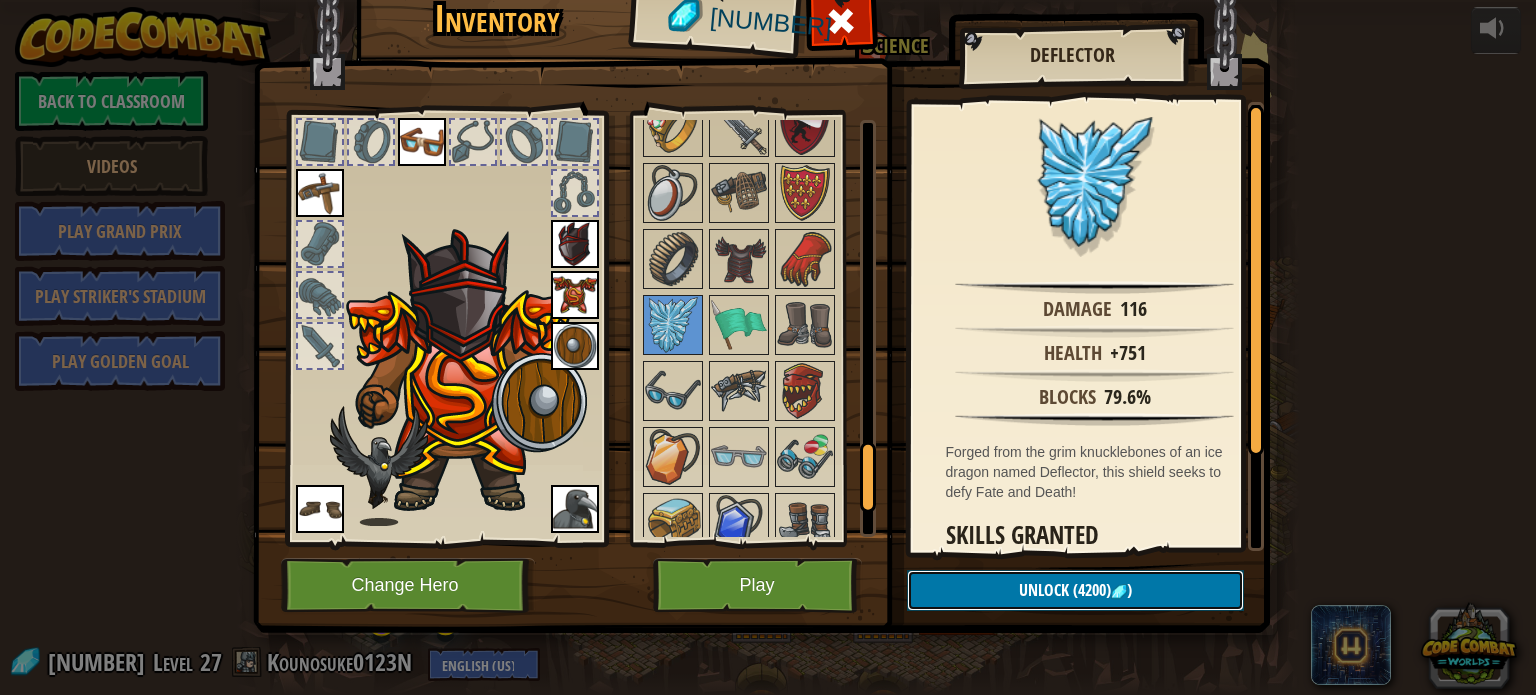click on "Unlock" at bounding box center [1044, 590] 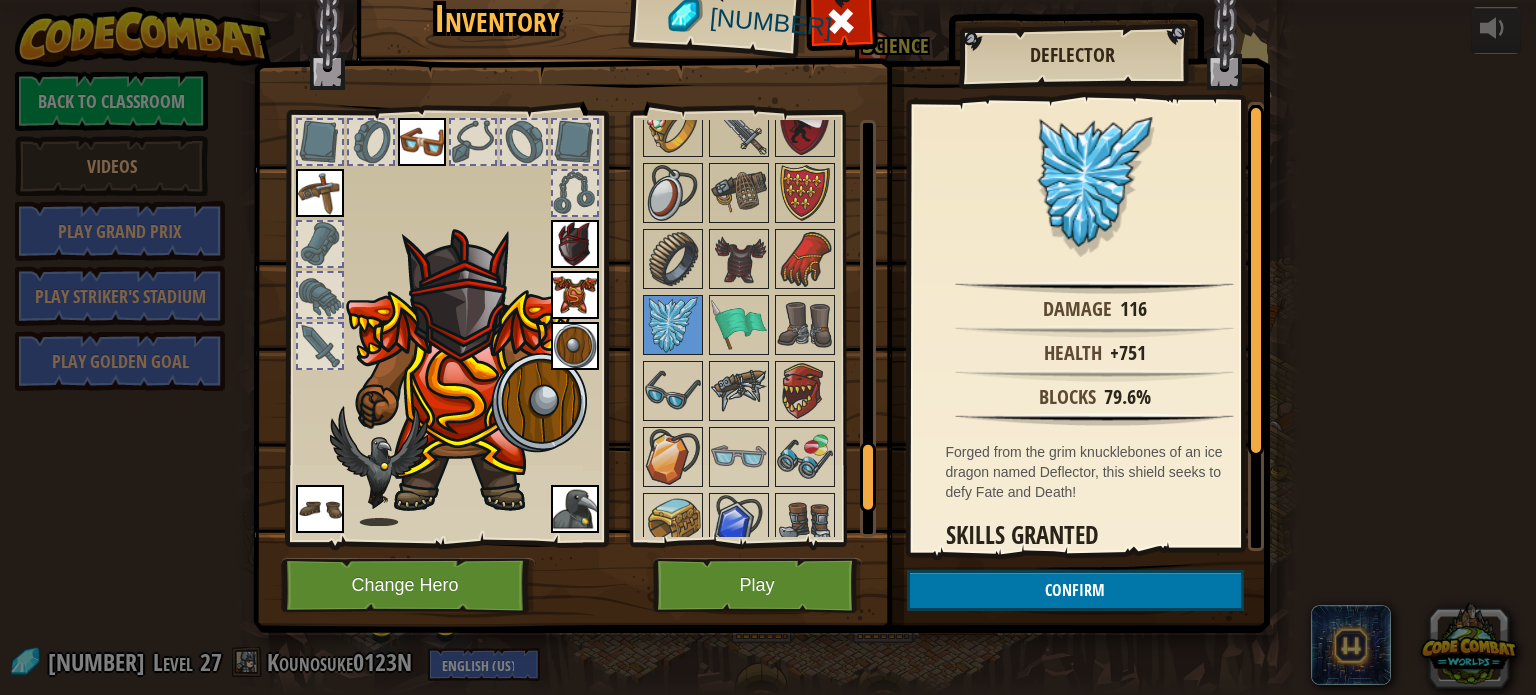 click at bounding box center (575, 346) 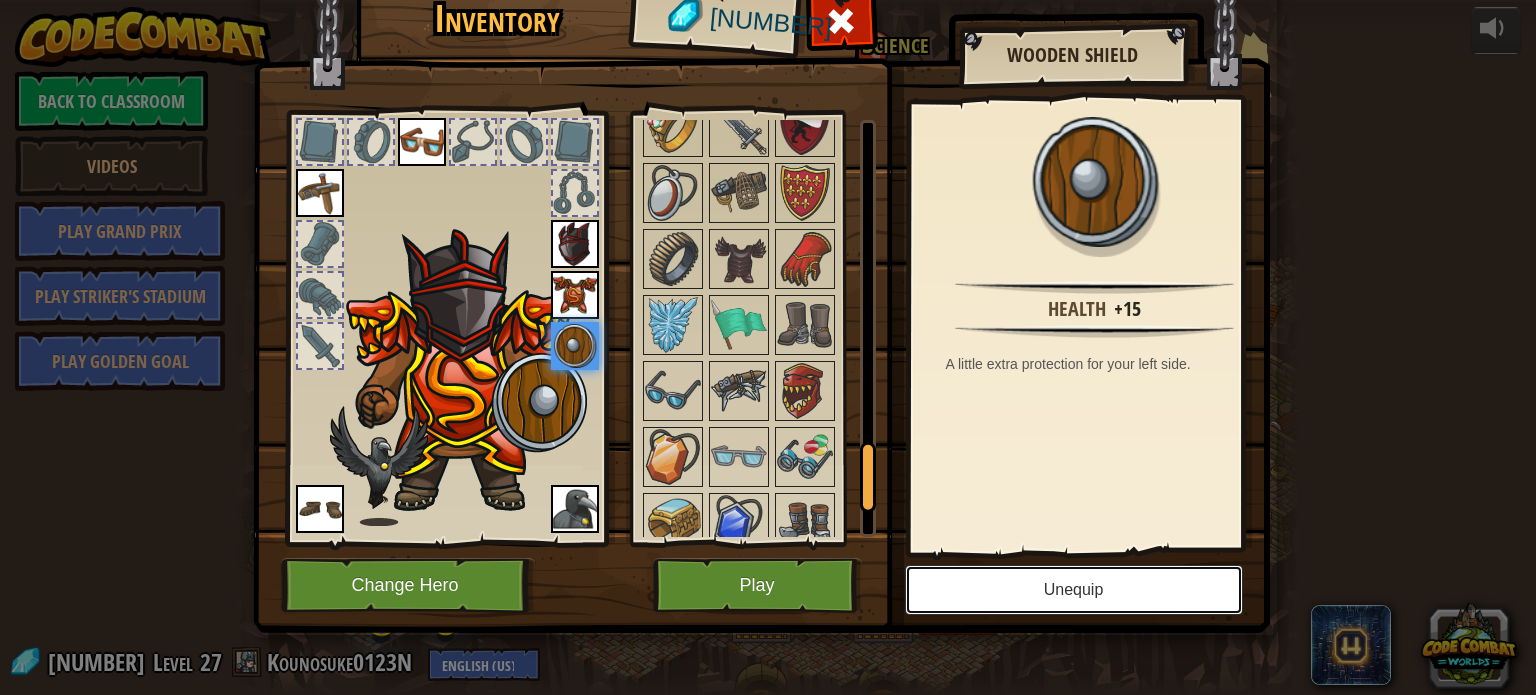 click on "Unequip" at bounding box center [1074, 590] 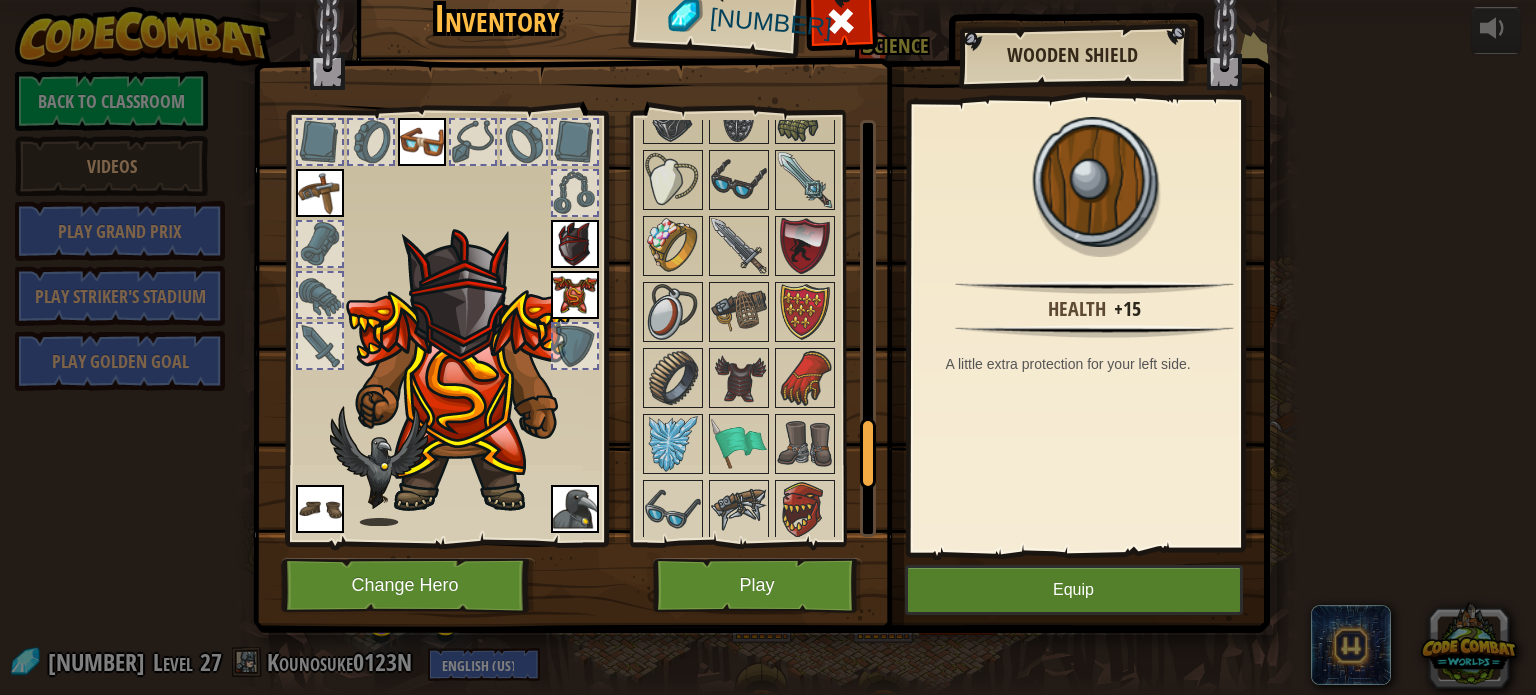 scroll, scrollTop: 1900, scrollLeft: 0, axis: vertical 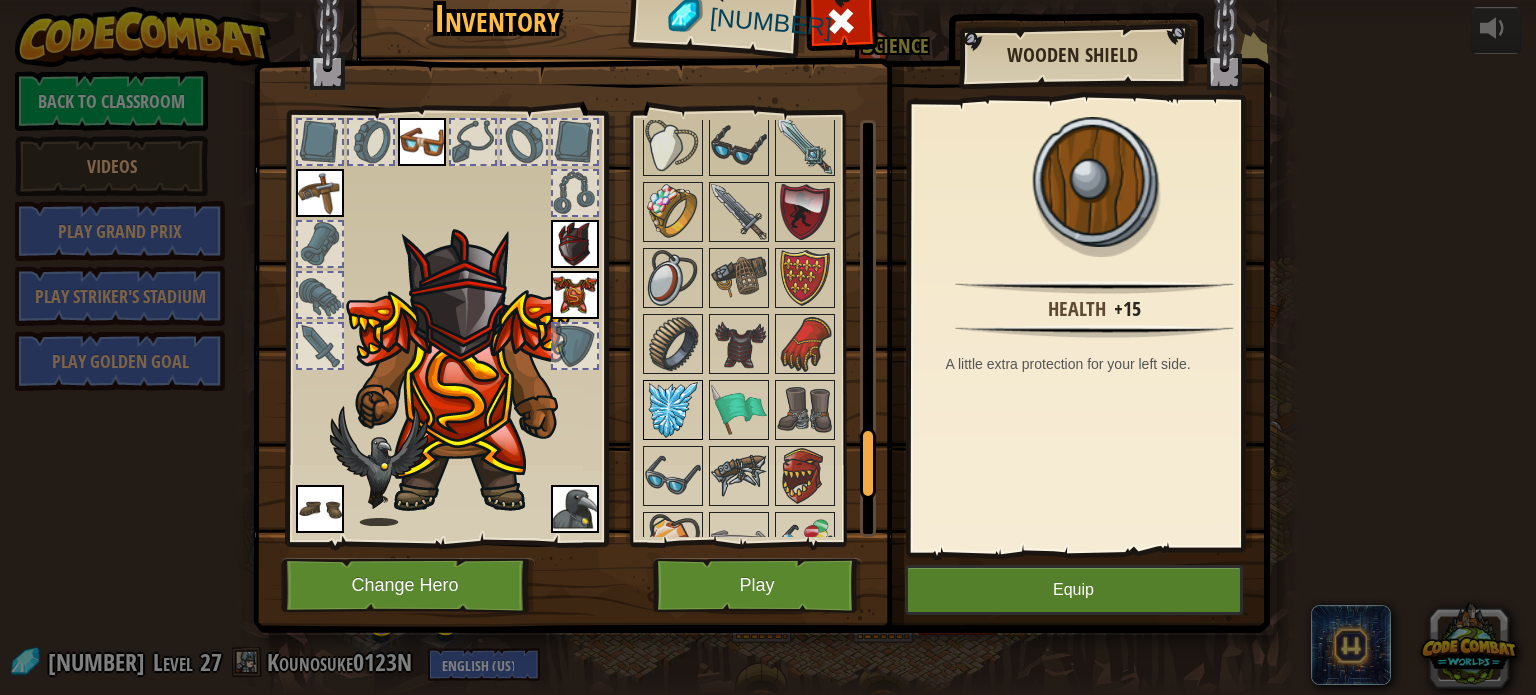 click at bounding box center (673, 410) 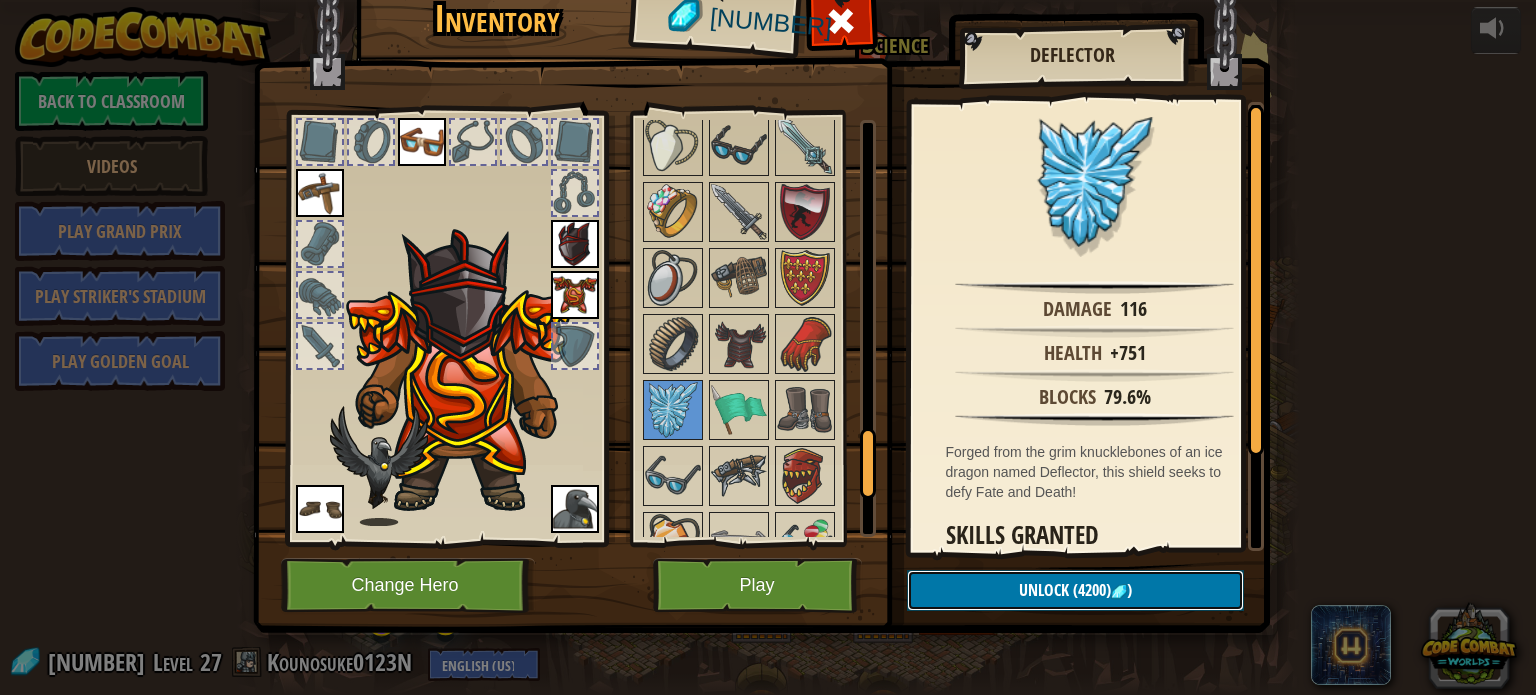 click on "Unlock" at bounding box center [1044, 590] 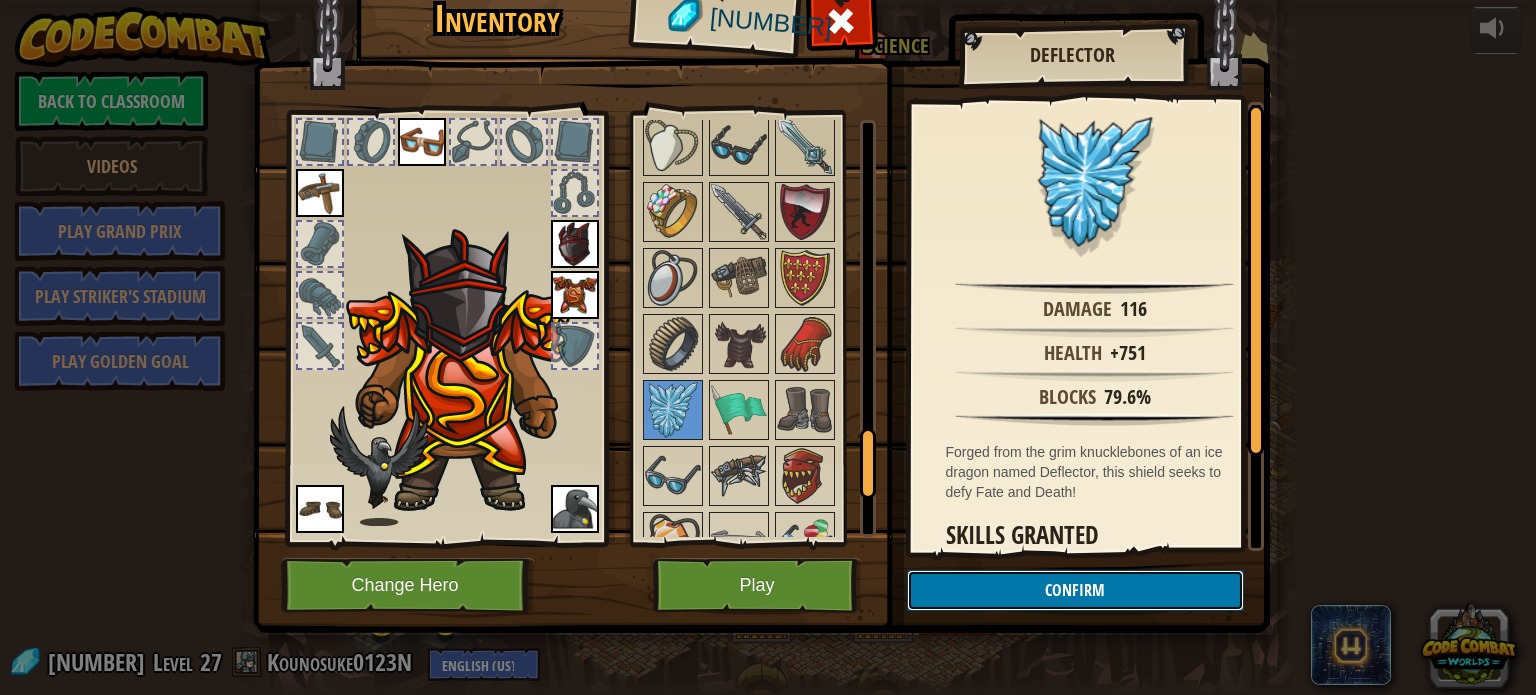 click on "Confirm" at bounding box center [1075, 590] 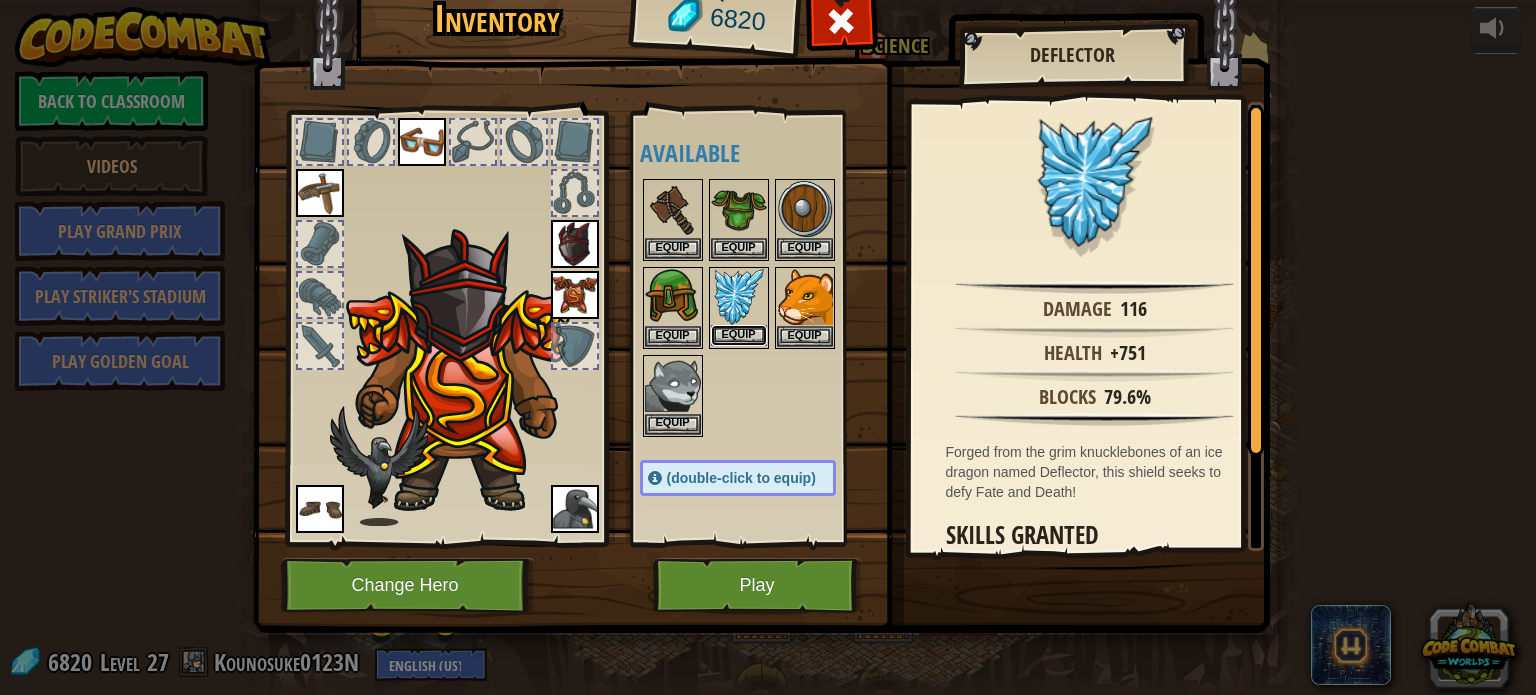 click on "Equip" at bounding box center [739, 335] 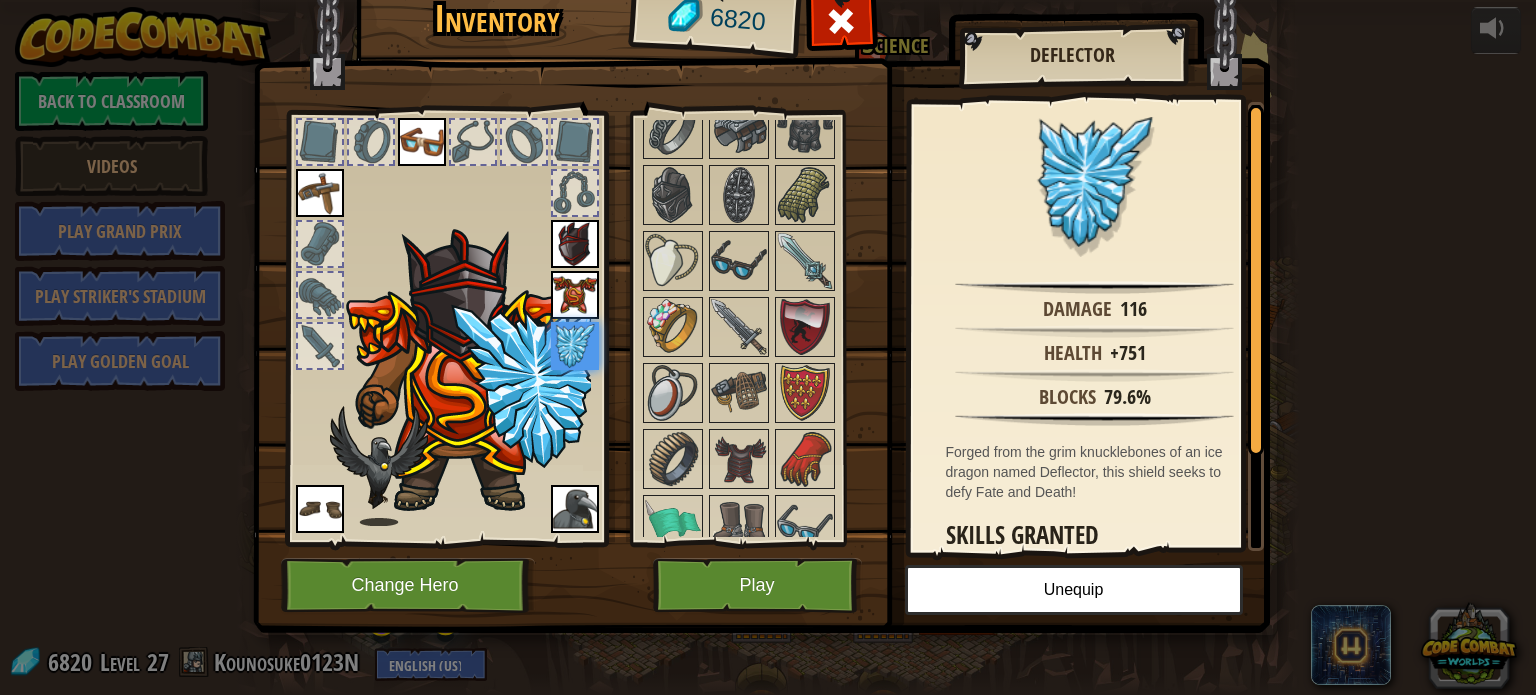 scroll, scrollTop: 1885, scrollLeft: 0, axis: vertical 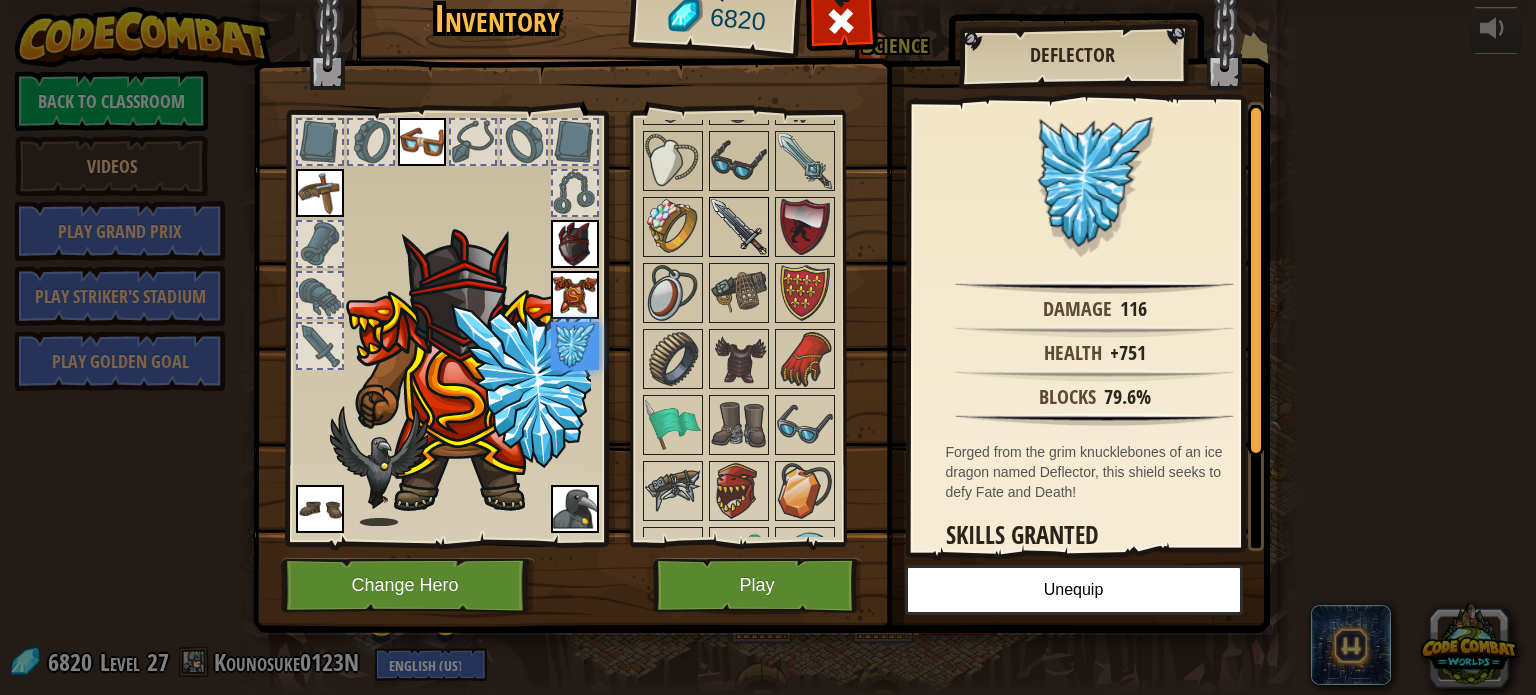 click at bounding box center [739, 227] 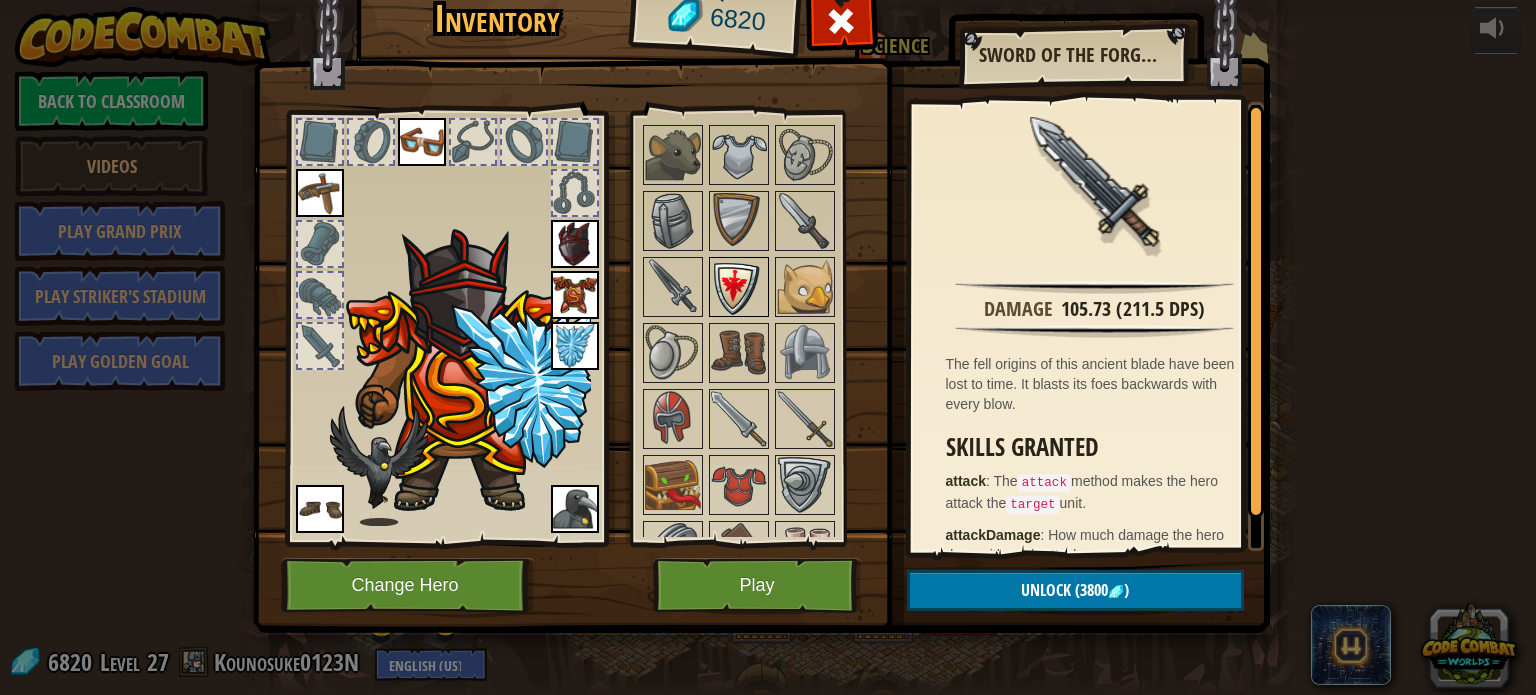 scroll, scrollTop: 685, scrollLeft: 0, axis: vertical 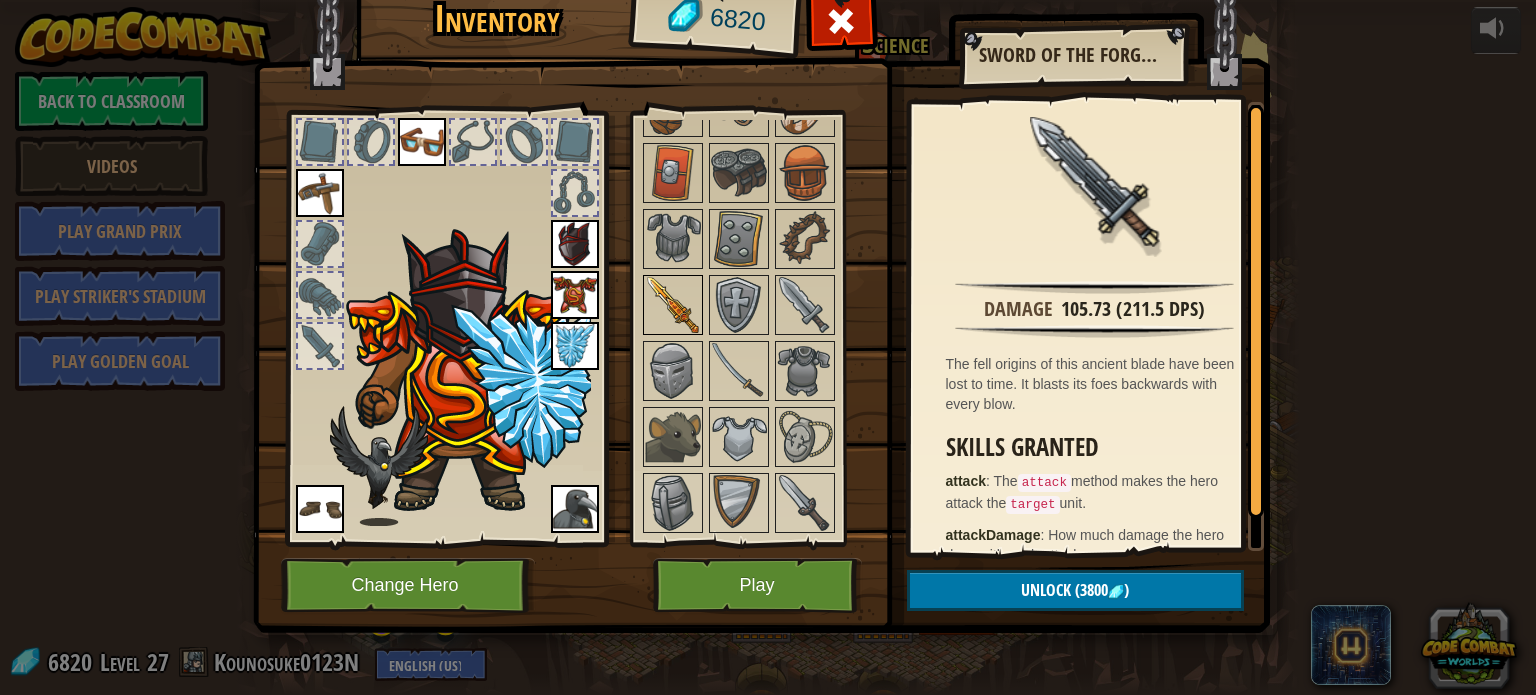click at bounding box center (673, 305) 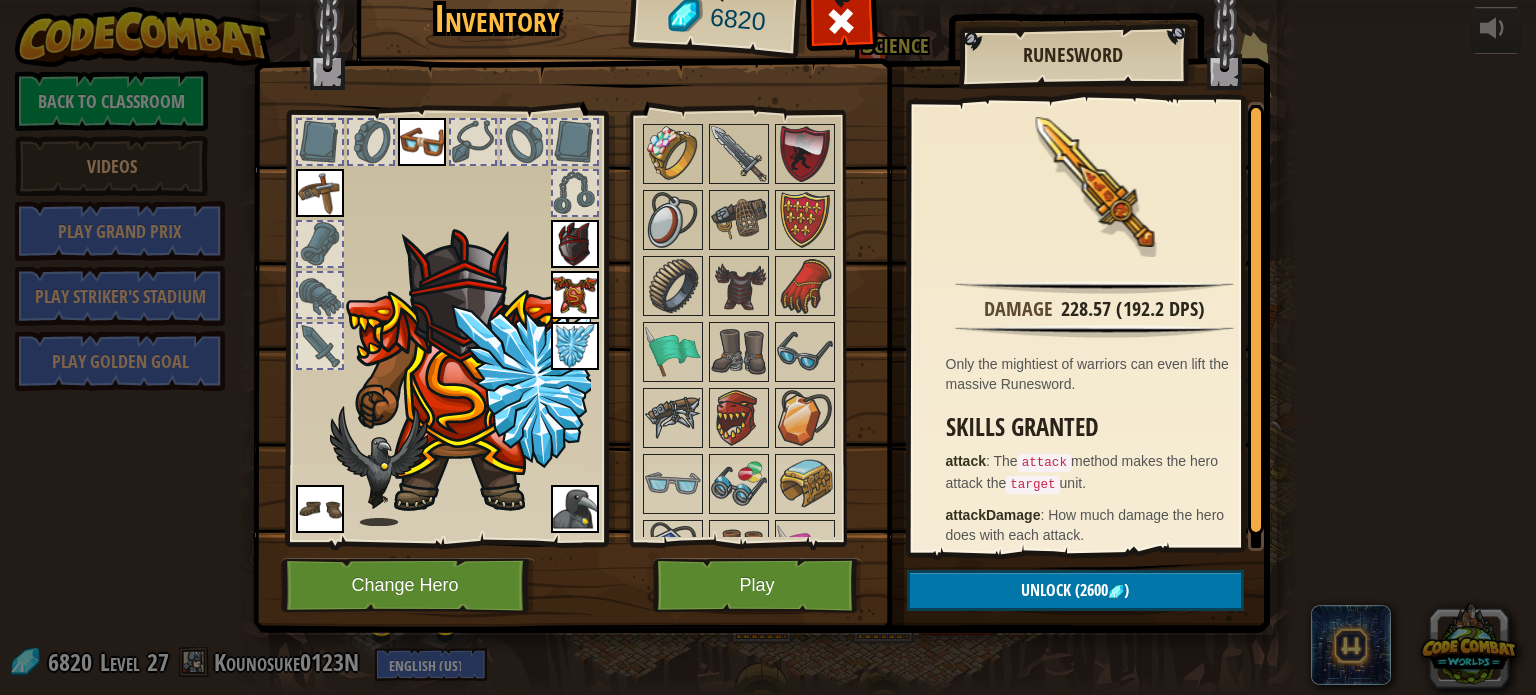 scroll, scrollTop: 1785, scrollLeft: 0, axis: vertical 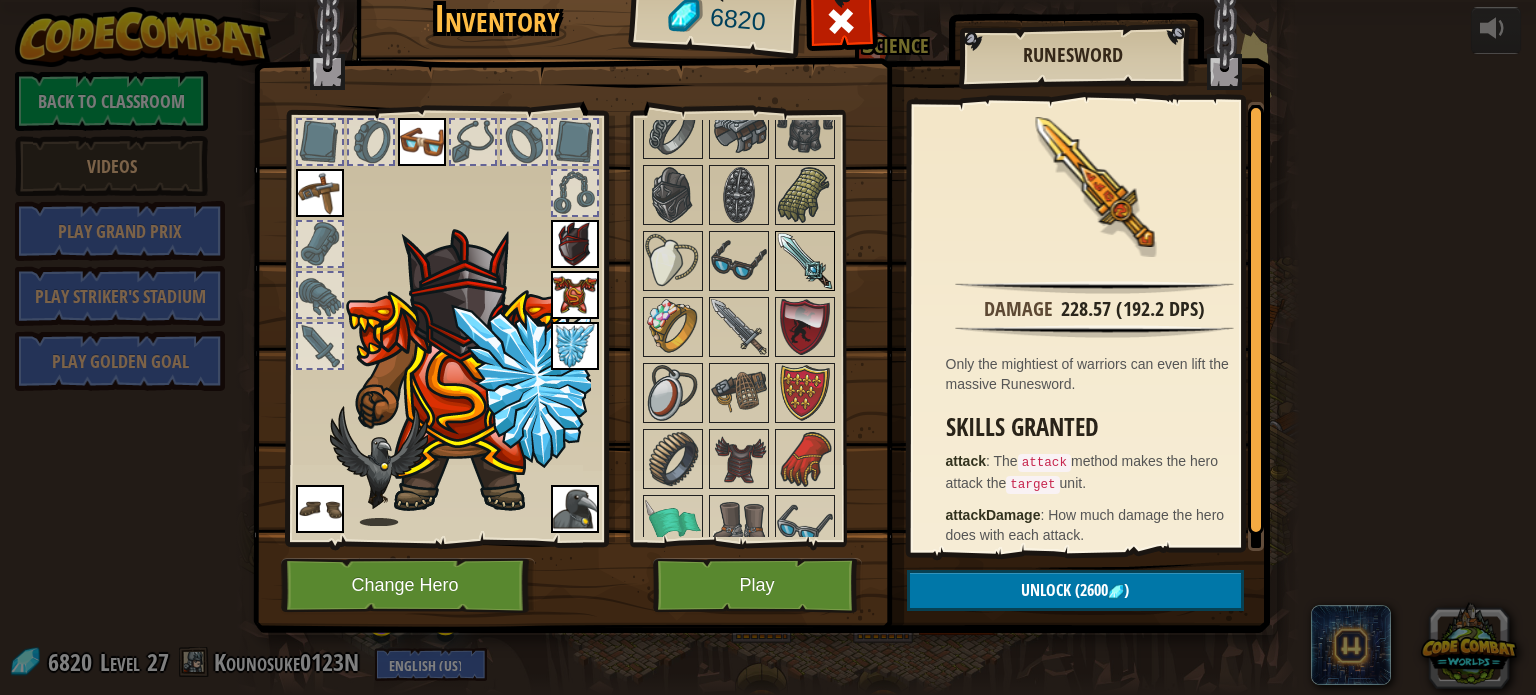 click at bounding box center [805, 261] 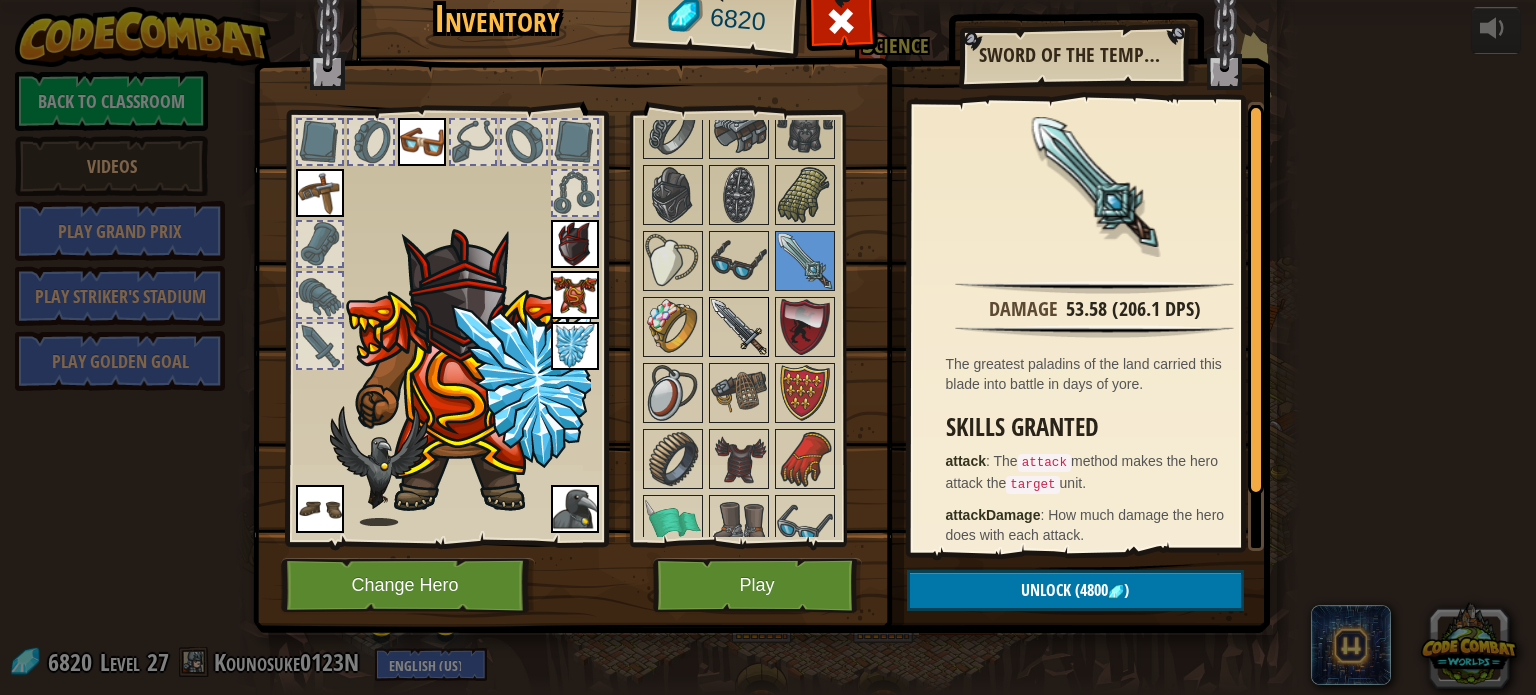 click at bounding box center [739, 327] 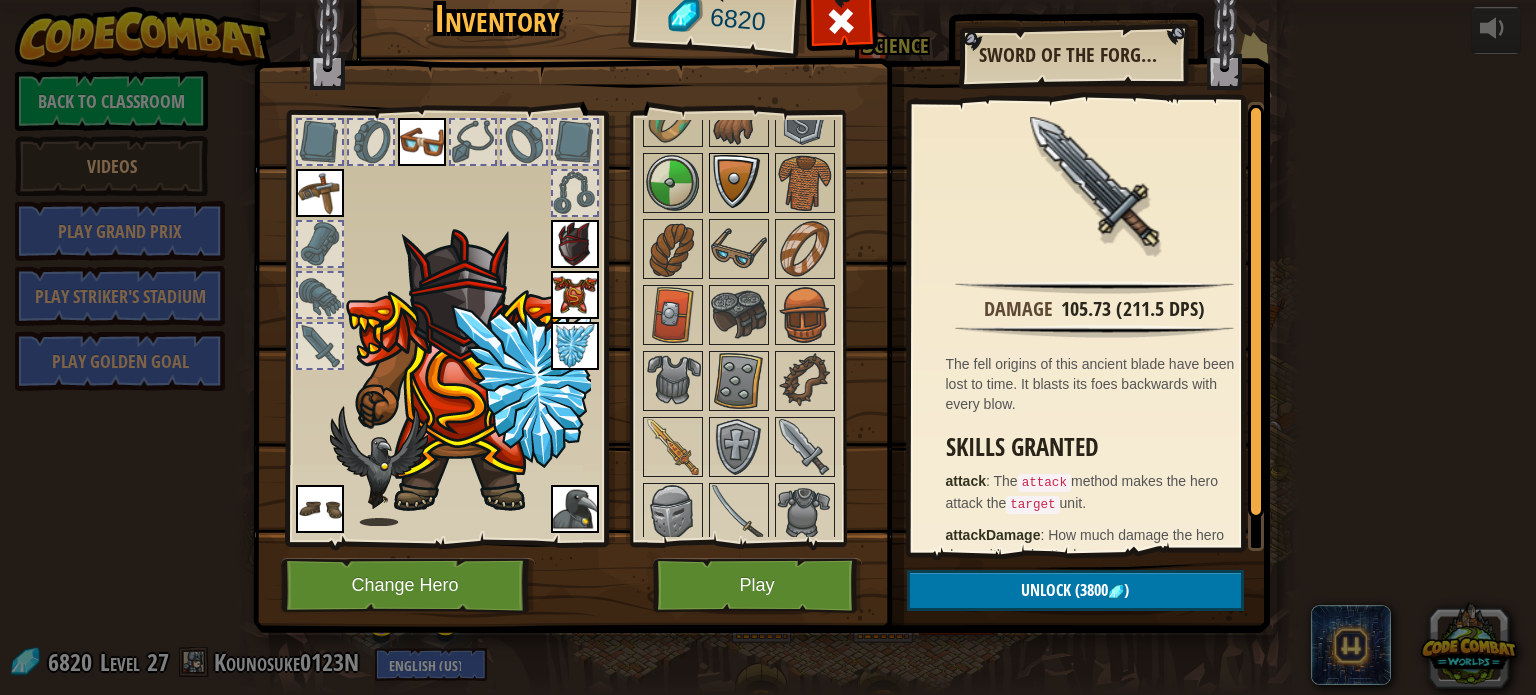 scroll, scrollTop: 685, scrollLeft: 0, axis: vertical 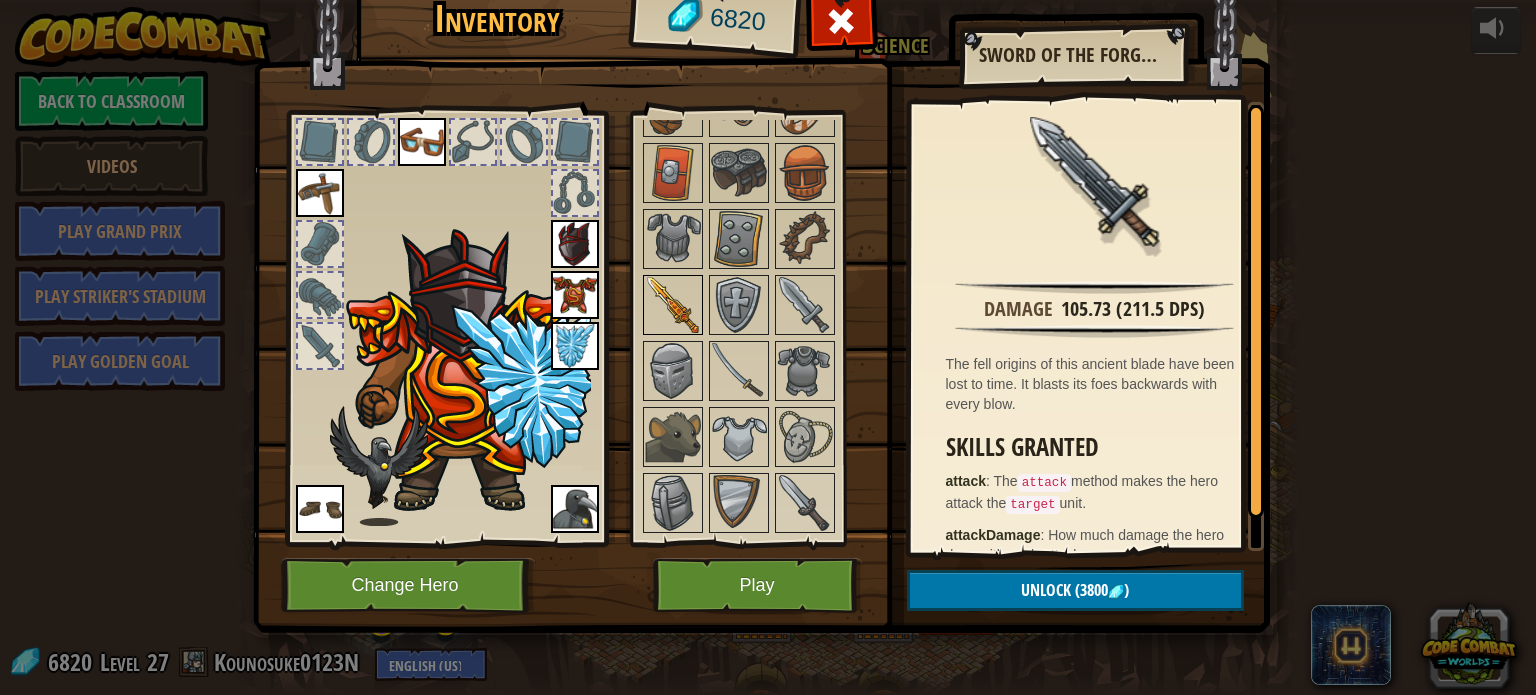 click at bounding box center (673, 305) 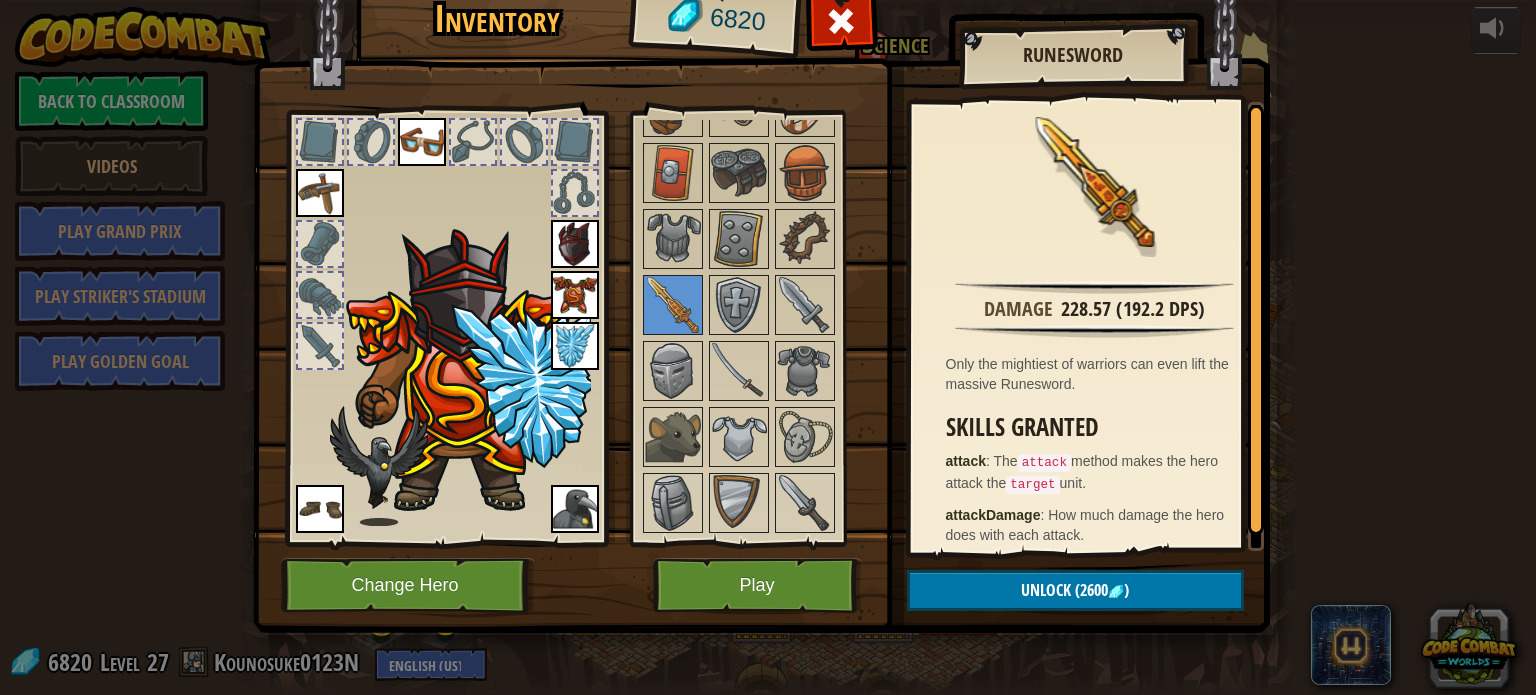 click on "player.attackDamage = 4.32" at bounding box center (1095, 326) 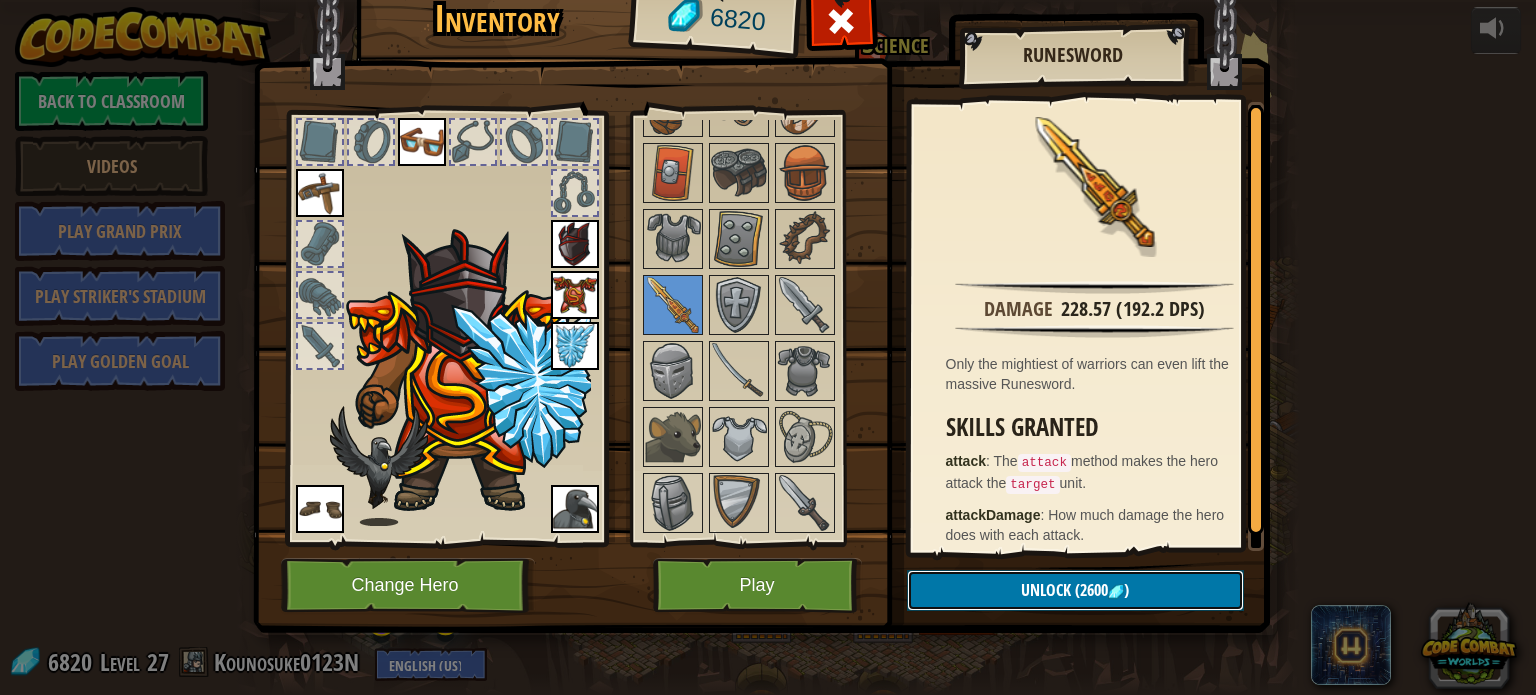 click on "Unlock ([NUMBER] )" at bounding box center (1075, 590) 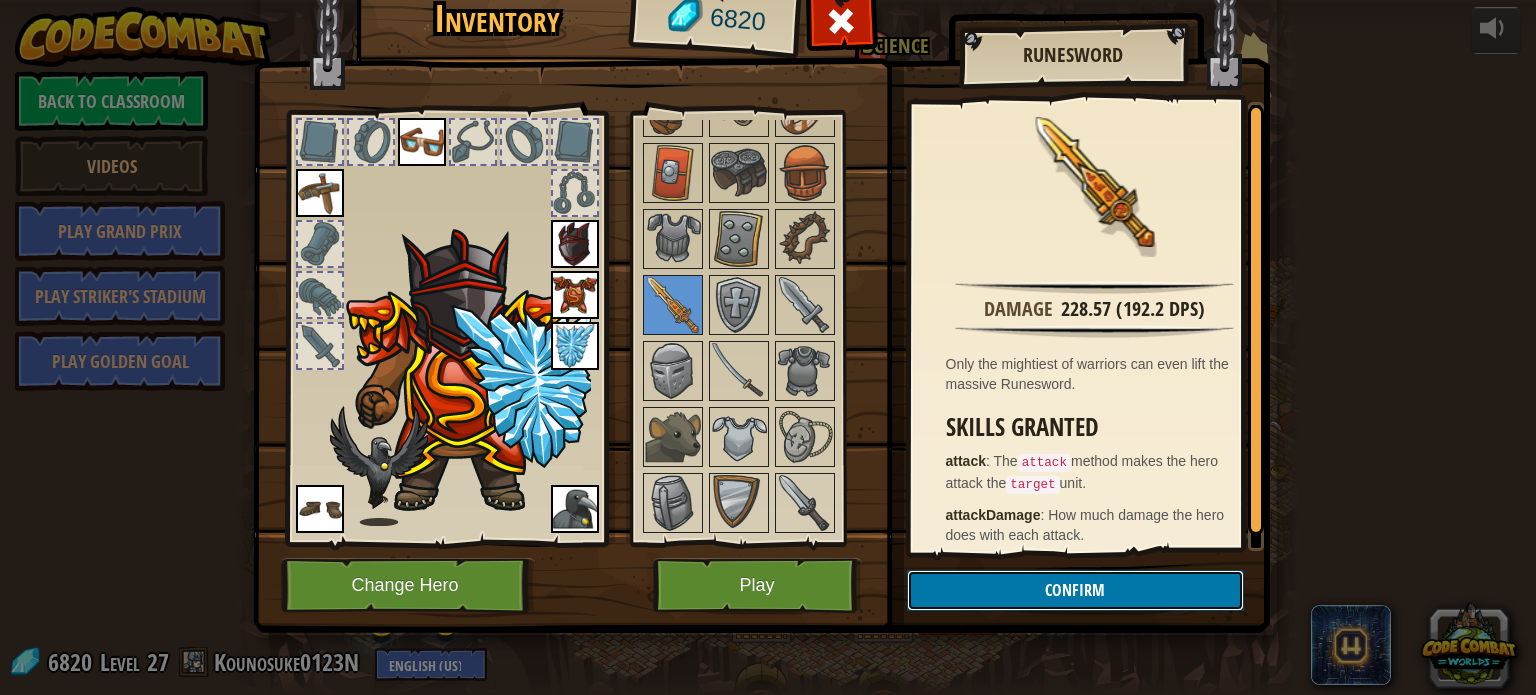 click on "Confirm" at bounding box center [1075, 590] 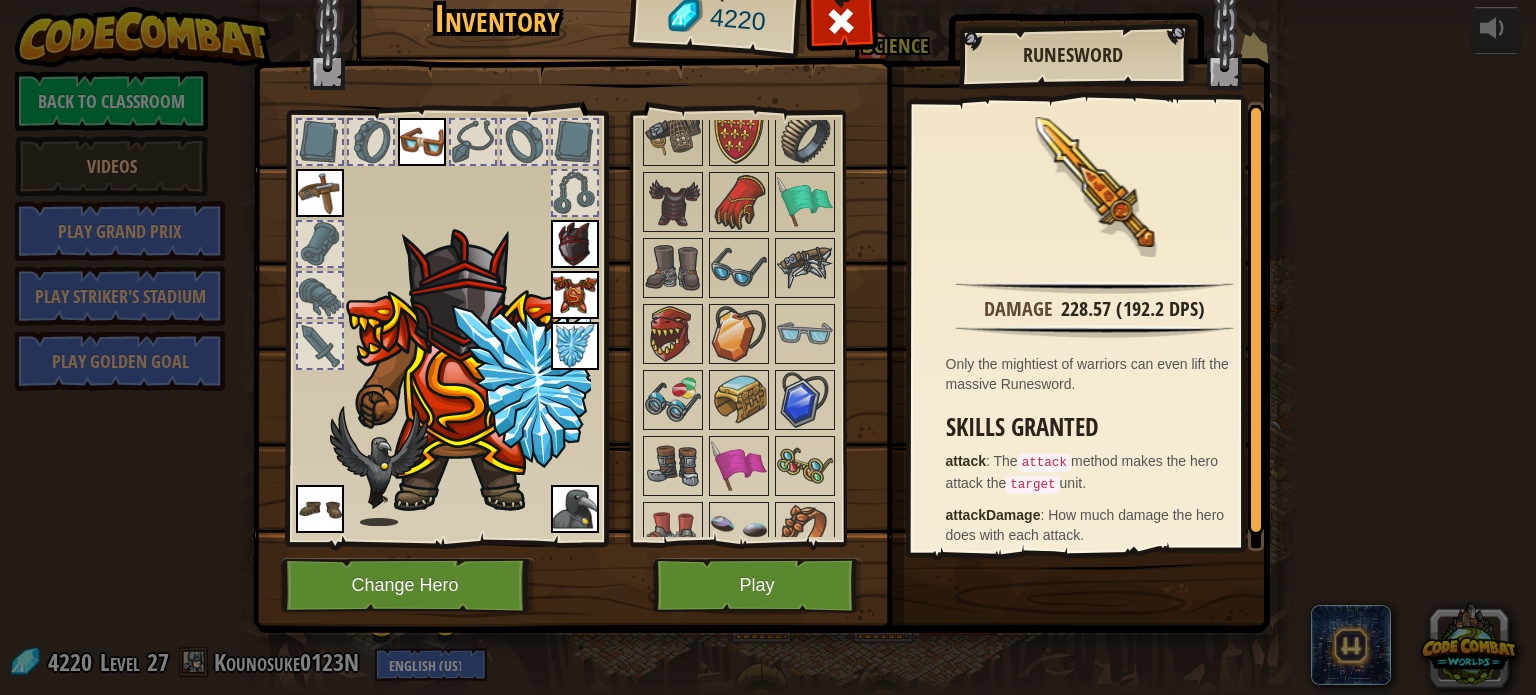scroll, scrollTop: 2185, scrollLeft: 0, axis: vertical 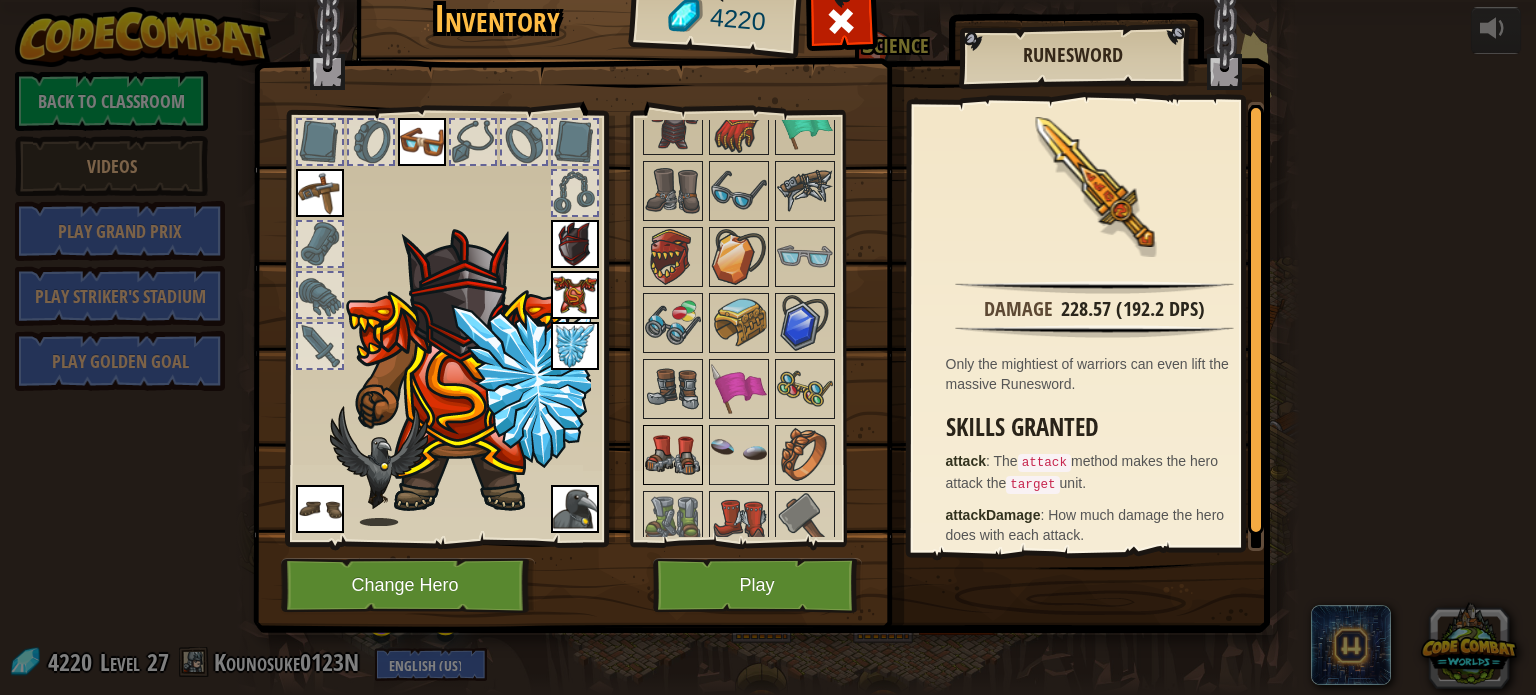 click at bounding box center [673, 455] 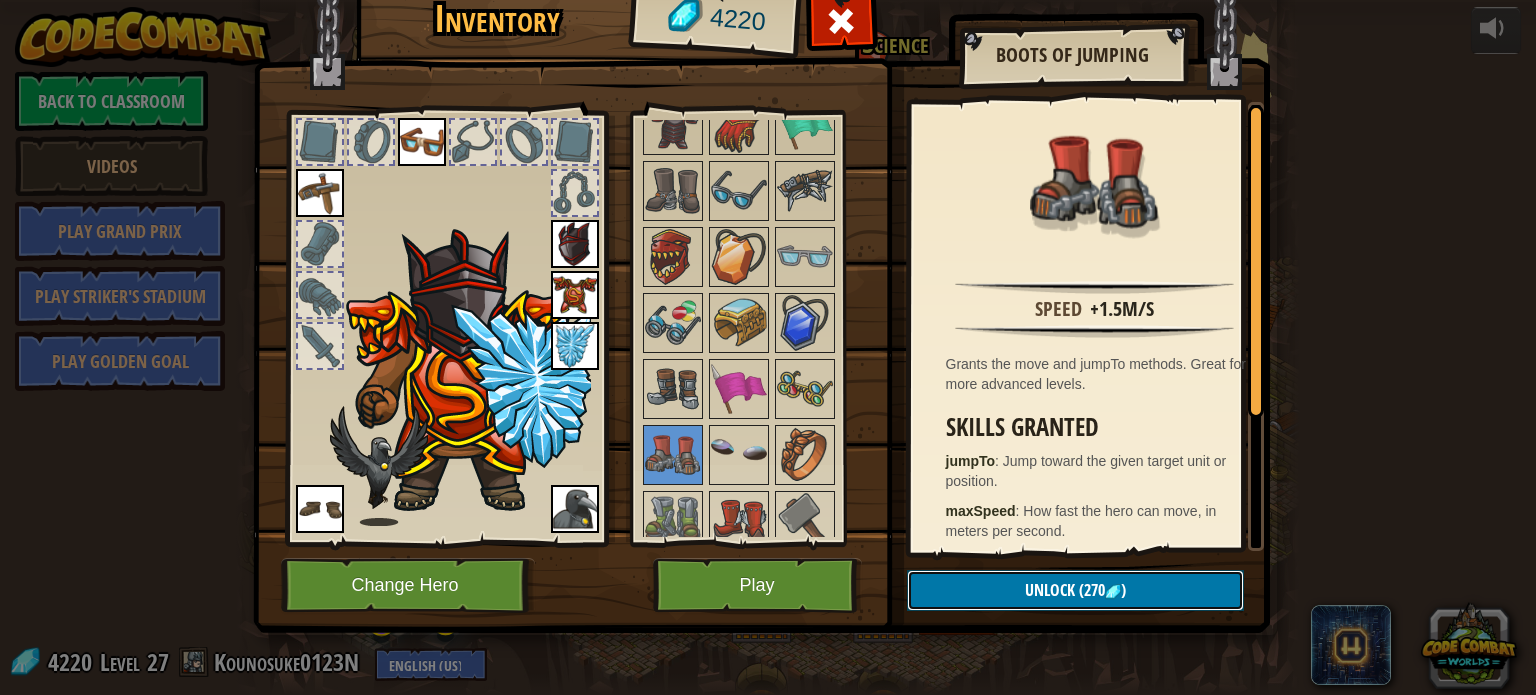 click on "Unlock" at bounding box center (1050, 590) 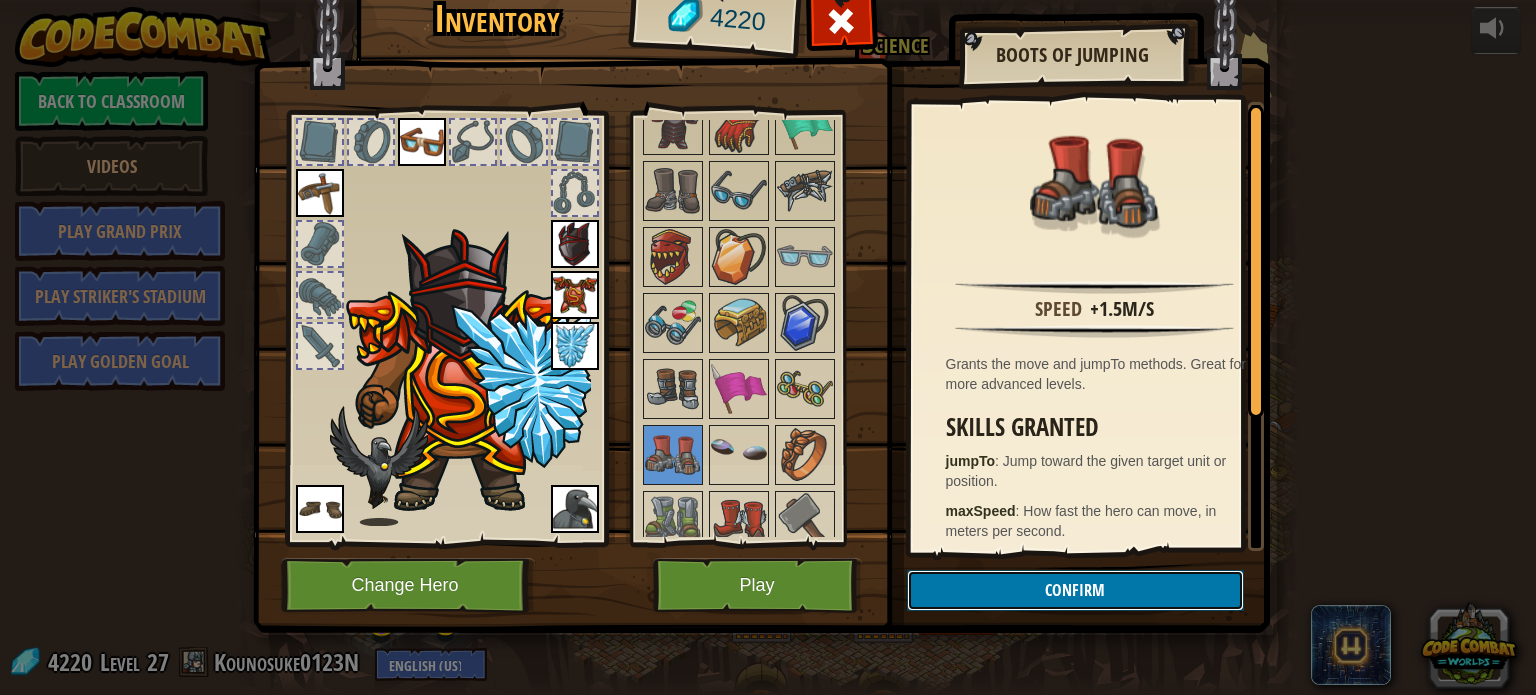 drag, startPoint x: 1000, startPoint y: 587, endPoint x: 919, endPoint y: 552, distance: 88.23831 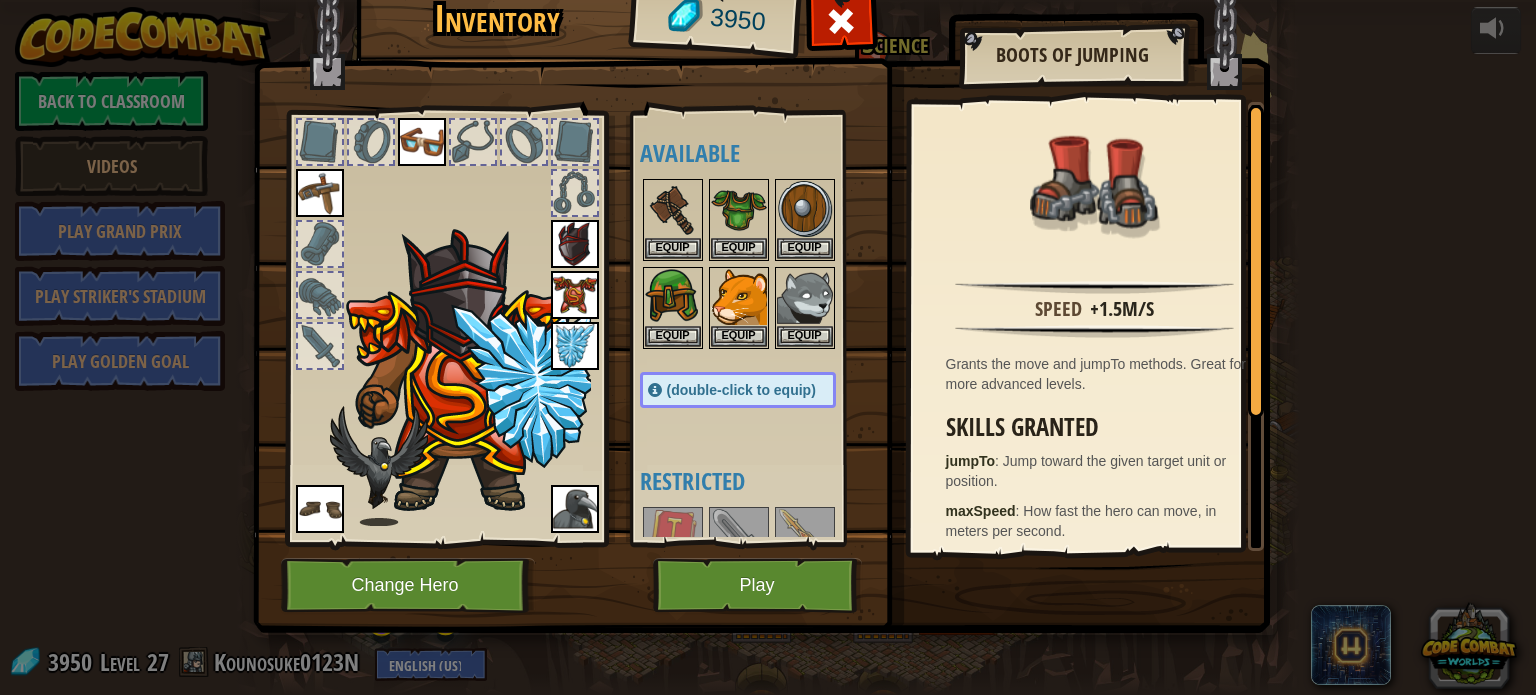 click at bounding box center (320, 509) 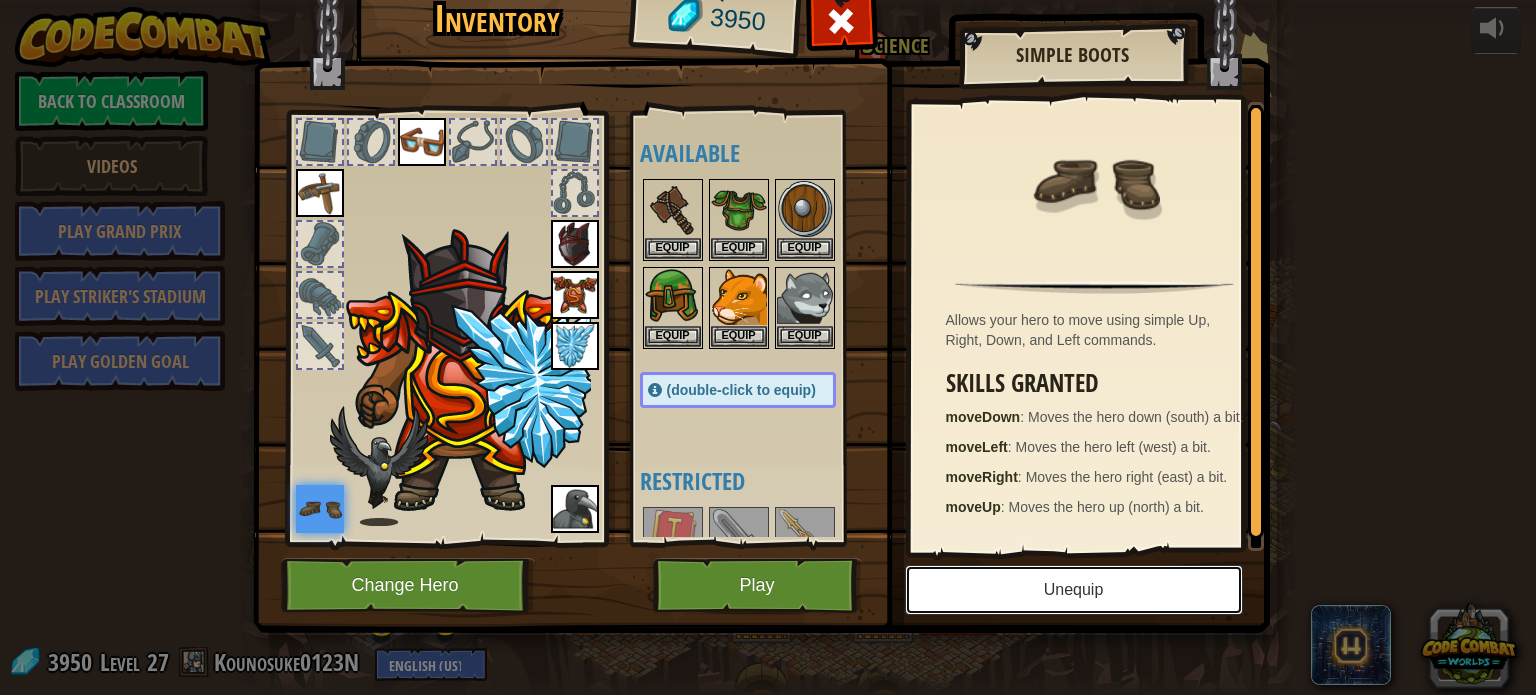 drag, startPoint x: 1006, startPoint y: 595, endPoint x: 947, endPoint y: 551, distance: 73.60027 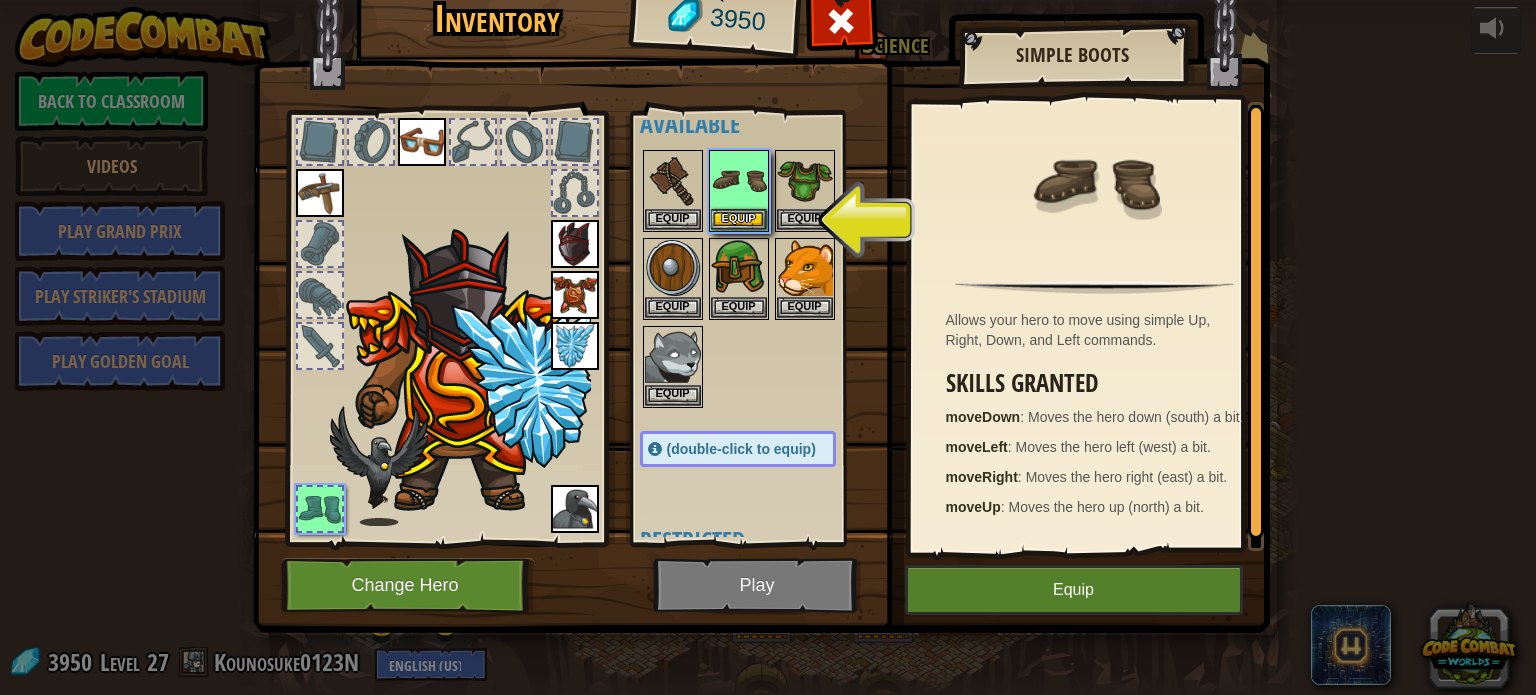 scroll, scrollTop: 0, scrollLeft: 0, axis: both 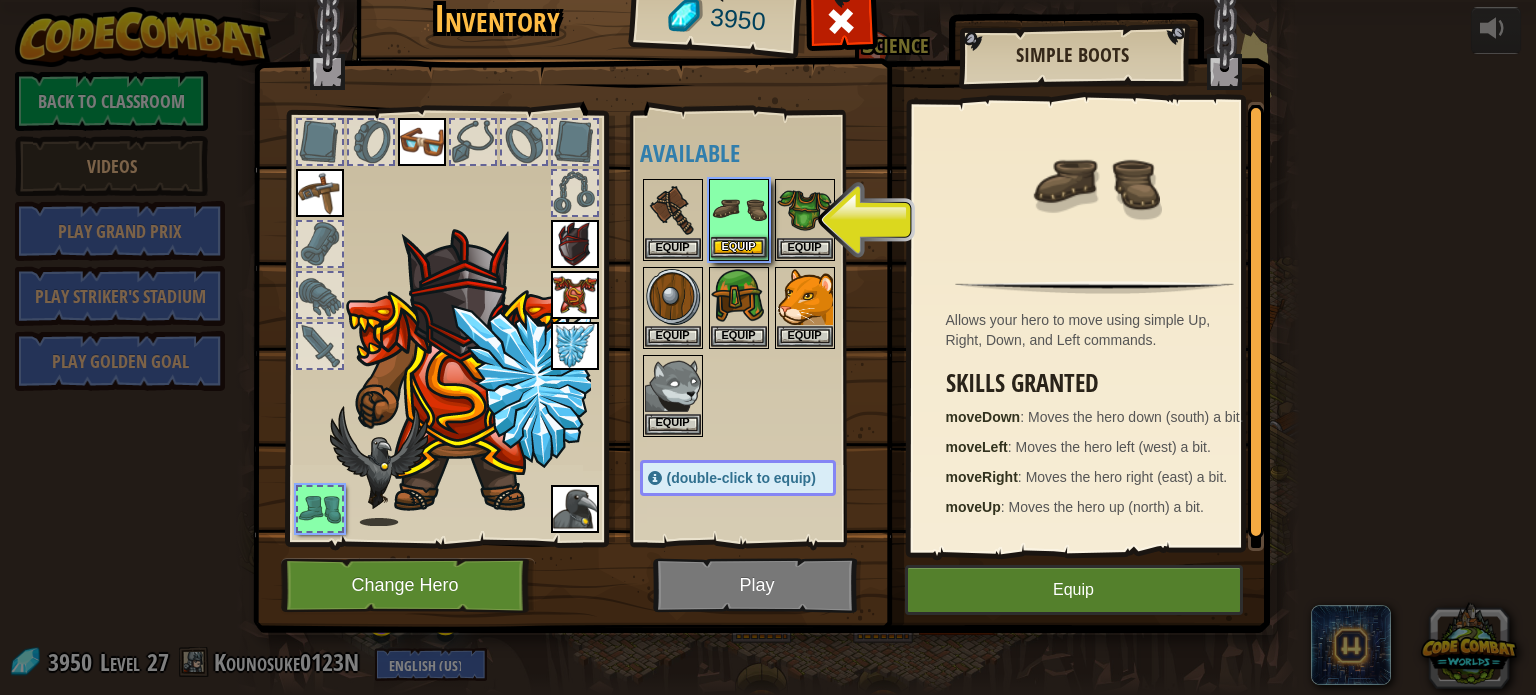 click at bounding box center (739, 209) 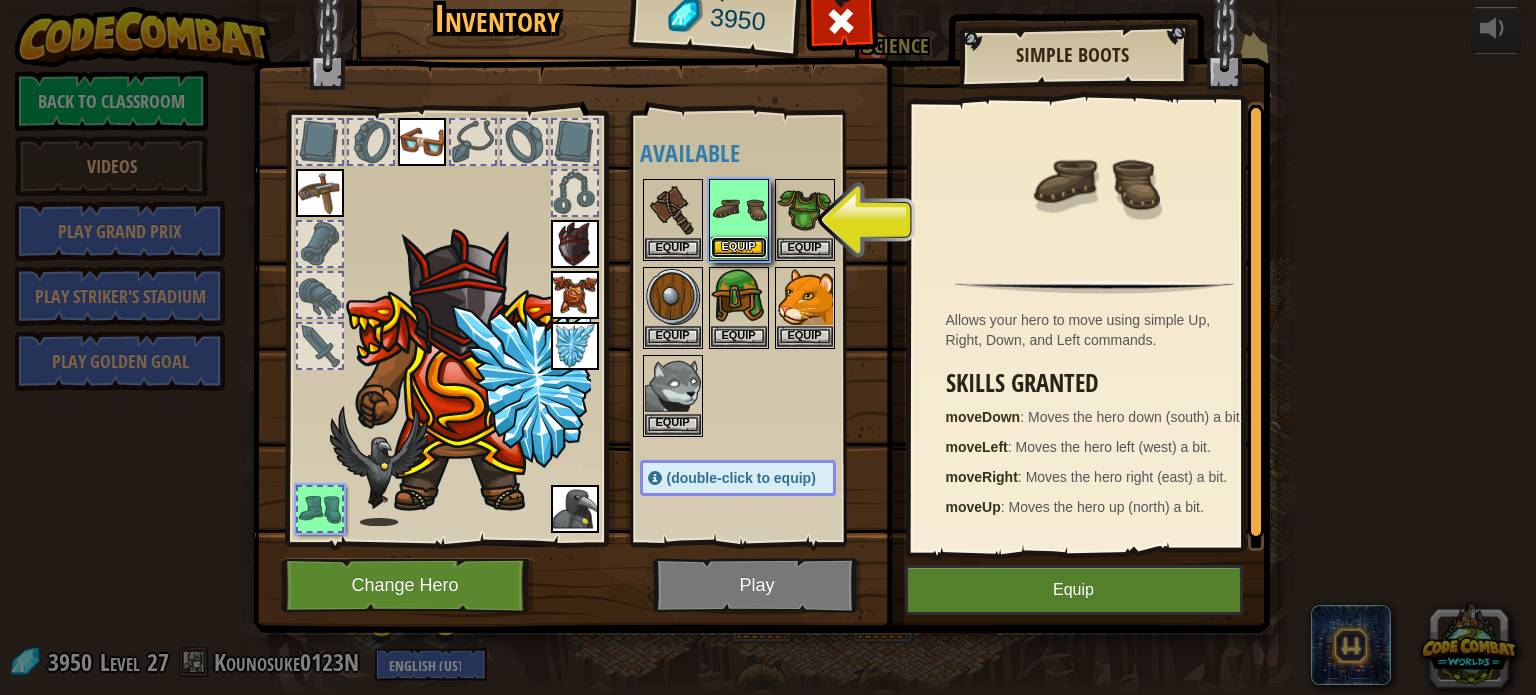 click on "Equip" at bounding box center [739, 247] 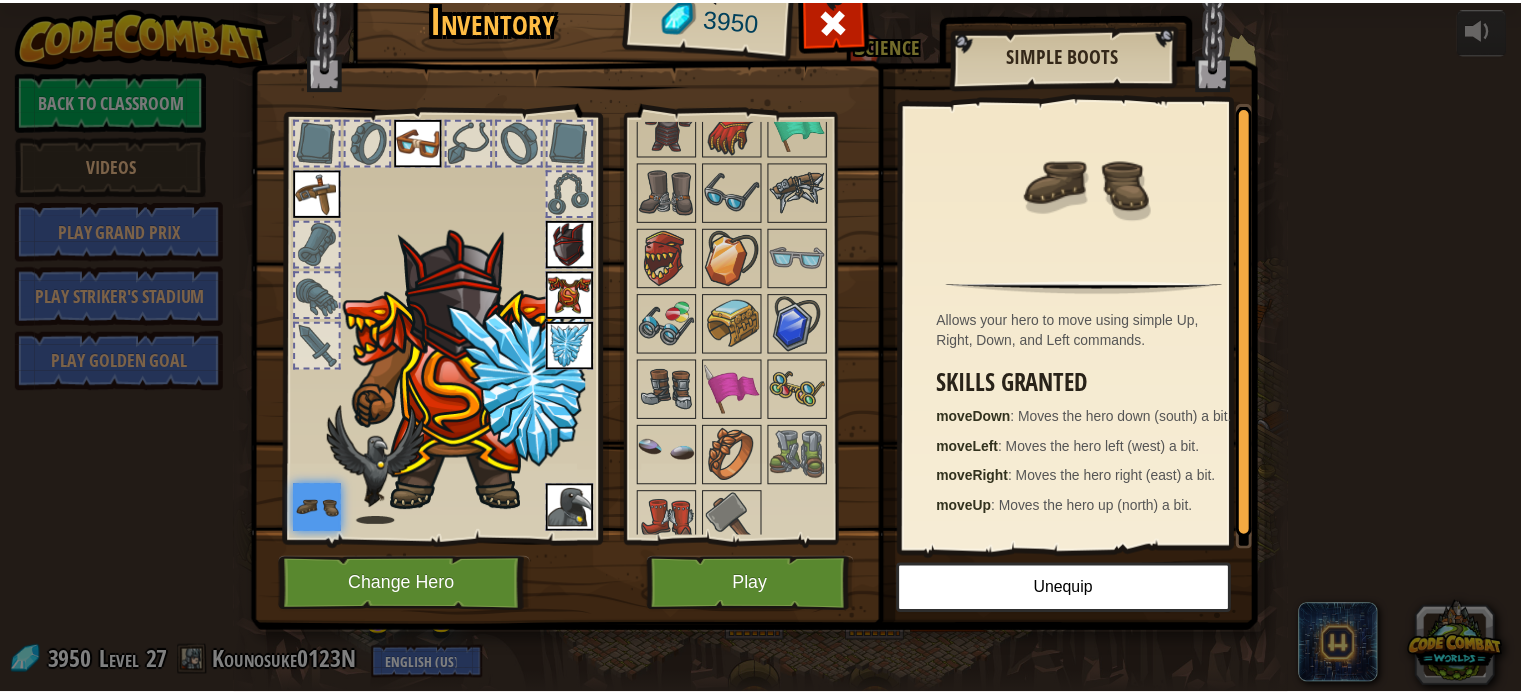 scroll, scrollTop: 2185, scrollLeft: 0, axis: vertical 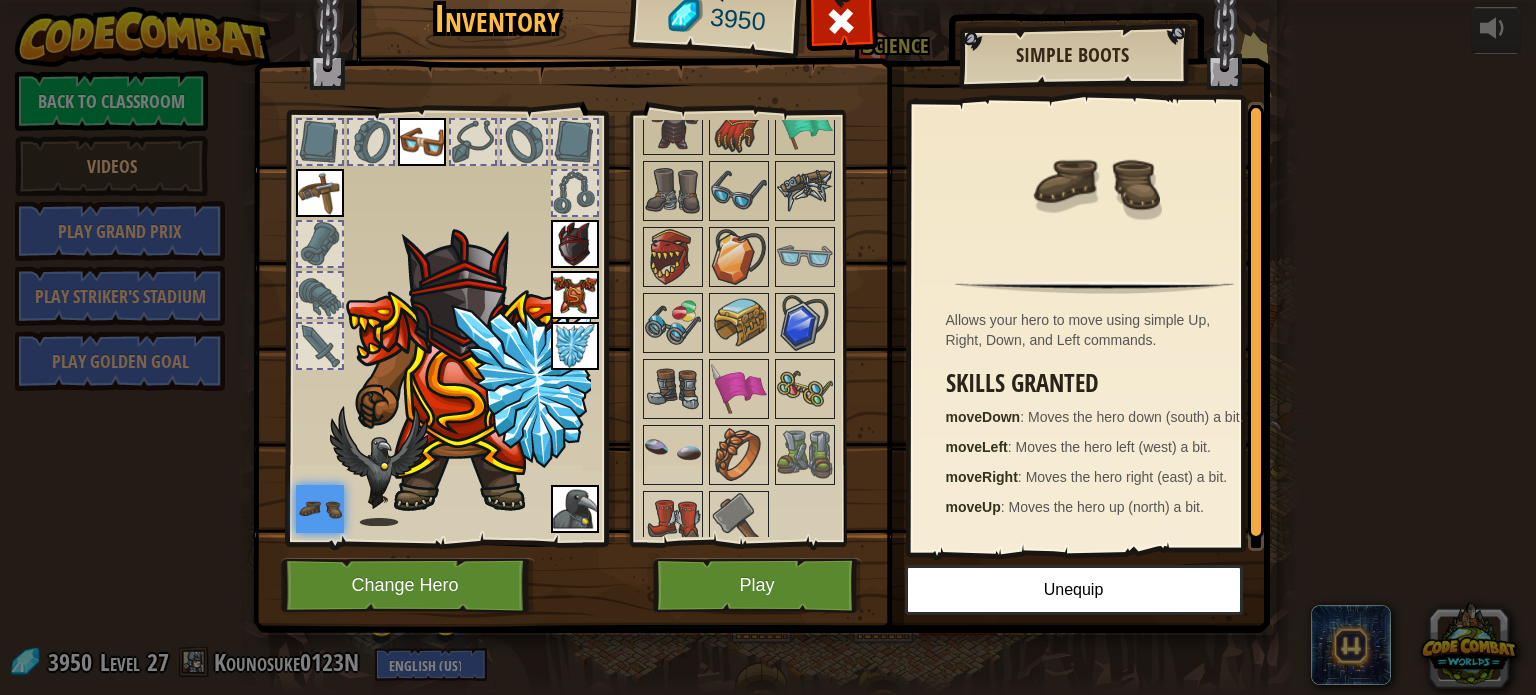 drag, startPoint x: 848, startPoint y: 6, endPoint x: 842, endPoint y: 23, distance: 18.027756 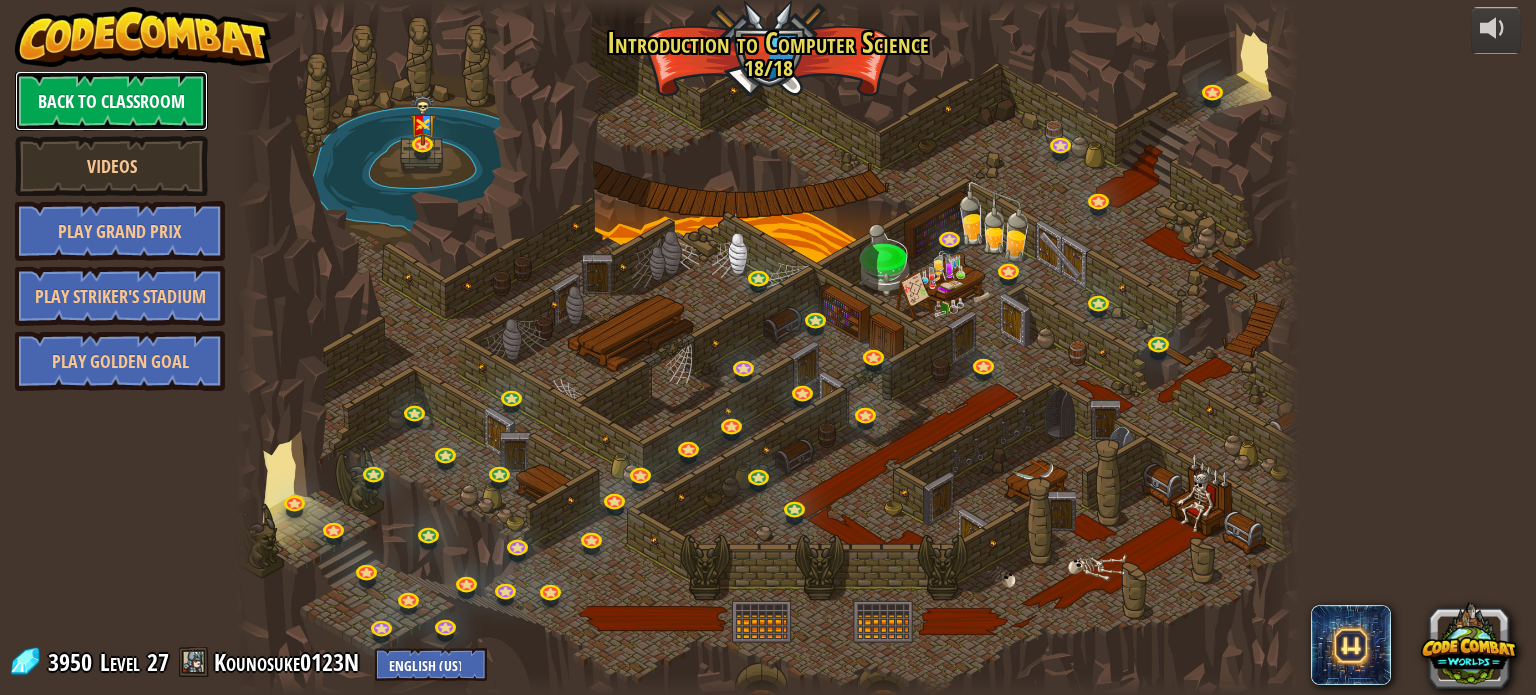 click on "Back to Classroom" at bounding box center [111, 101] 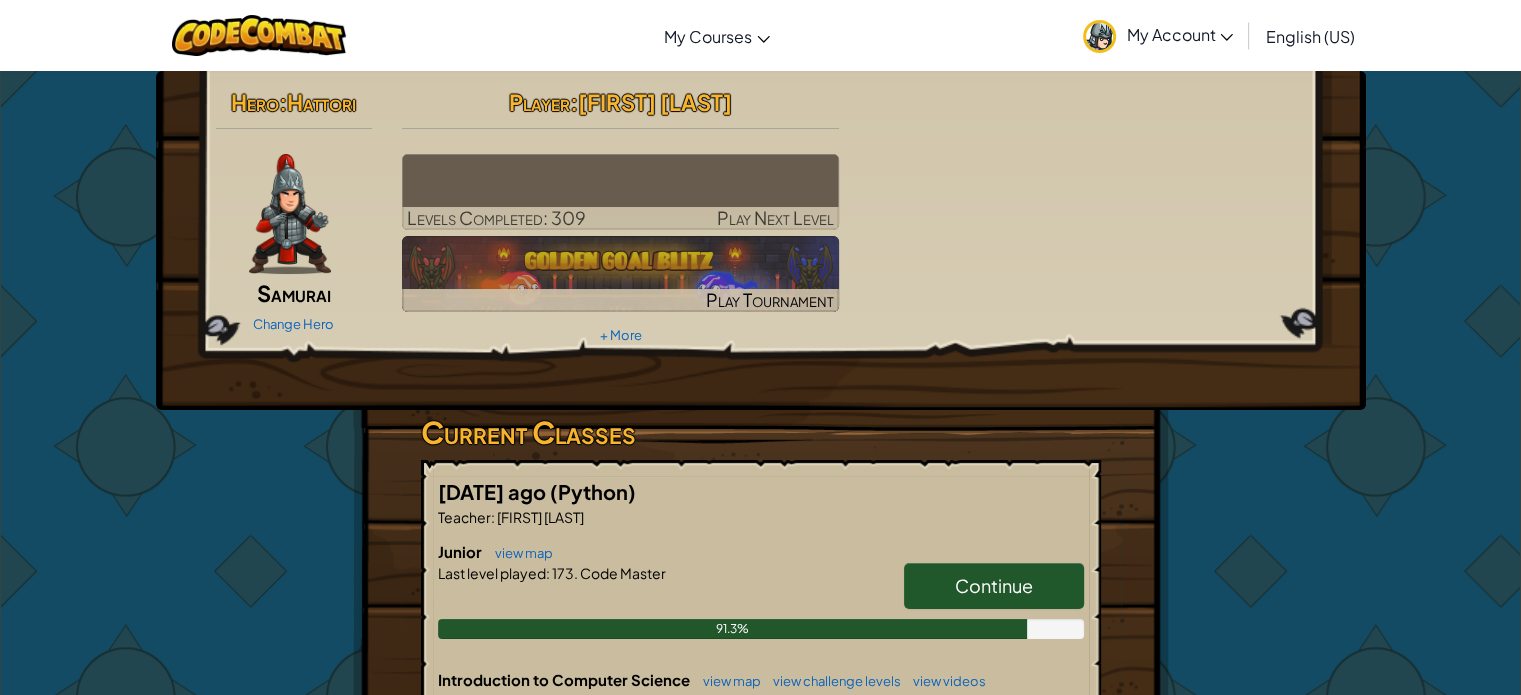 click on "My Account" at bounding box center (1179, 34) 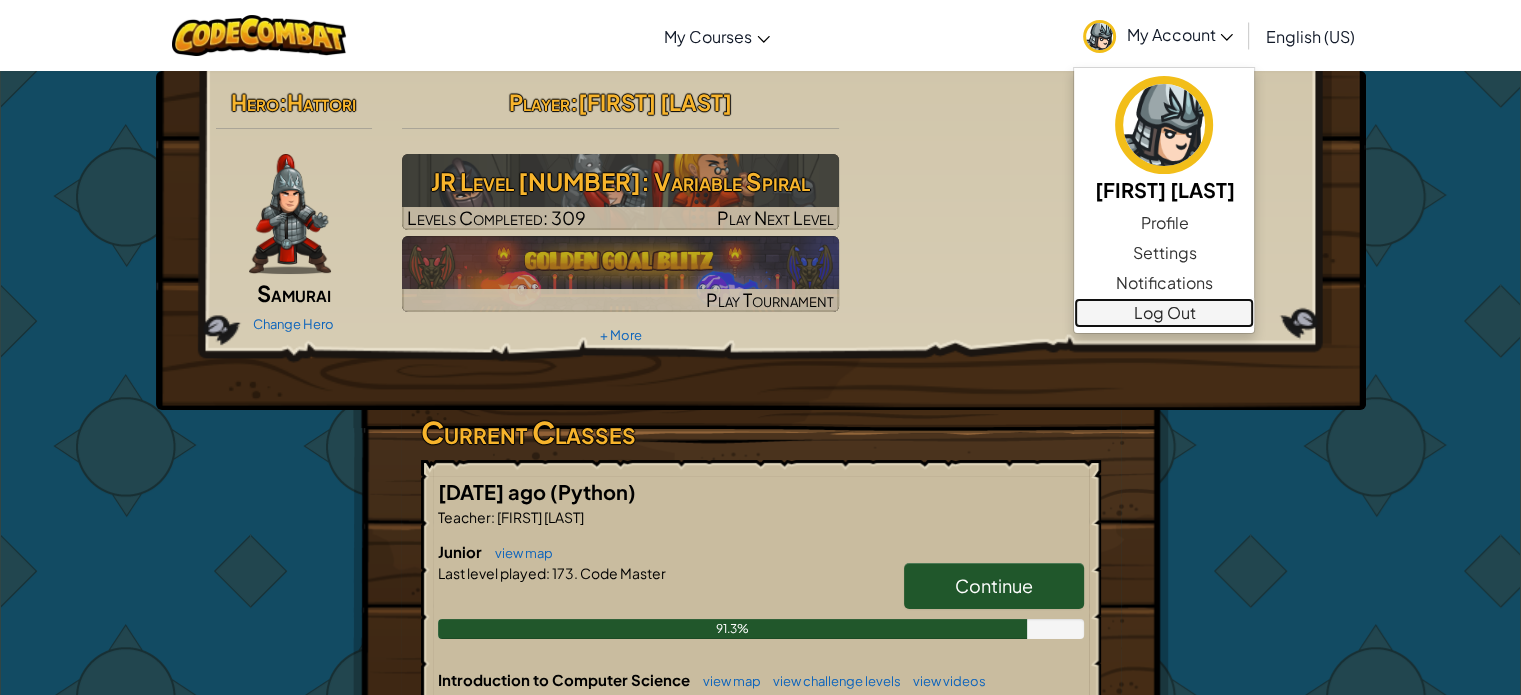 click on "Log Out" at bounding box center [1164, 313] 